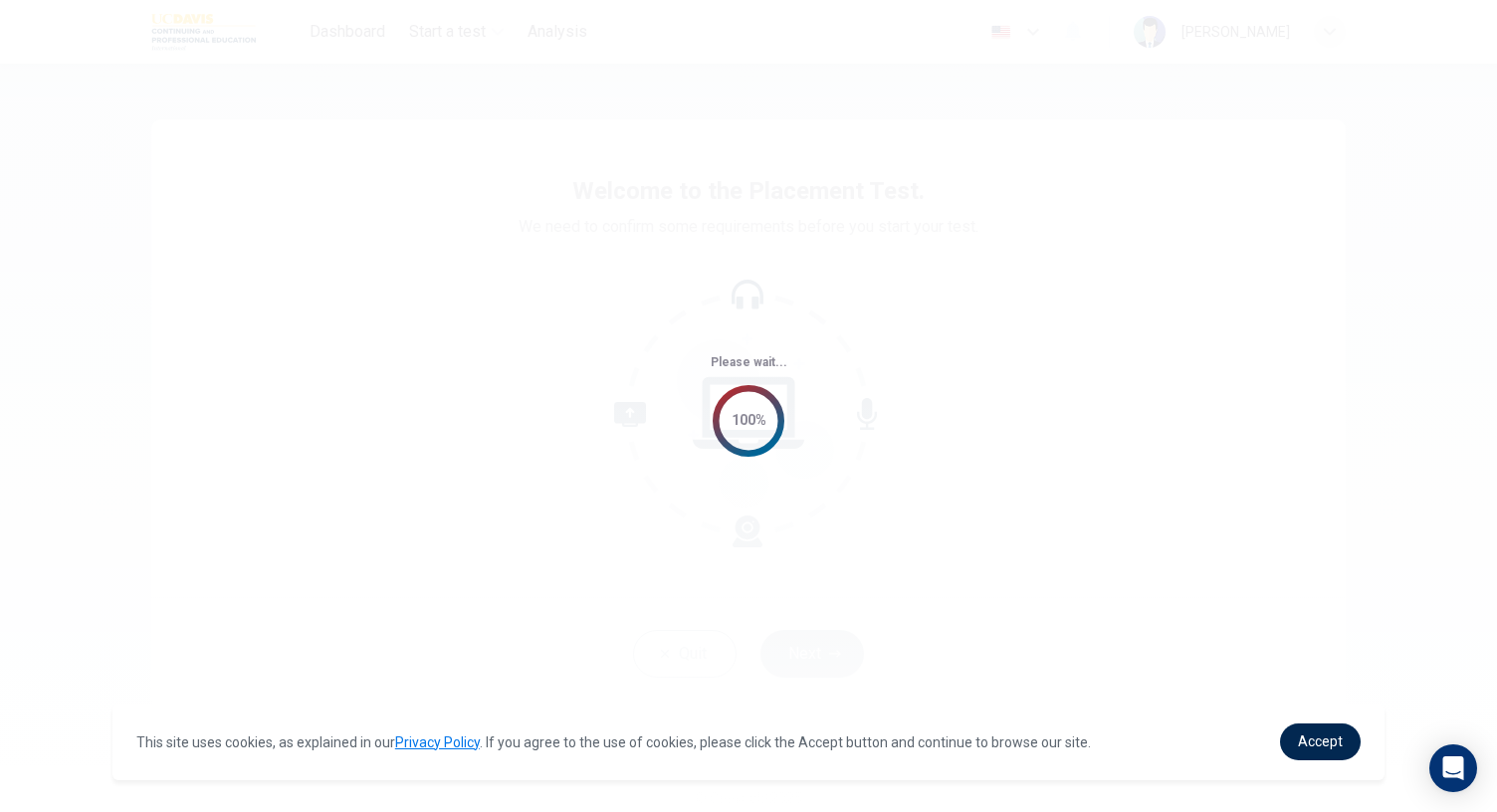scroll, scrollTop: 0, scrollLeft: 0, axis: both 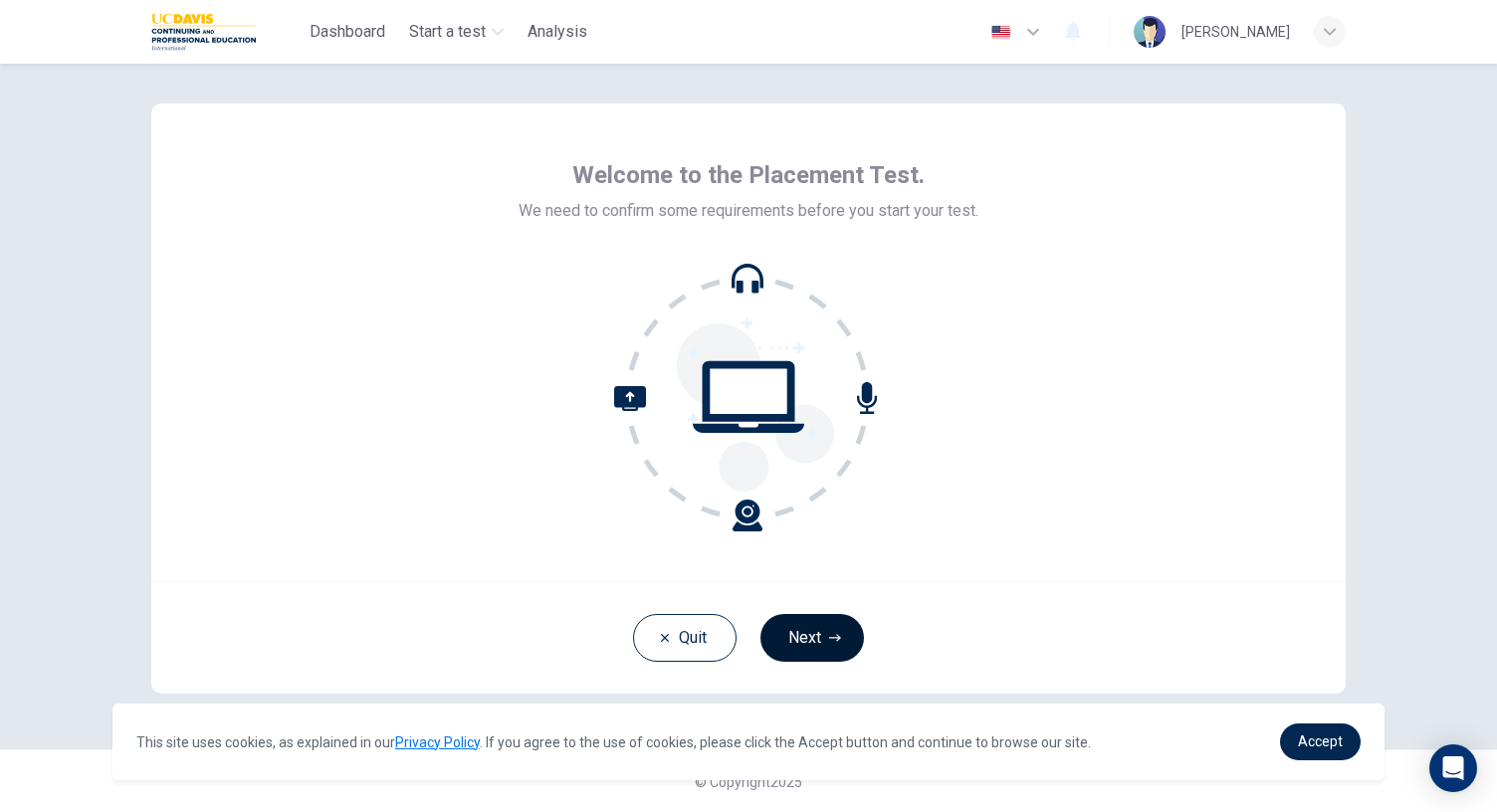 click on "Next" at bounding box center [812, 638] 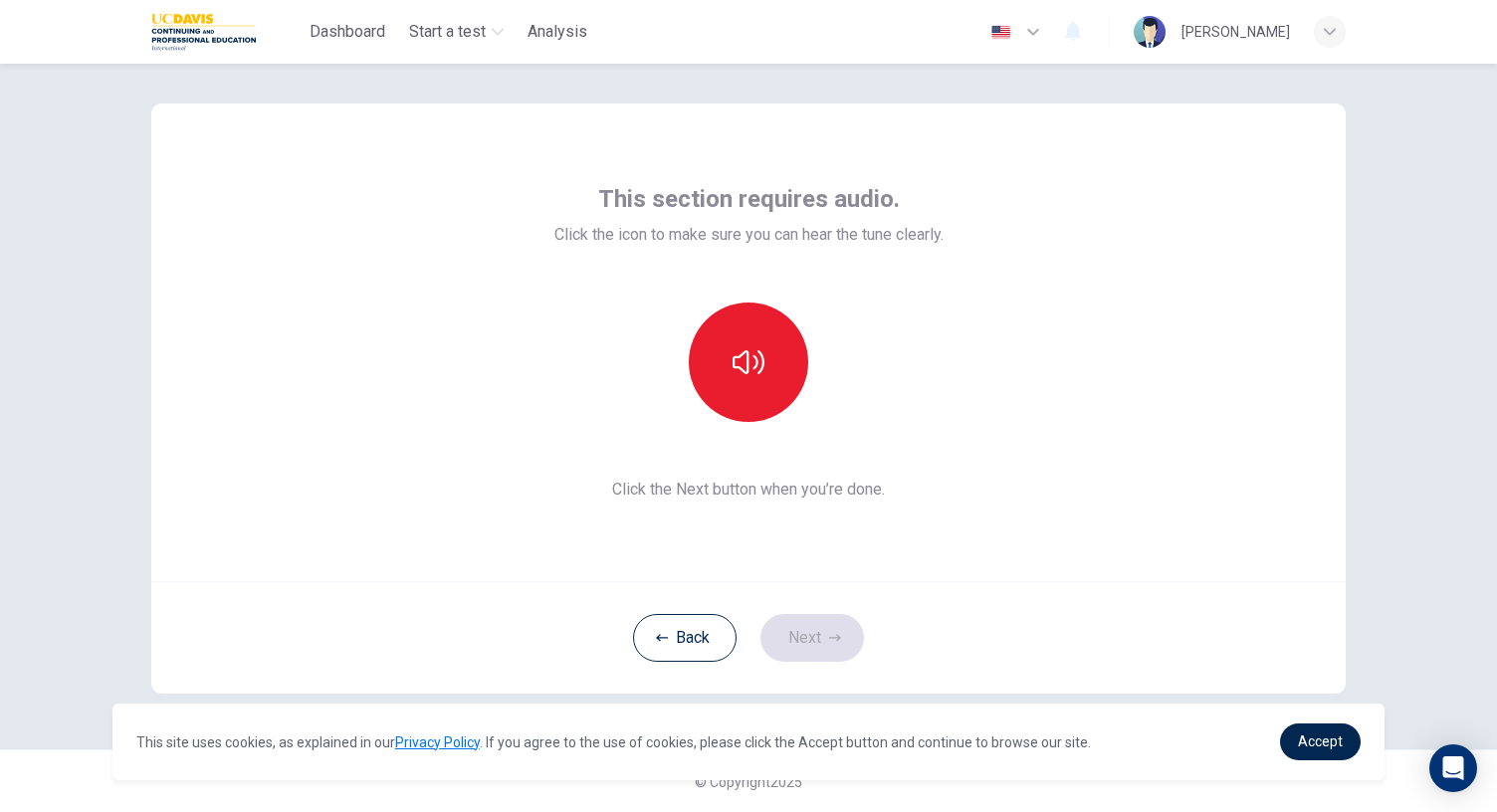 click on "This section requires audio. Click the icon to make sure you can hear the tune clearly. Click the Next button when you’re done. Back Next" at bounding box center (748, 398) 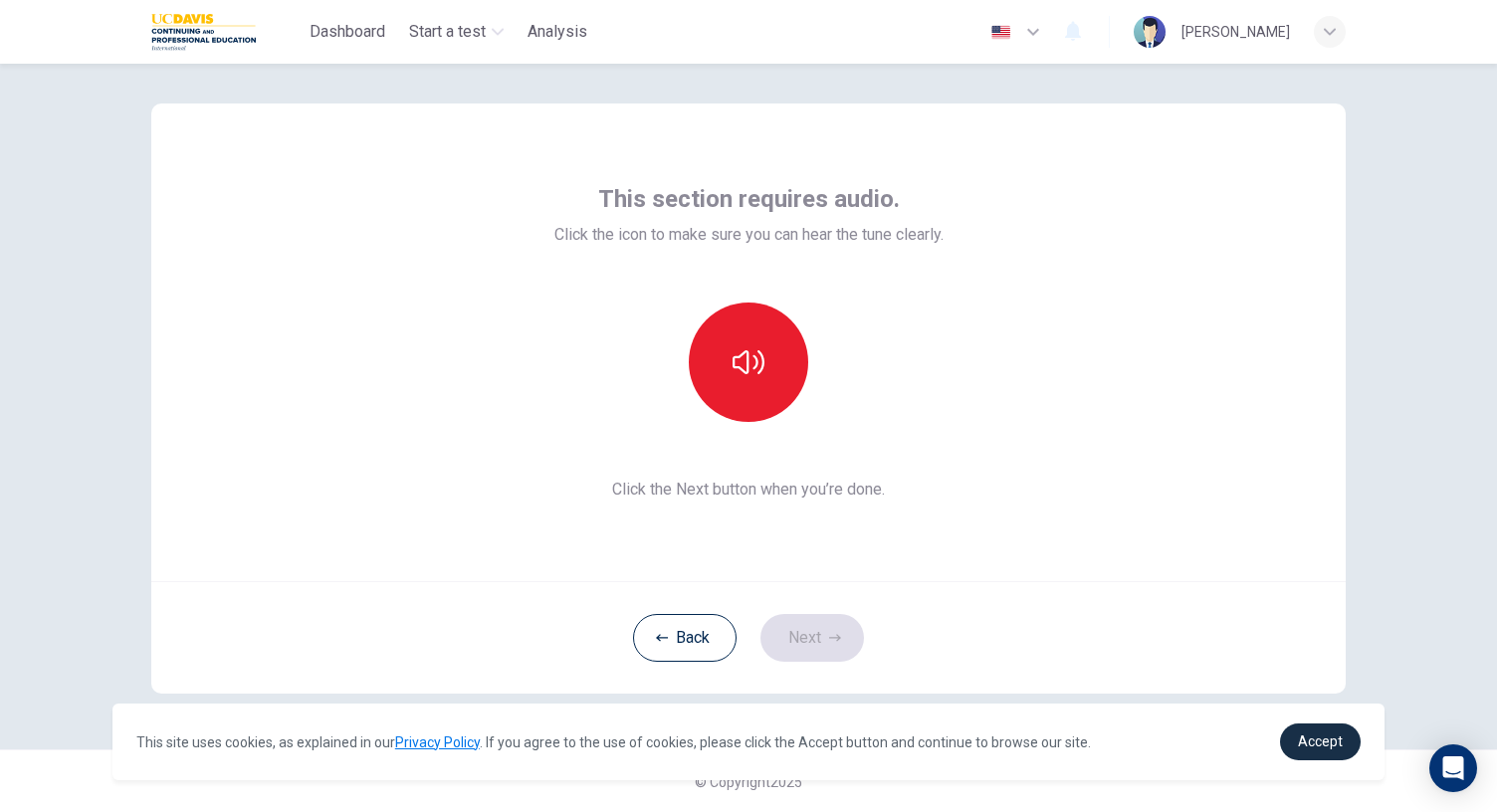 click on "Accept" at bounding box center [1320, 741] 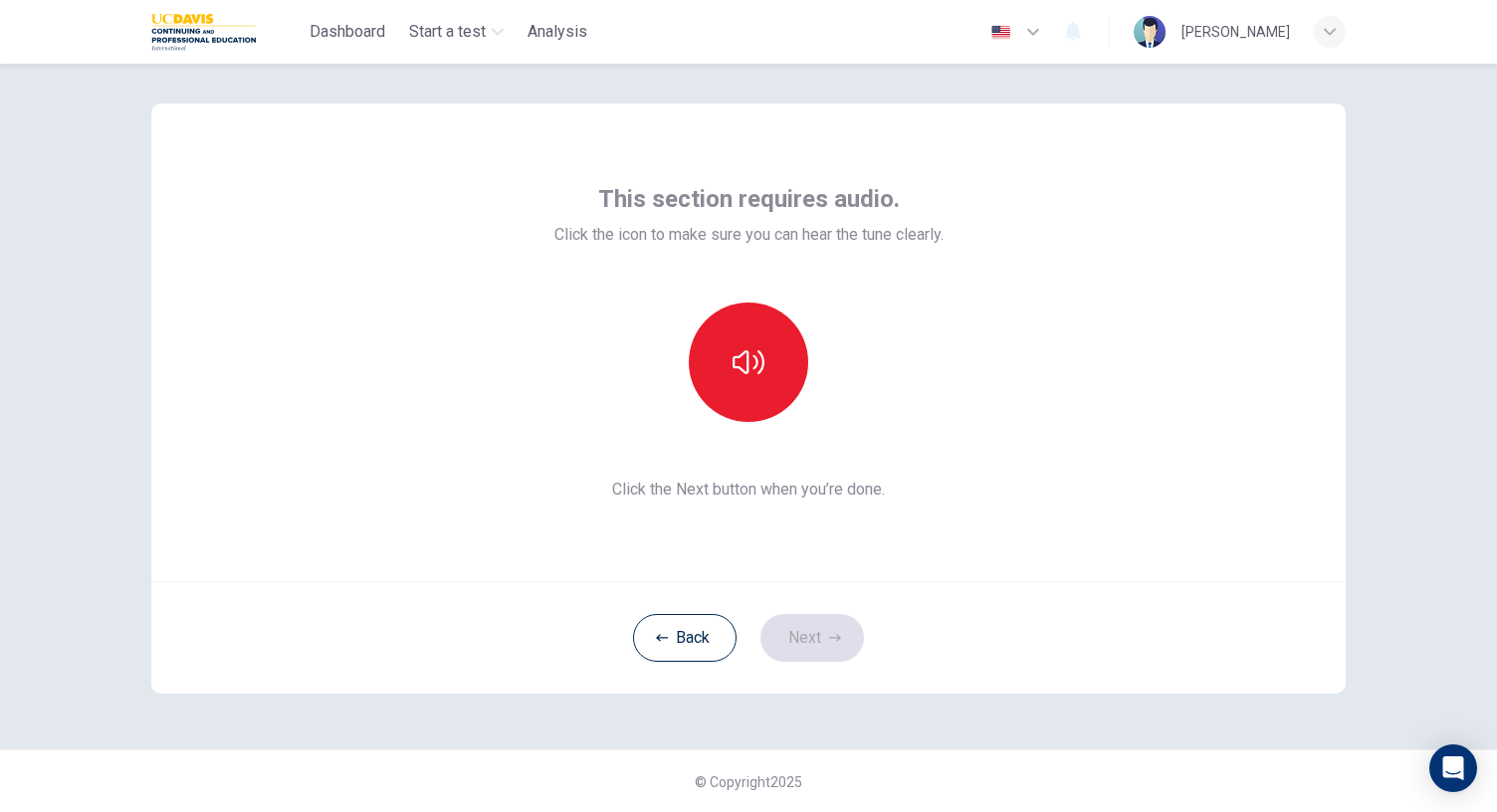 click on "This section requires audio. Click the icon to make sure you can hear the tune clearly. Click the Next button when you’re done. Back Next" at bounding box center (748, 398) 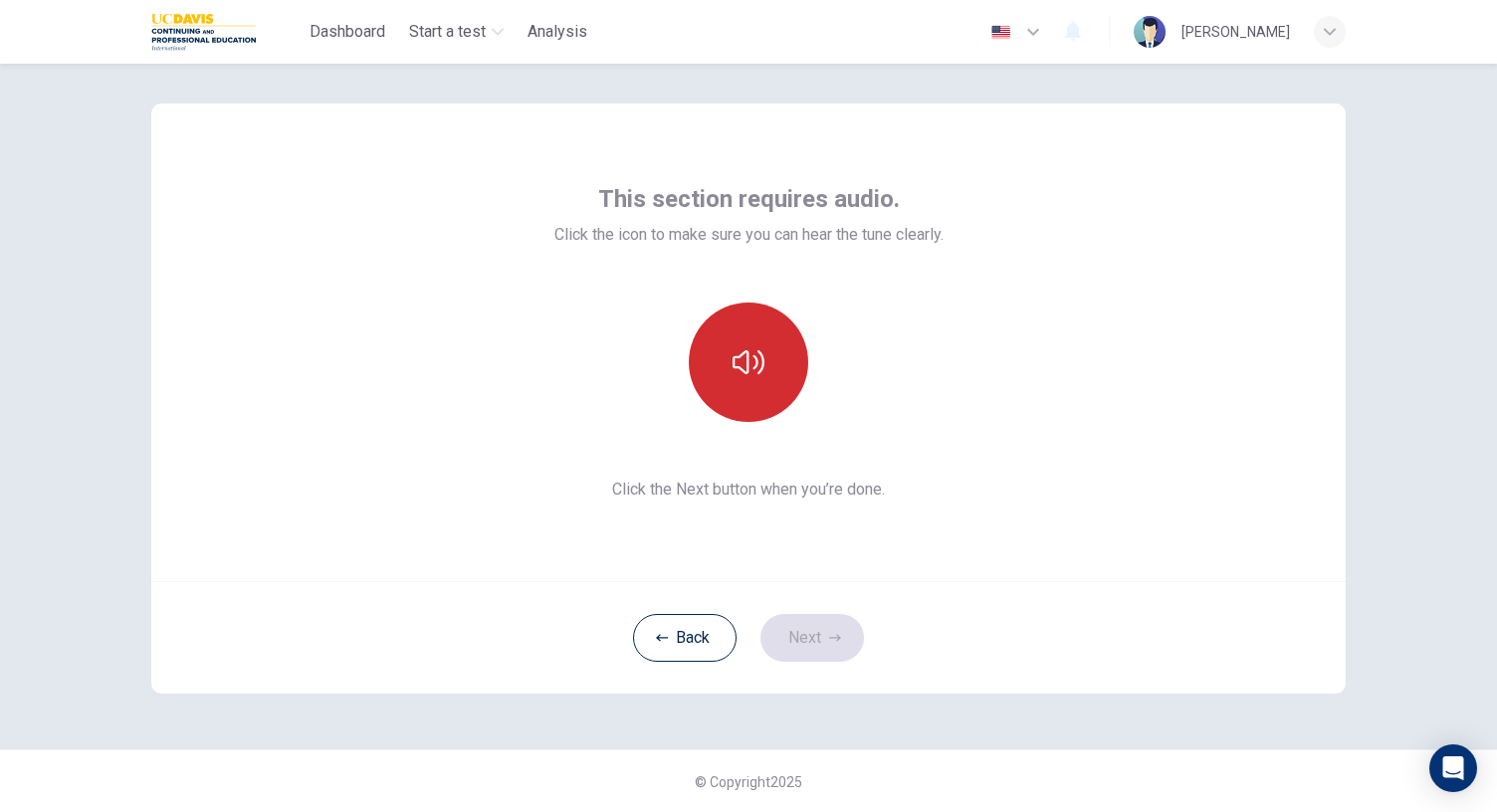 click 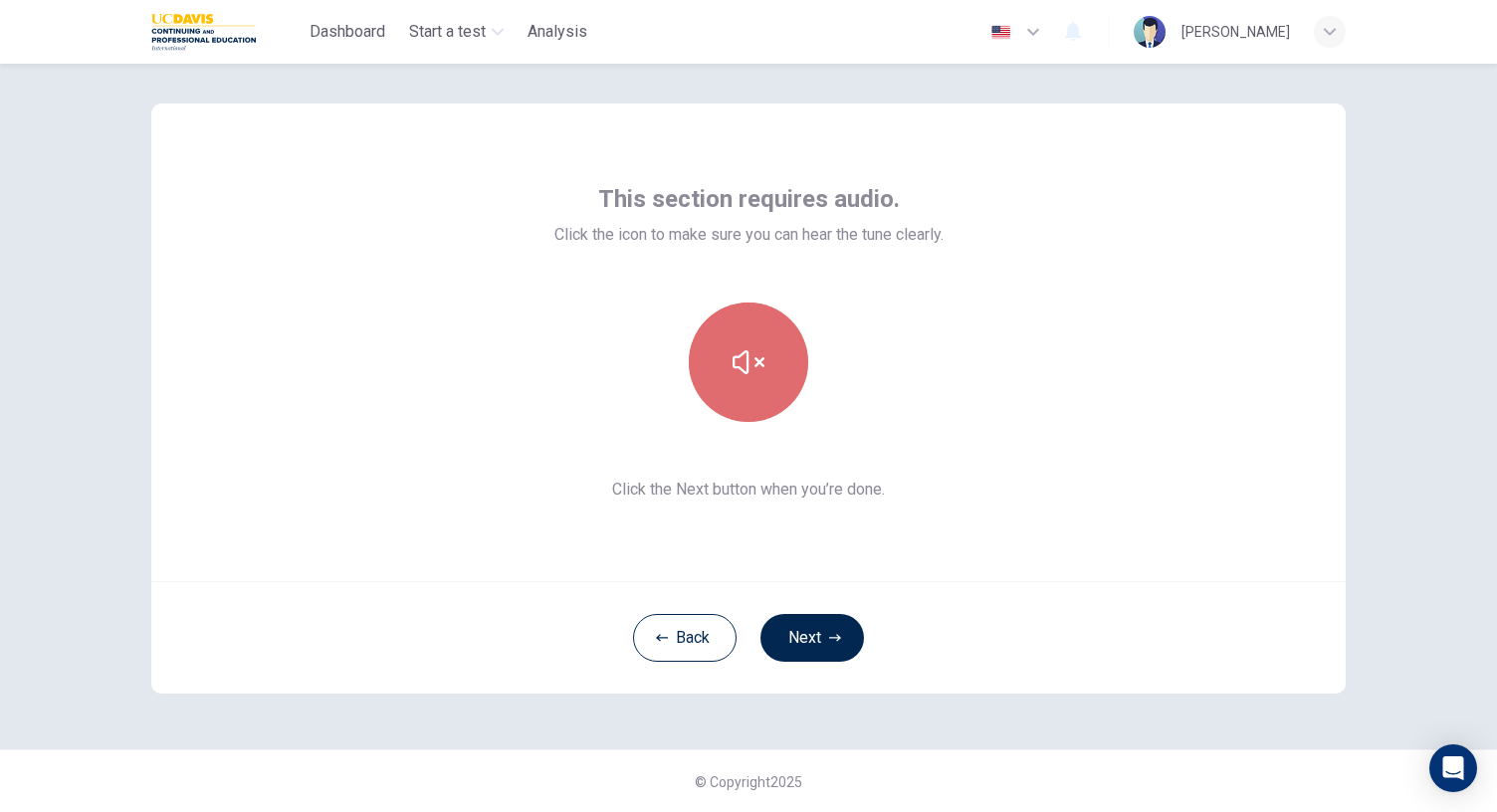click 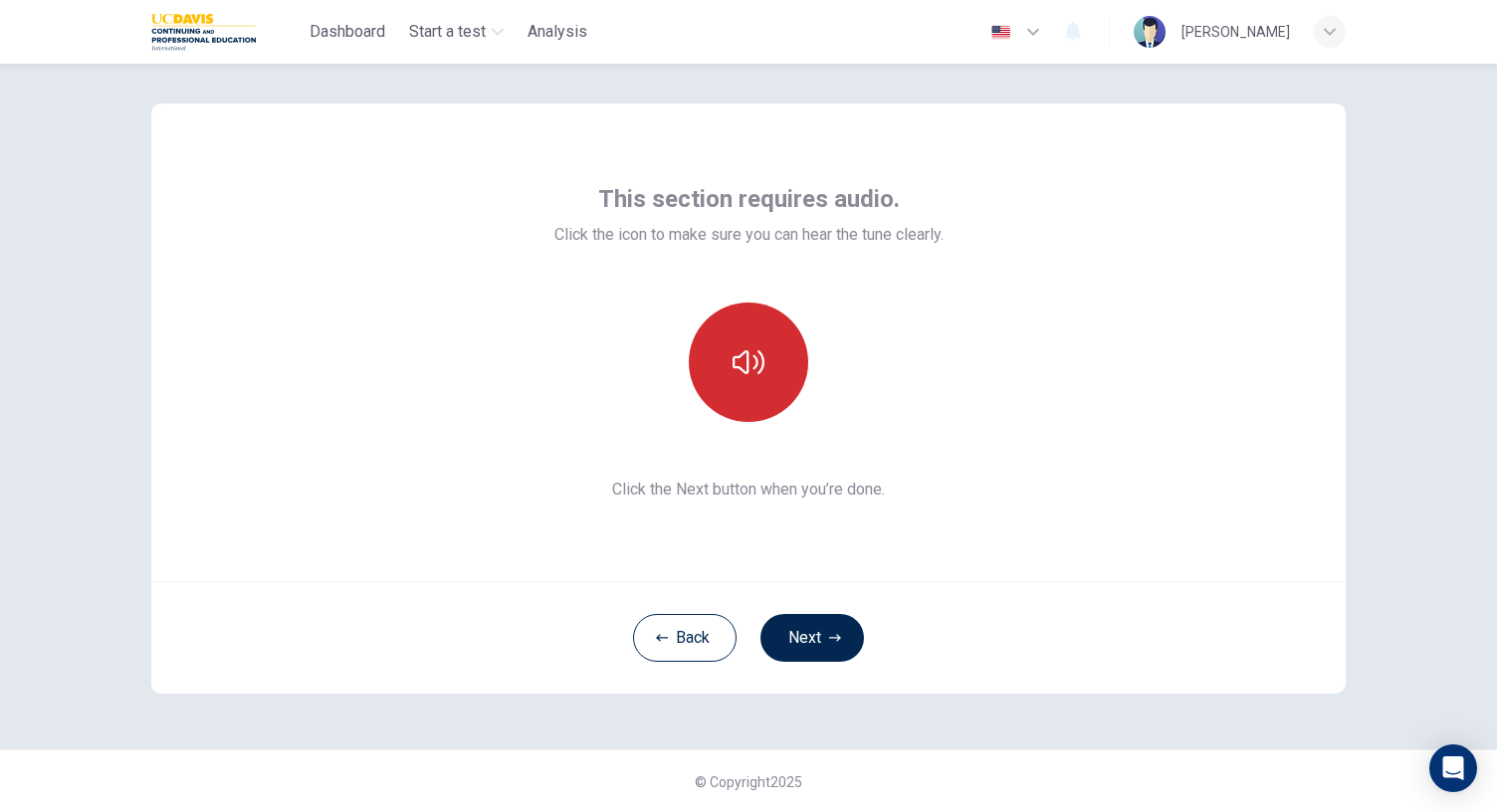 click 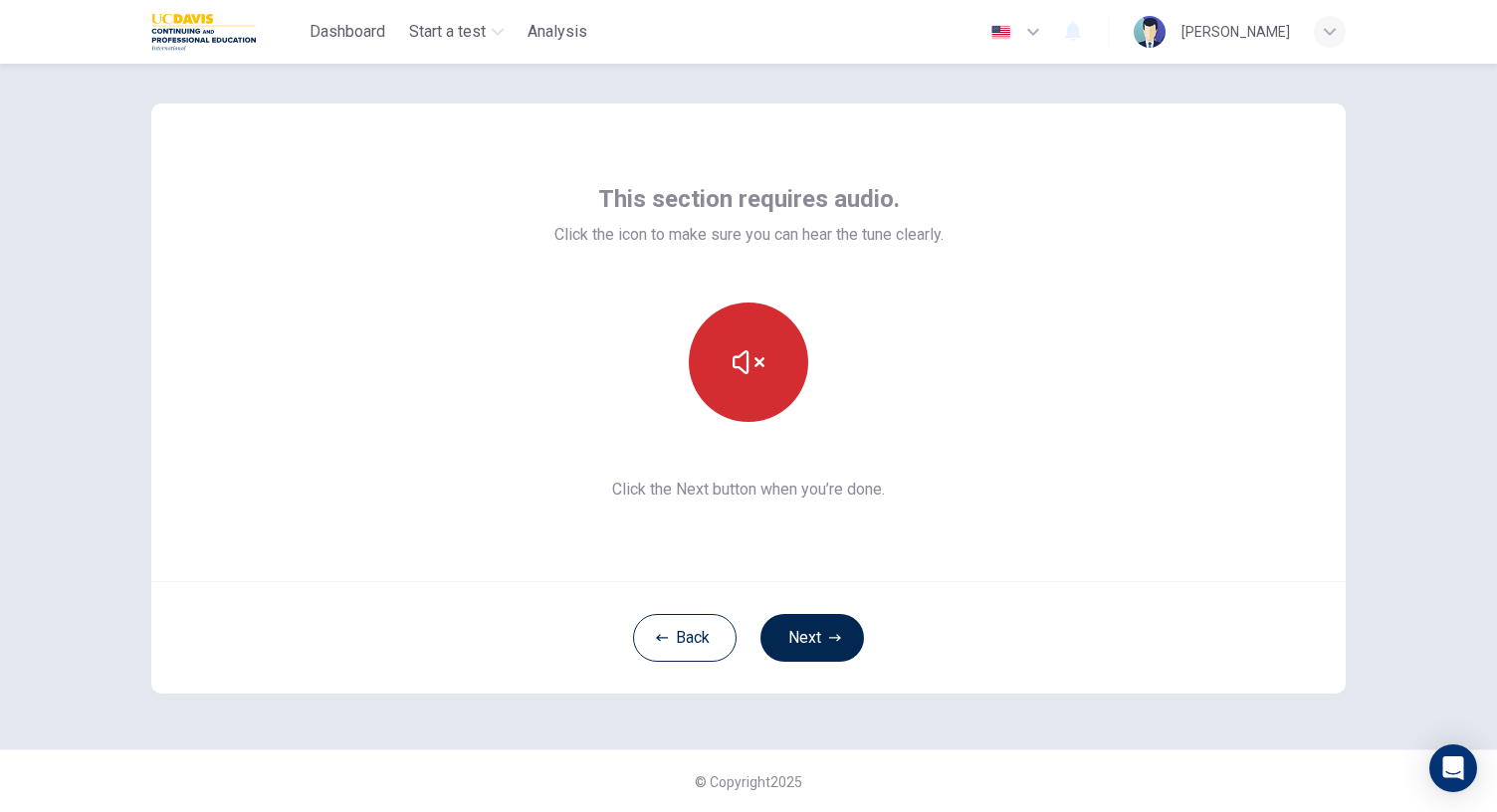 click 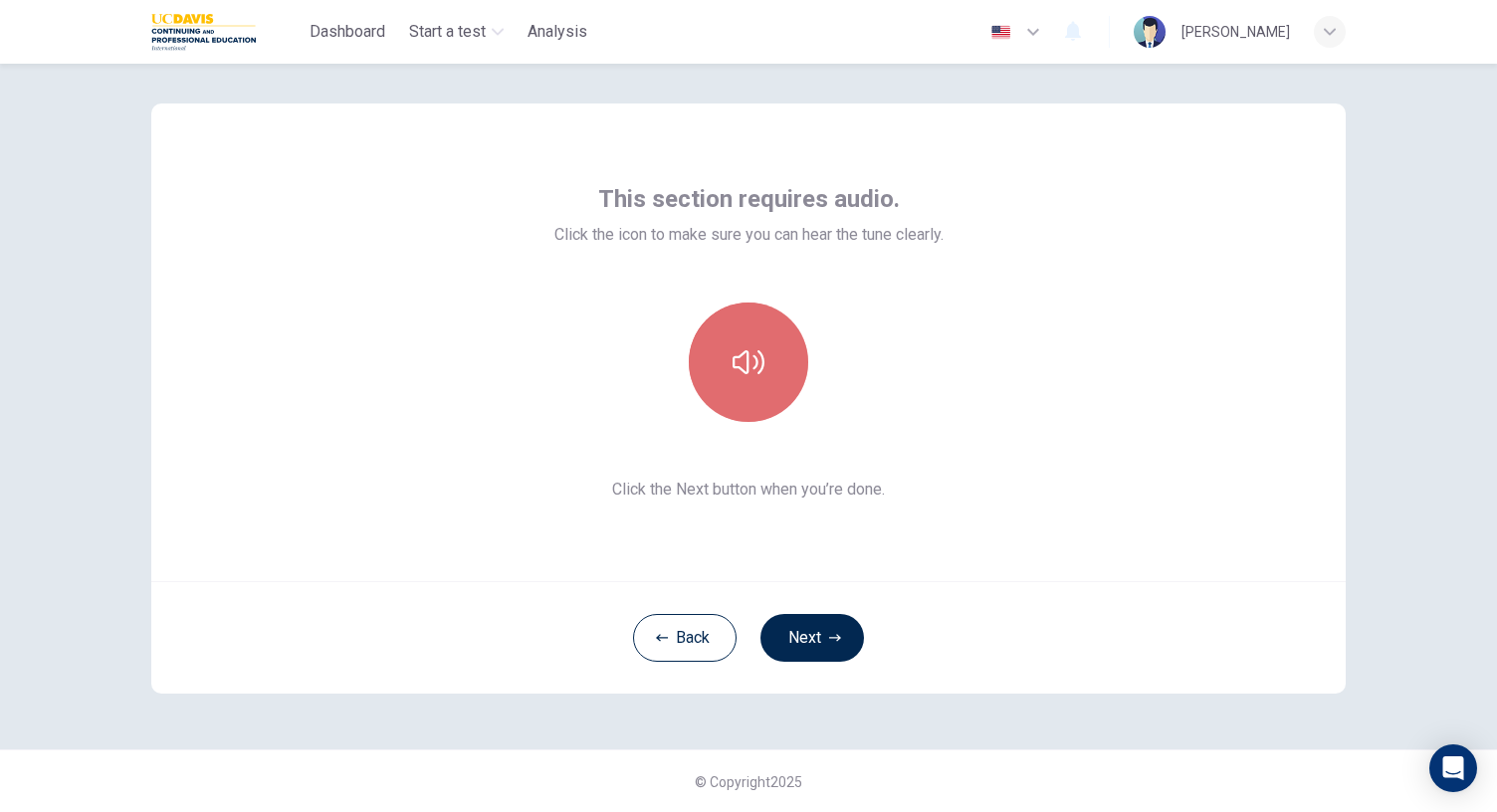 click 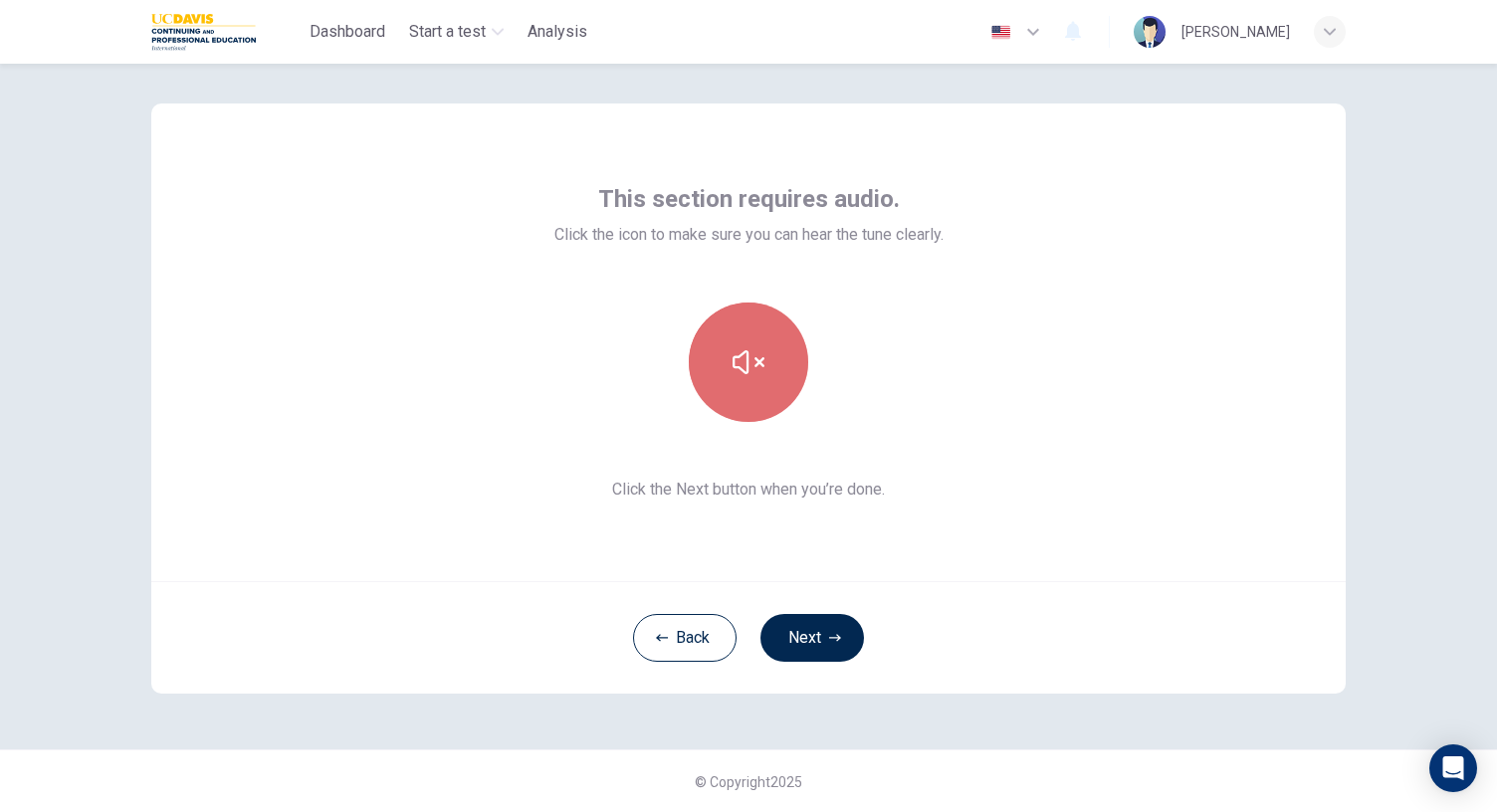 click 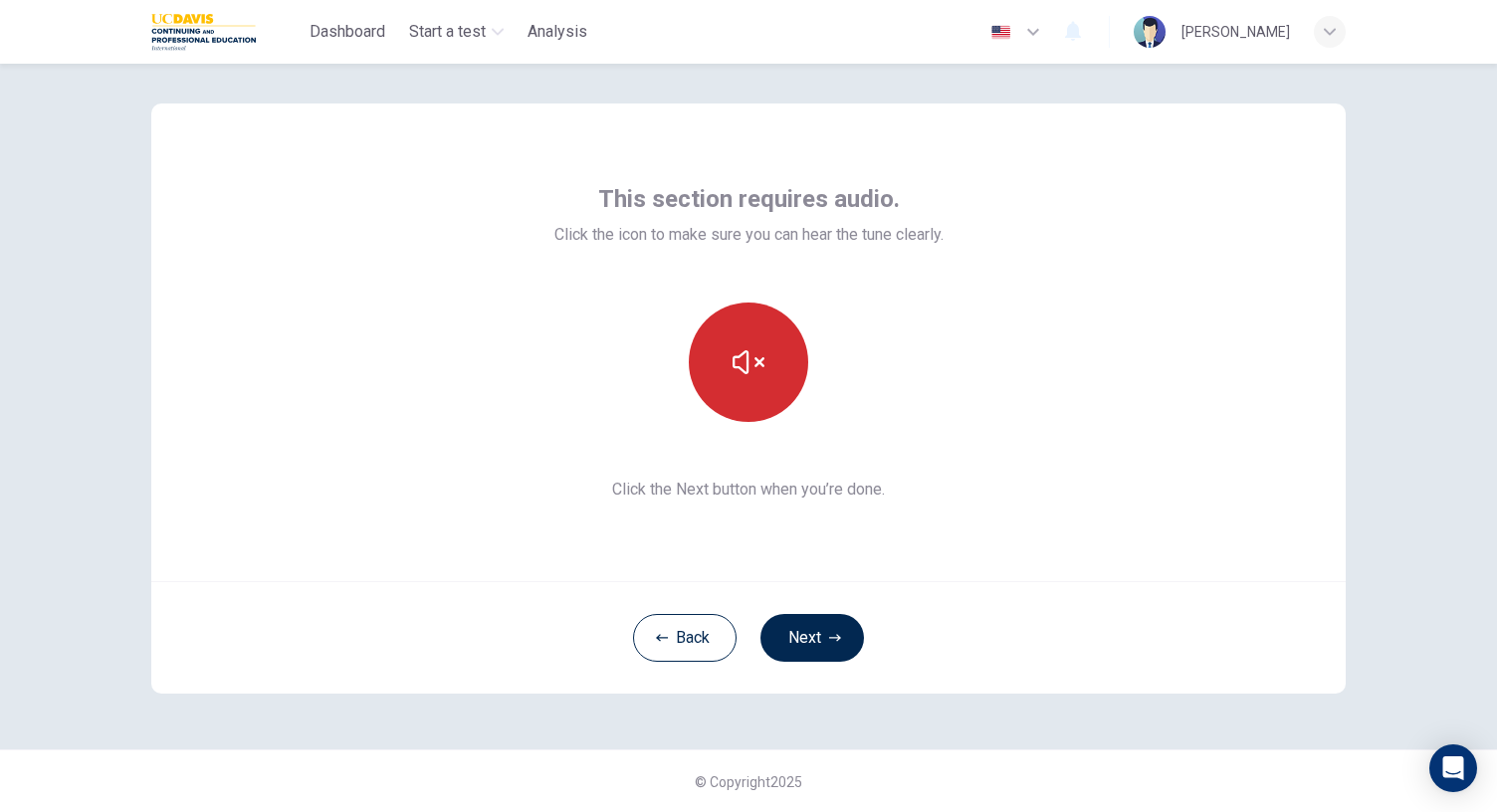 click 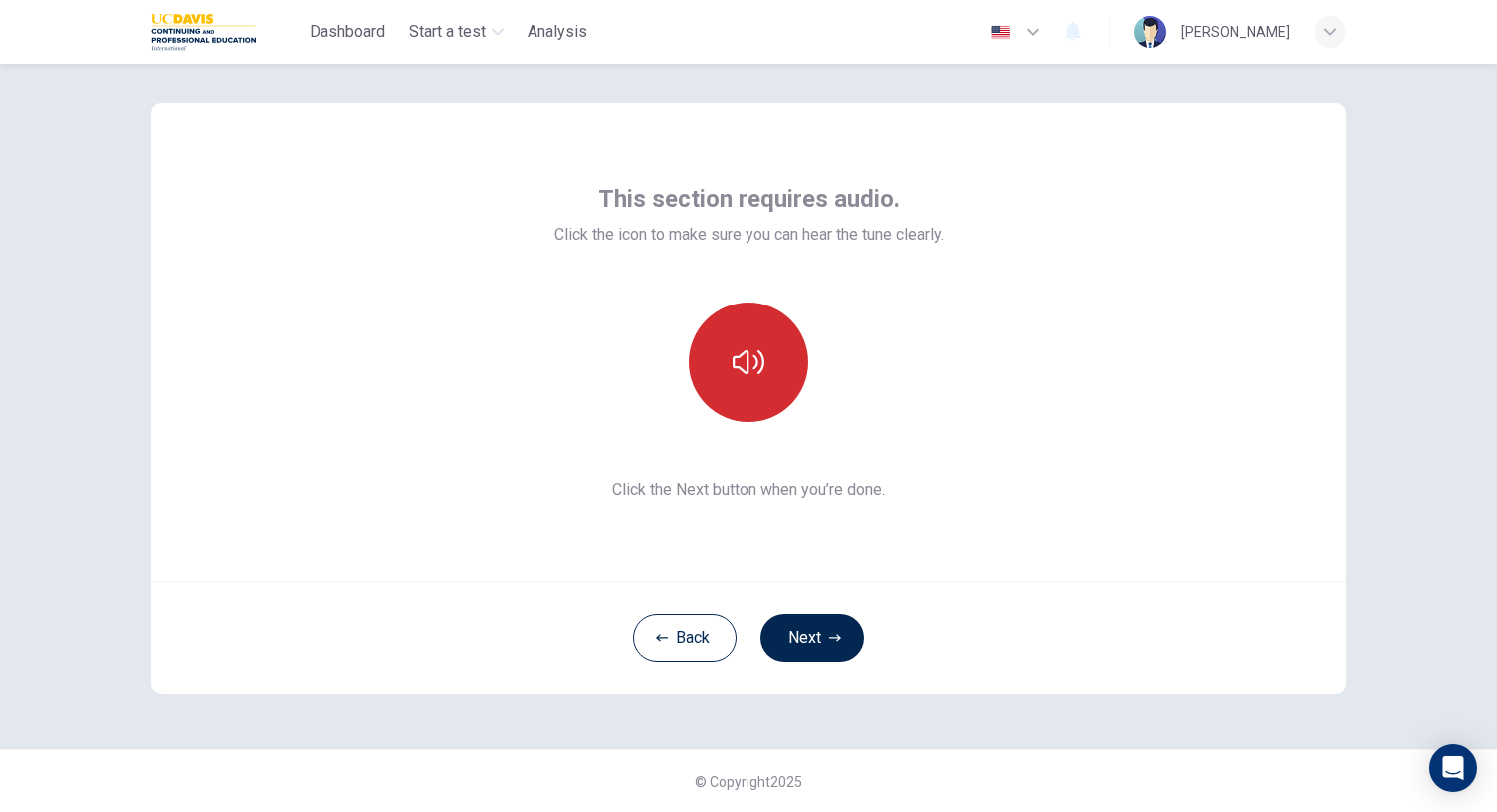 click at bounding box center [748, 362] 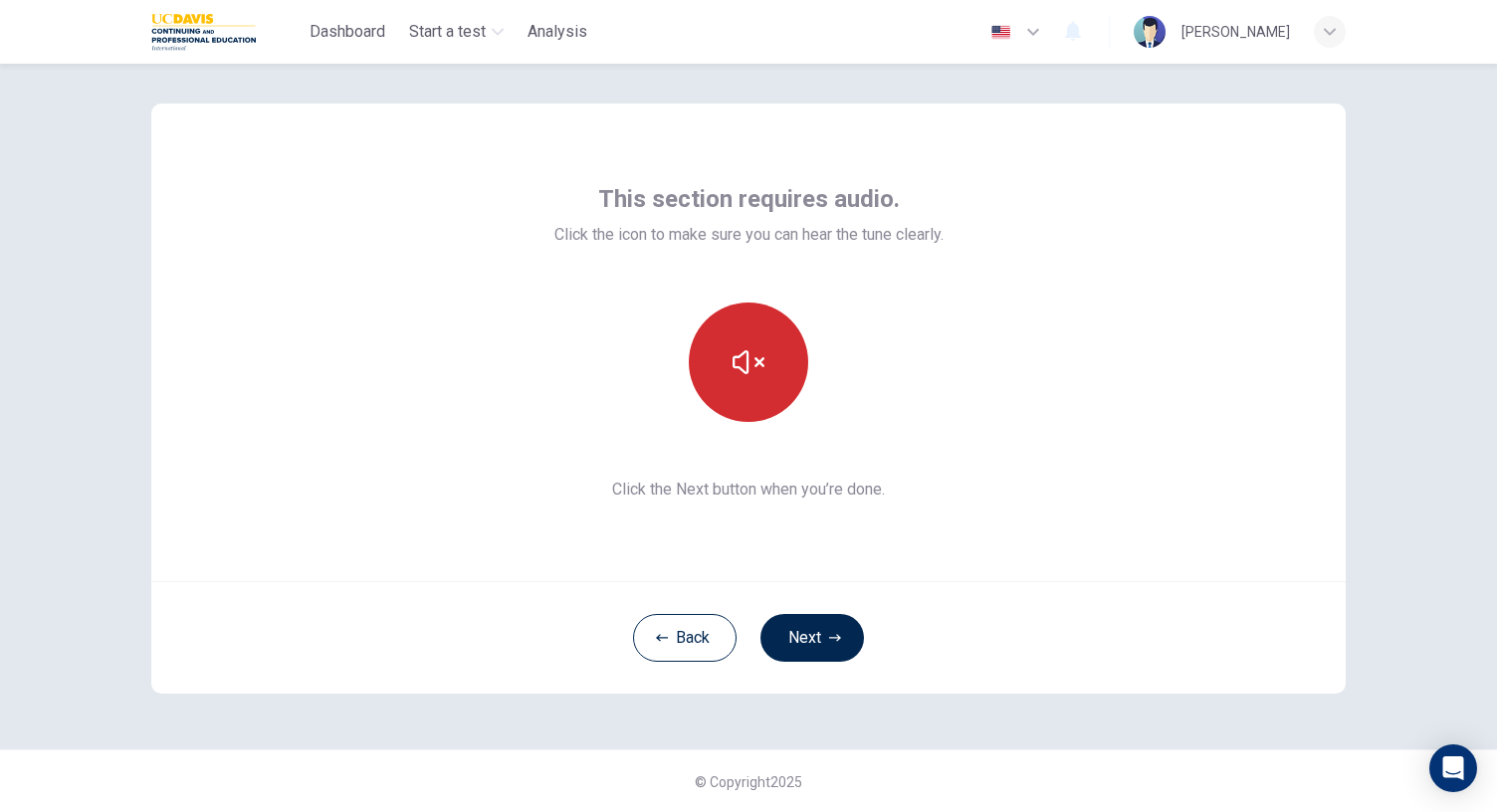 click at bounding box center (748, 362) 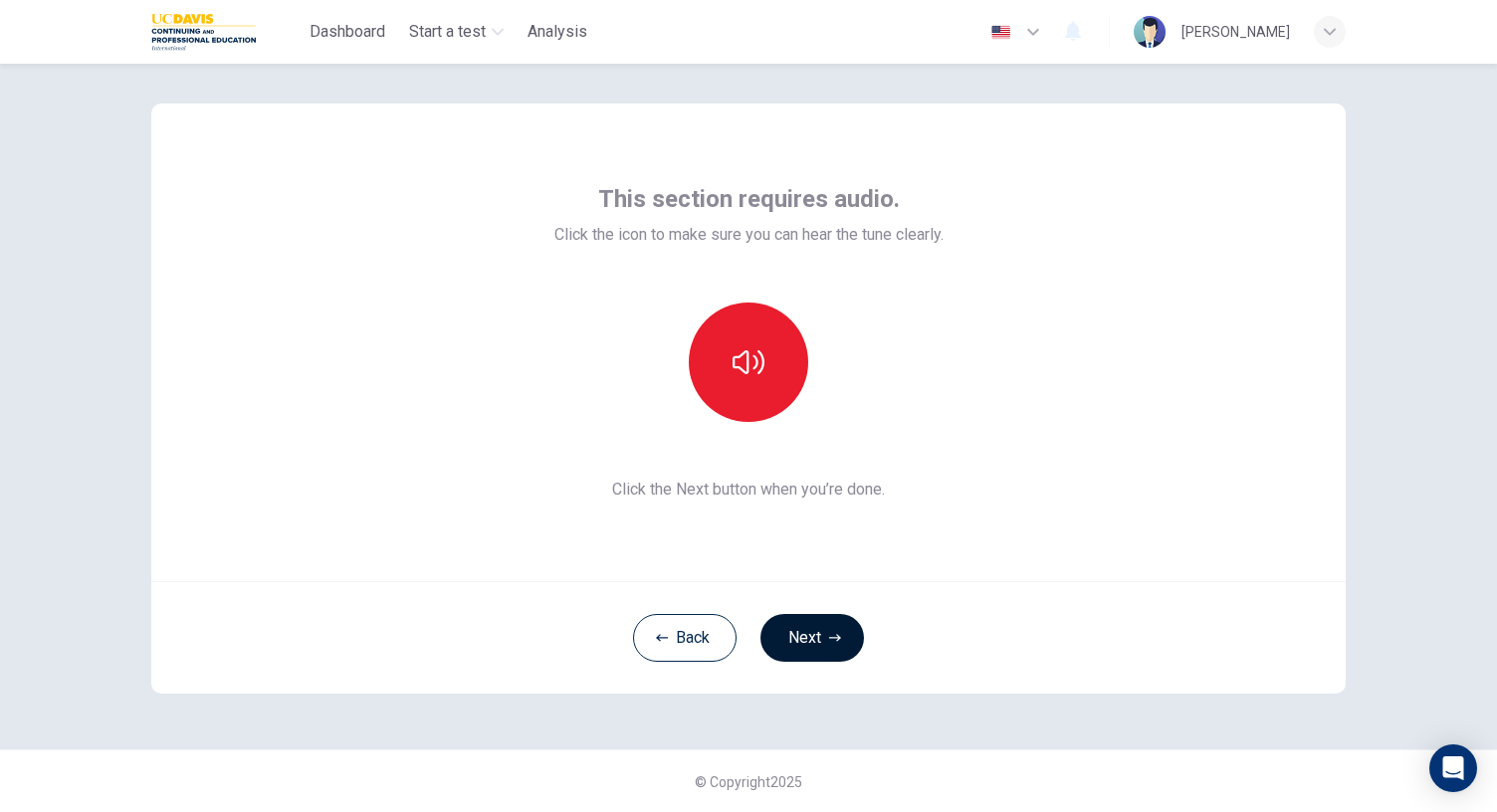 click on "Next" at bounding box center (812, 638) 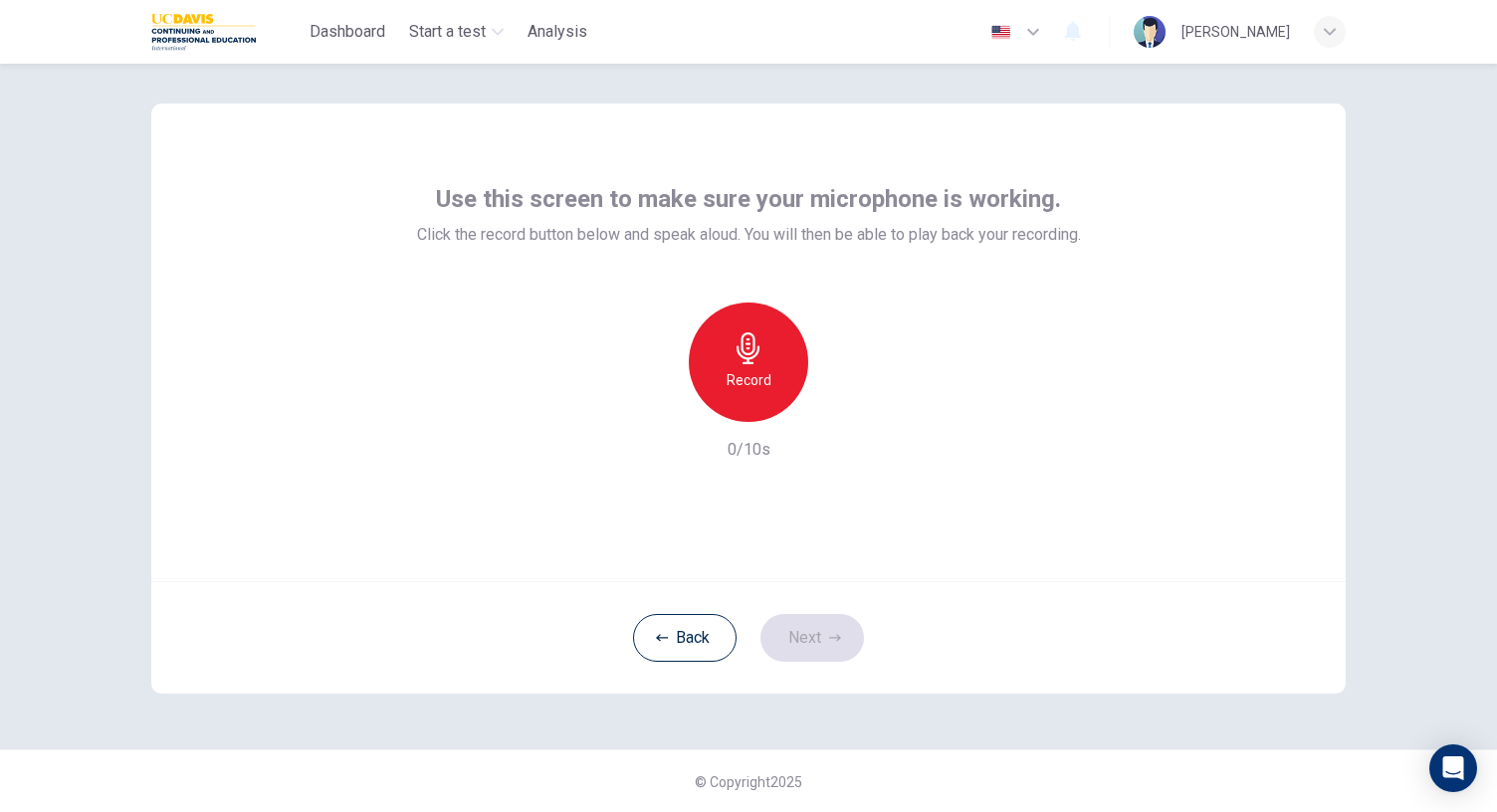 click 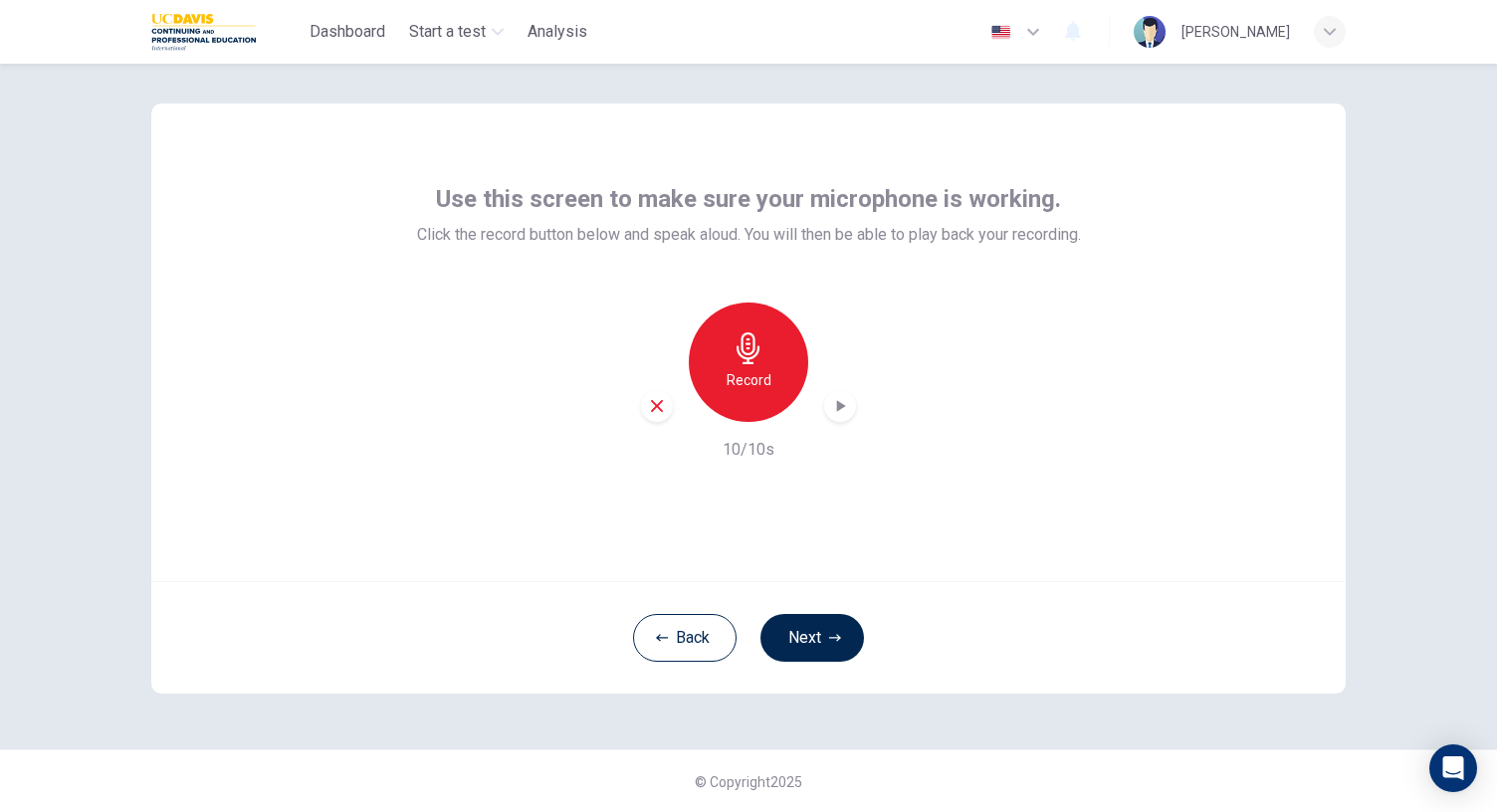 click 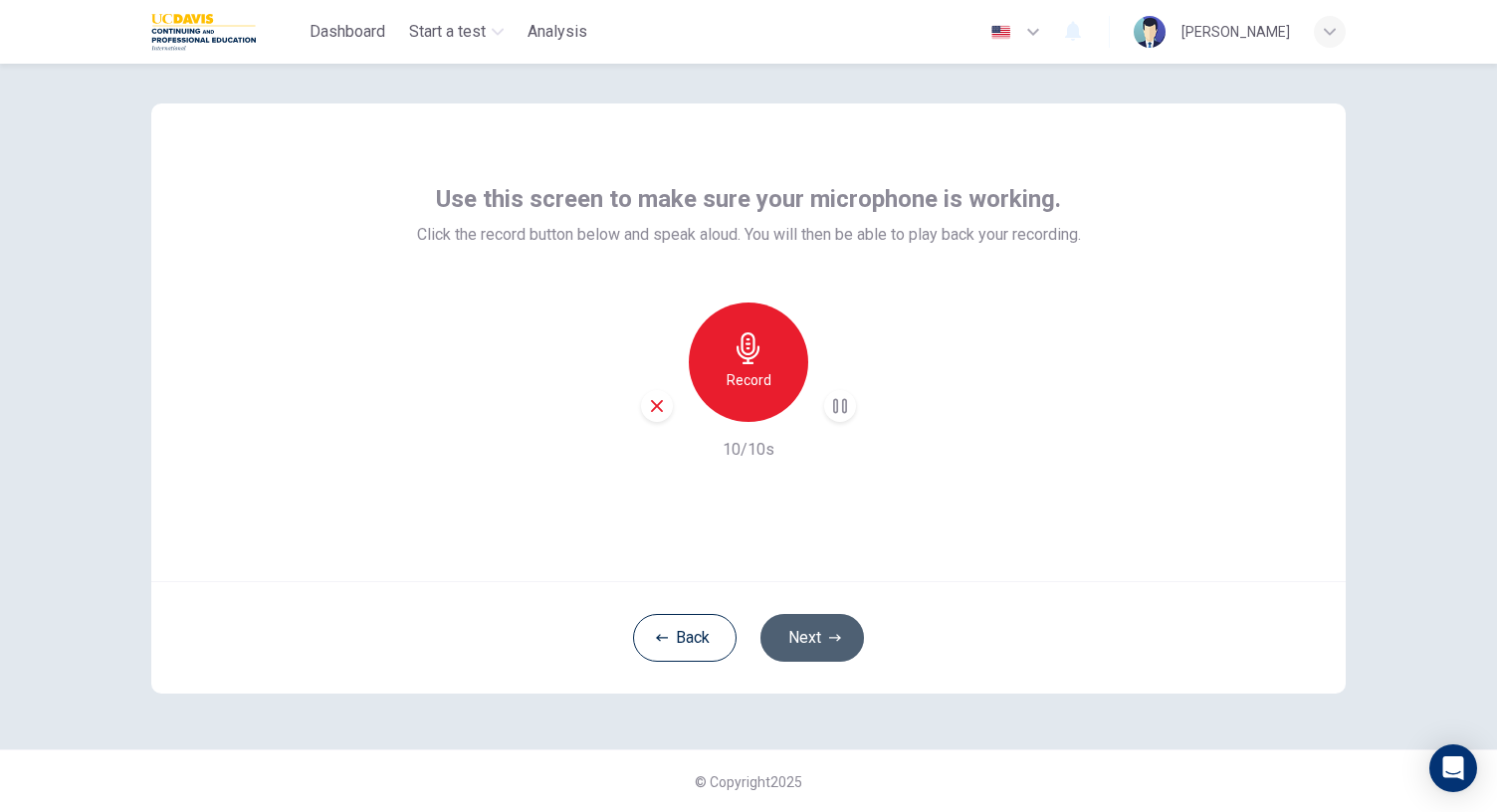 click on "Next" at bounding box center [812, 638] 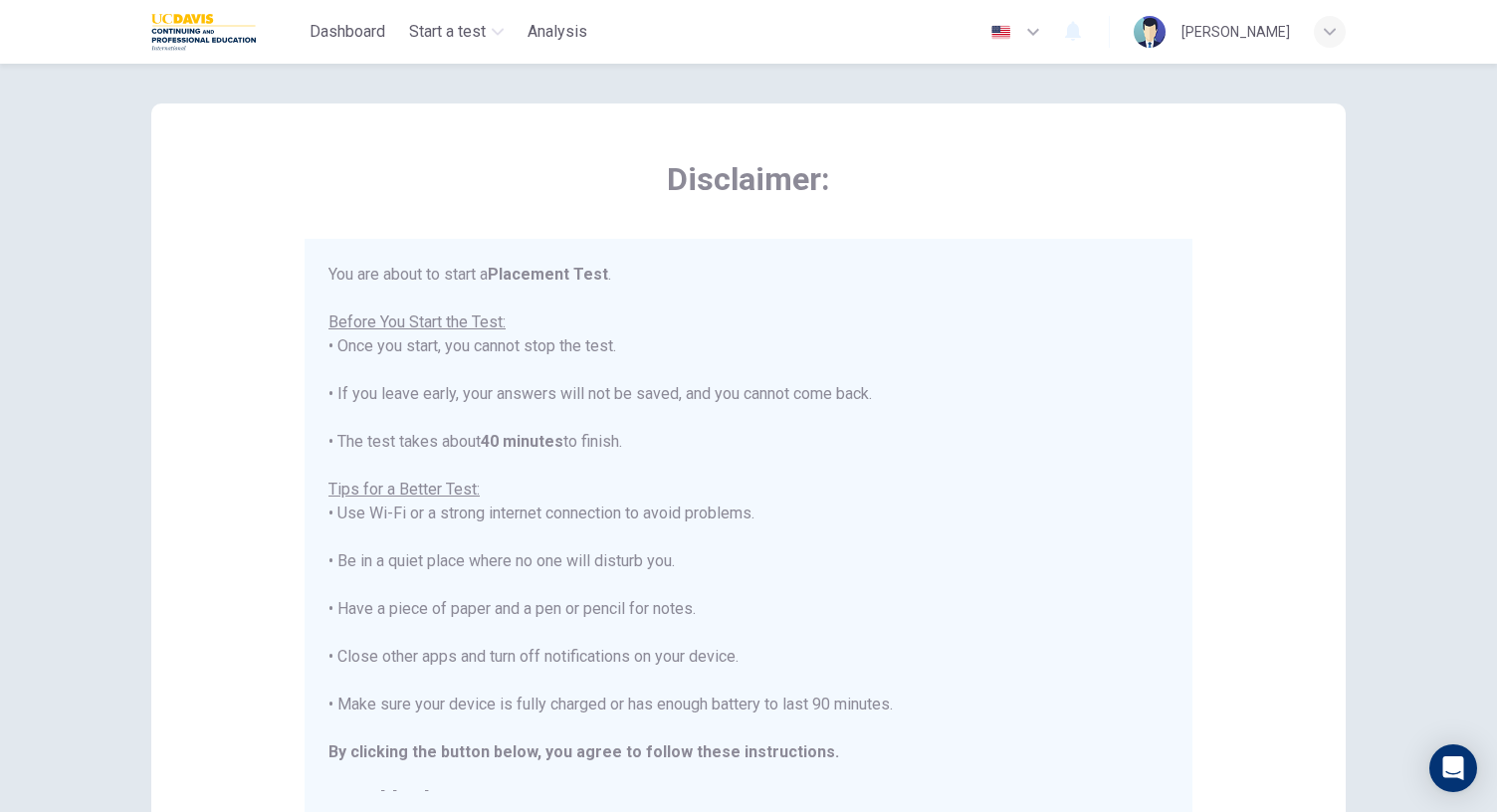 scroll, scrollTop: 22, scrollLeft: 0, axis: vertical 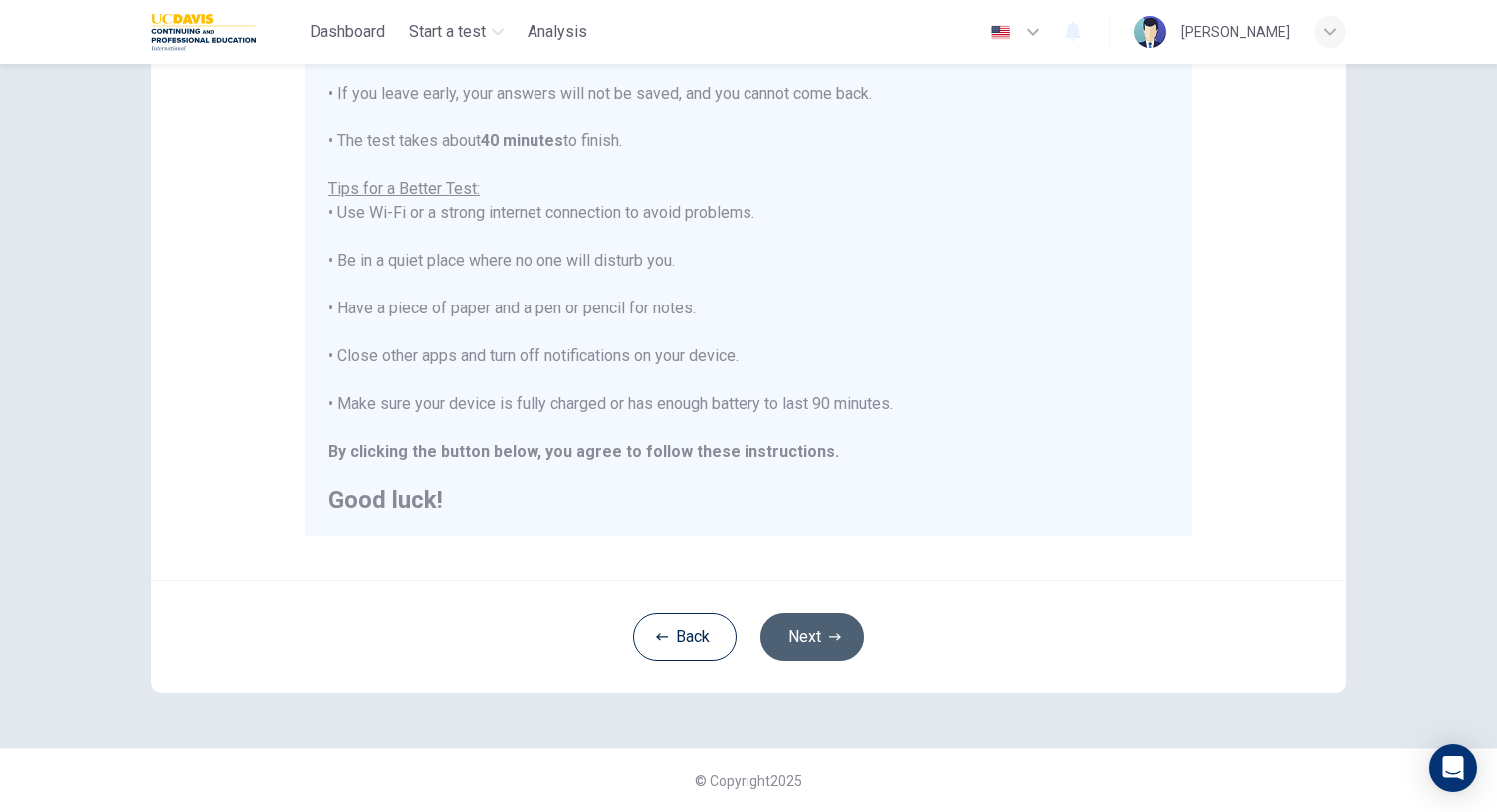 click on "Next" at bounding box center [812, 637] 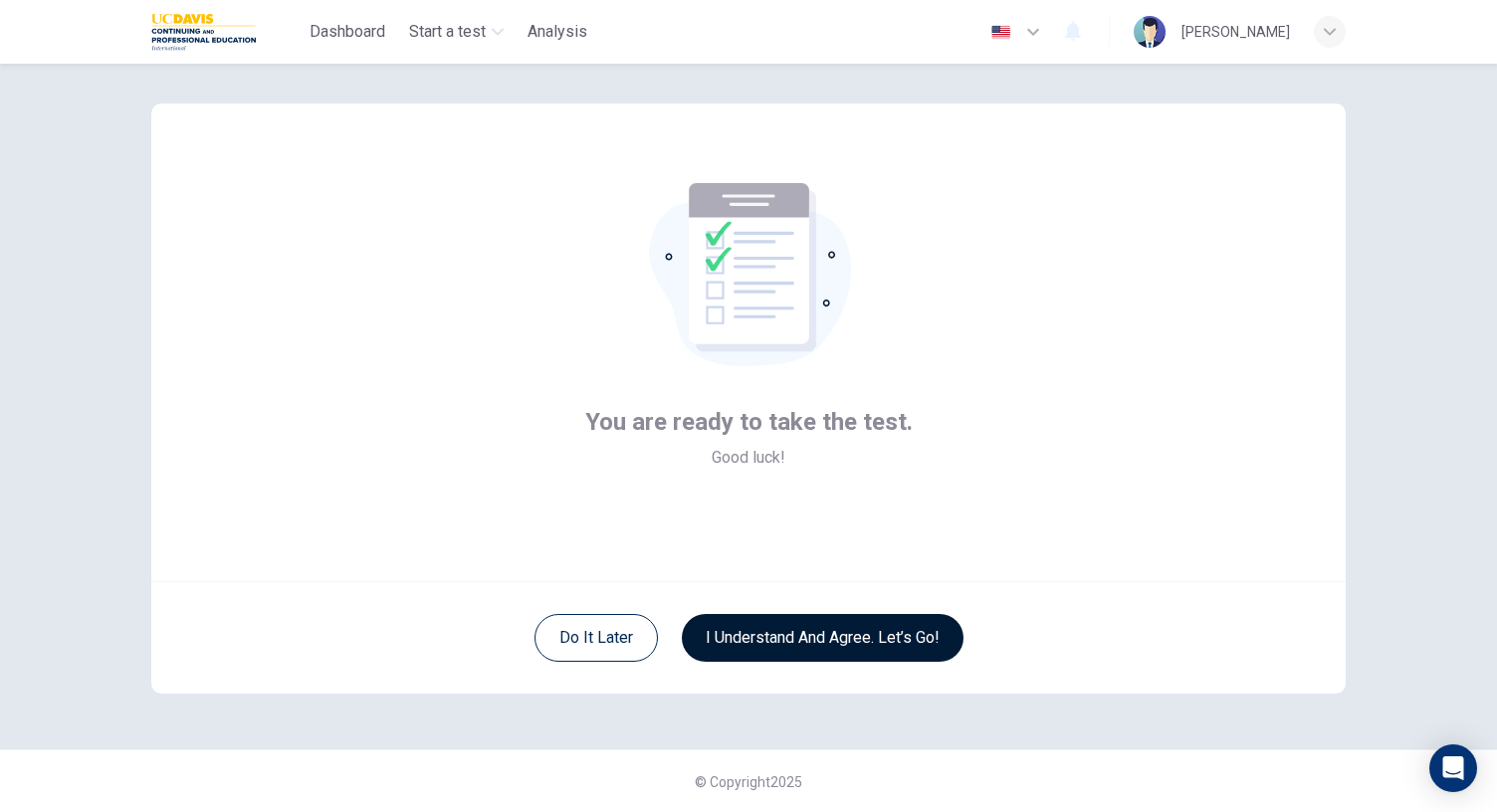 click on "I understand and agree. Let’s go!" at bounding box center (822, 638) 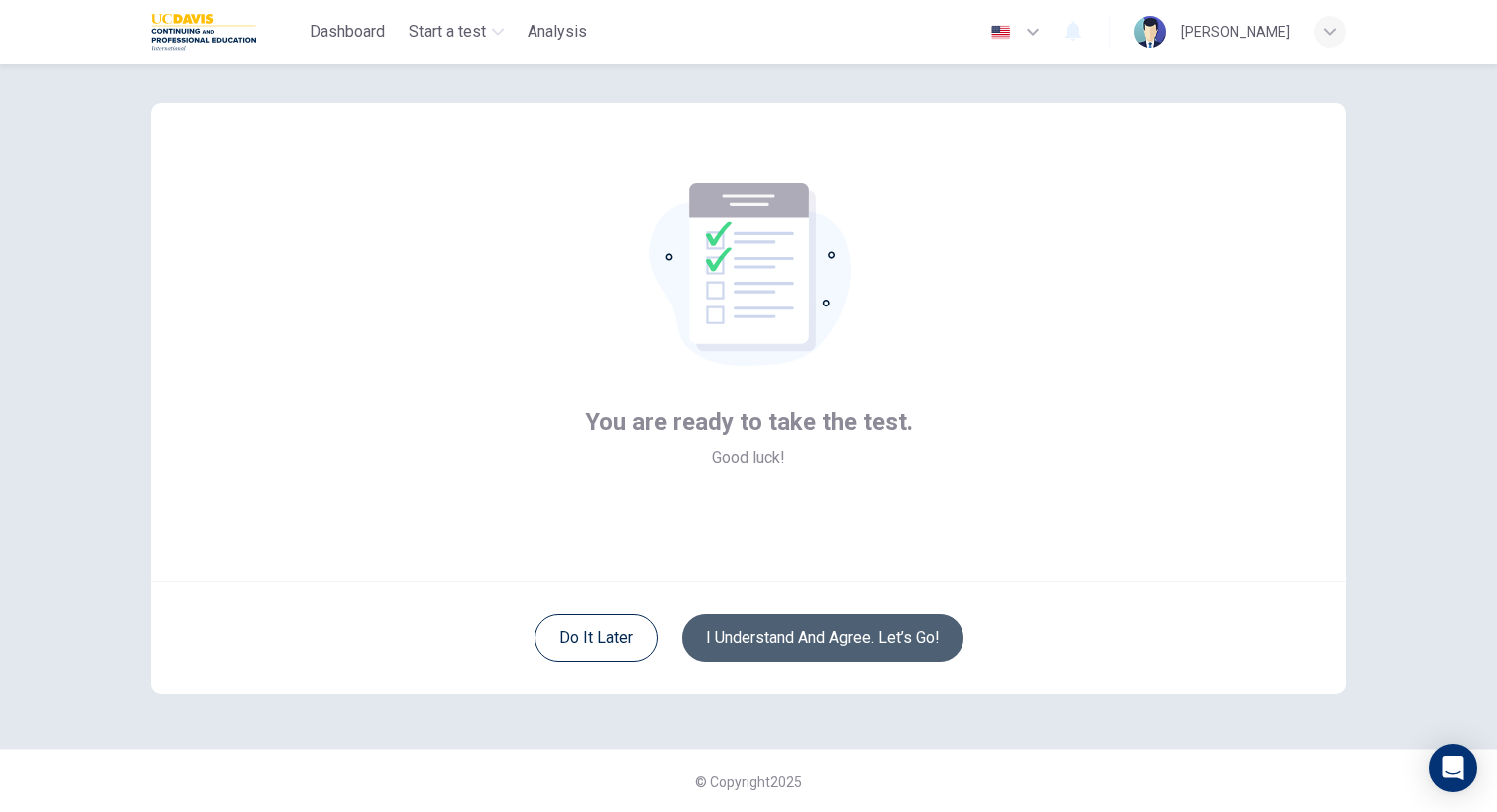 click on "I understand and agree. Let’s go!" at bounding box center (822, 638) 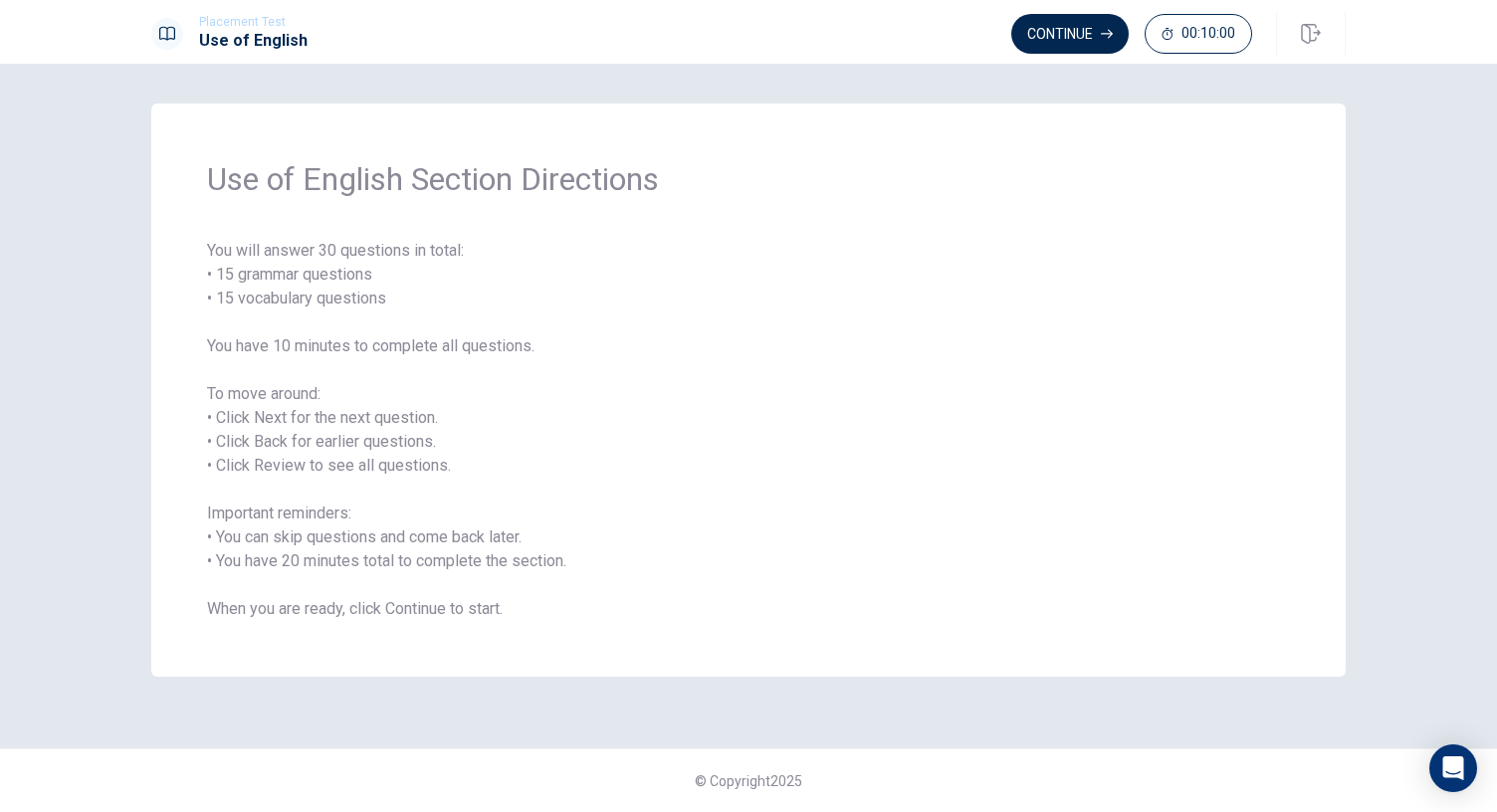 click on "You will answer 30 questions in total:
• 15 grammar questions
• 15 vocabulary questions
You have 10 minutes to complete all questions.
To move around:
• Click Next for the next question.
• Click Back for earlier questions.
• Click Review to see all questions.
Important reminders:
• You can skip questions and come back later.
• You have 20 minutes total to complete the section.
When you are ready, click Continue to start." at bounding box center [748, 430] 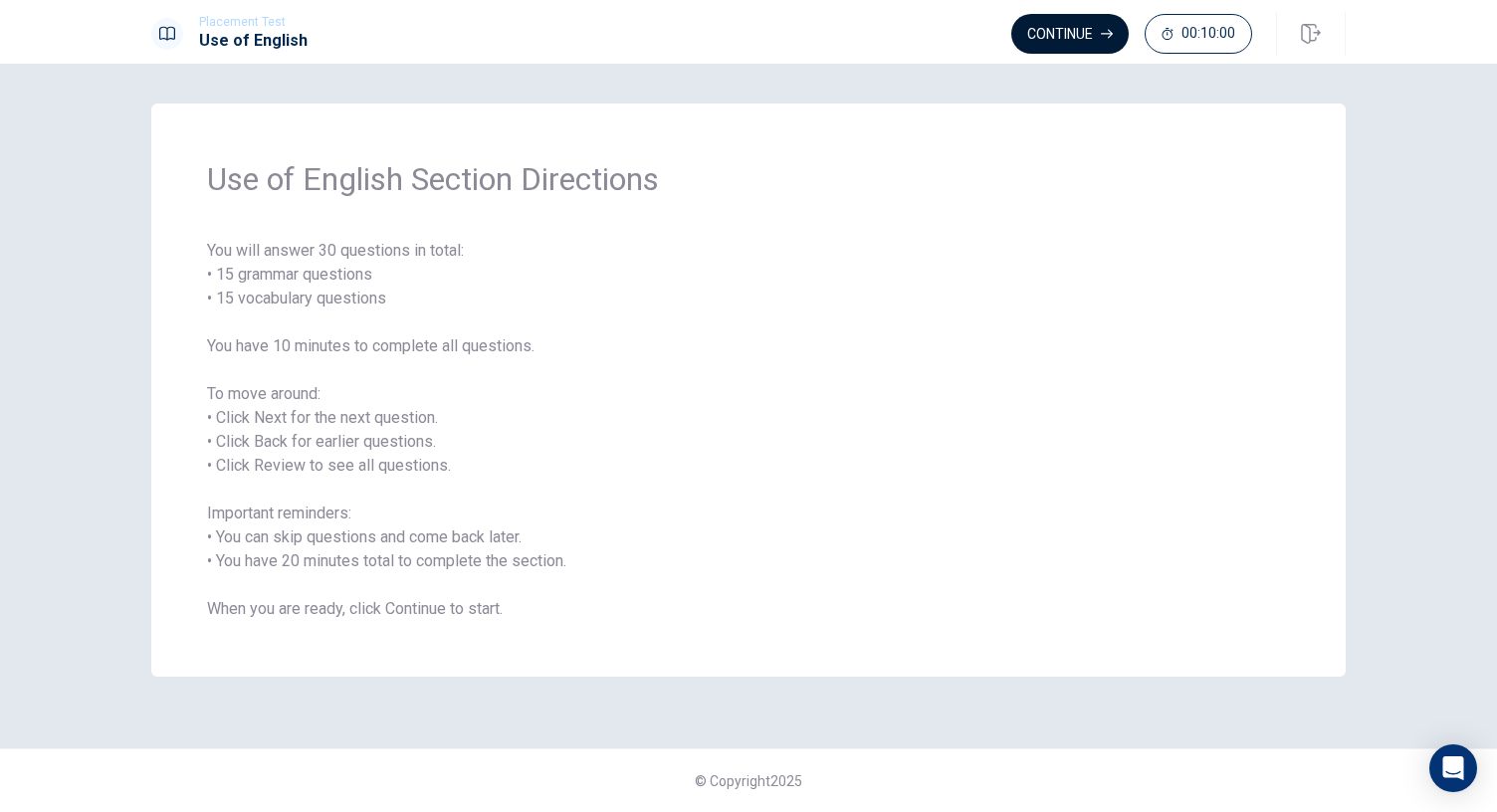 click on "Continue" at bounding box center [1070, 34] 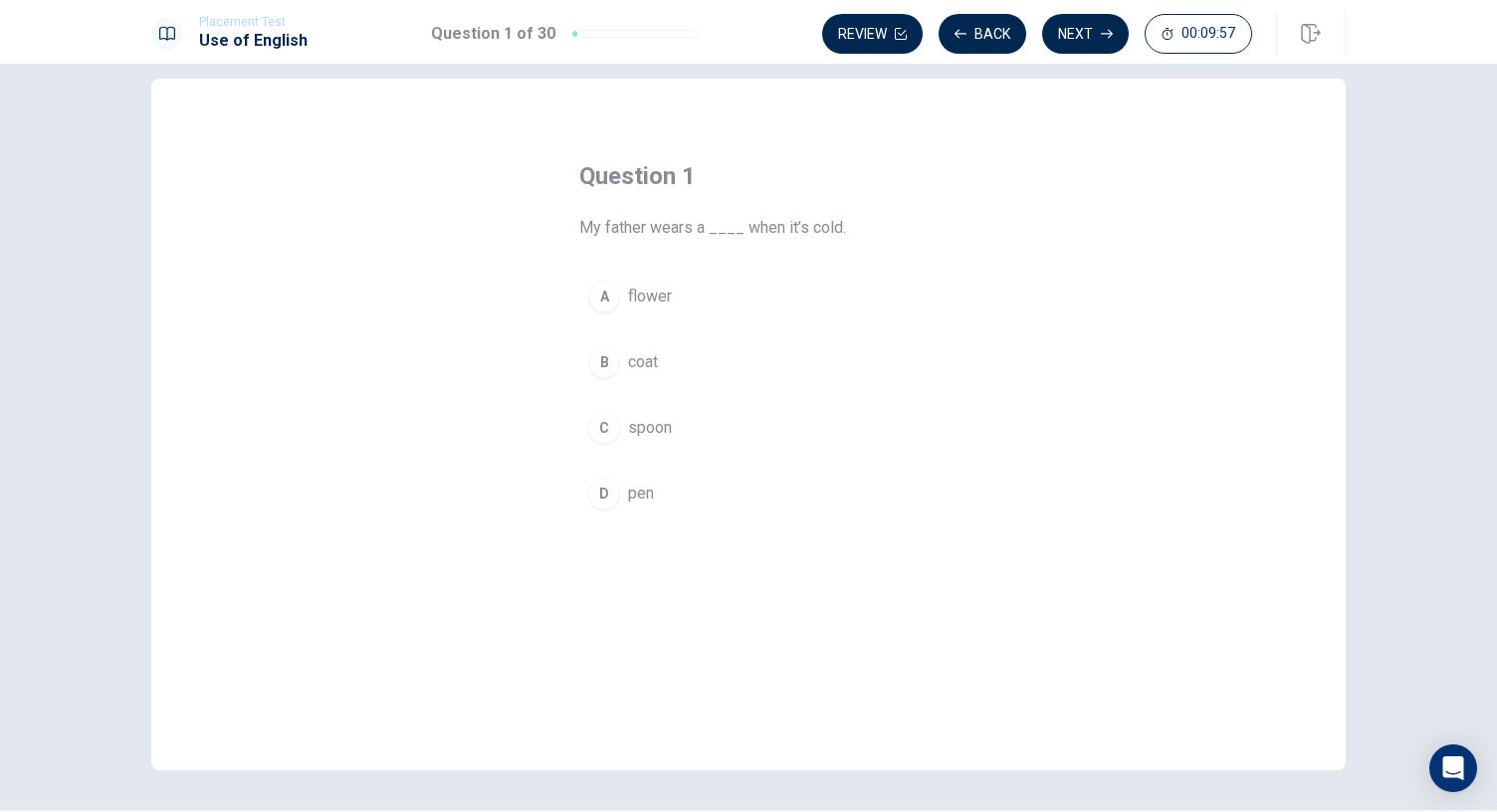 scroll, scrollTop: 23, scrollLeft: 0, axis: vertical 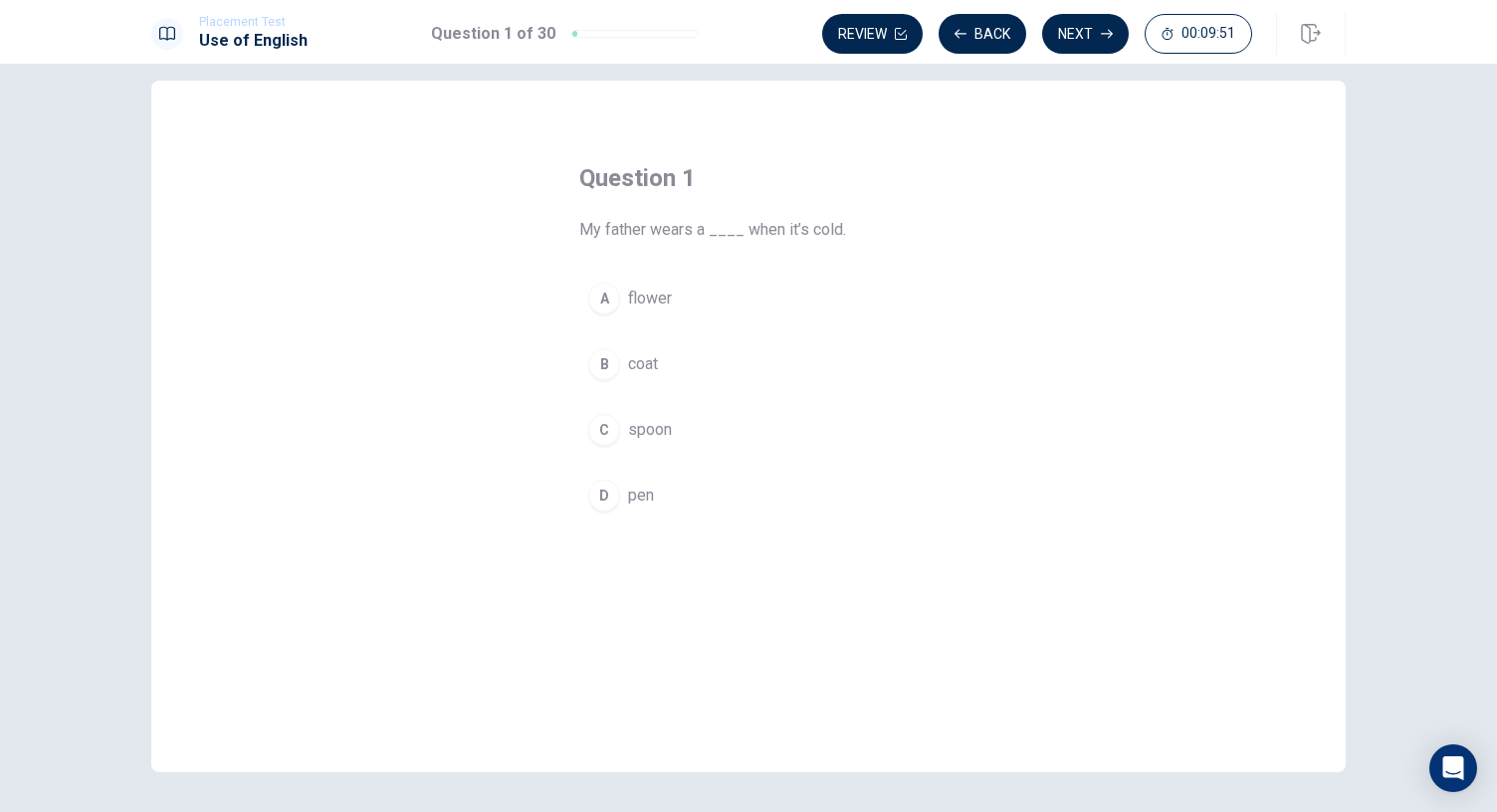 click on "B" at bounding box center [604, 364] 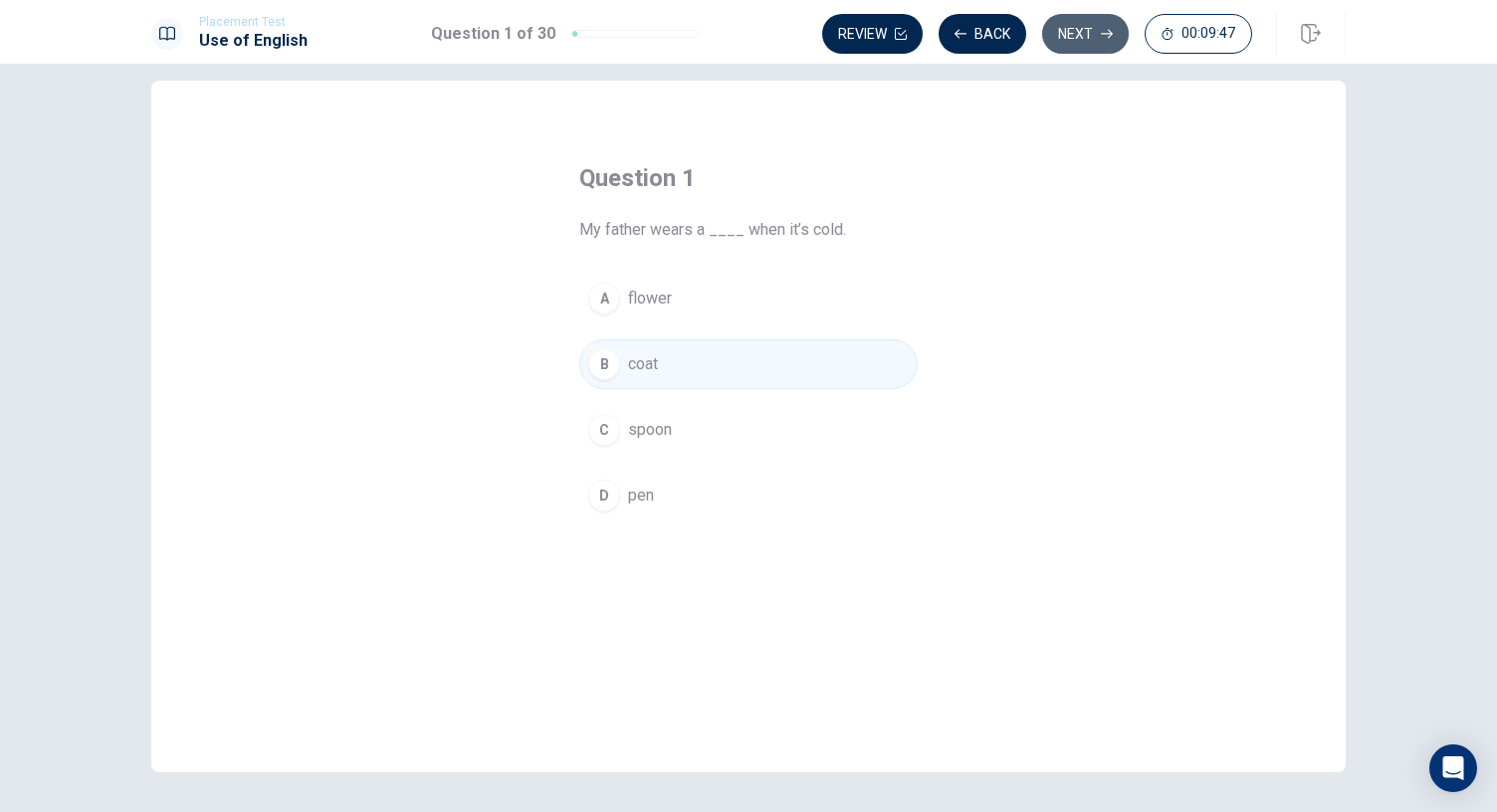 click on "Next" at bounding box center [1085, 34] 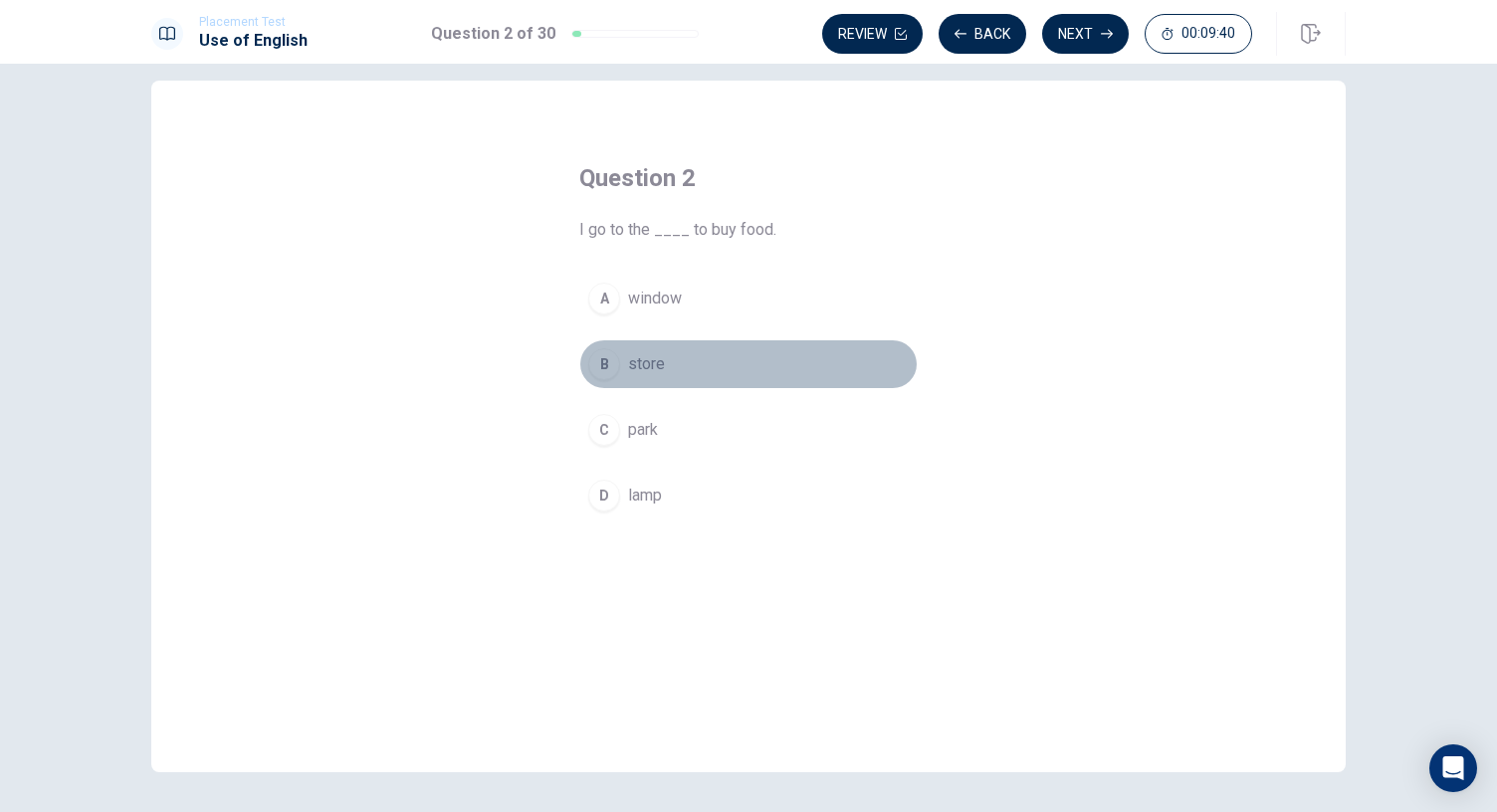 click on "B" at bounding box center (604, 364) 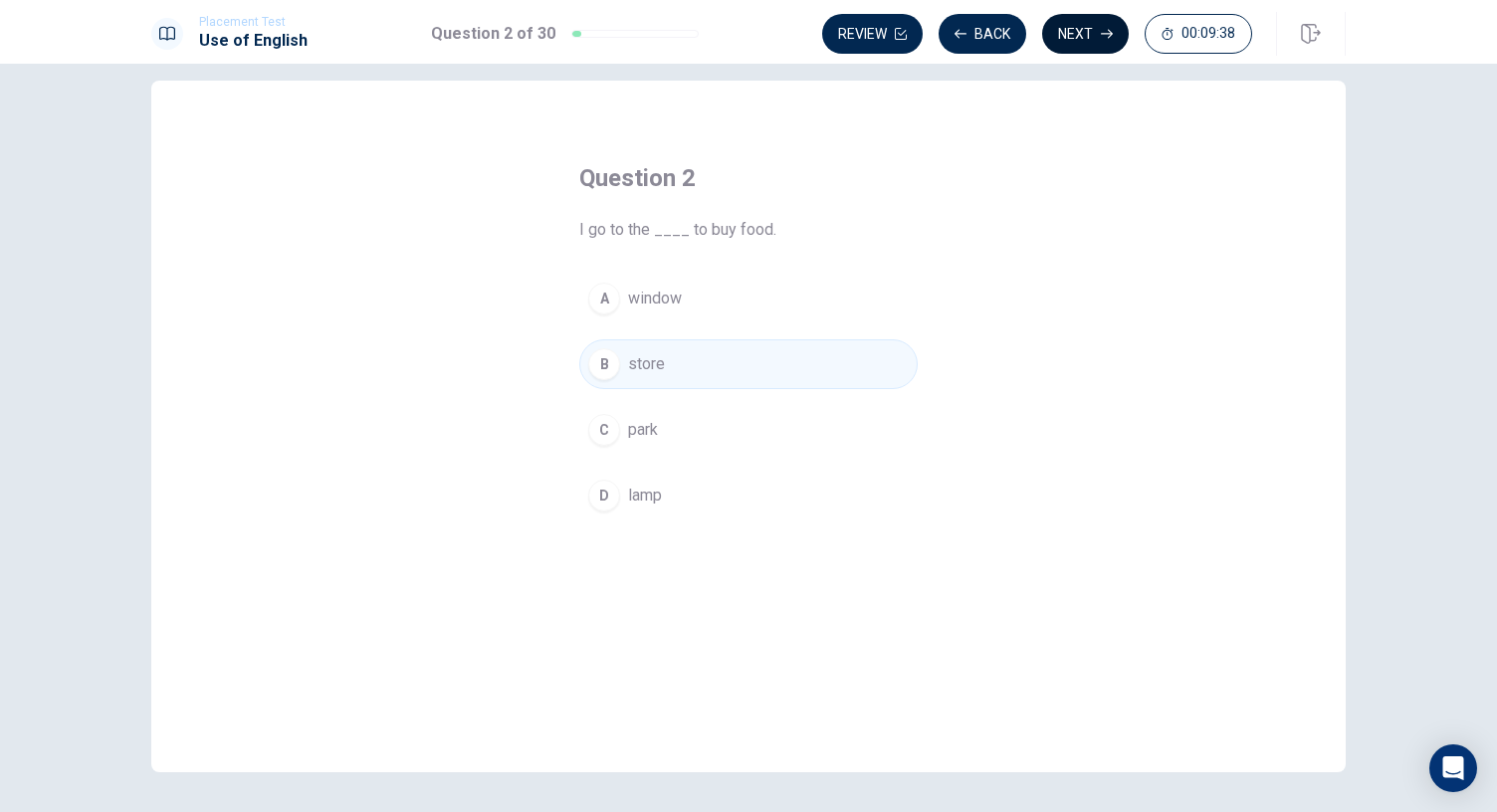 click on "Next" at bounding box center [1085, 34] 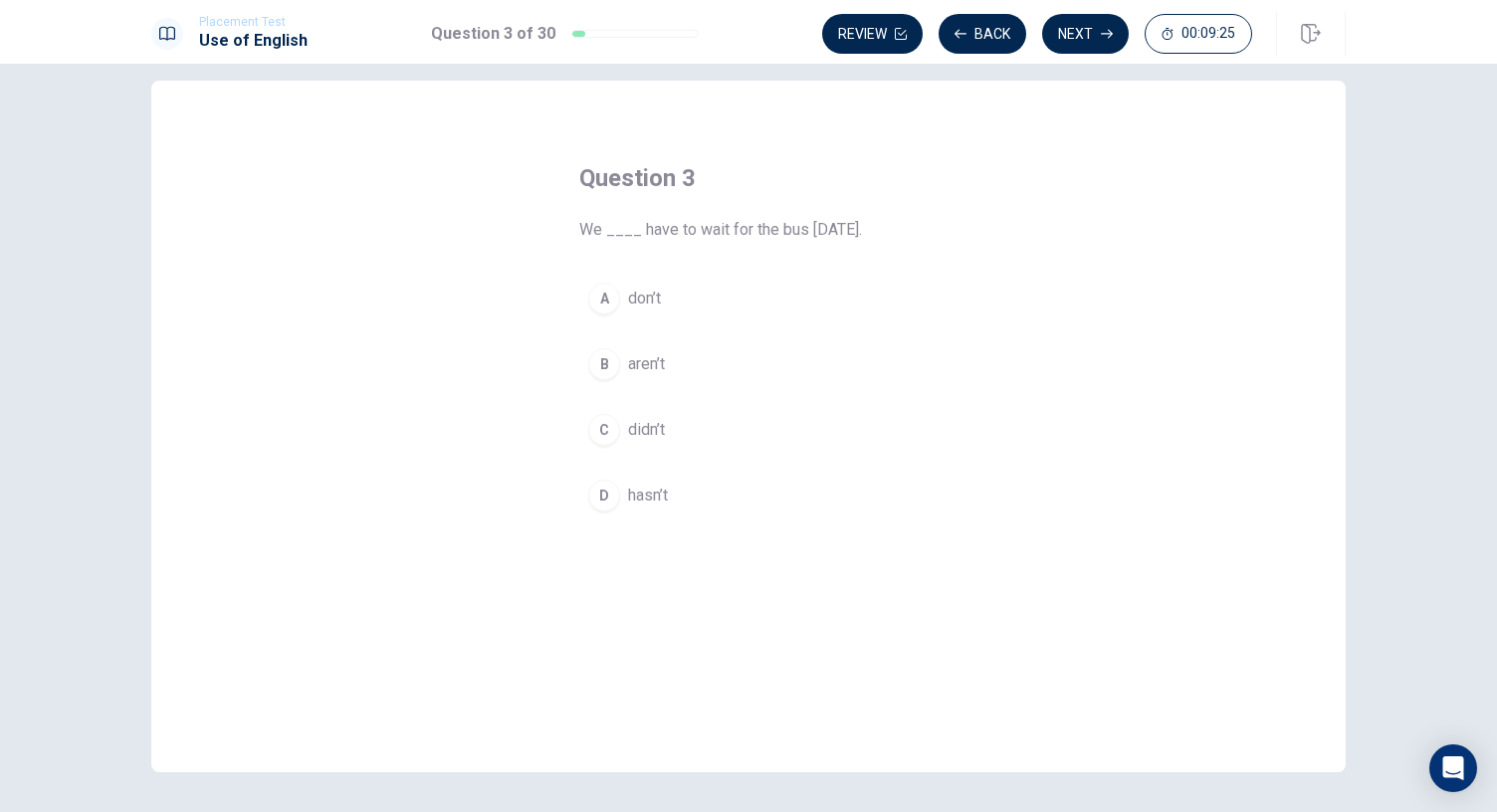 click on "C" at bounding box center (604, 430) 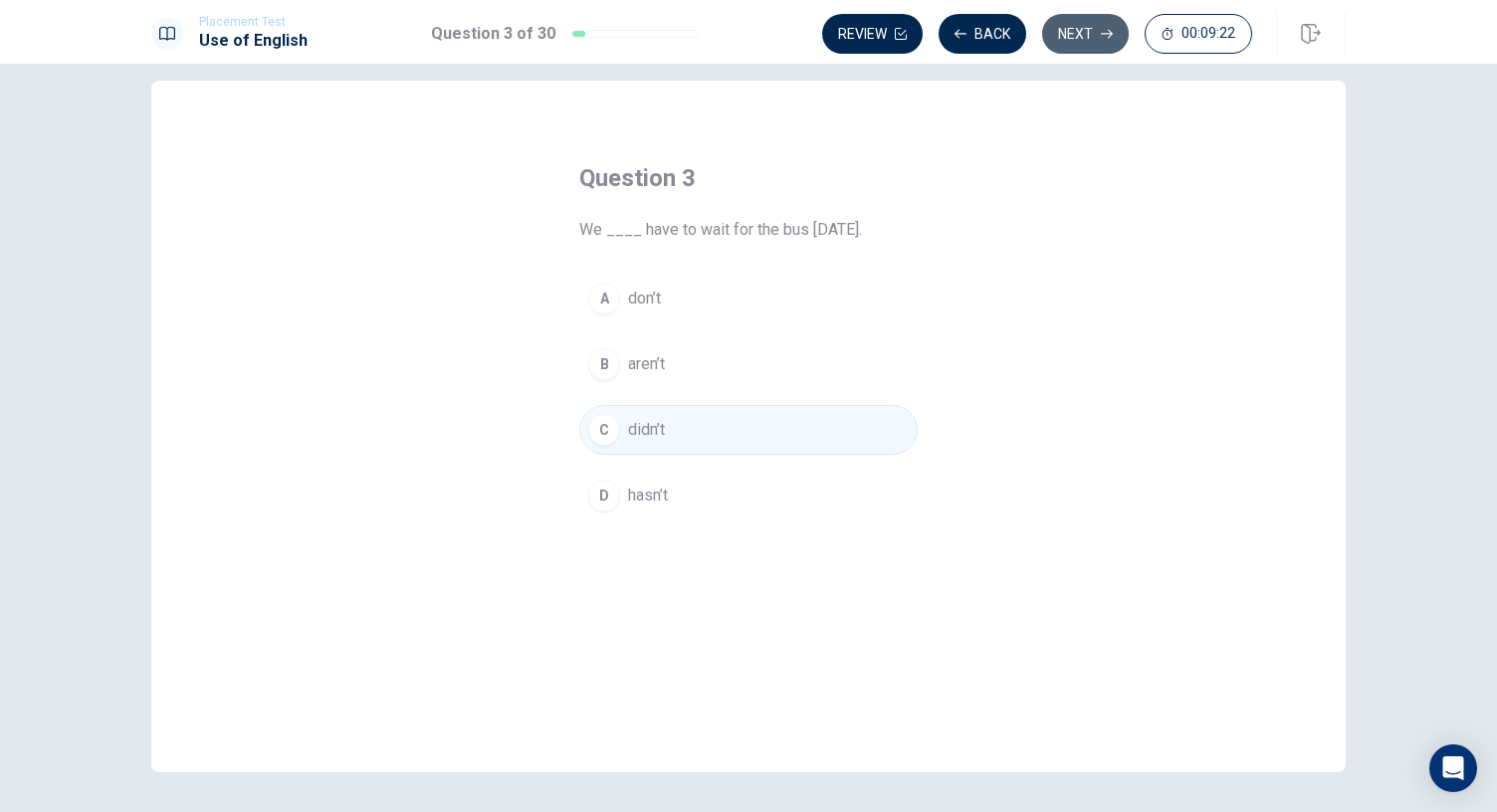 click on "Next" at bounding box center [1085, 34] 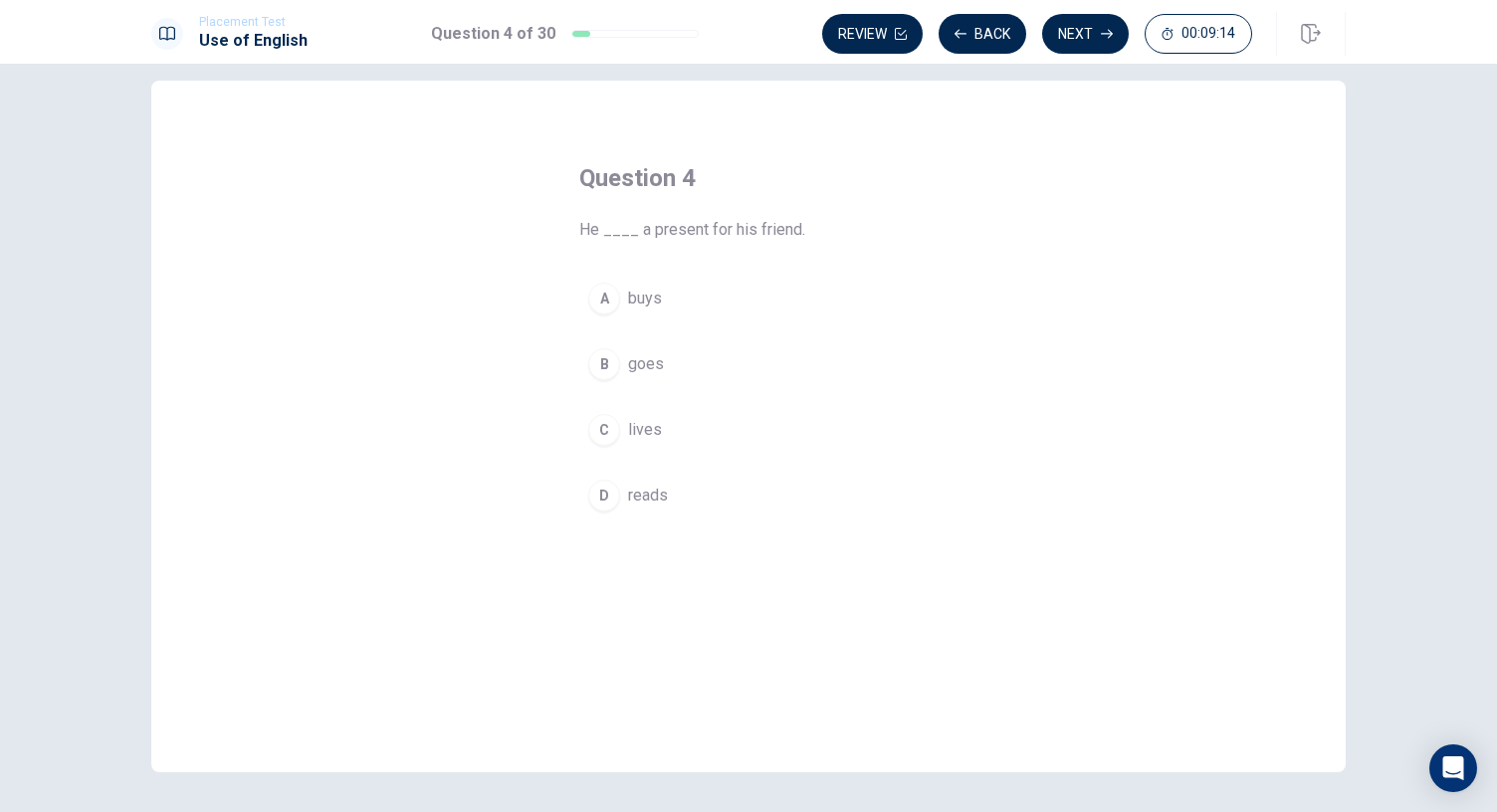 click on "A" at bounding box center [604, 299] 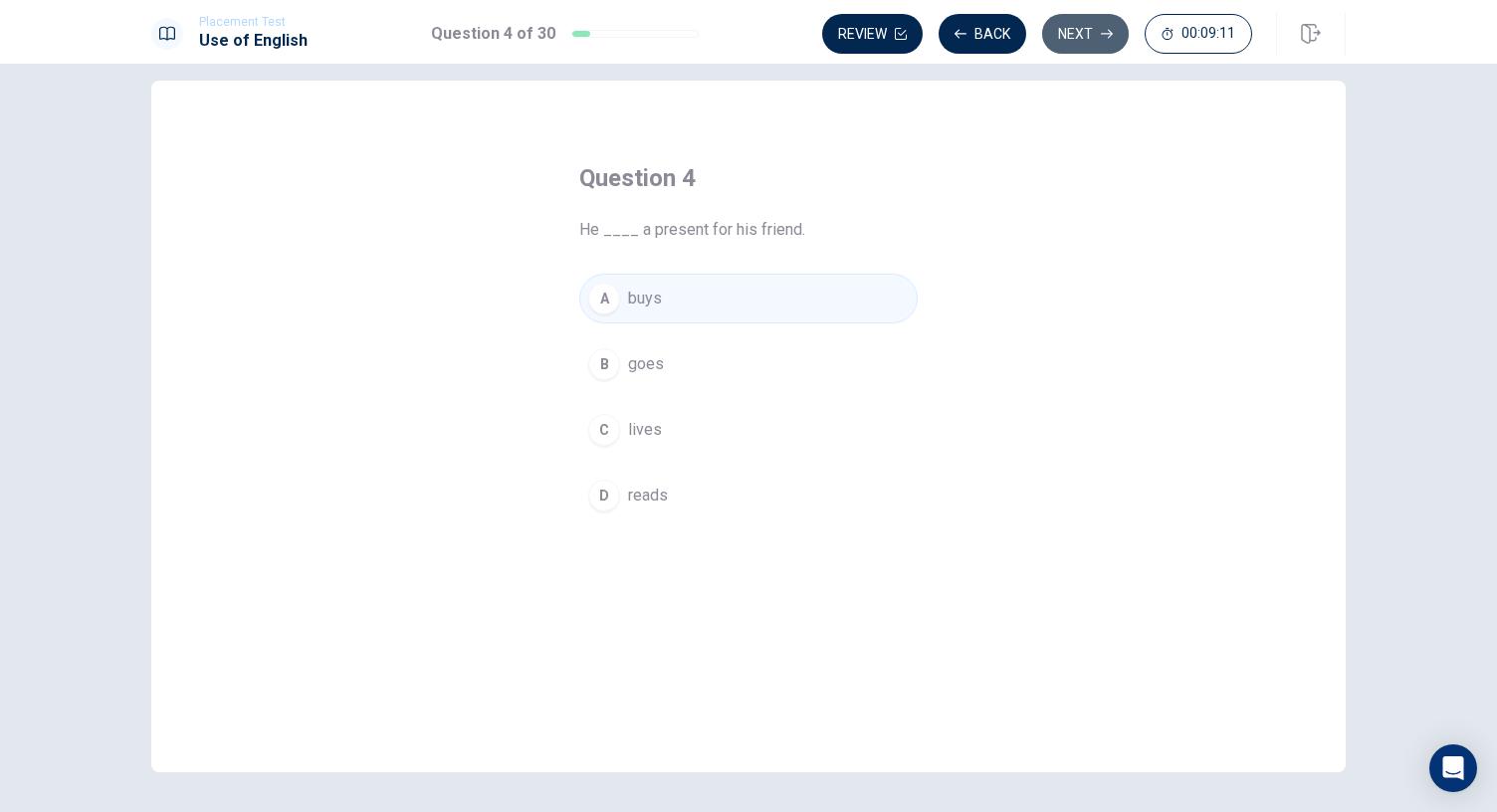 click on "Next" at bounding box center [1085, 34] 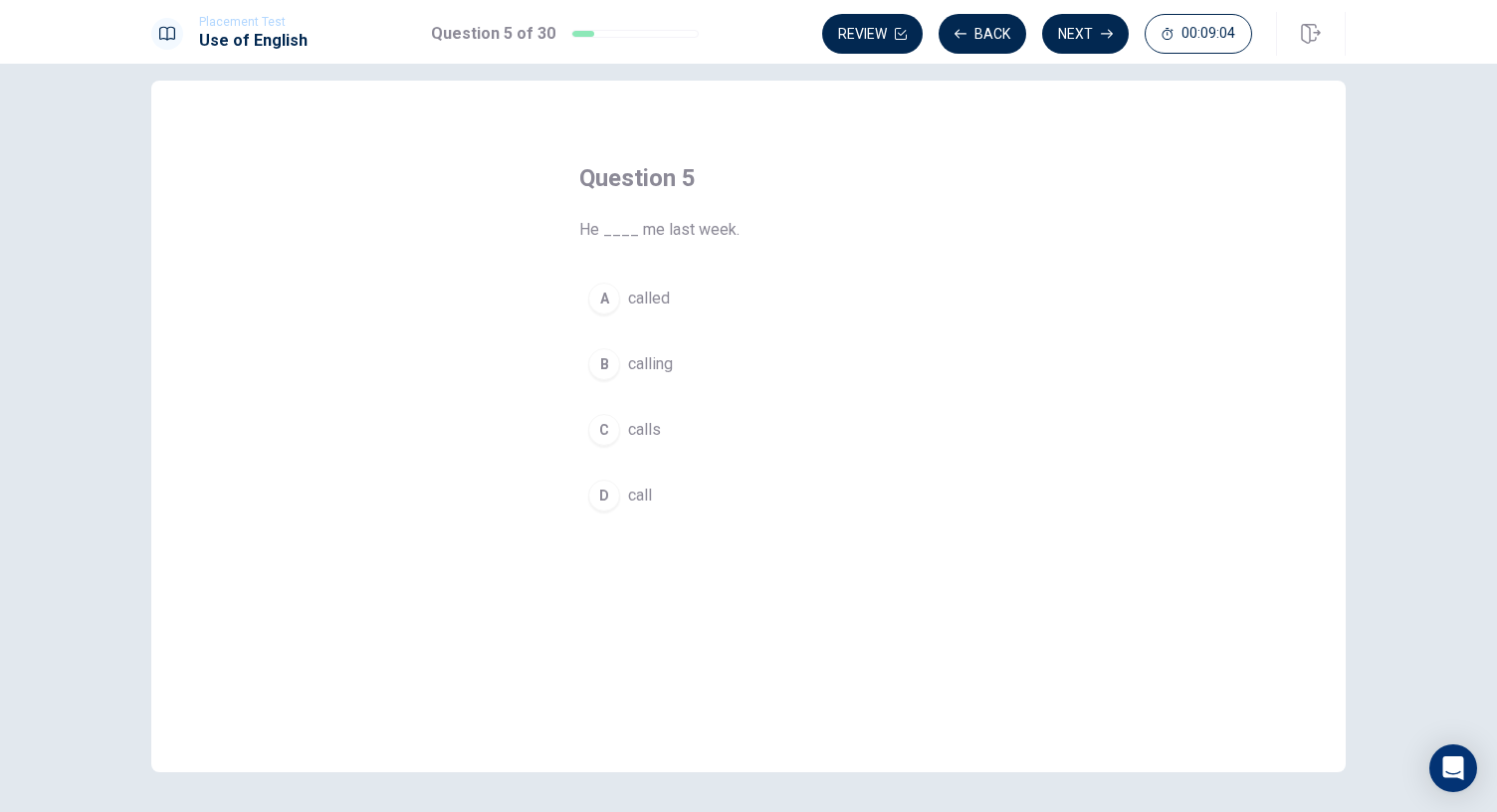 click on "A" at bounding box center [604, 299] 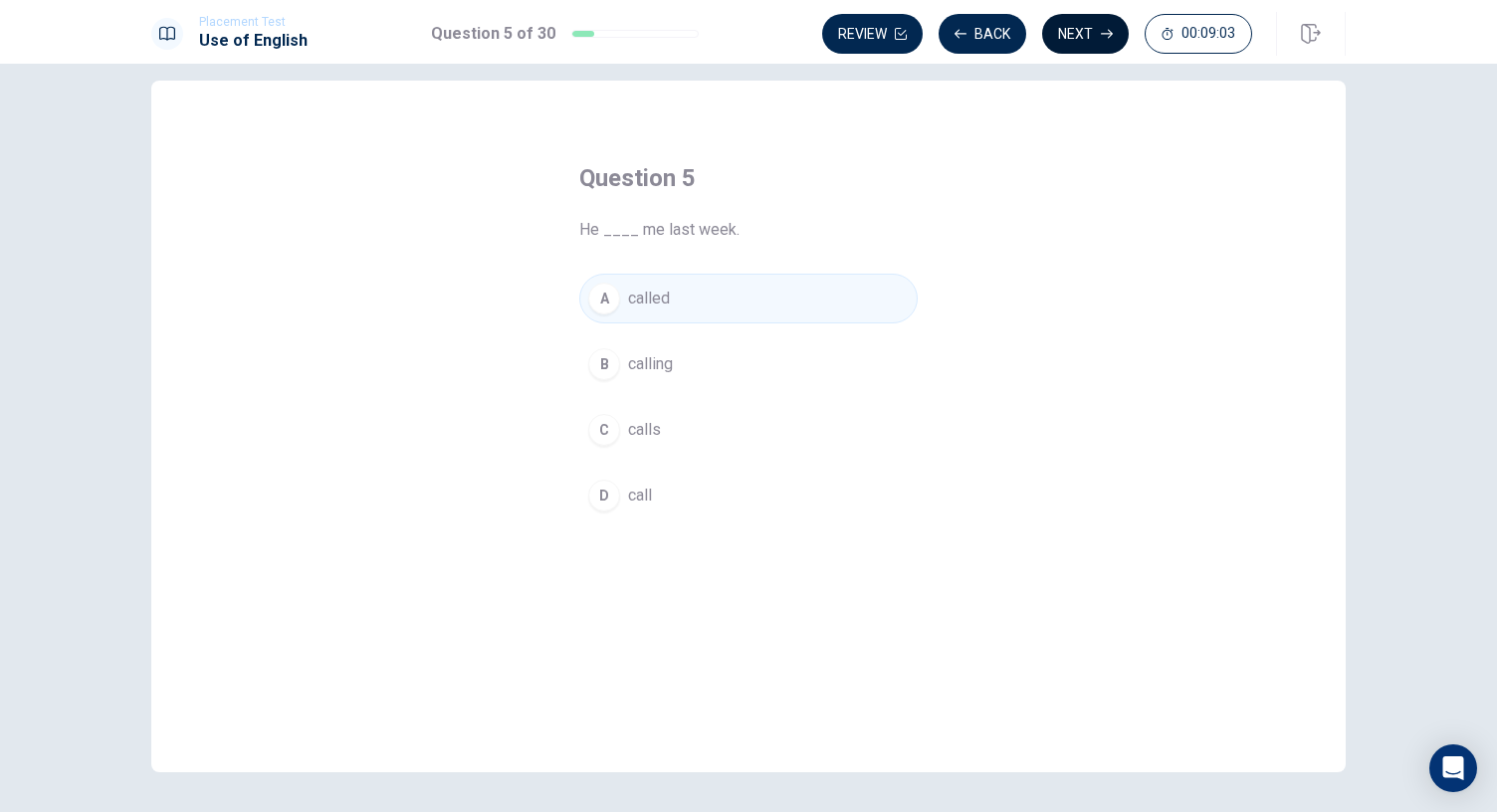click on "Next" at bounding box center (1085, 34) 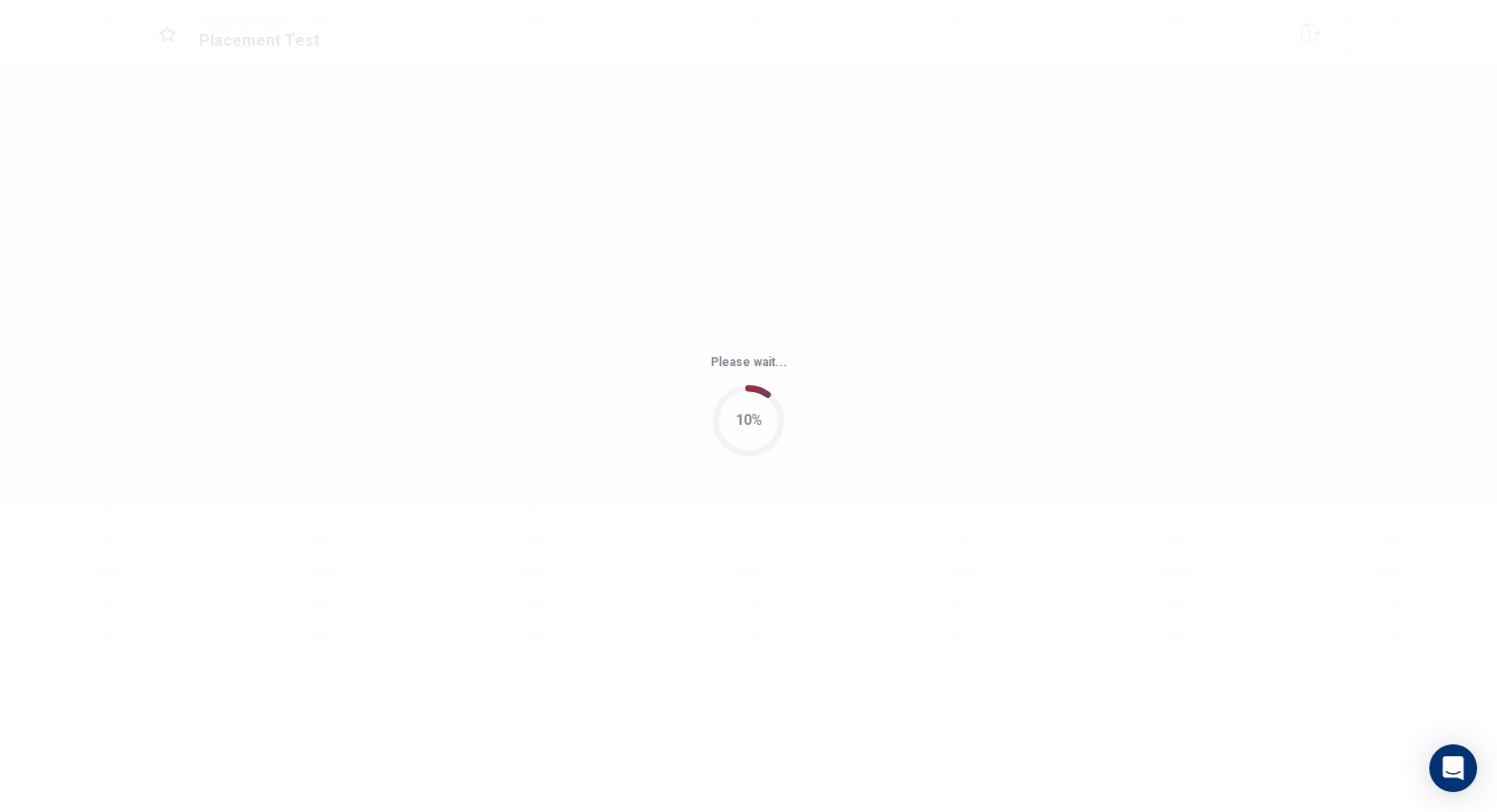 scroll, scrollTop: 0, scrollLeft: 0, axis: both 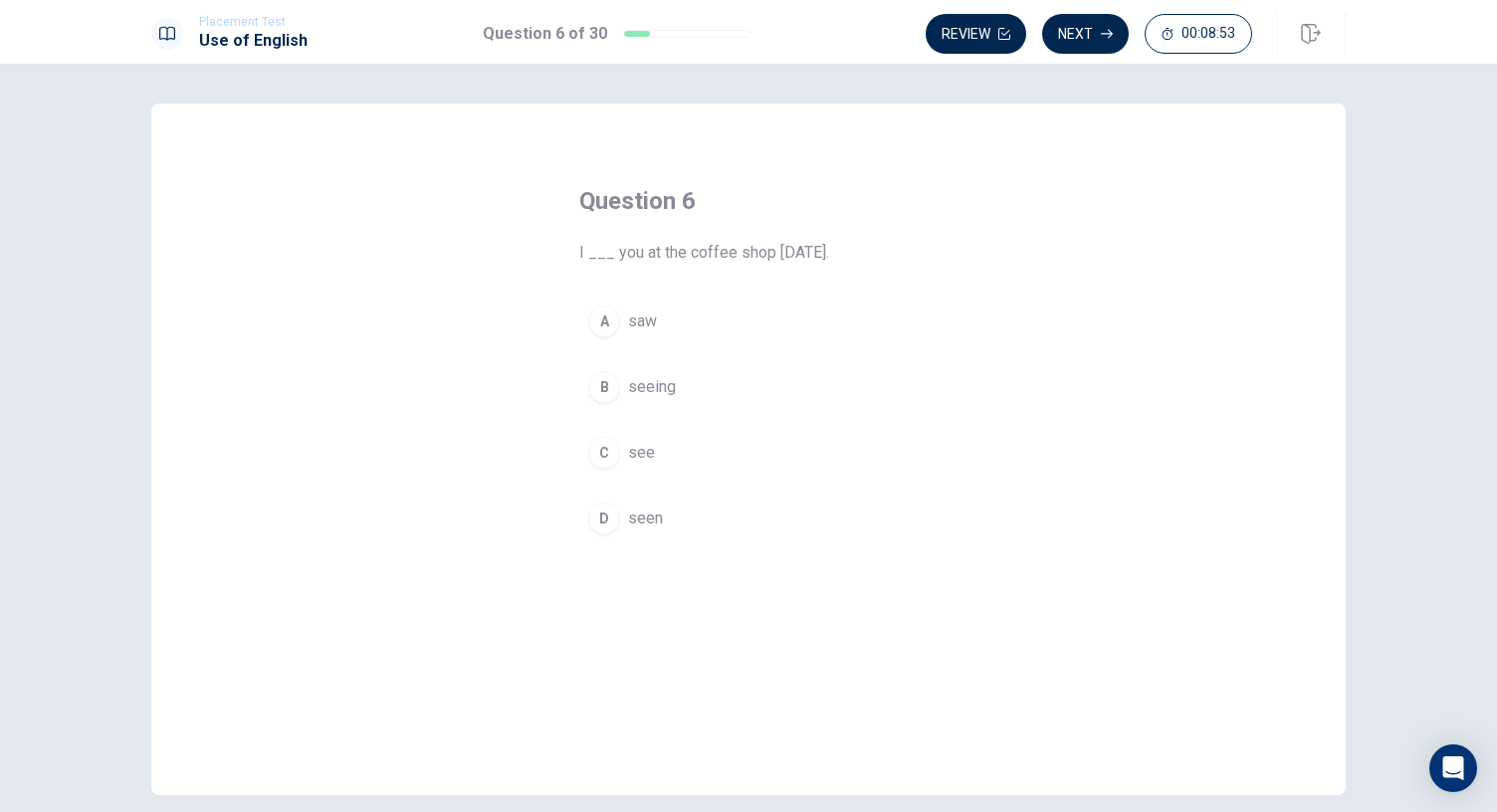 click on "A" at bounding box center [604, 321] 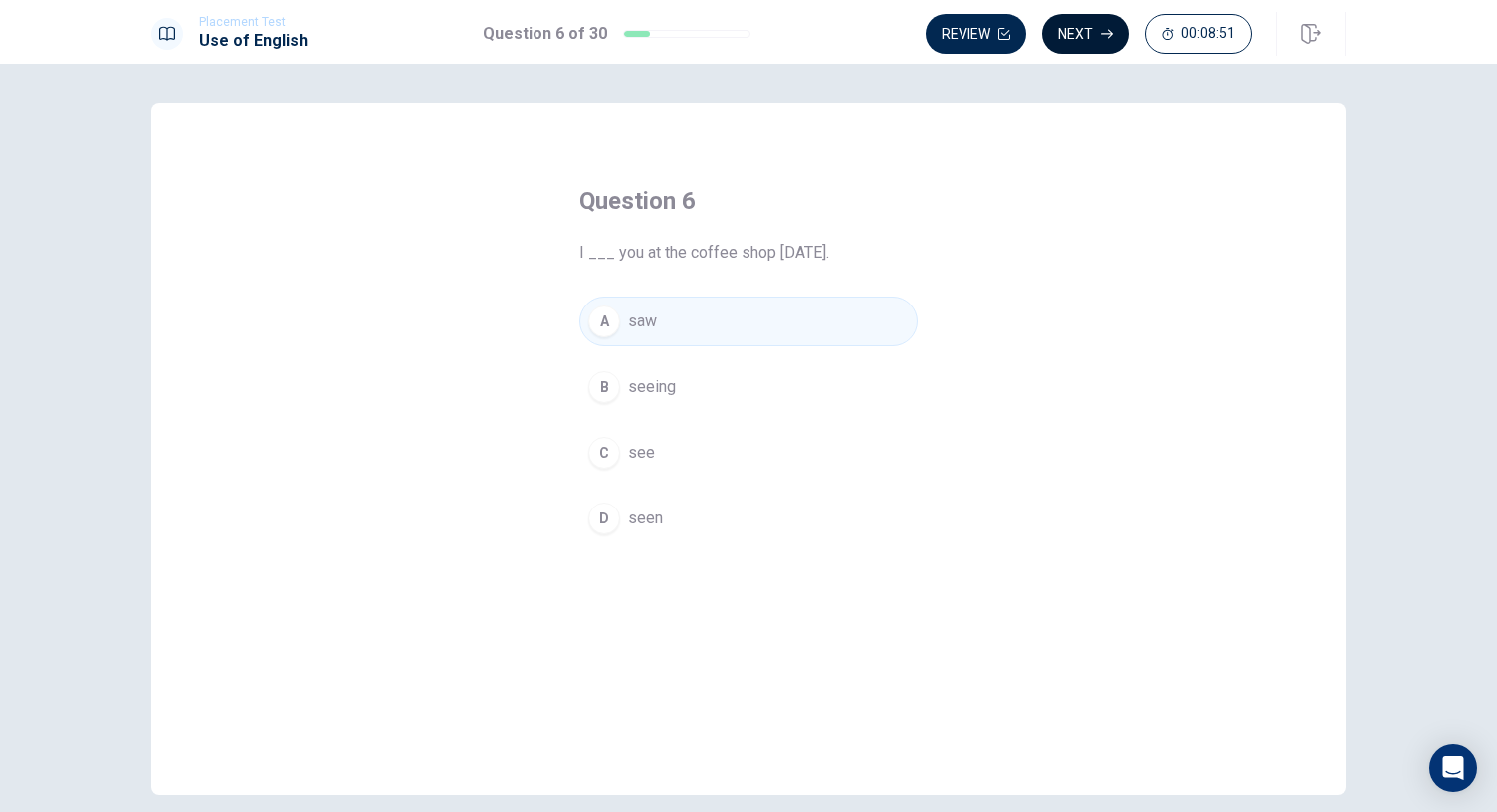 click on "Next" at bounding box center (1085, 34) 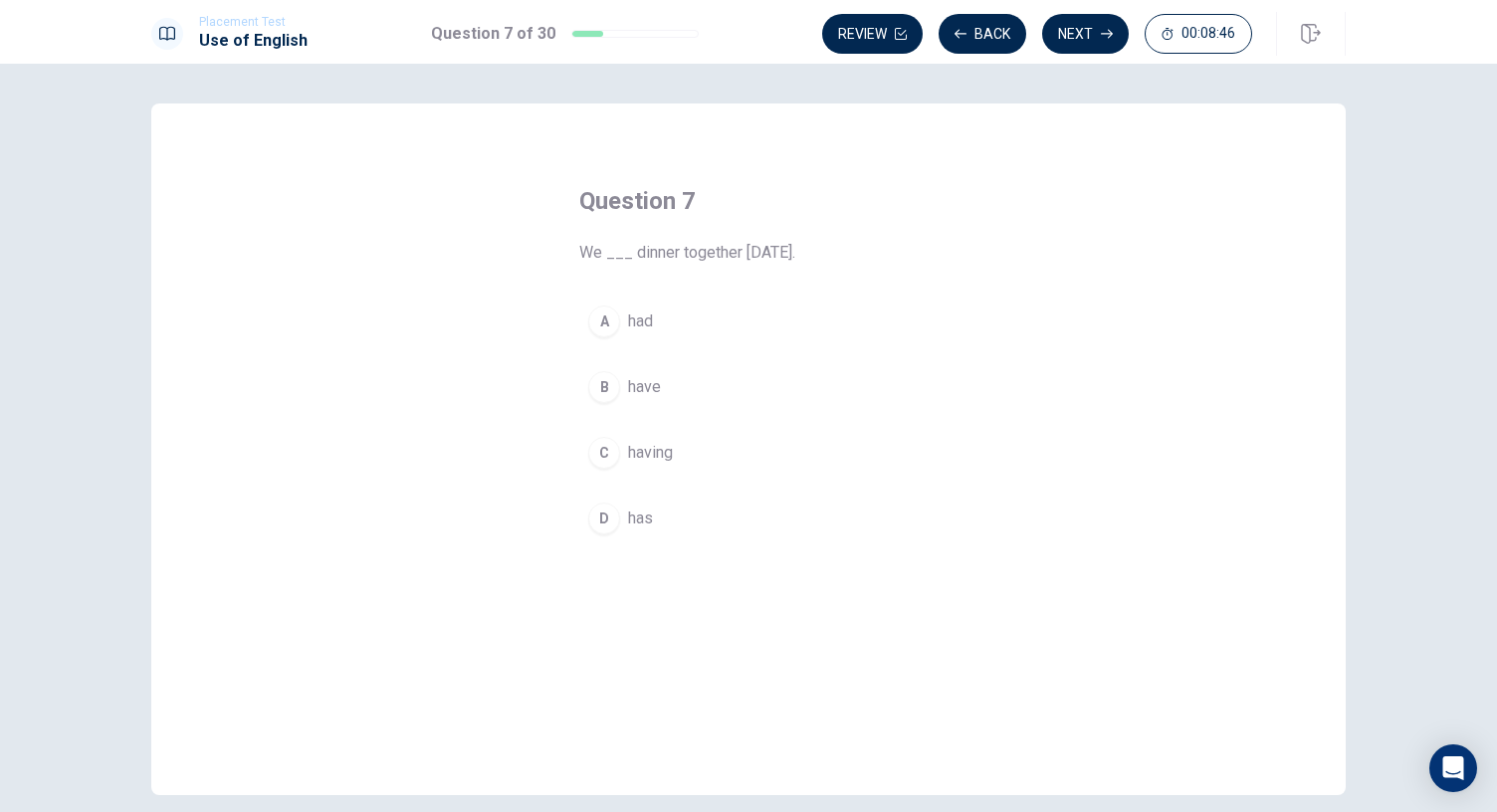 click on "A" at bounding box center [604, 321] 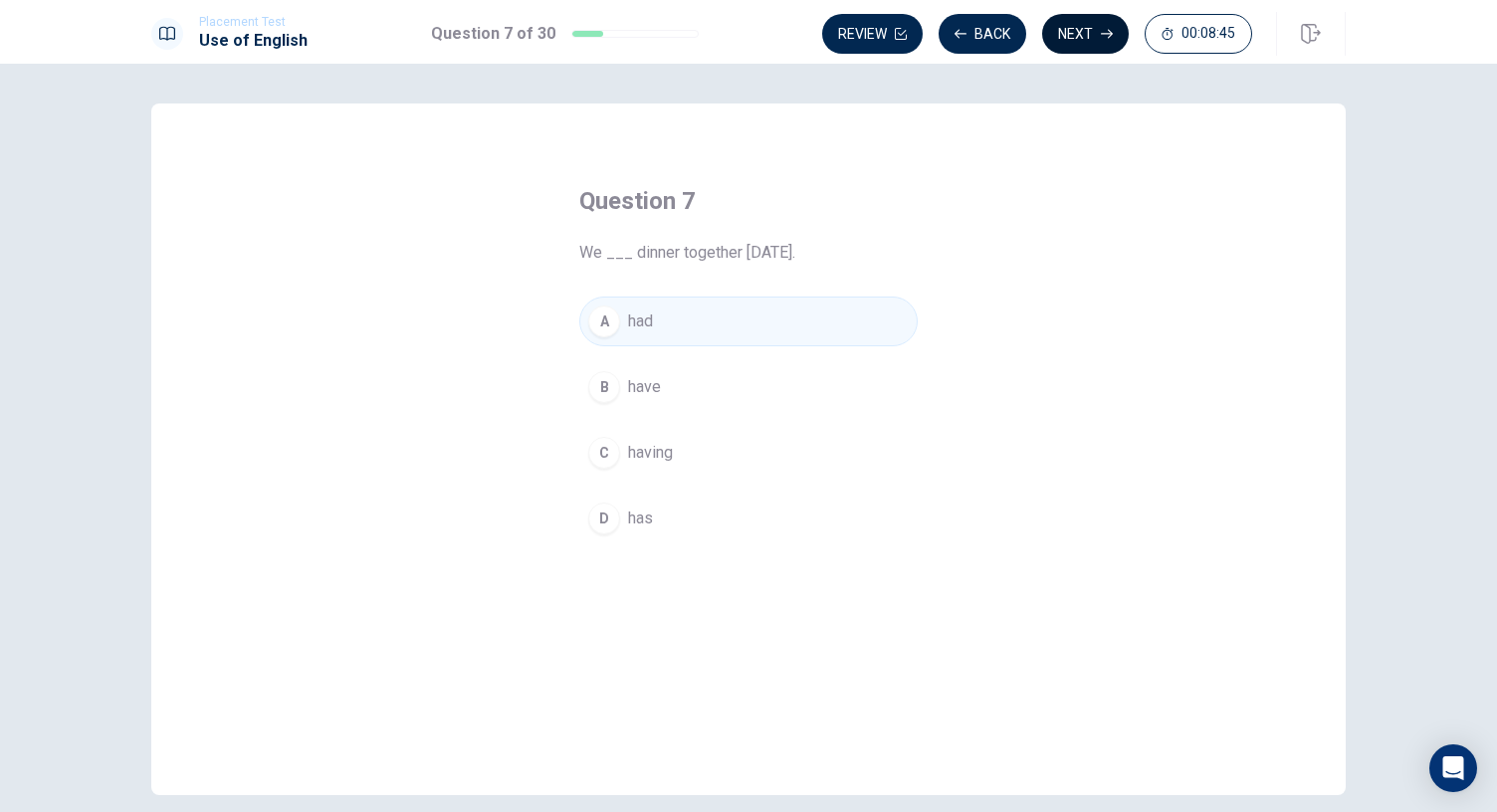 click on "Next" at bounding box center [1085, 34] 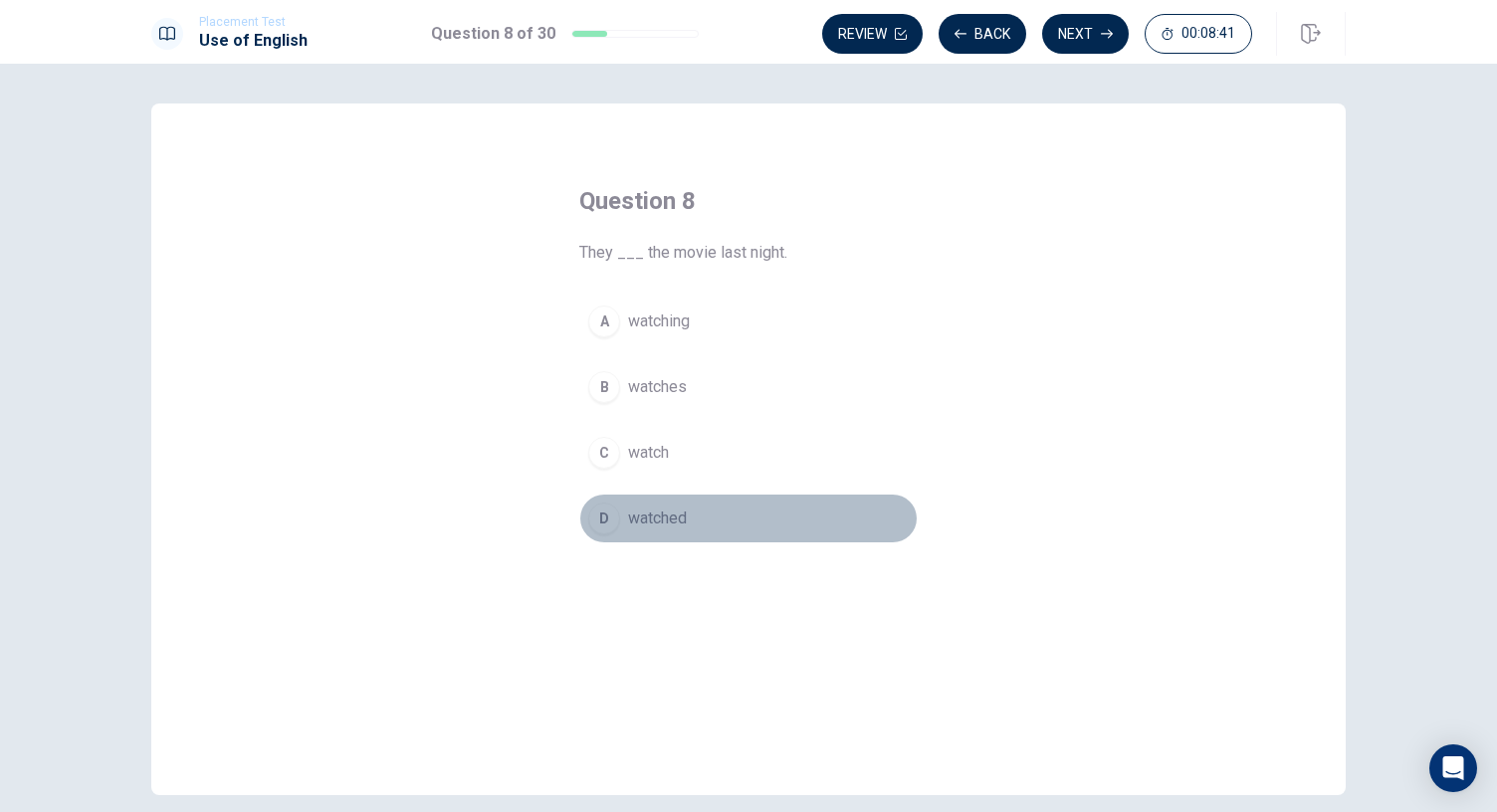 click on "D" at bounding box center (604, 518) 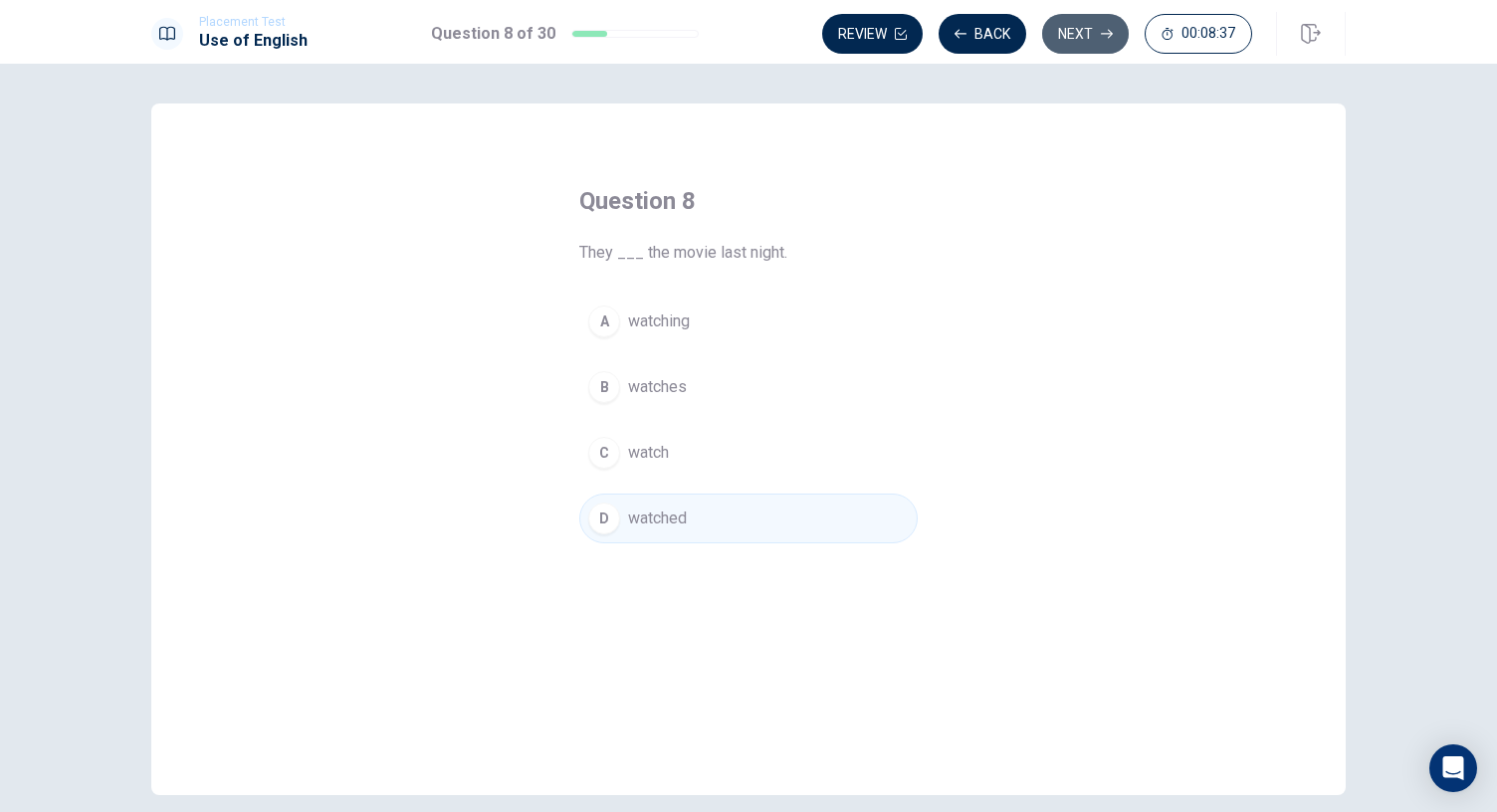 click on "Next" at bounding box center (1085, 34) 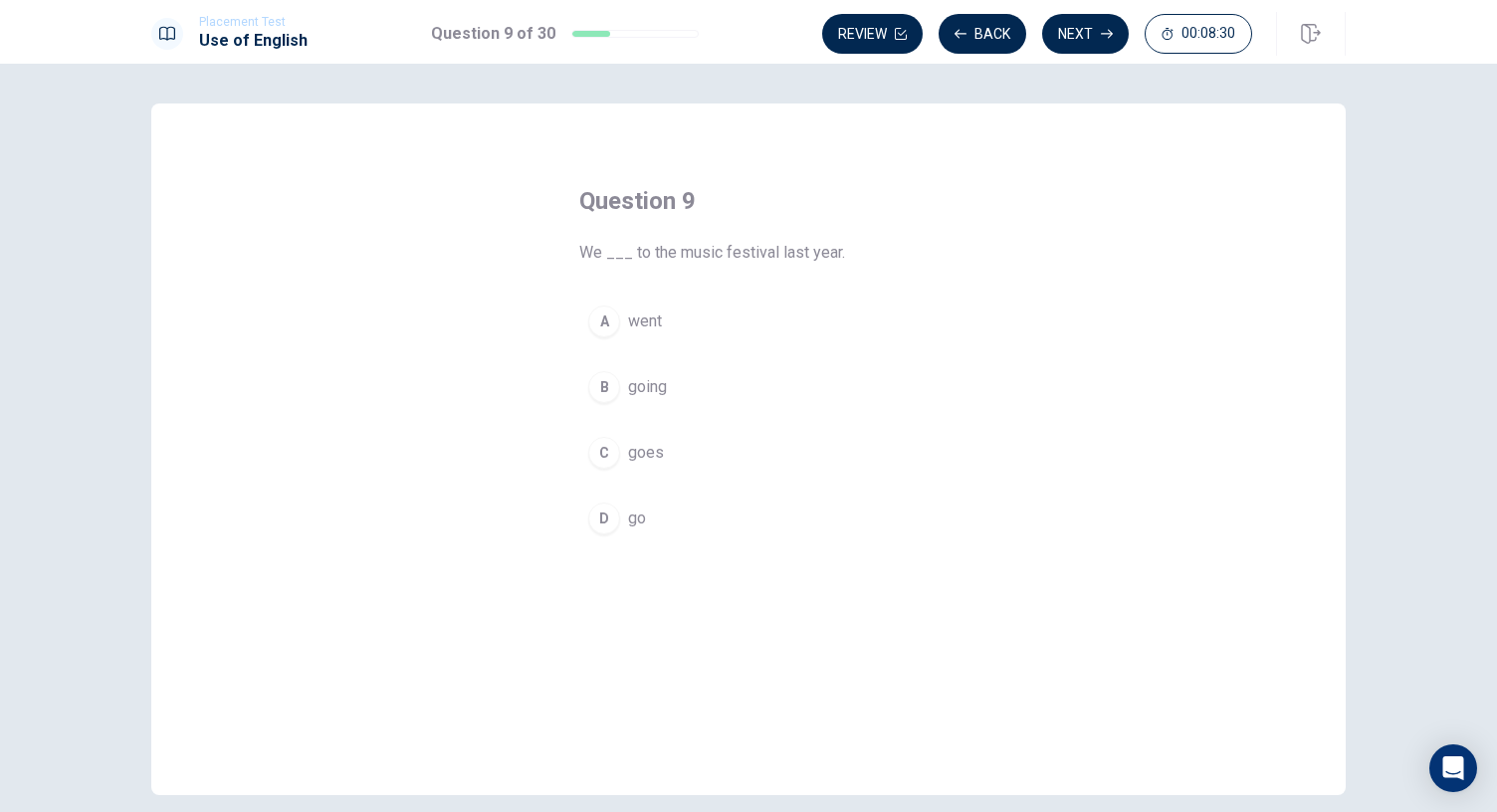 click on "A" at bounding box center (604, 321) 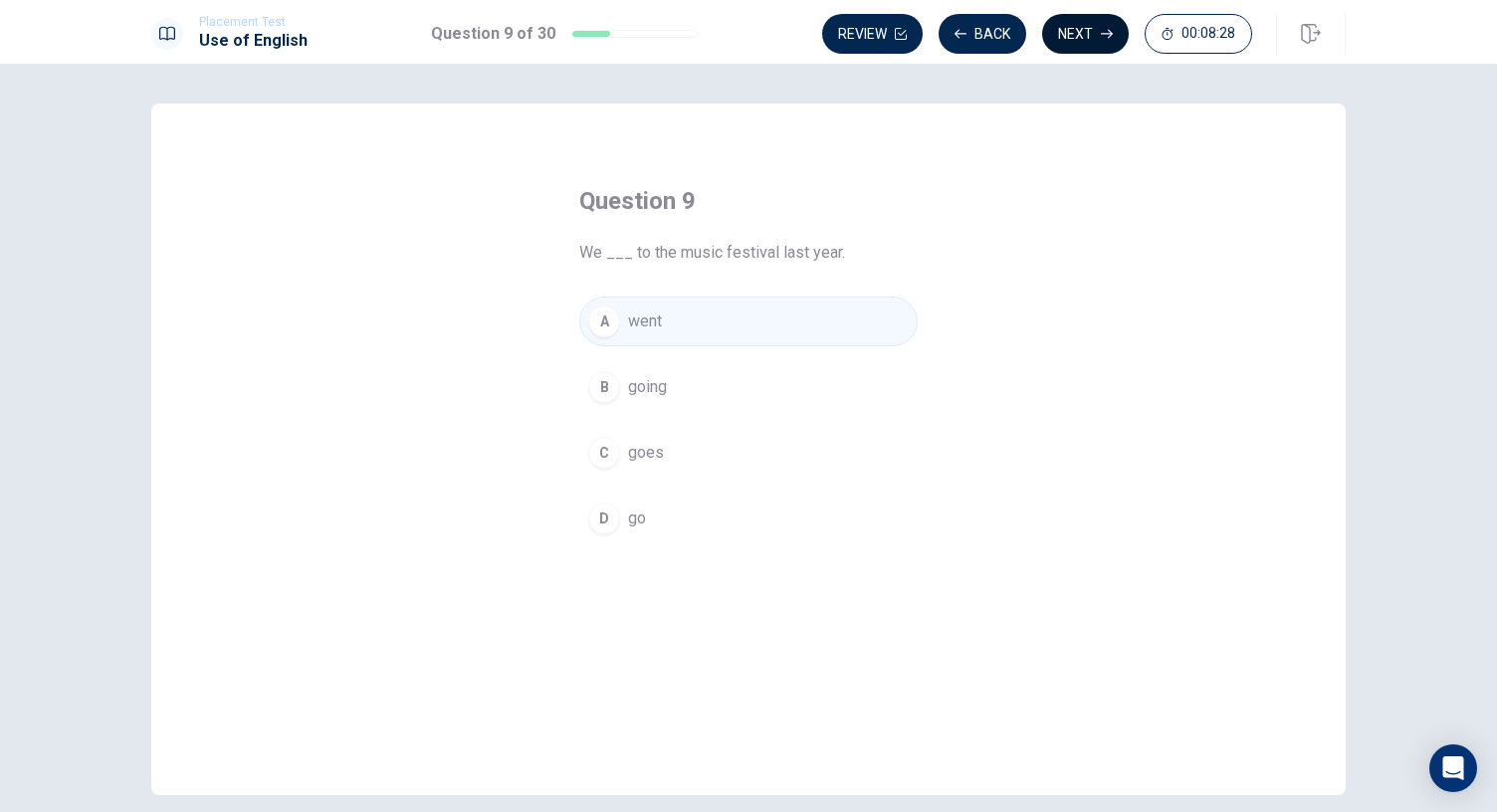 click on "Next" at bounding box center (1085, 34) 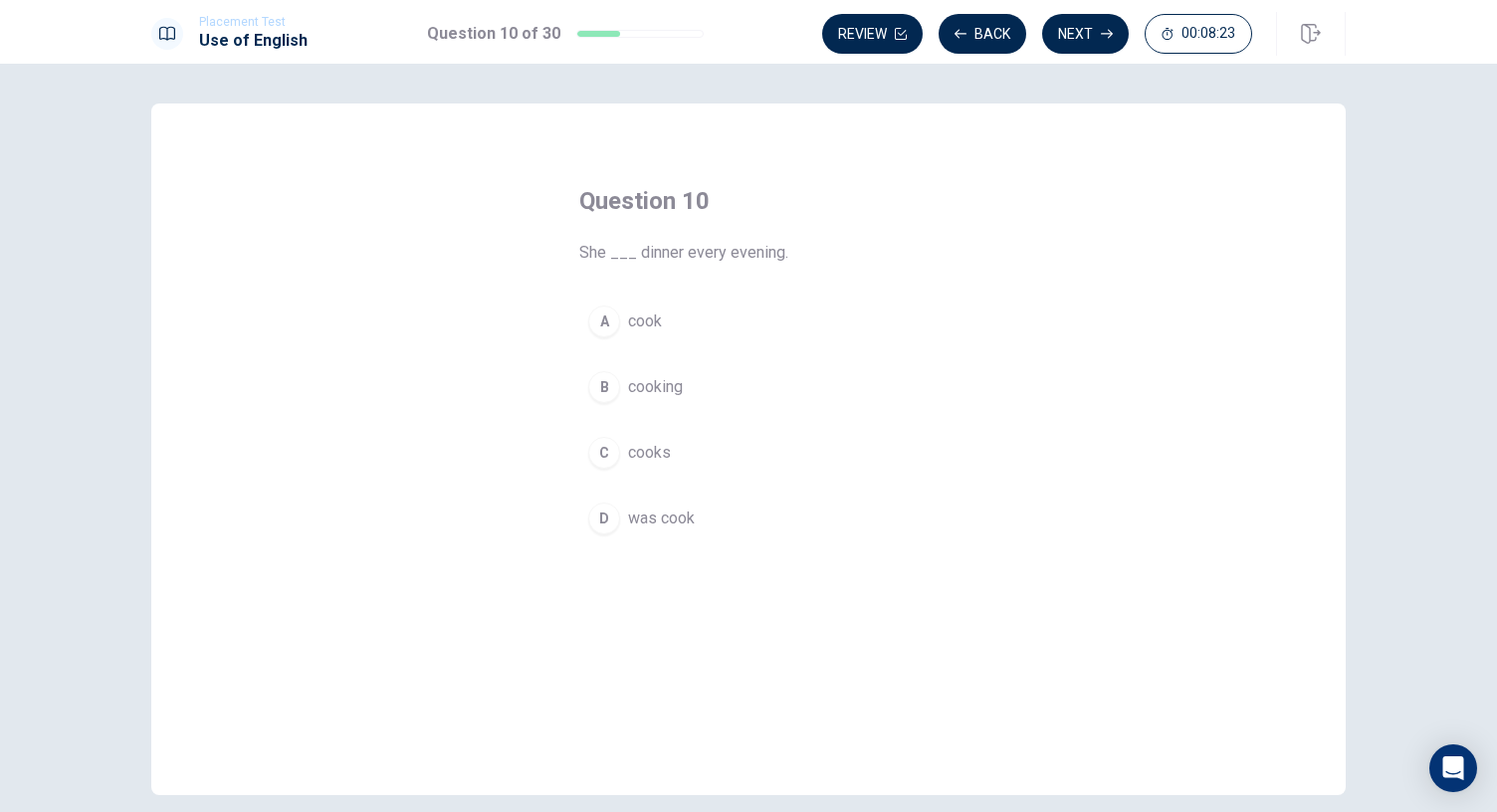 click on "C" at bounding box center (604, 453) 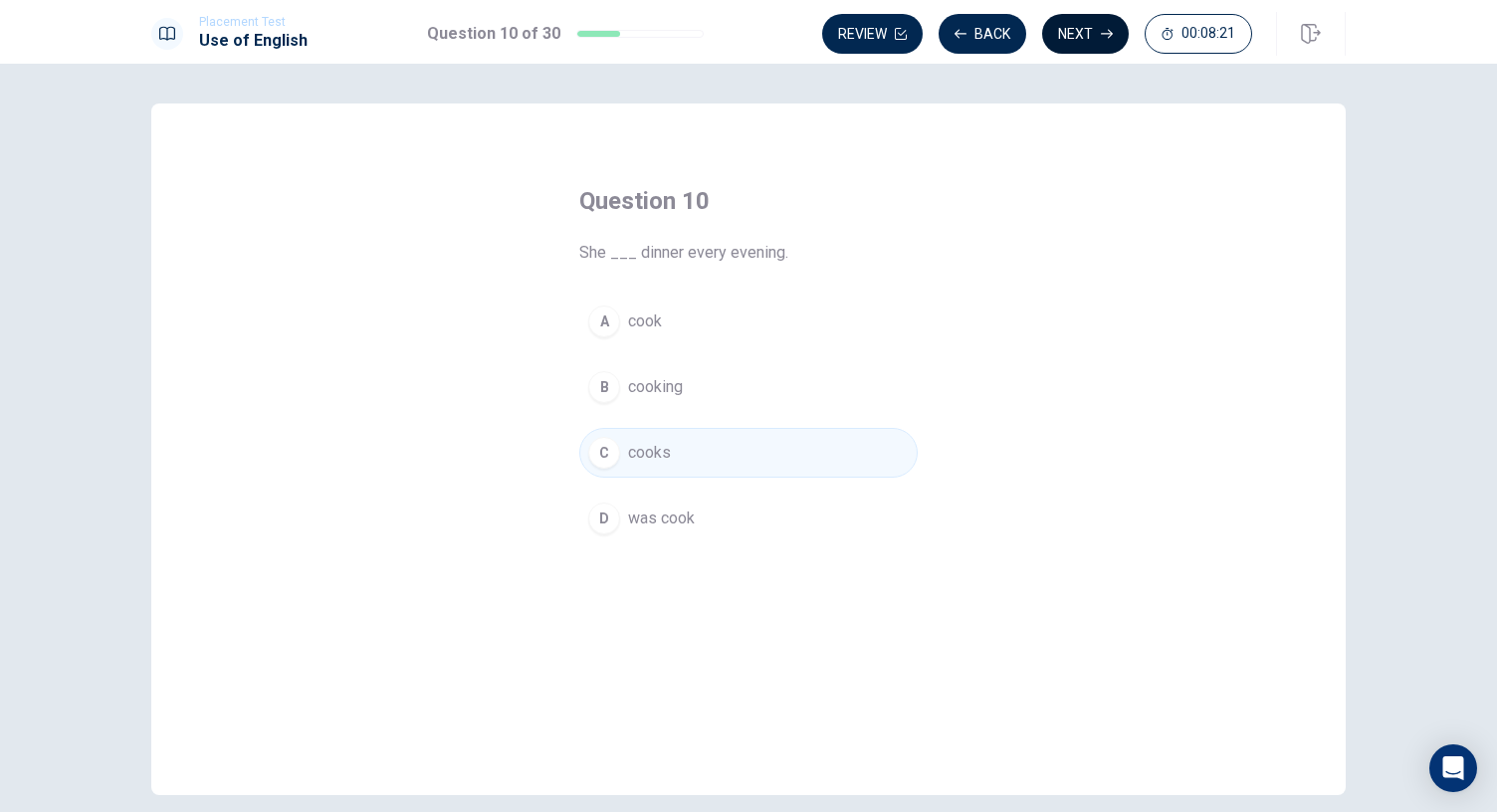 click on "Next" at bounding box center [1085, 34] 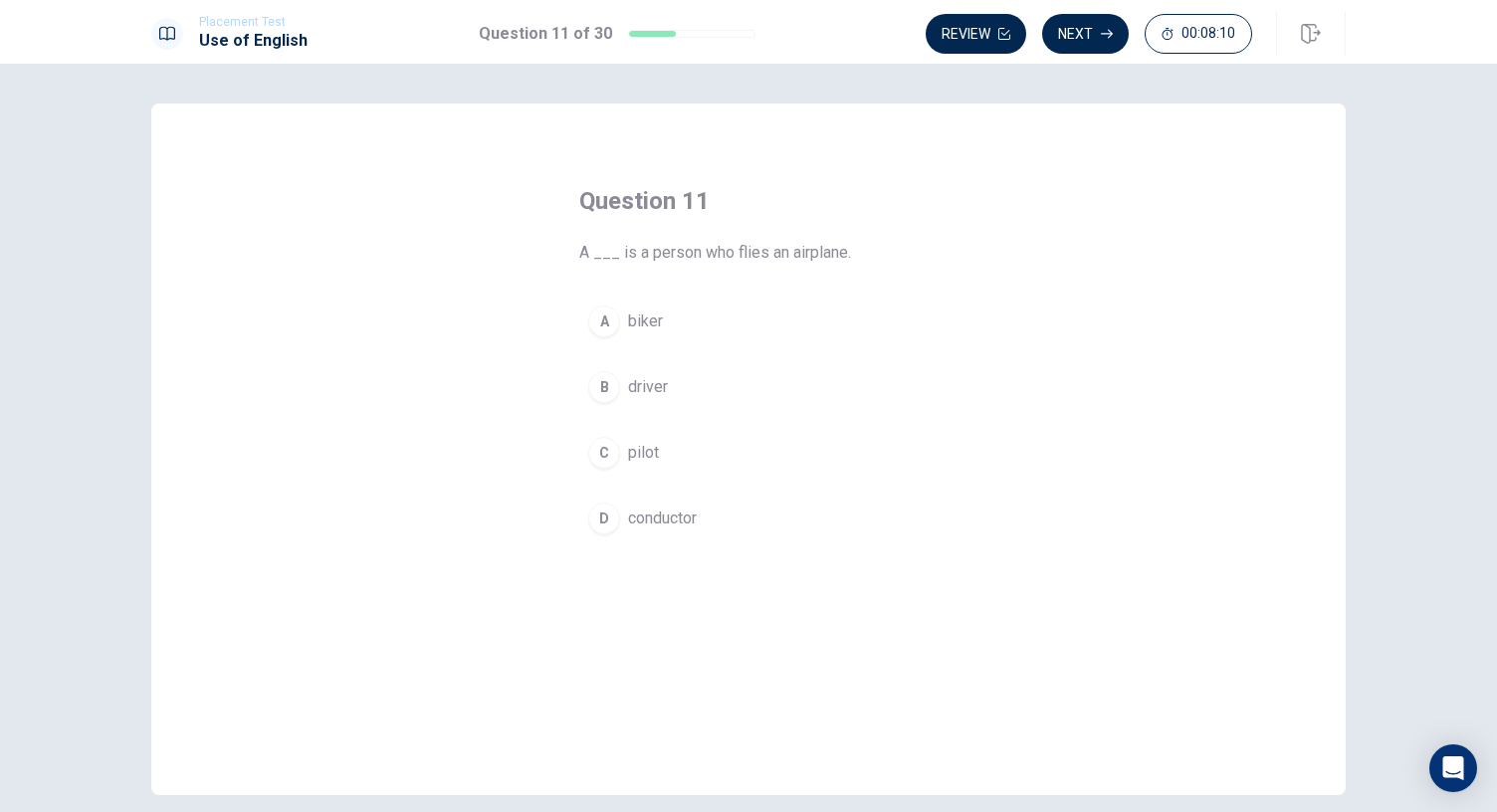 click on "C" at bounding box center (604, 453) 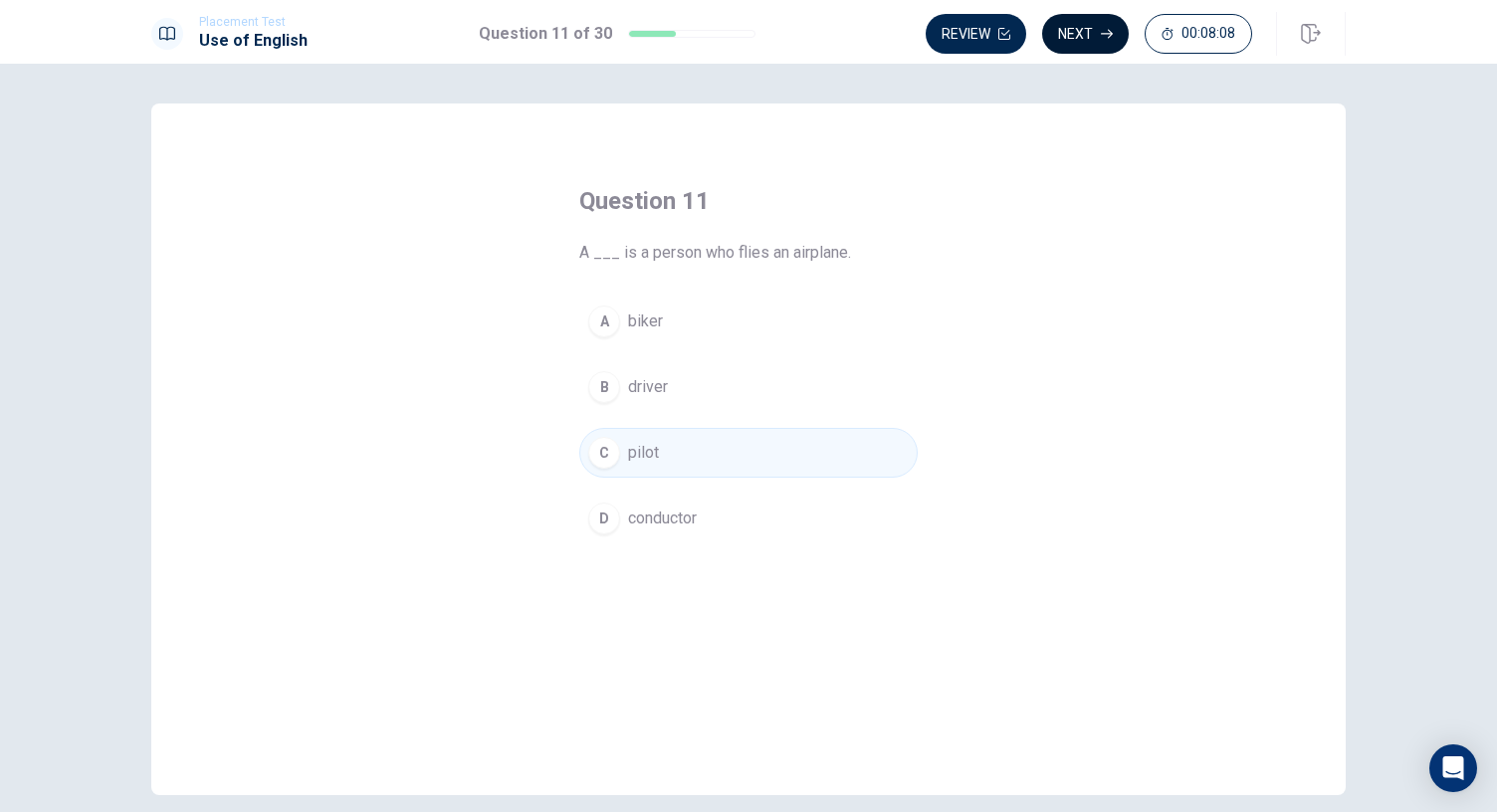 click on "Next" at bounding box center [1085, 34] 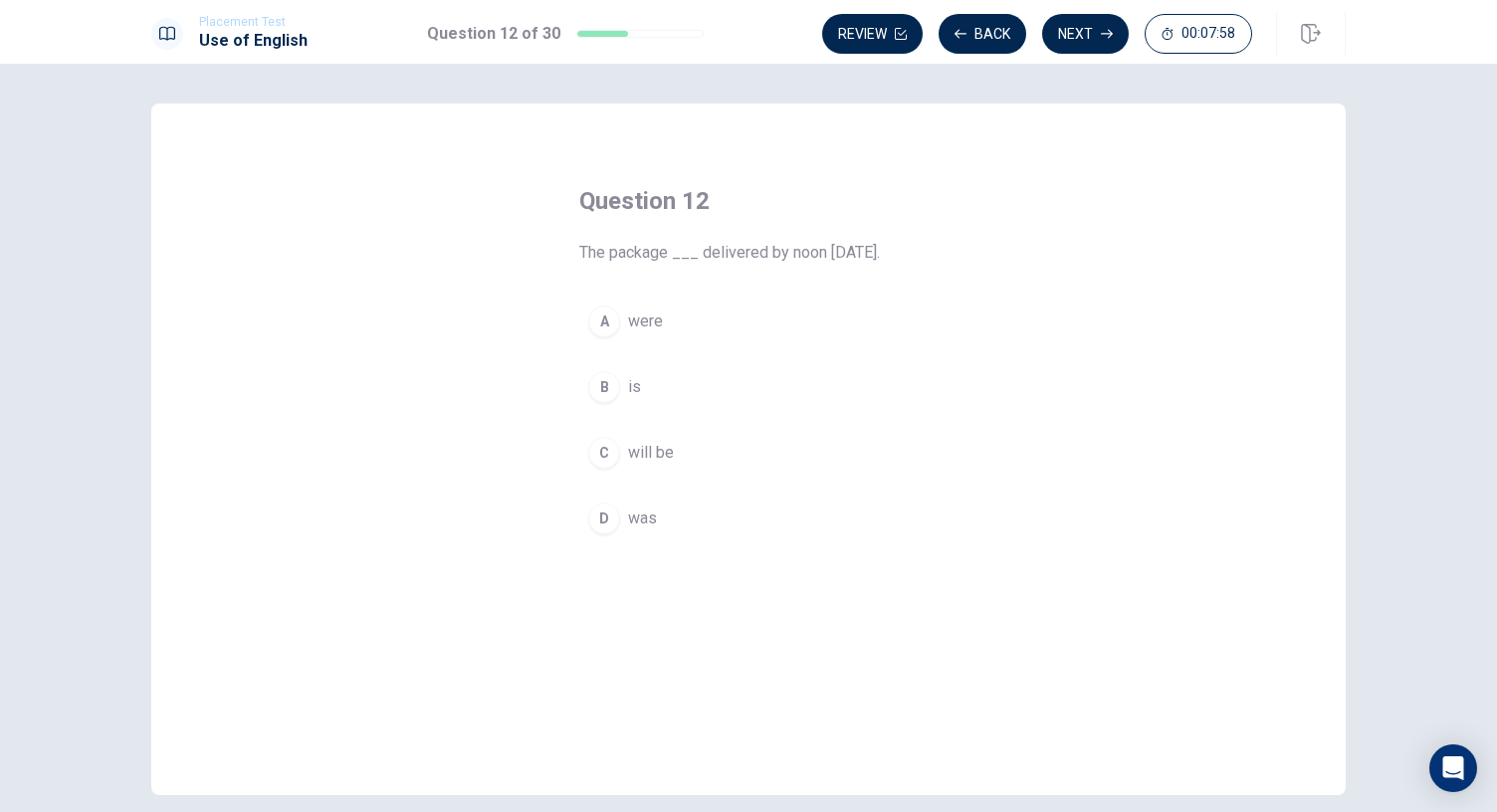 click on "C" at bounding box center (604, 453) 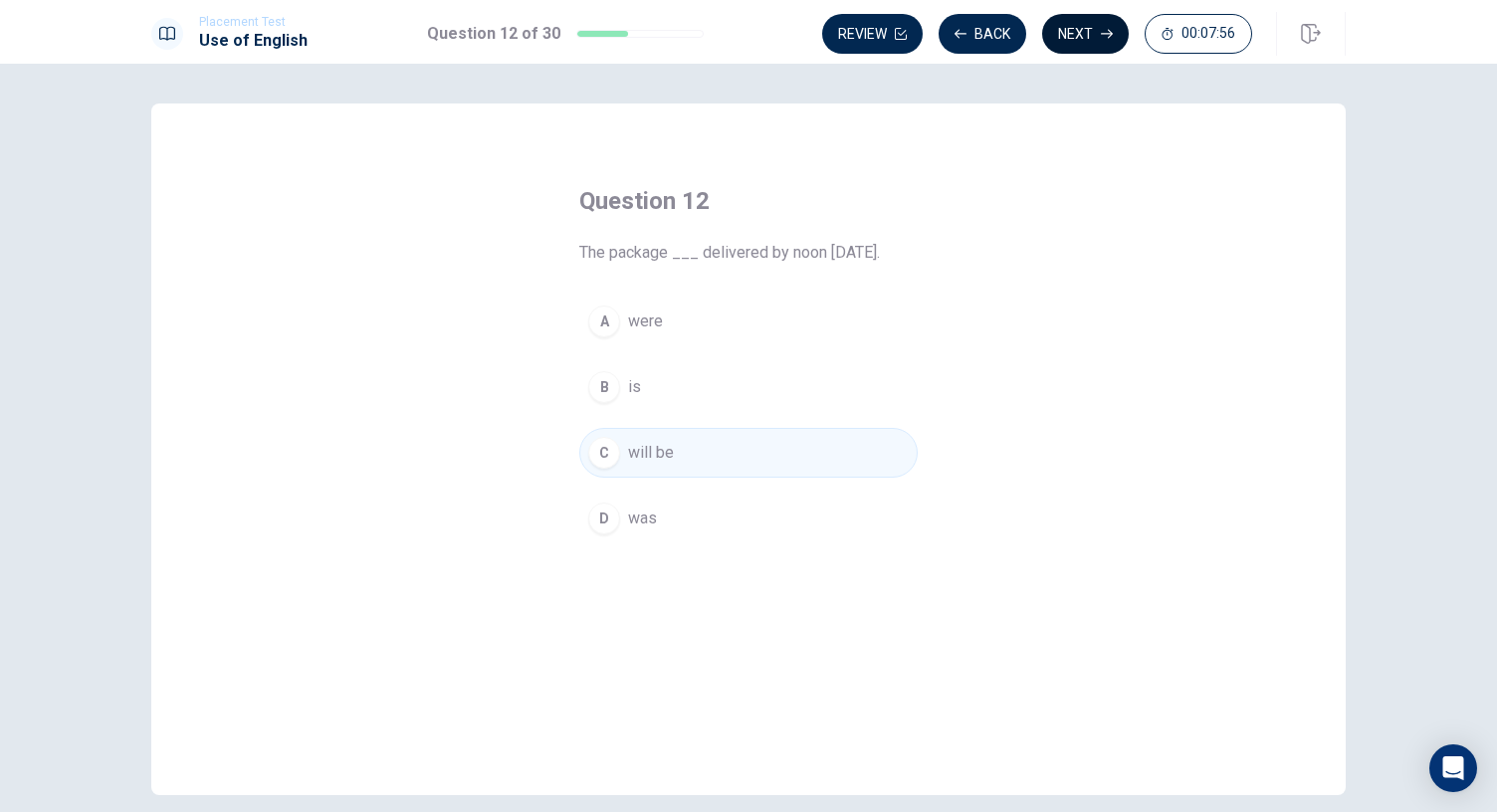 click on "Next" at bounding box center [1085, 34] 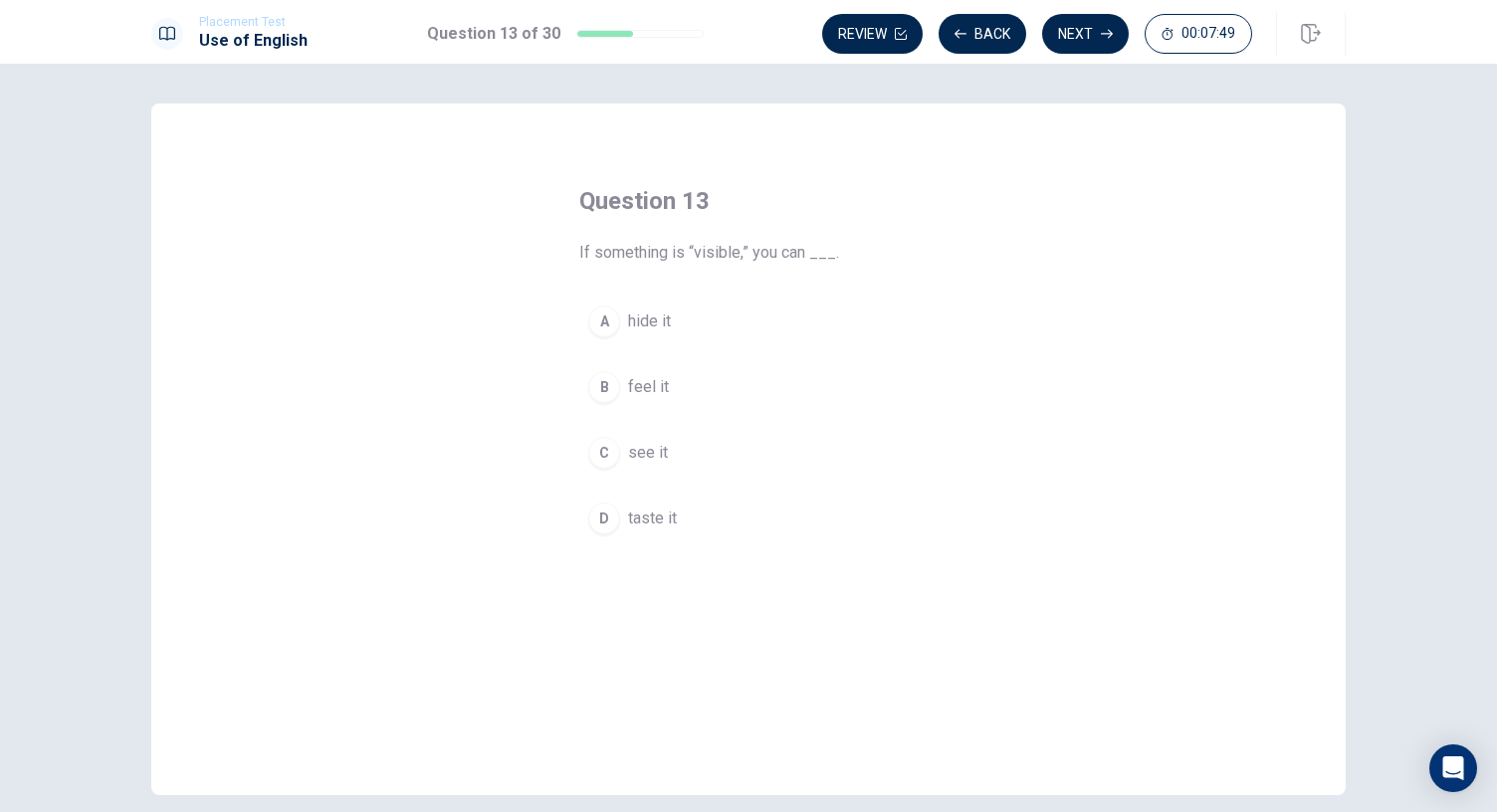 click on "C" at bounding box center [604, 453] 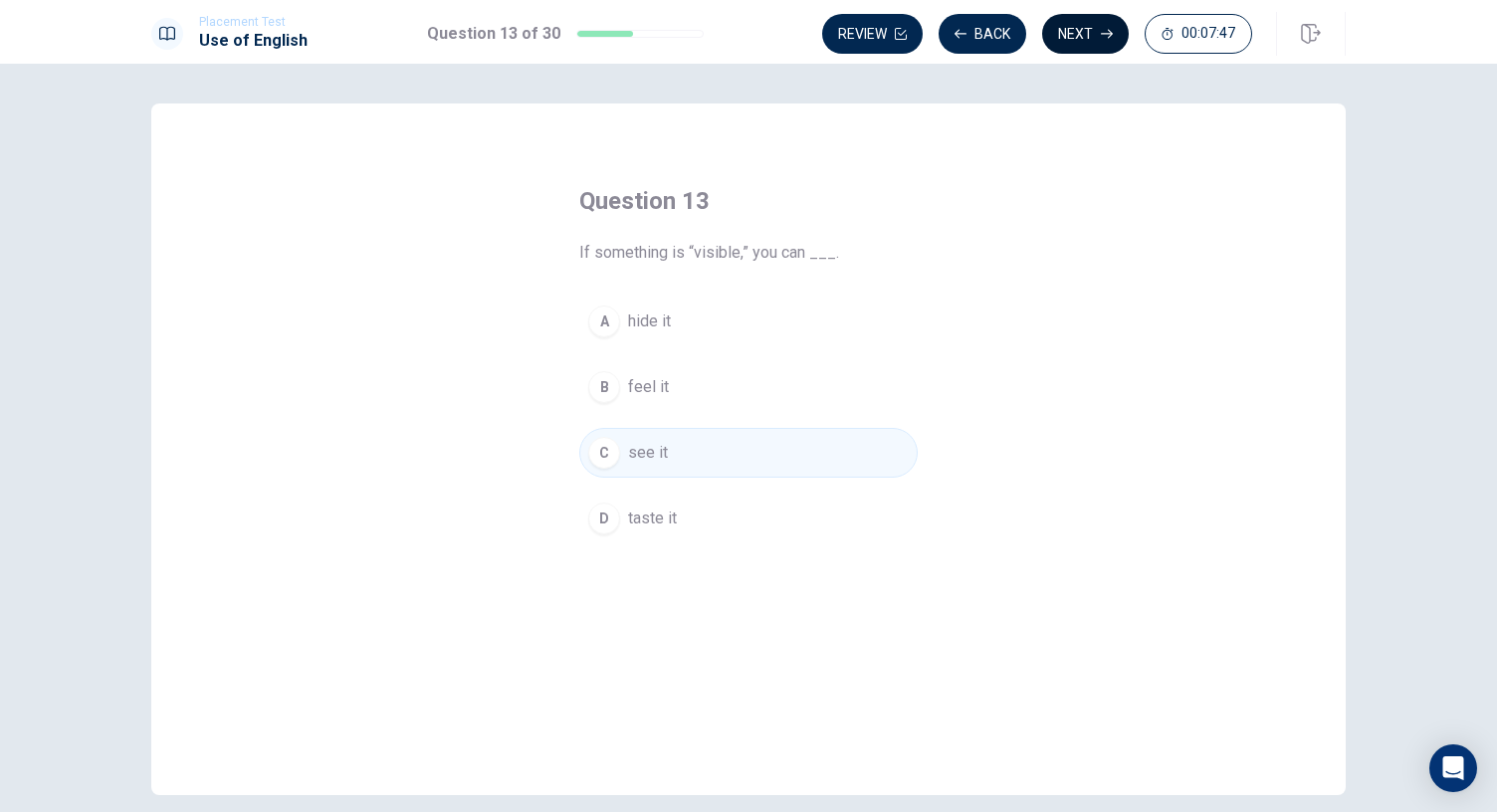 click on "Next" at bounding box center [1085, 34] 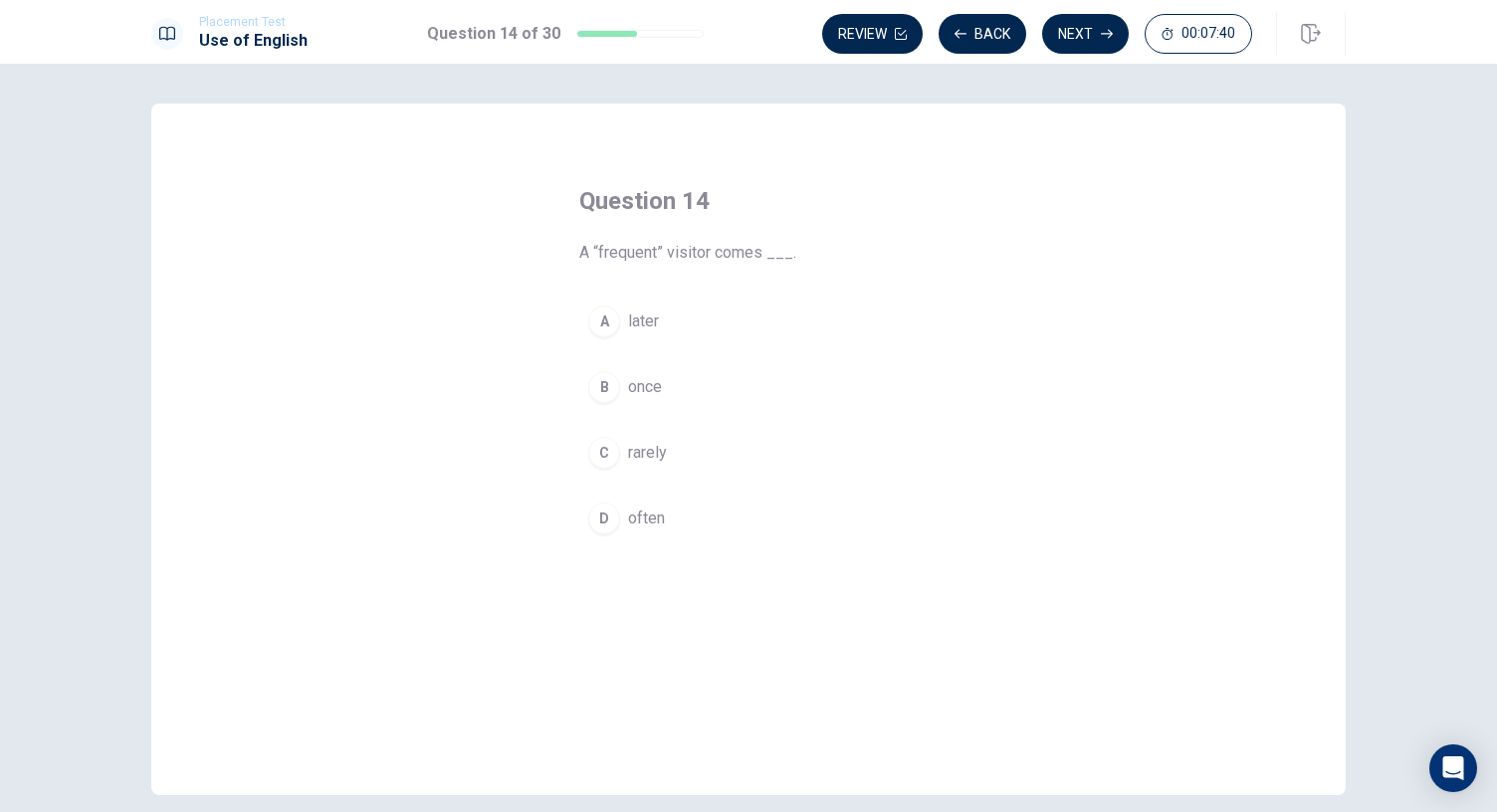 click on "B" at bounding box center (604, 387) 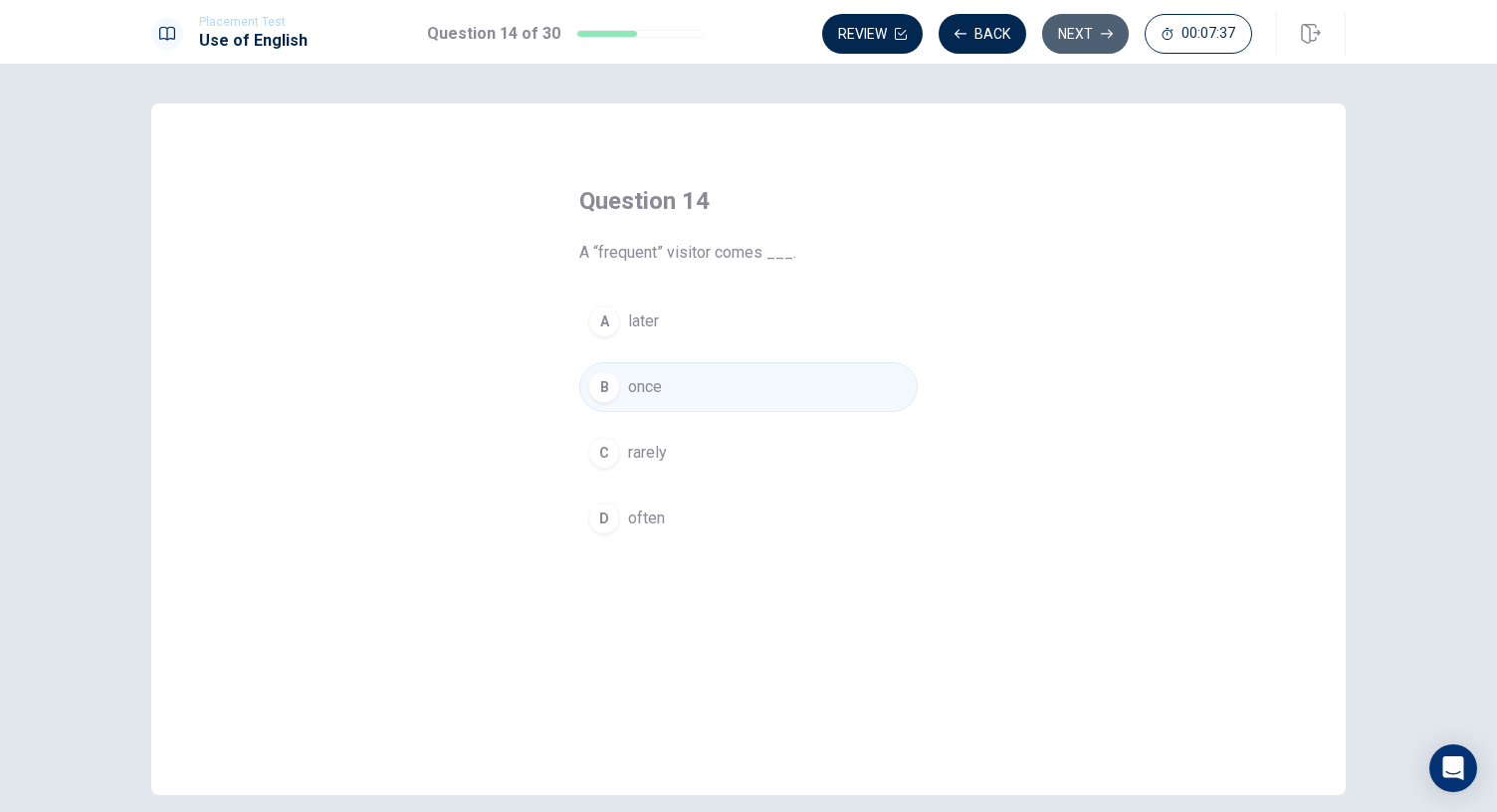 click on "Next" at bounding box center (1085, 34) 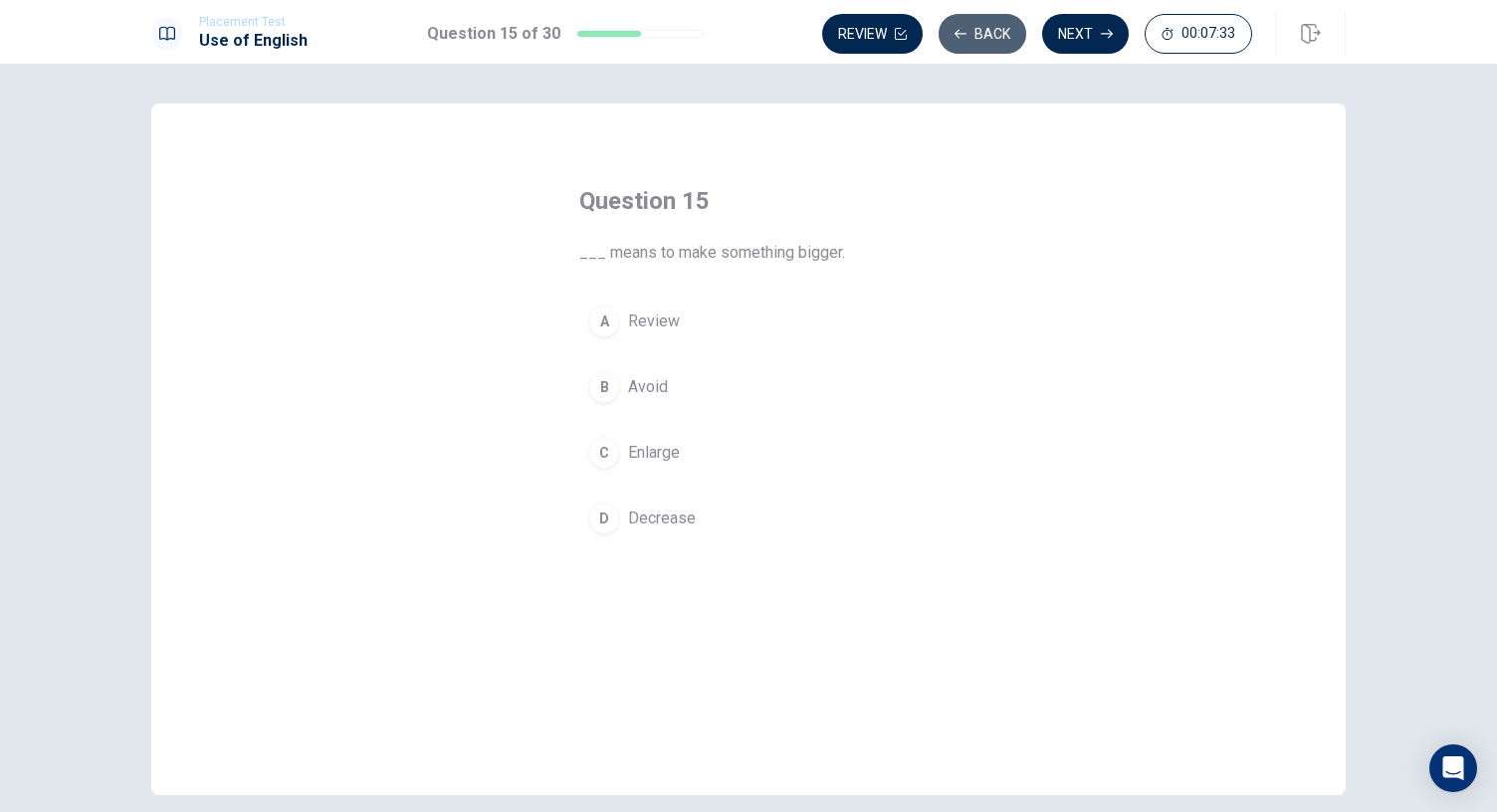 click on "Back" at bounding box center [982, 34] 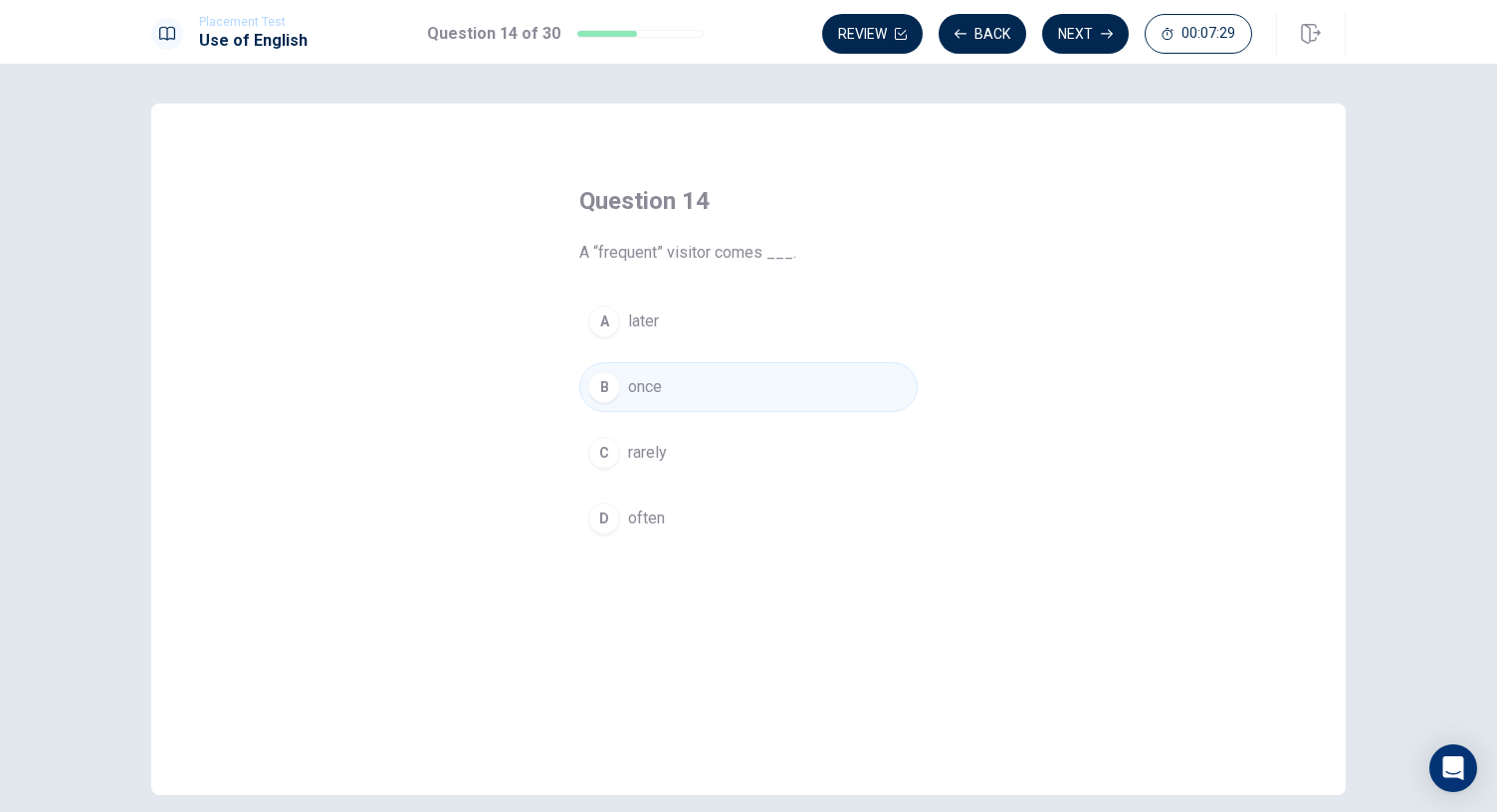 click on "often" at bounding box center (646, 518) 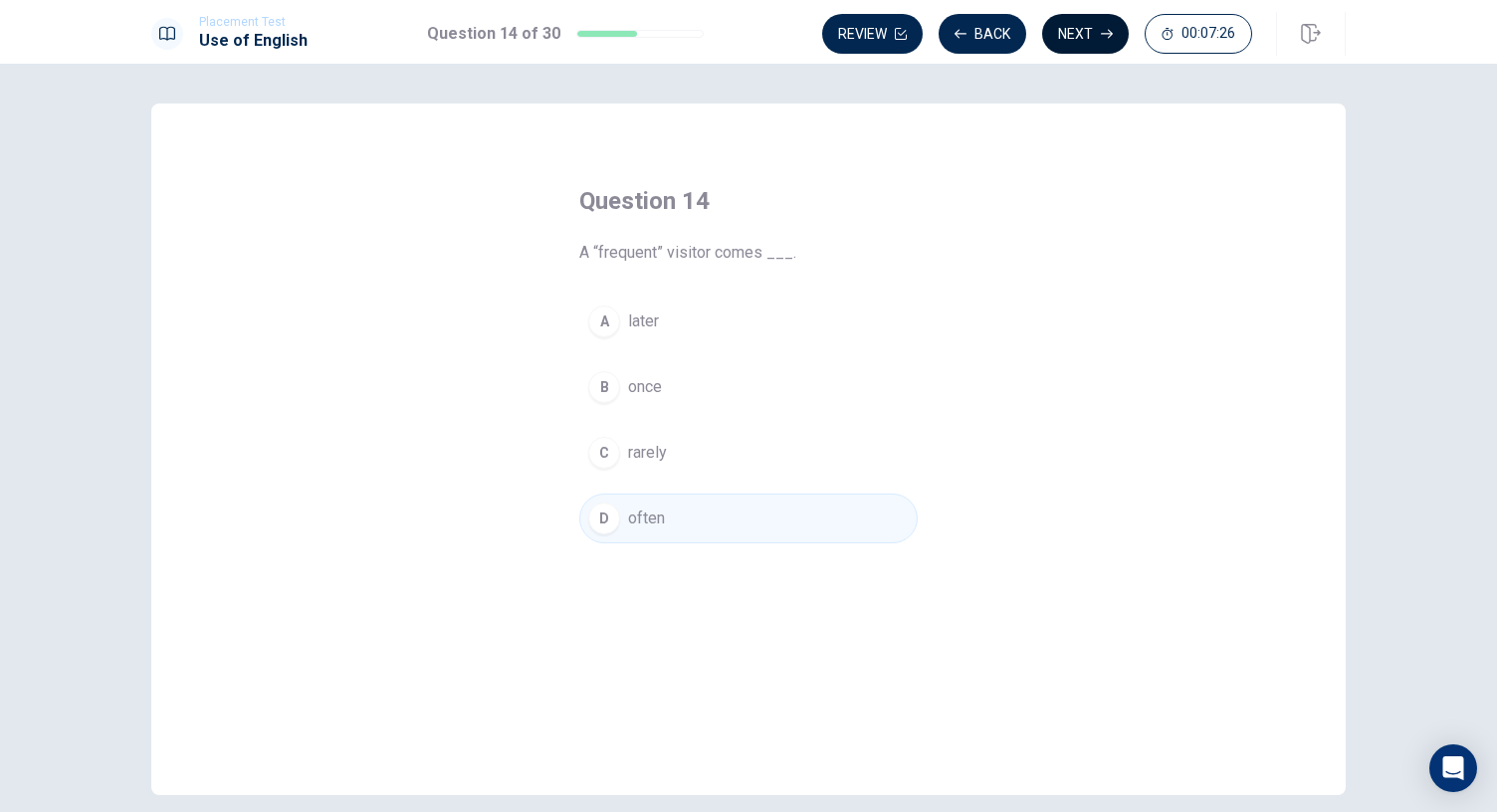 click on "Next" at bounding box center (1085, 34) 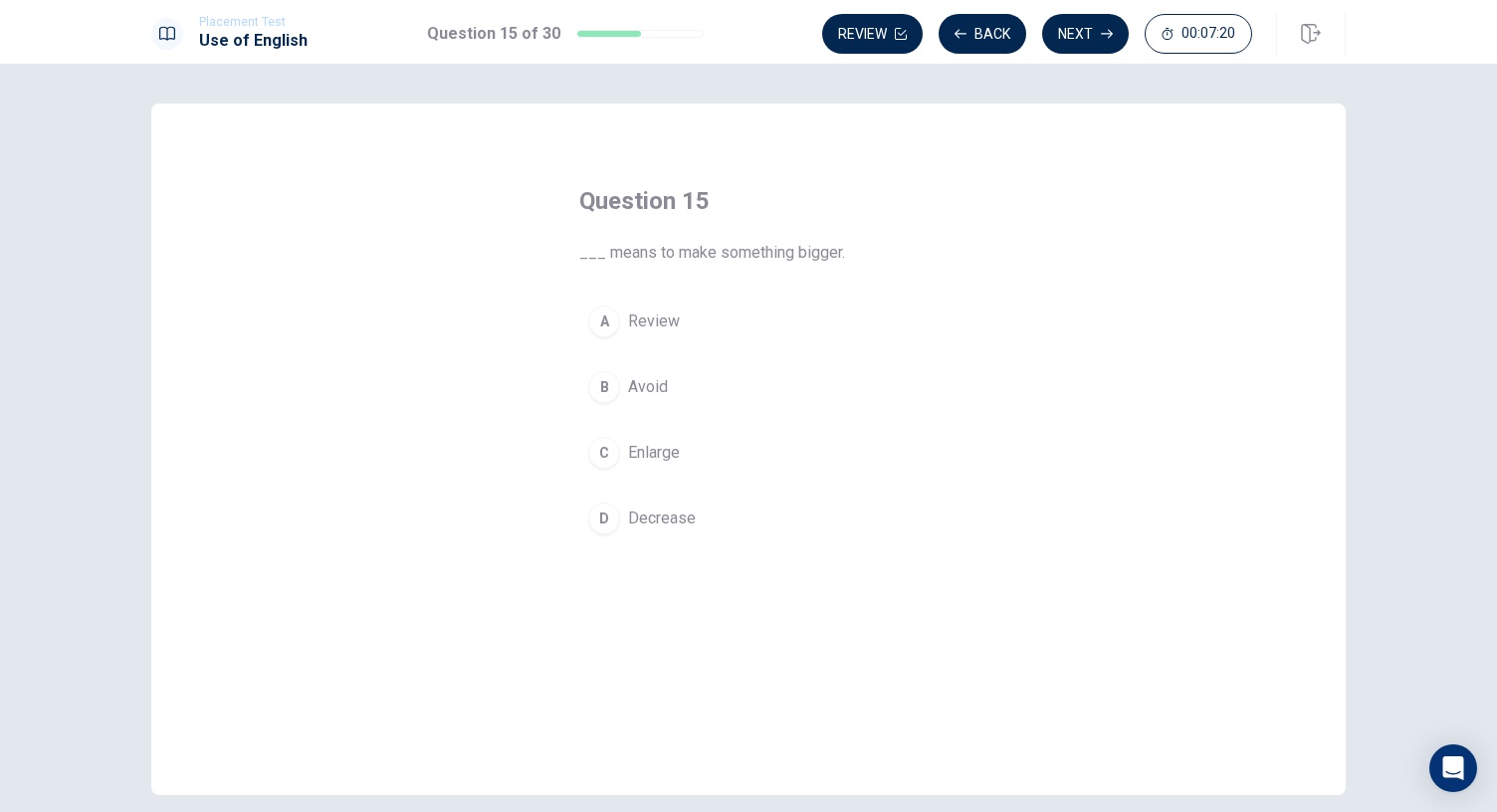 click on "C" at bounding box center [604, 453] 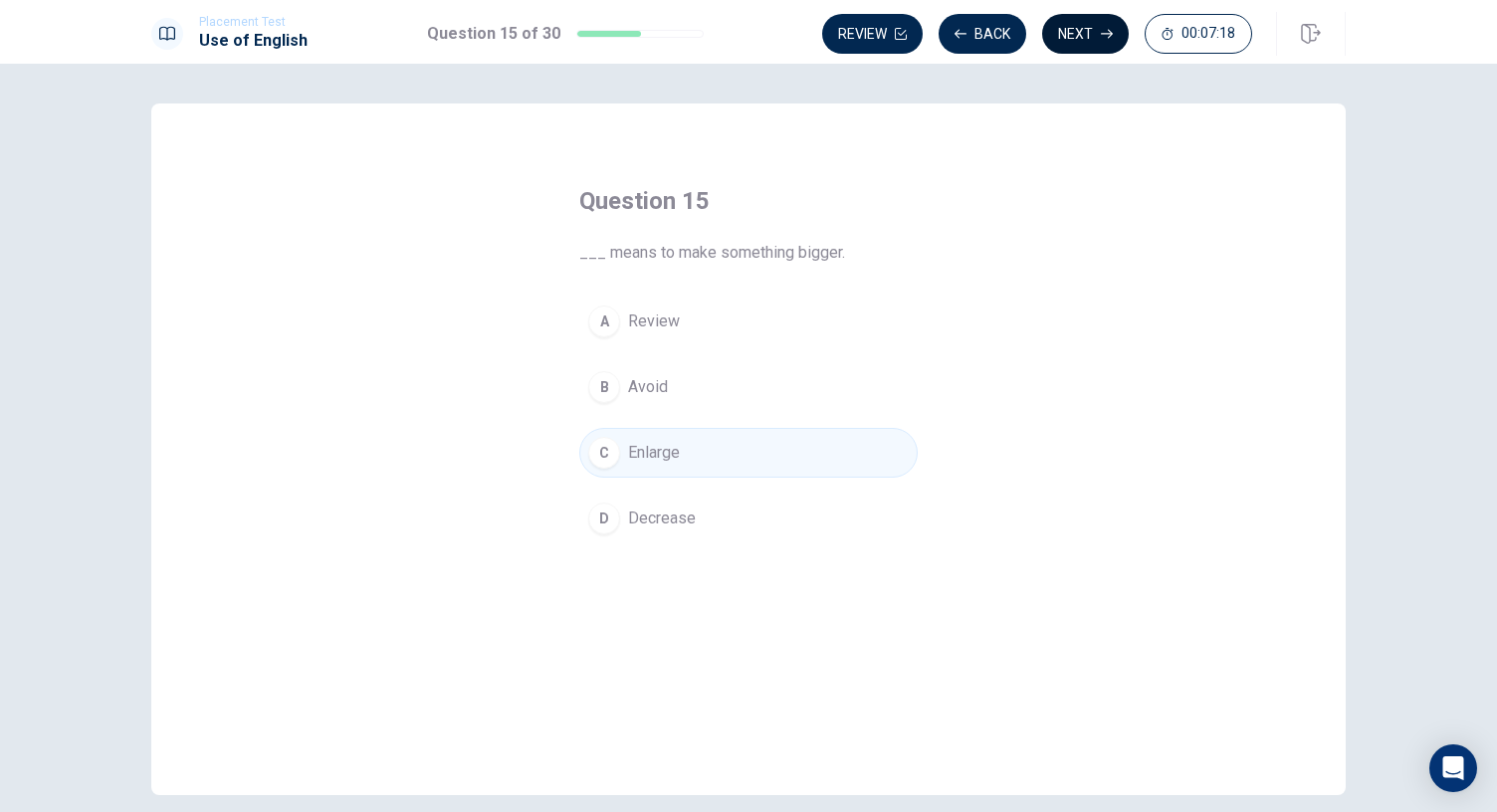 click on "Next" at bounding box center (1085, 34) 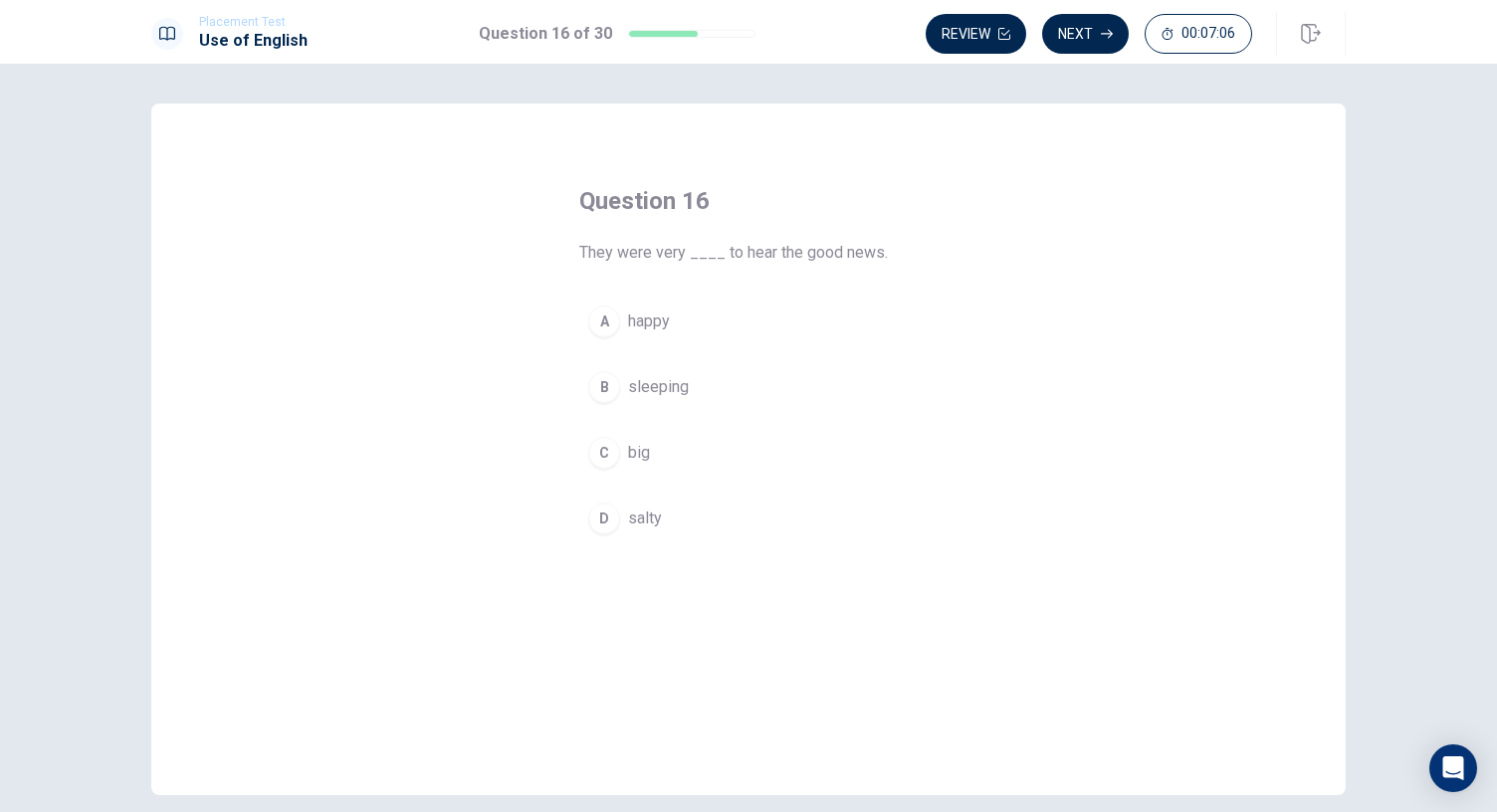 click on "A" at bounding box center (604, 321) 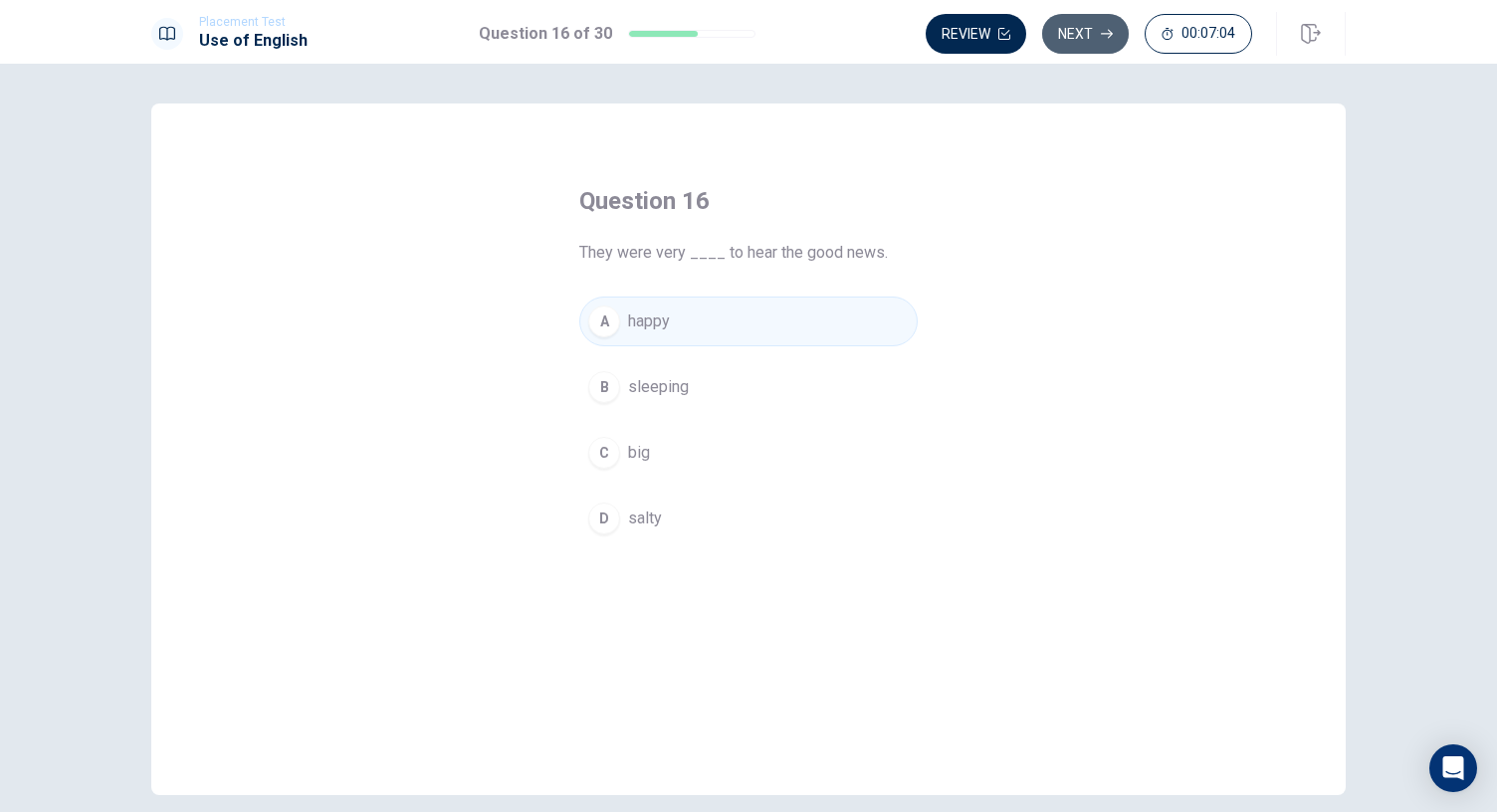 click on "Next" at bounding box center [1085, 34] 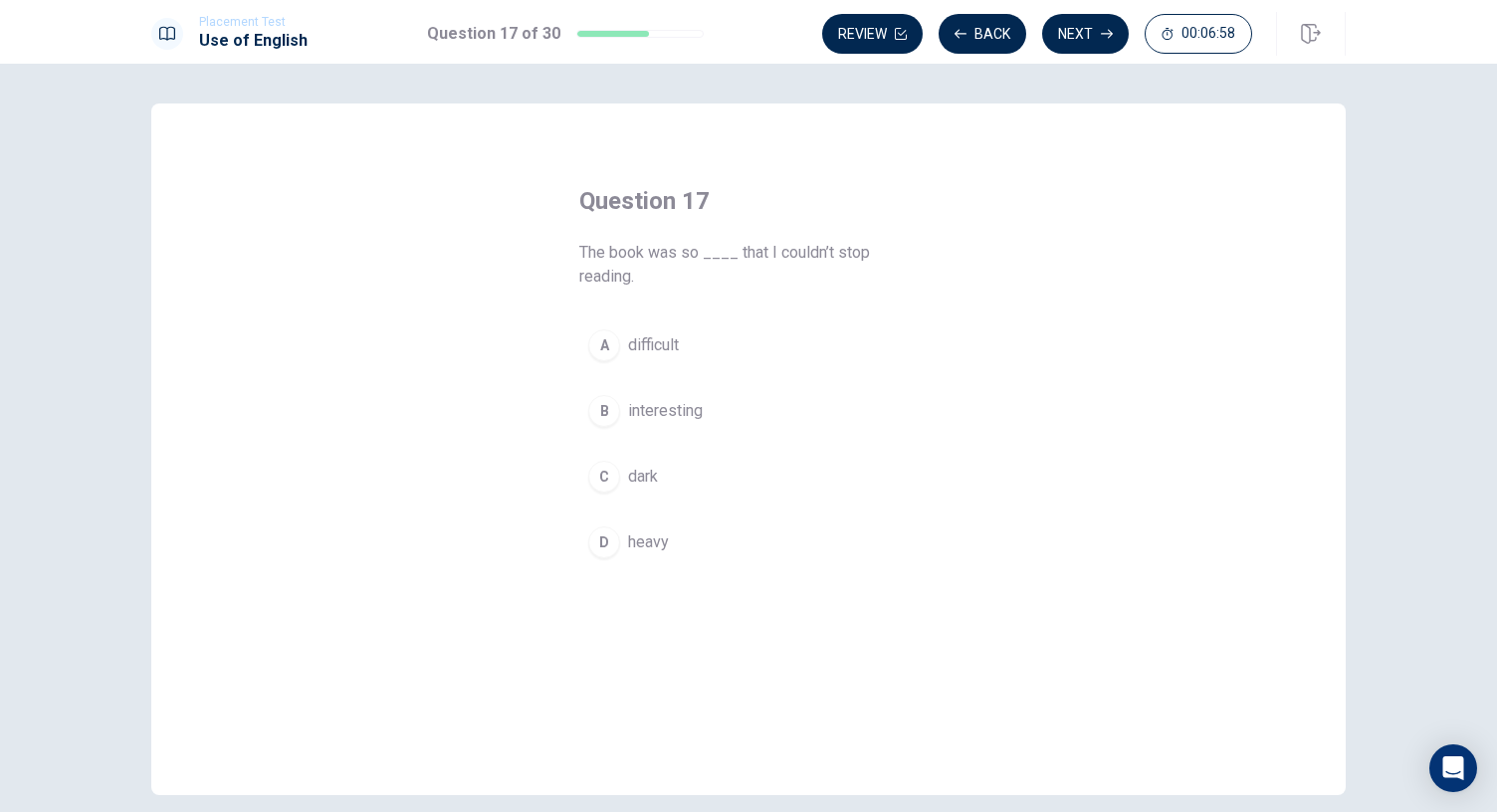 click on "B" at bounding box center [604, 411] 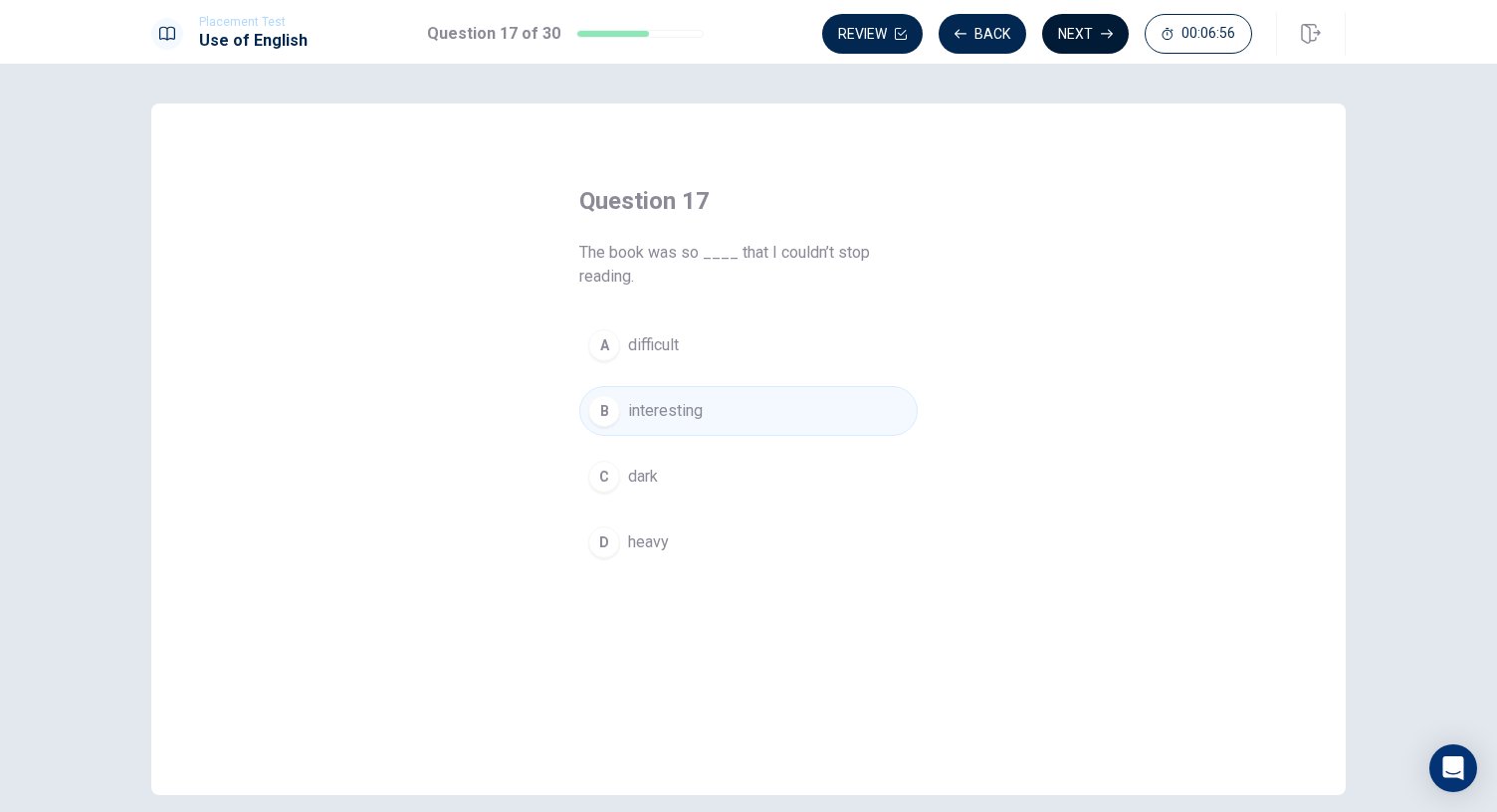 click on "Next" at bounding box center [1085, 34] 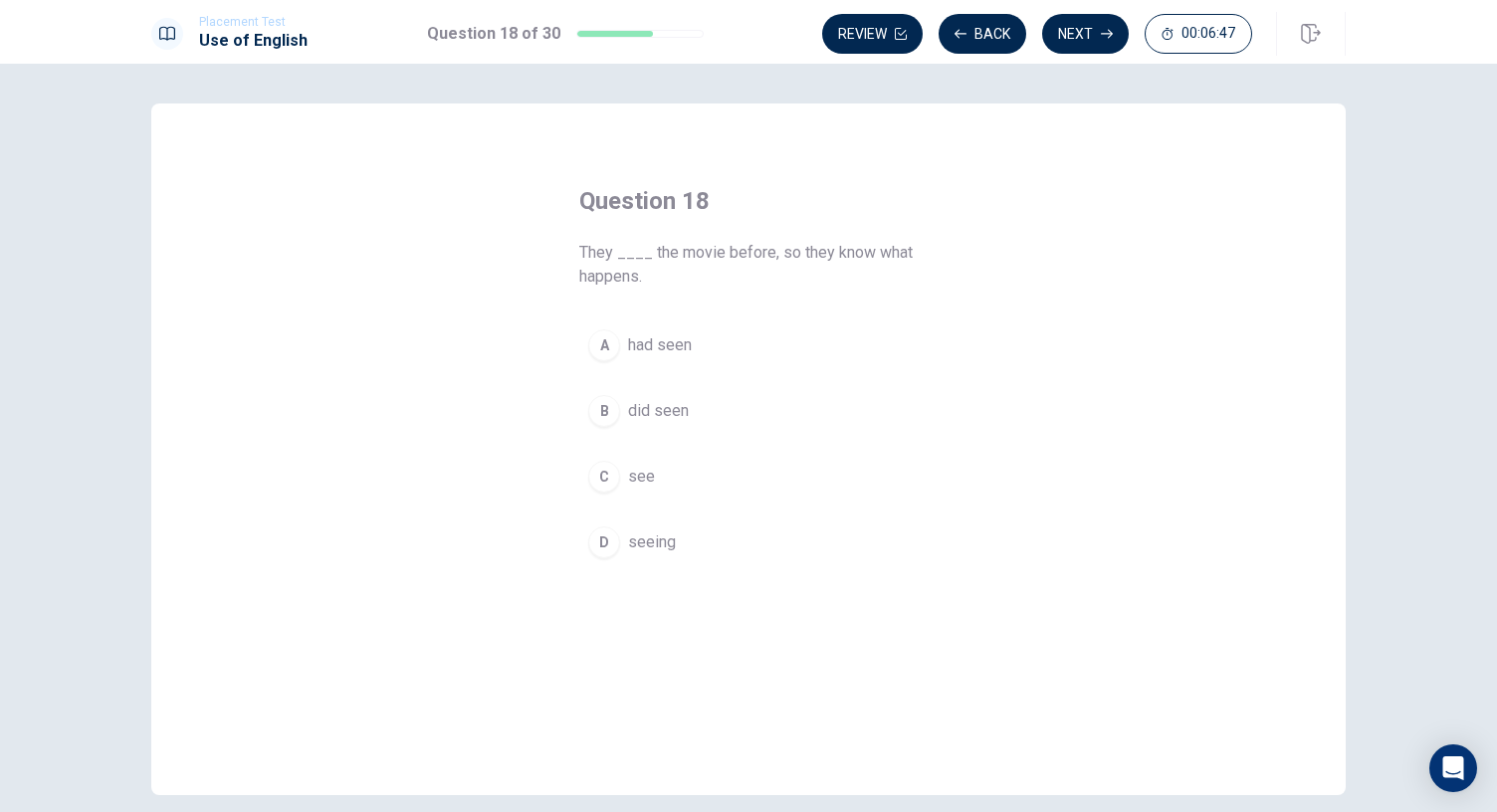 click on "A" at bounding box center [604, 345] 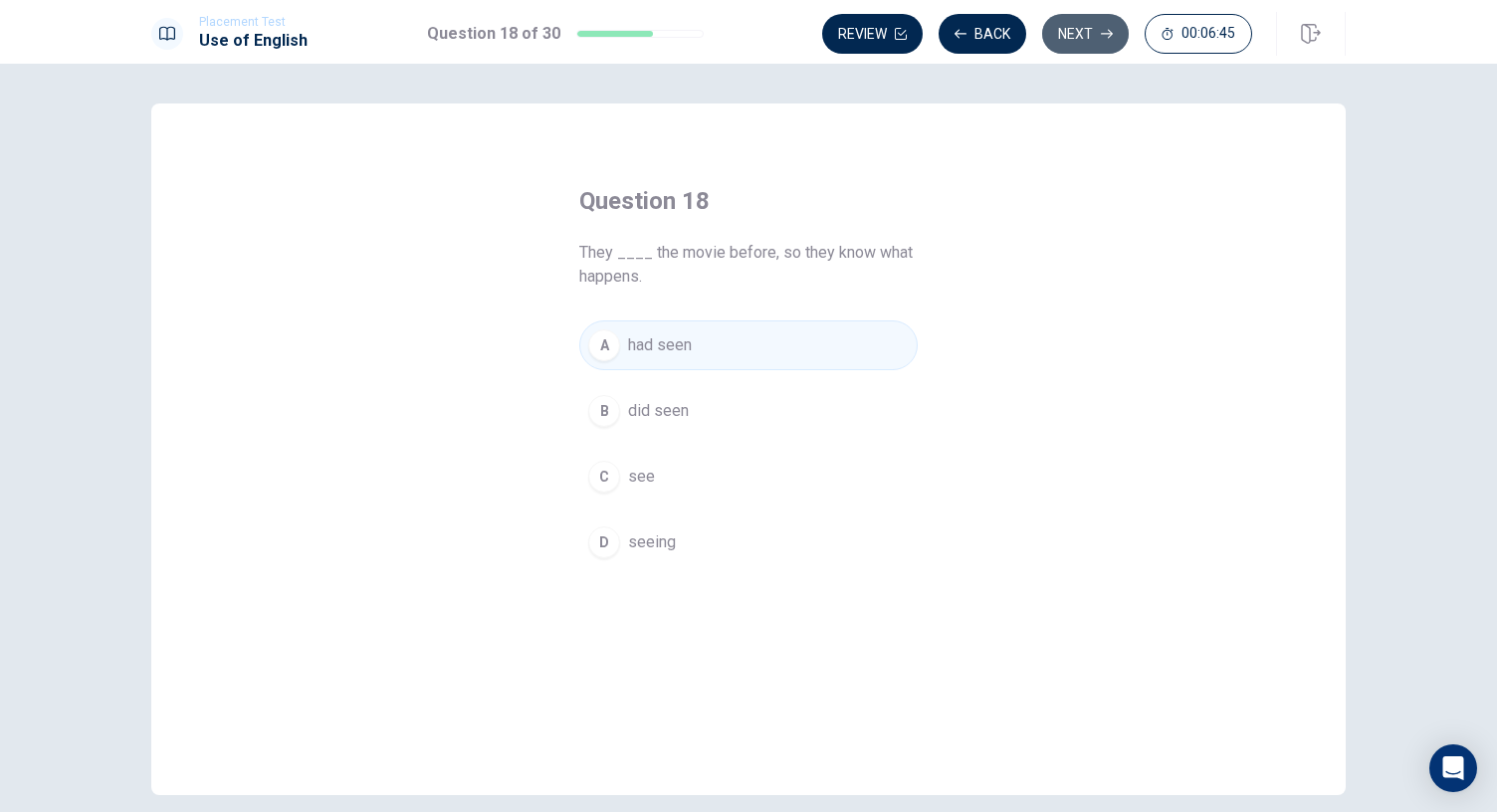 click on "Next" at bounding box center [1085, 34] 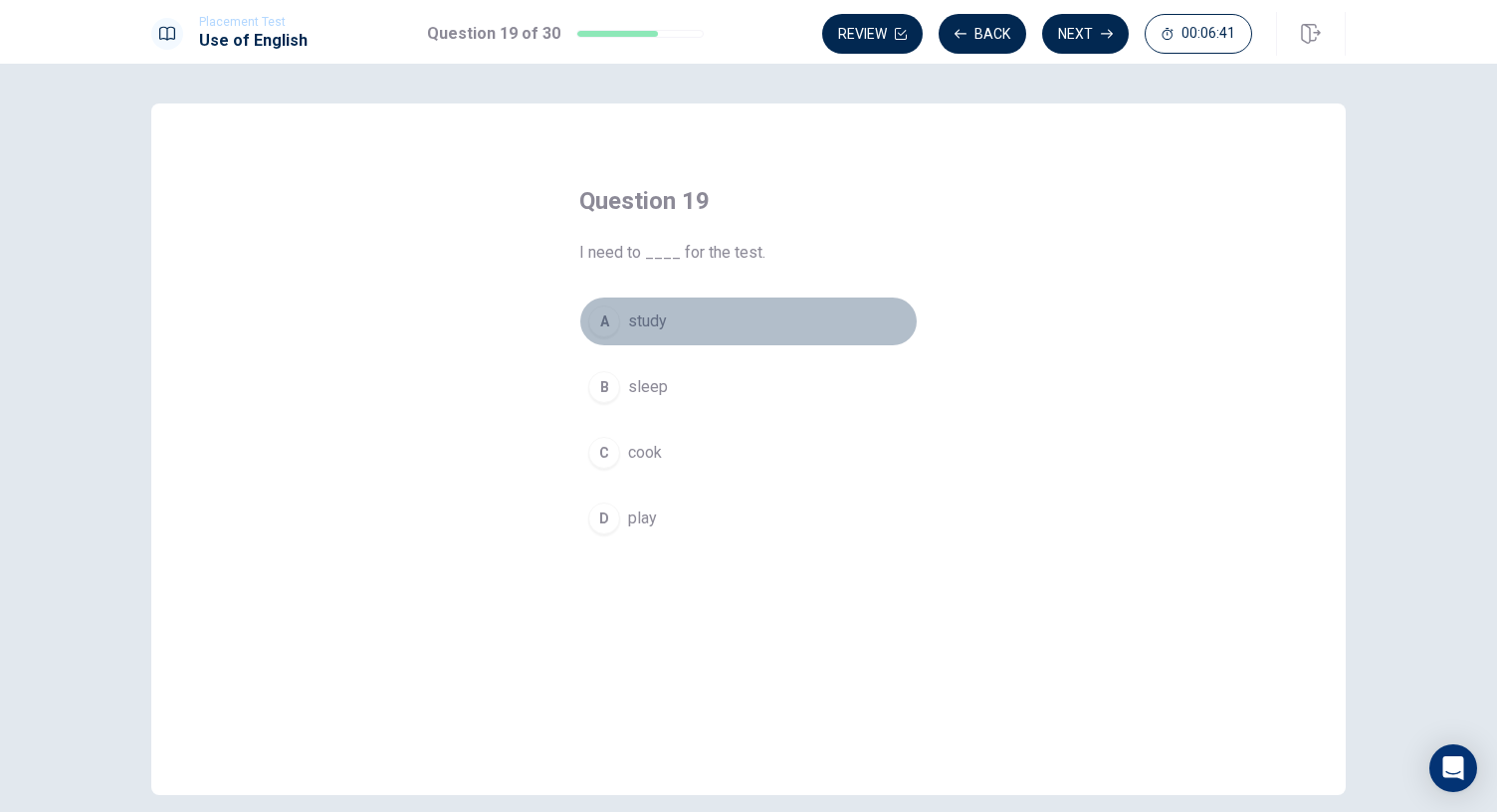 click on "A" at bounding box center (604, 321) 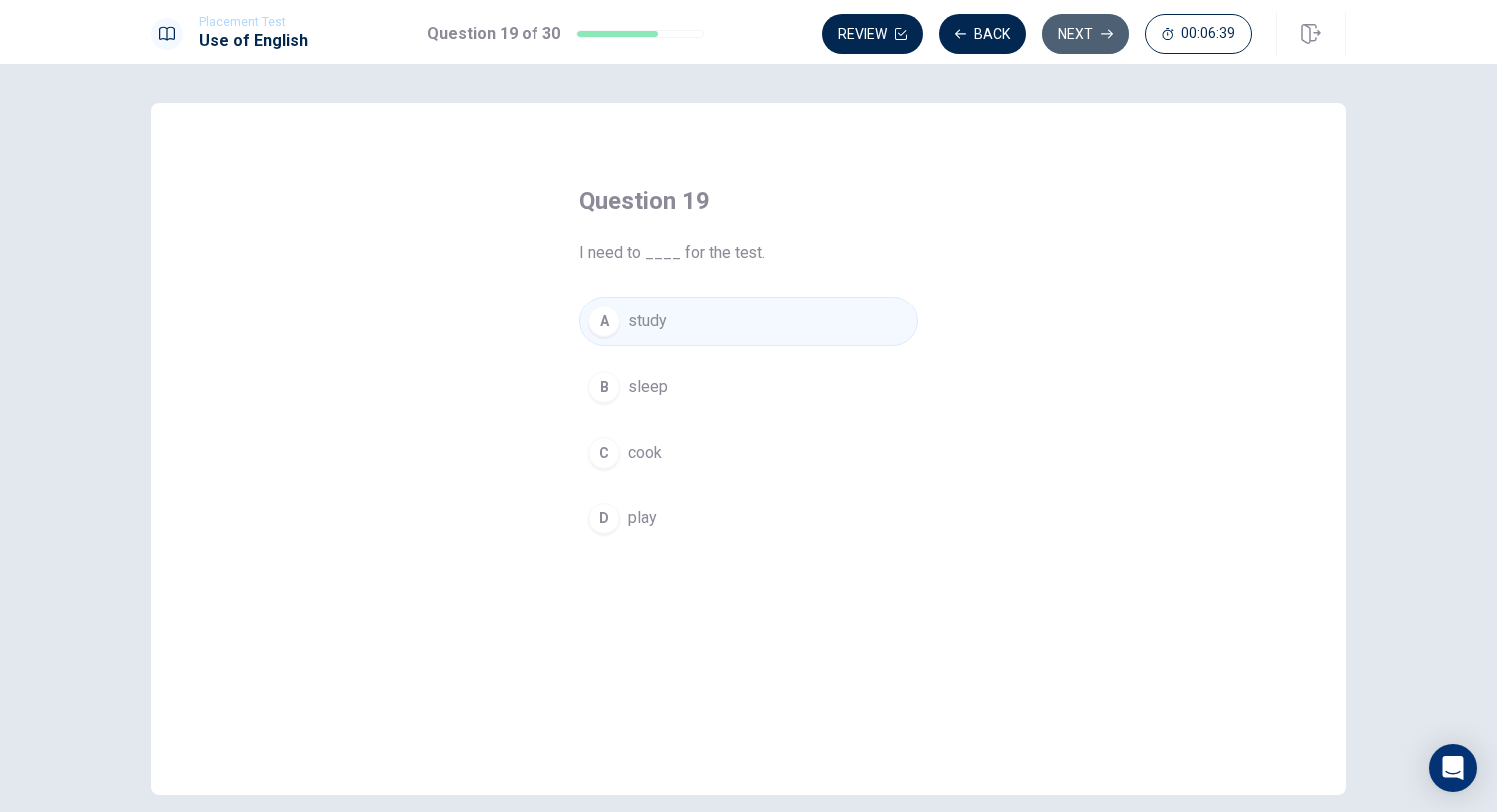 click on "Next" at bounding box center (1085, 34) 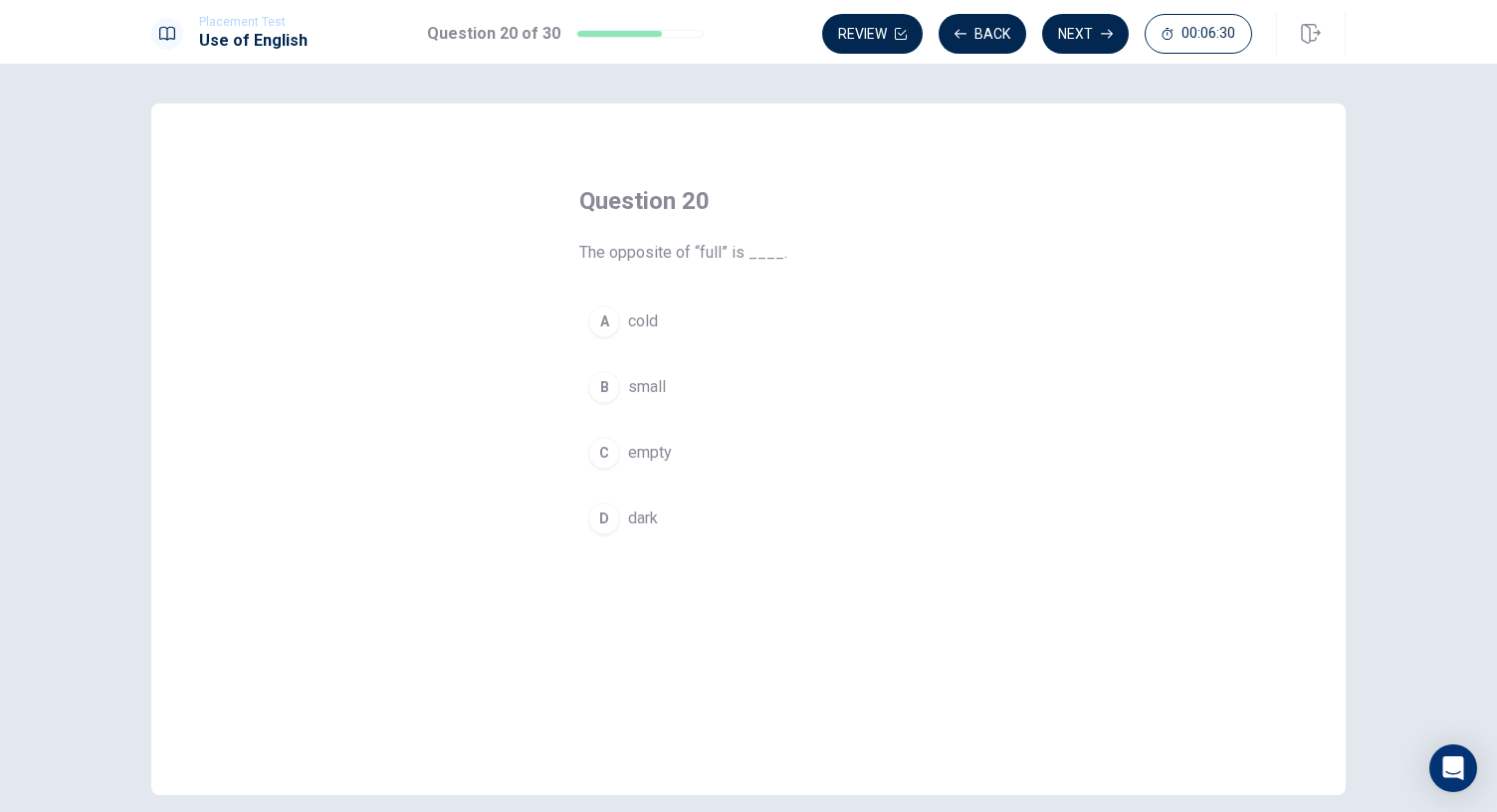 click on "C" at bounding box center (604, 453) 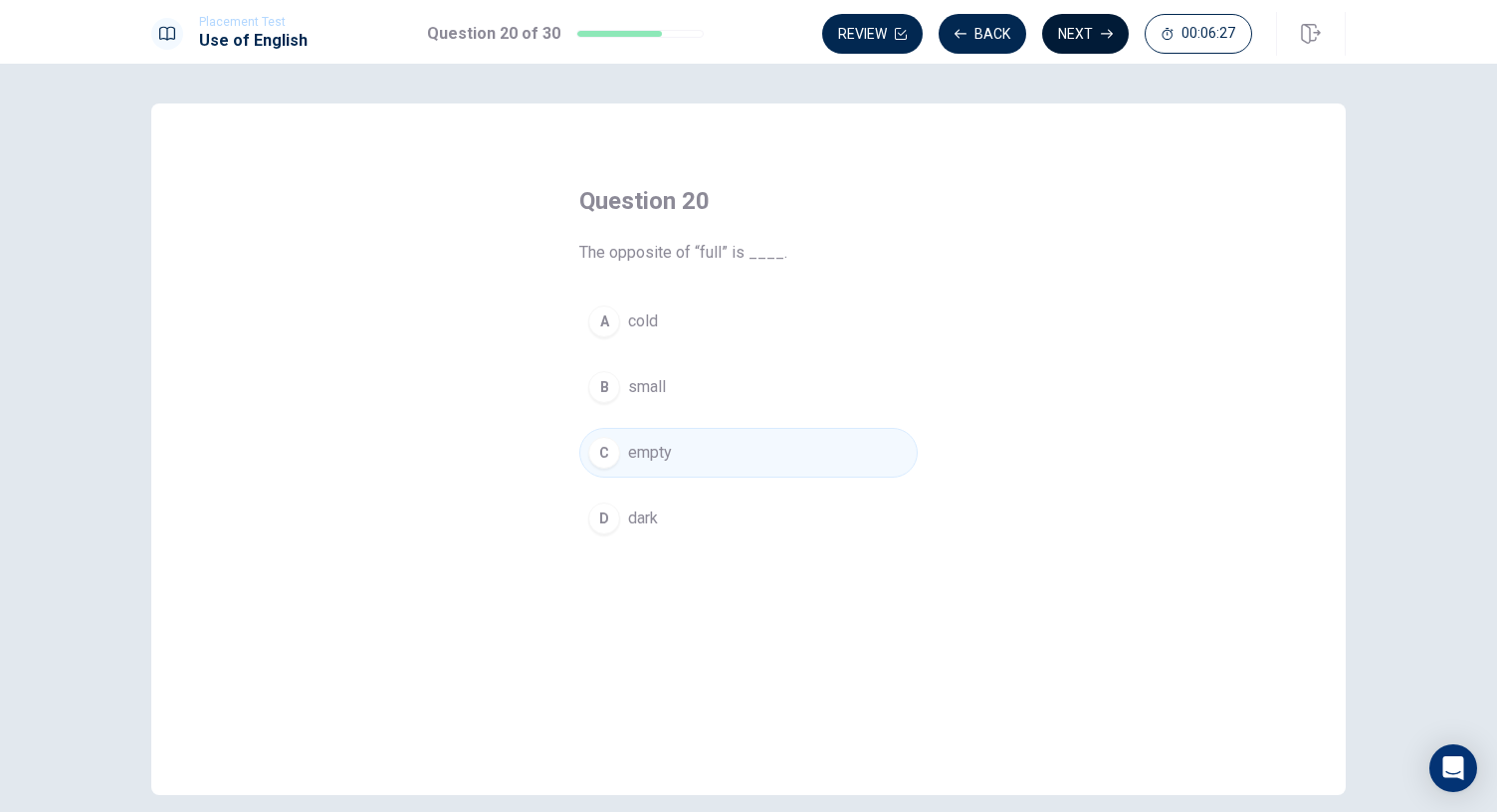 click on "Next" at bounding box center [1085, 34] 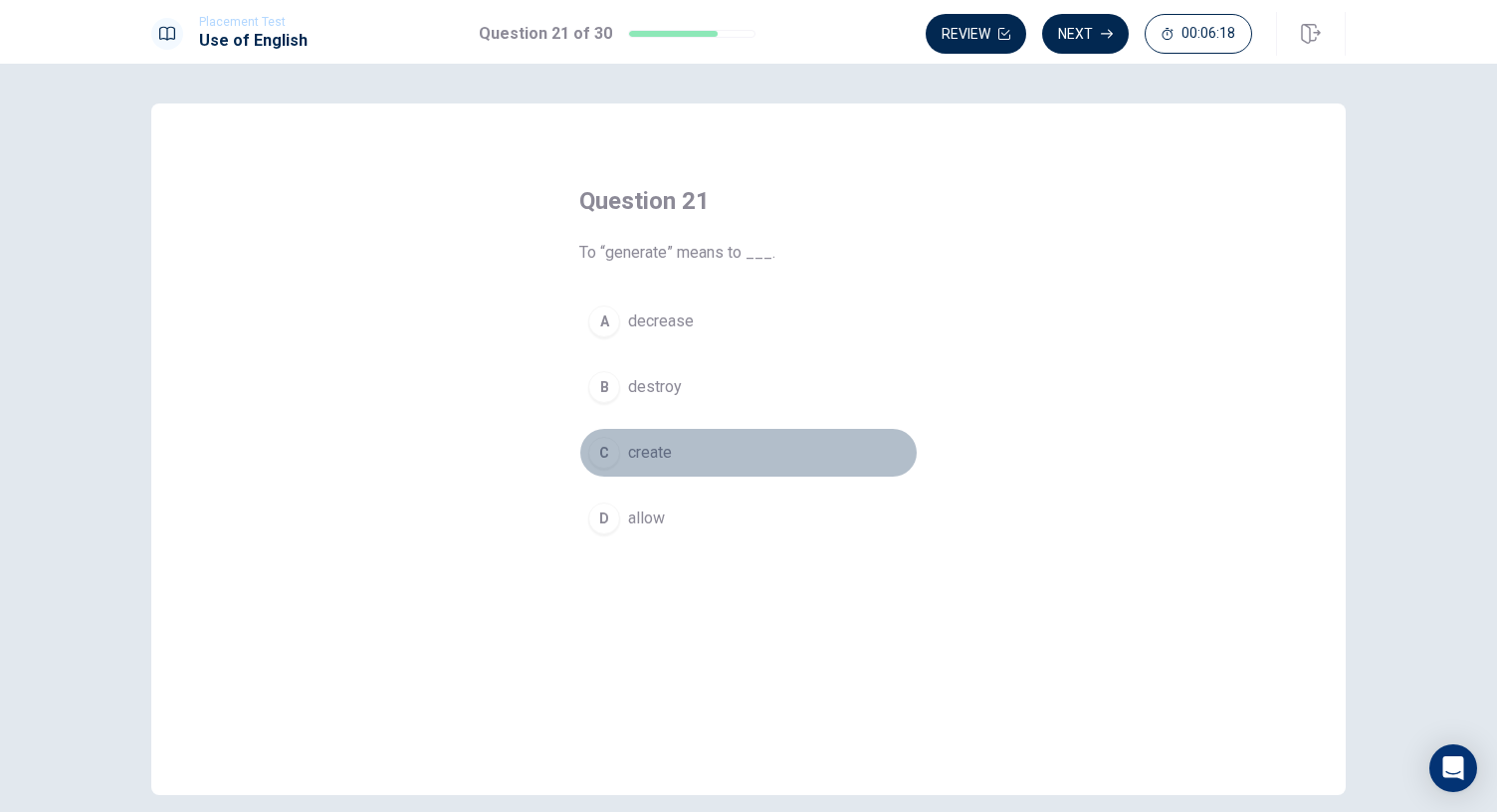 click on "create" at bounding box center (650, 453) 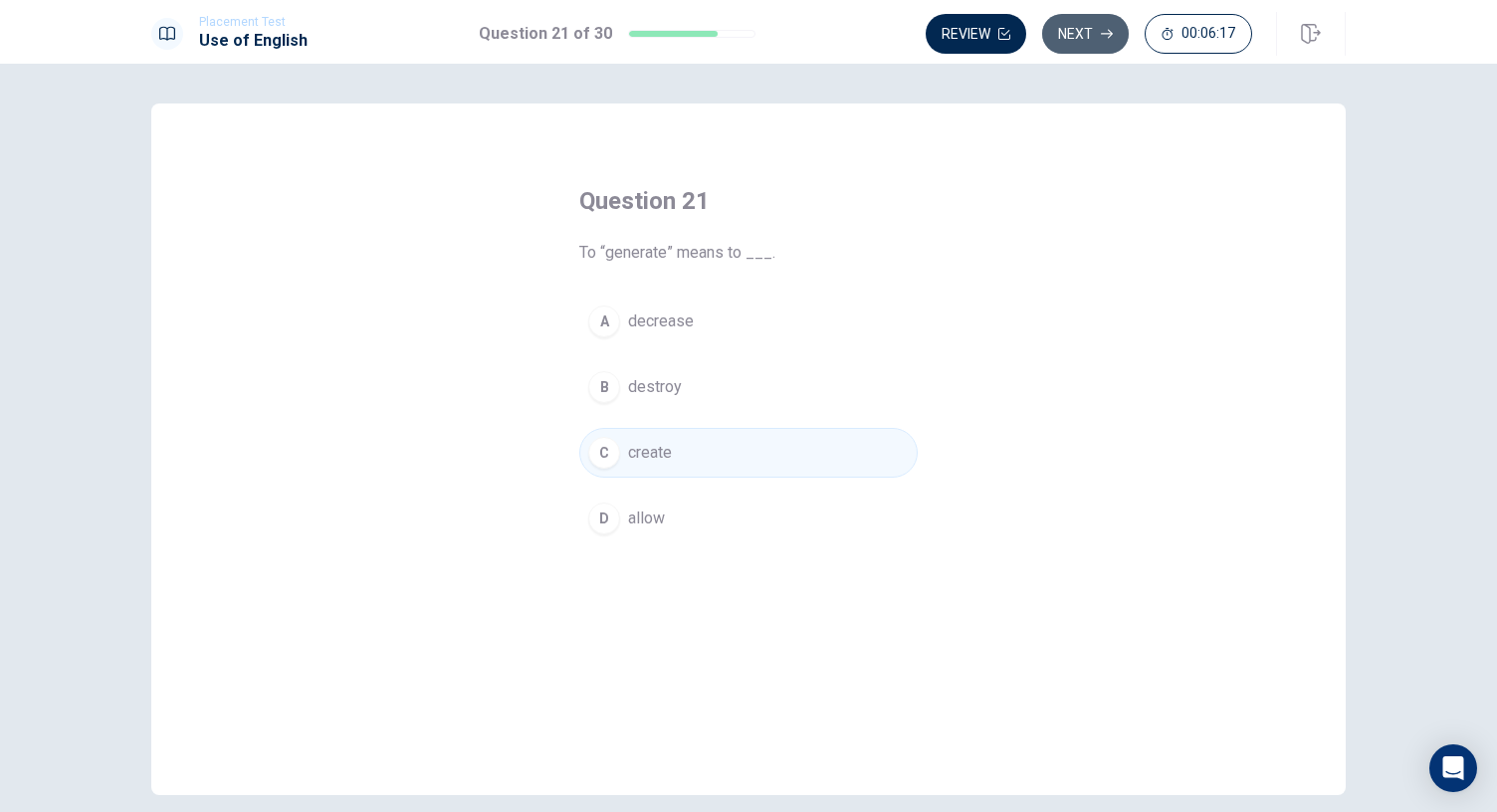click on "Next" at bounding box center [1085, 34] 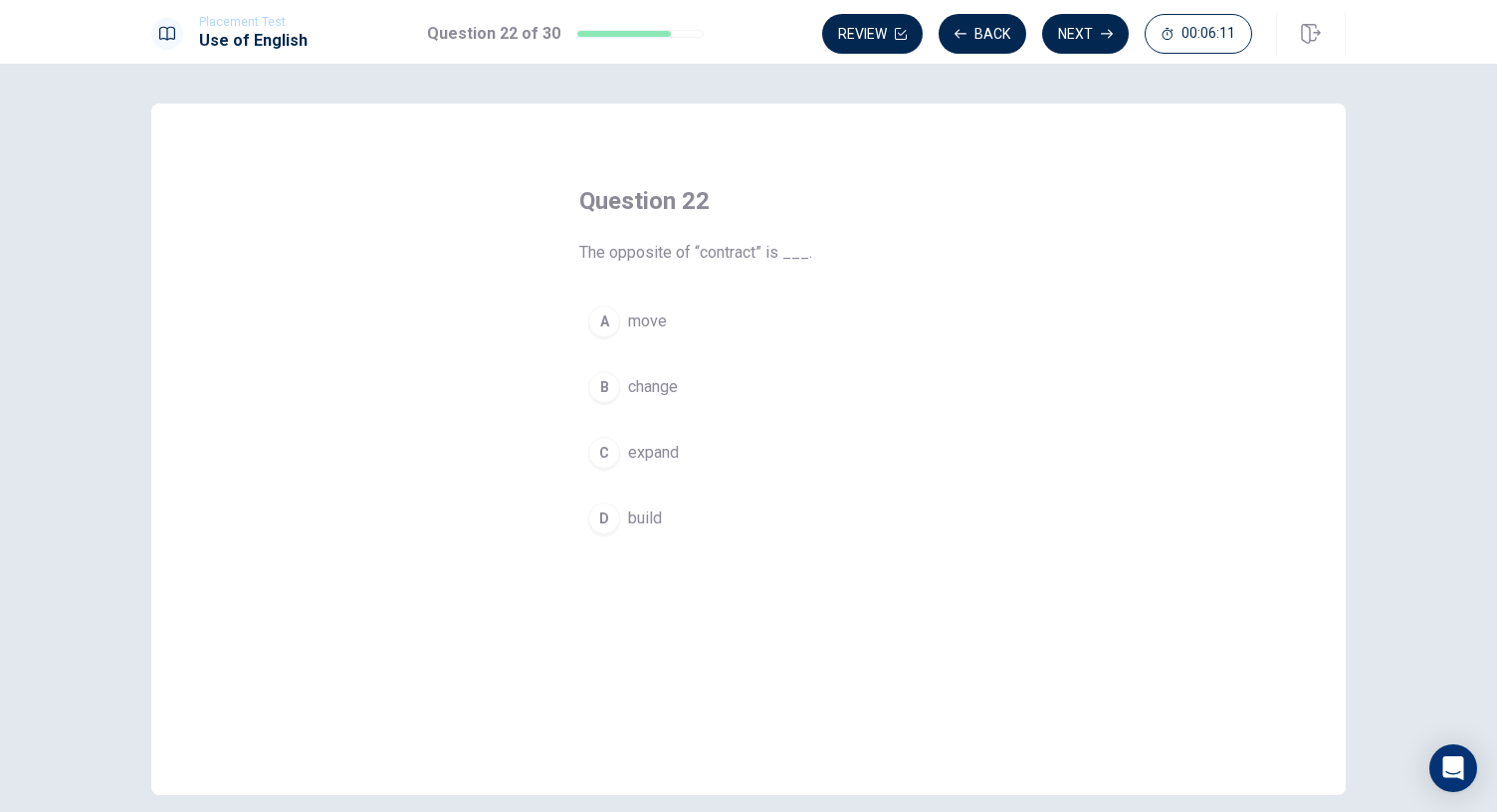 click on "expand" at bounding box center [653, 453] 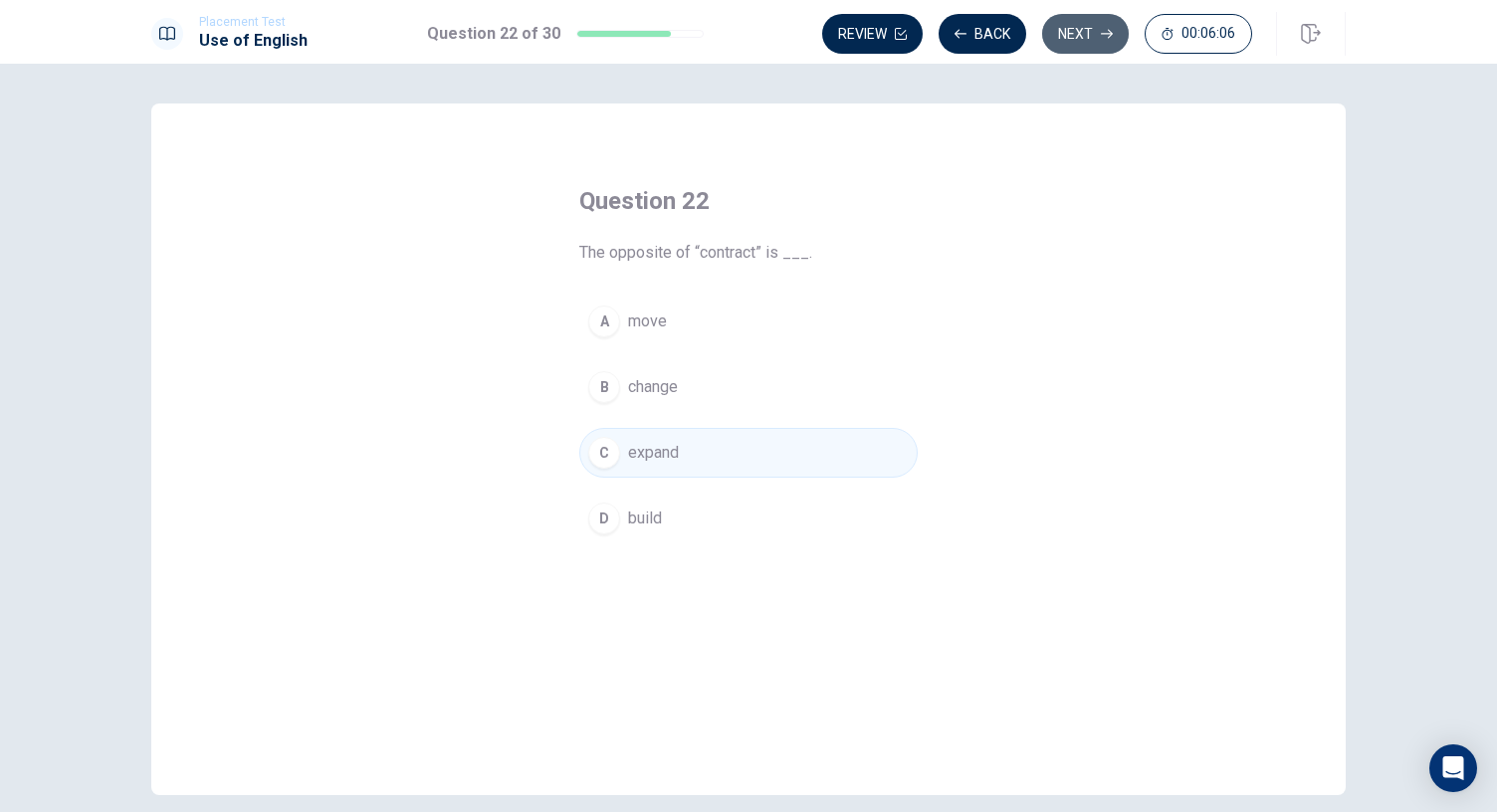 click on "Next" at bounding box center (1085, 34) 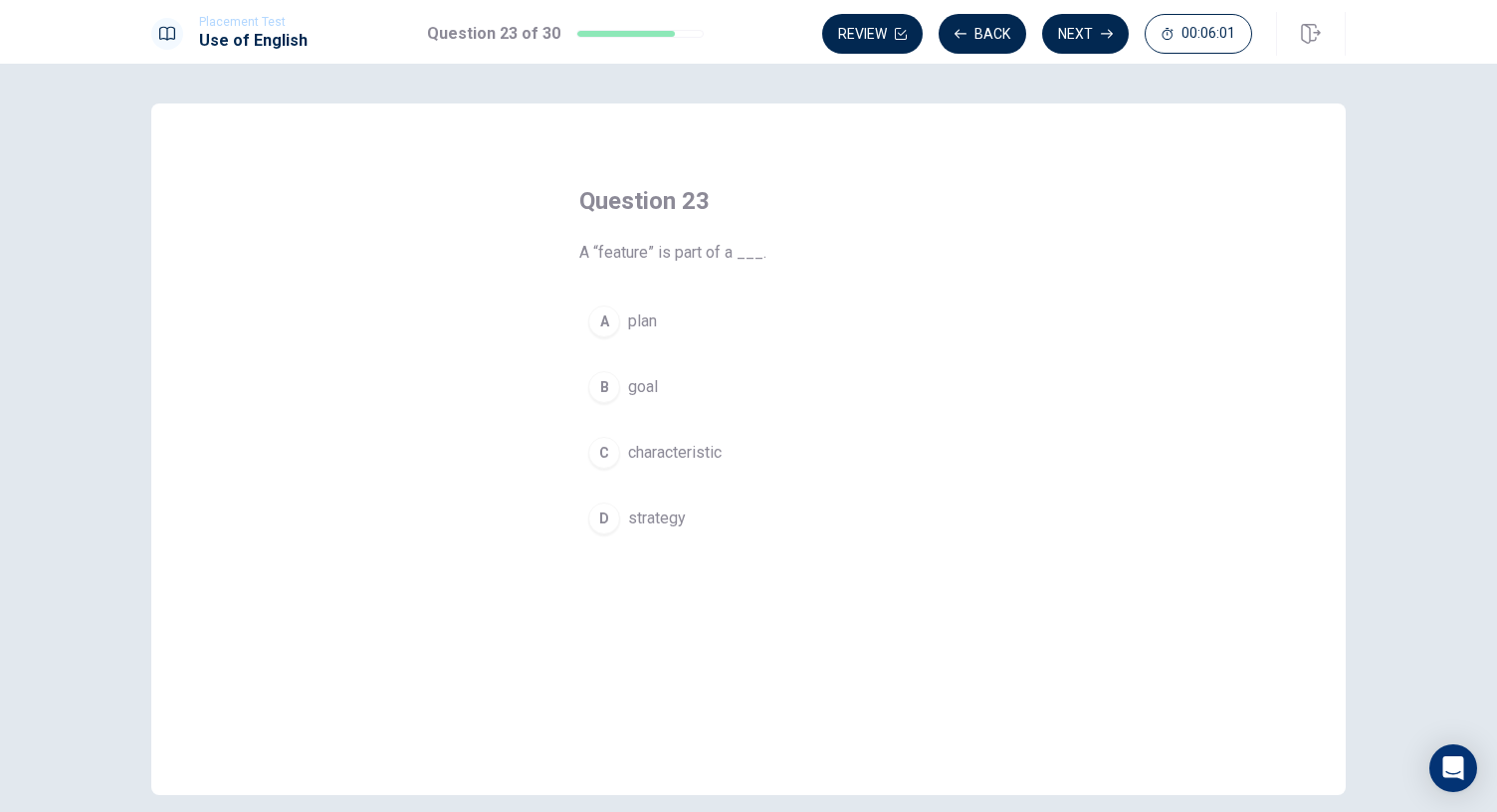 click on "characteristic" at bounding box center [675, 453] 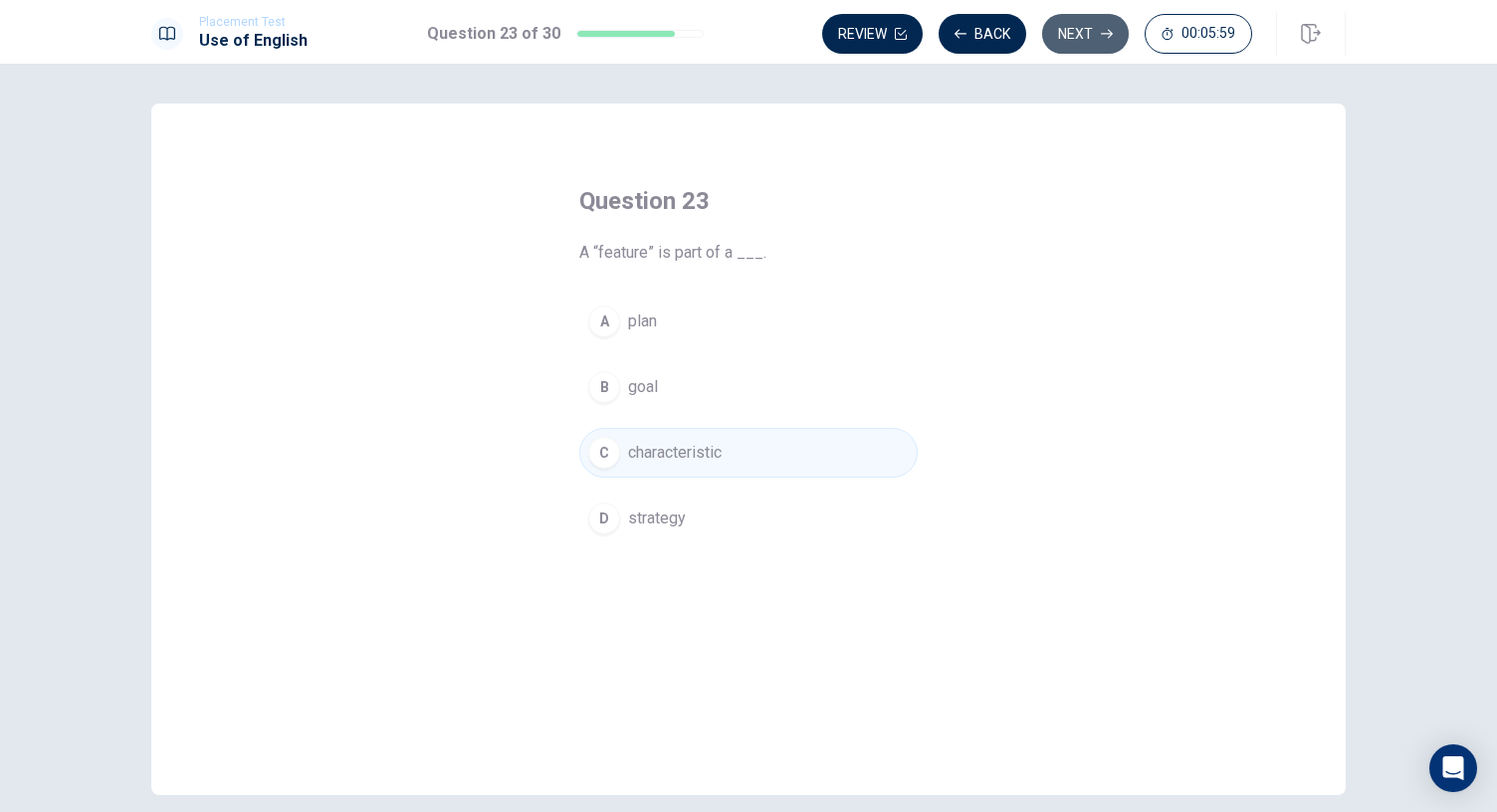 click on "Next" at bounding box center (1085, 34) 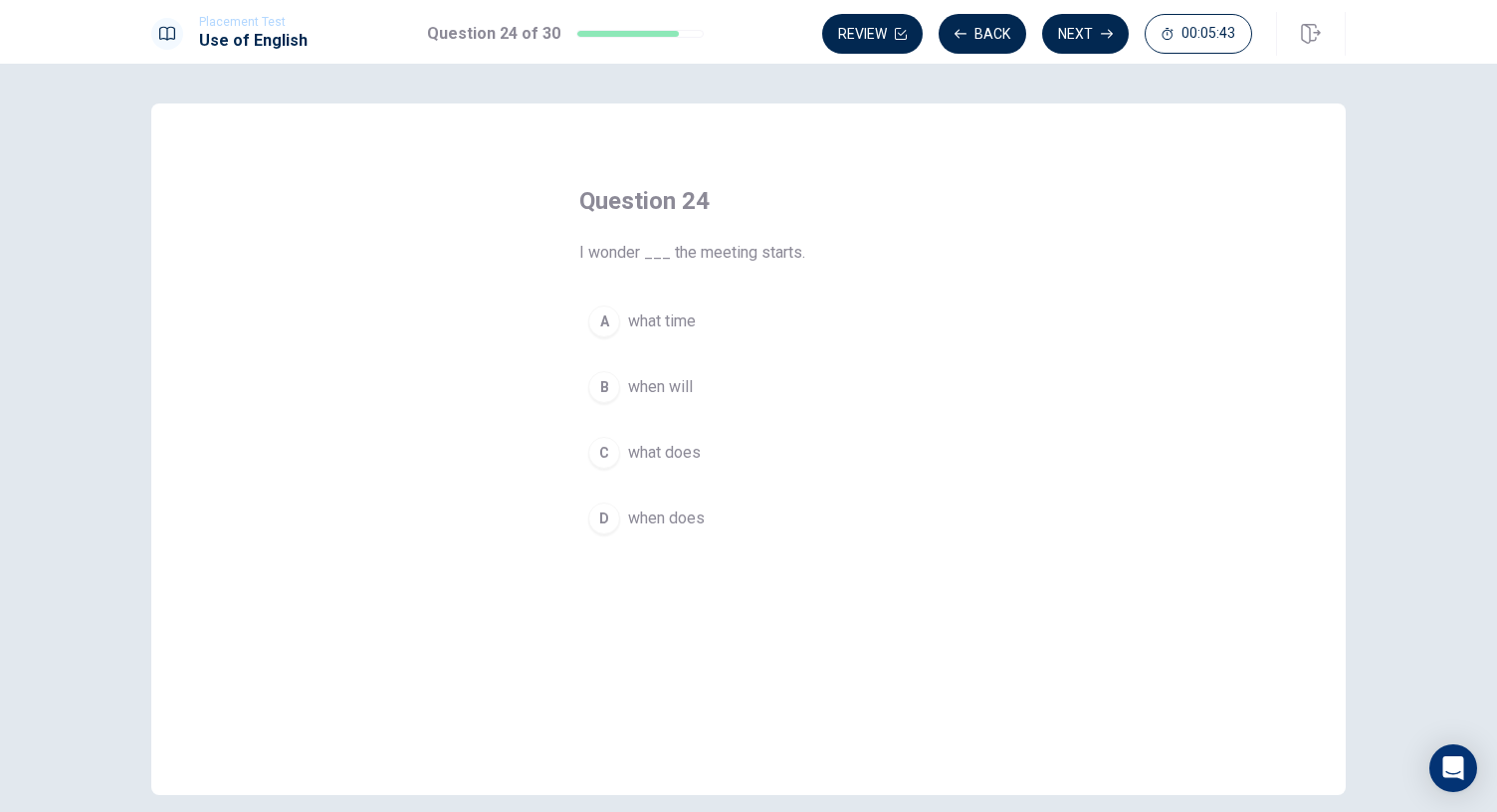 click on "what time" at bounding box center (662, 321) 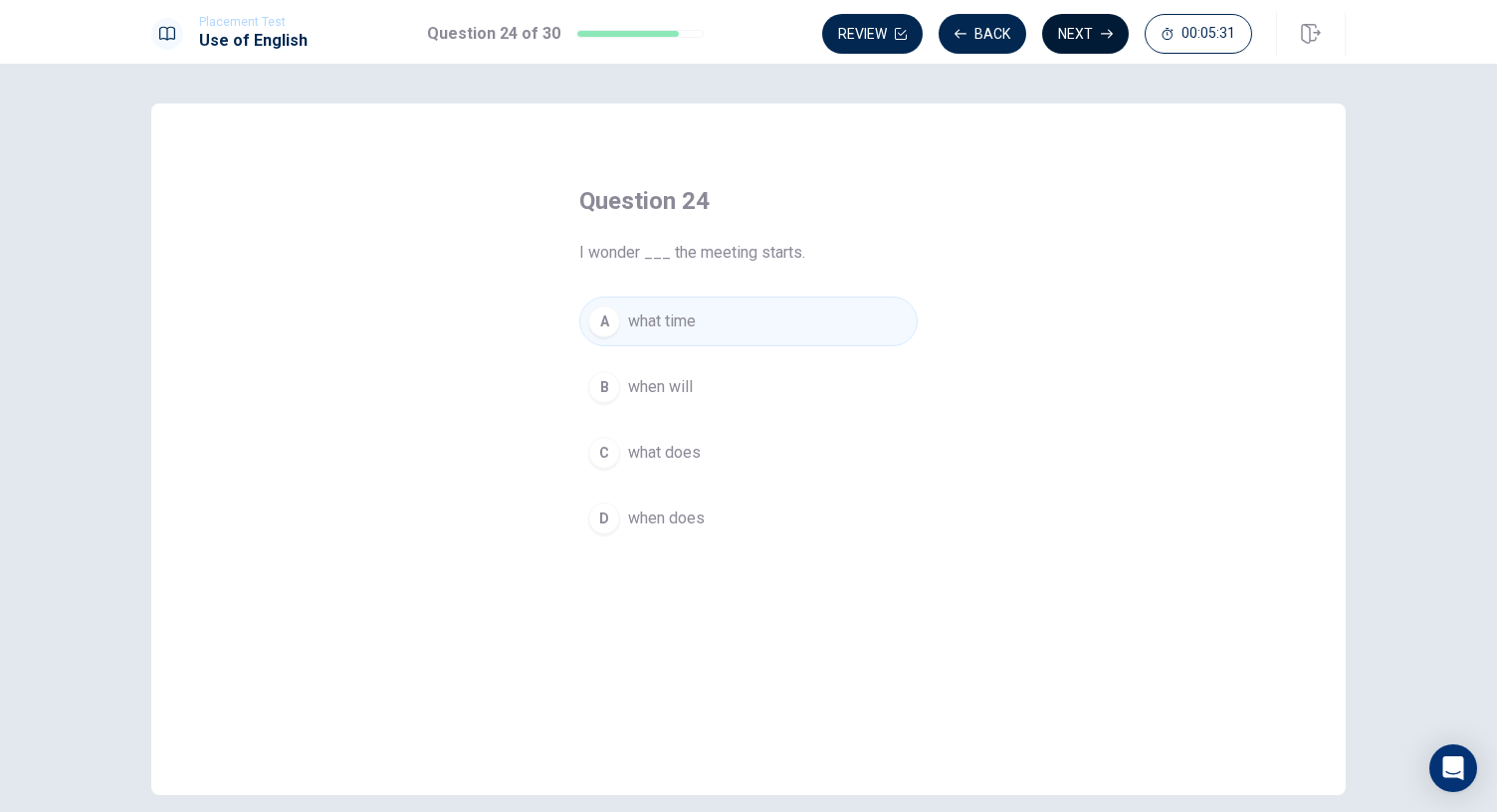 click on "Next" at bounding box center [1085, 34] 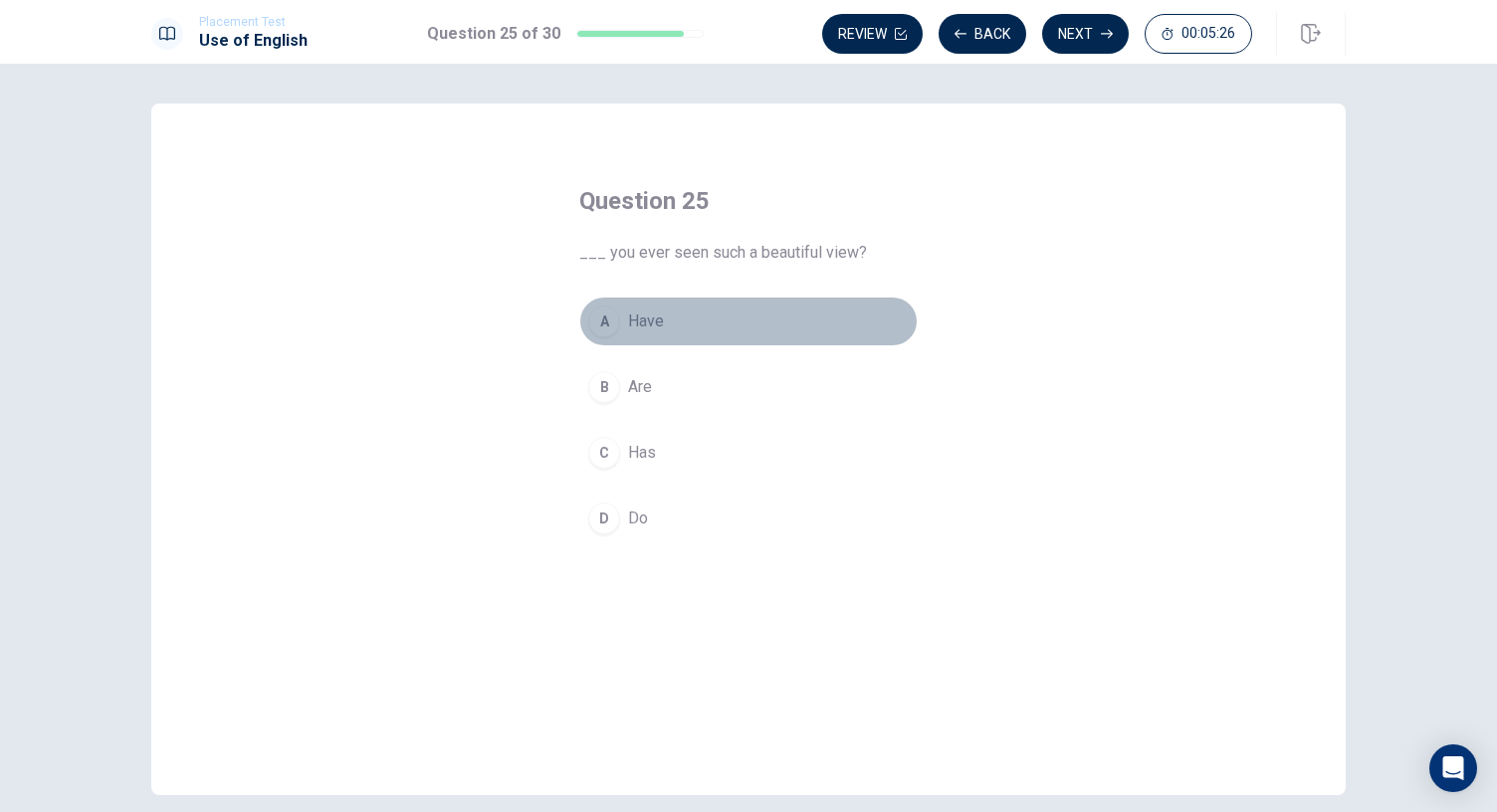 click on "Have" at bounding box center (646, 321) 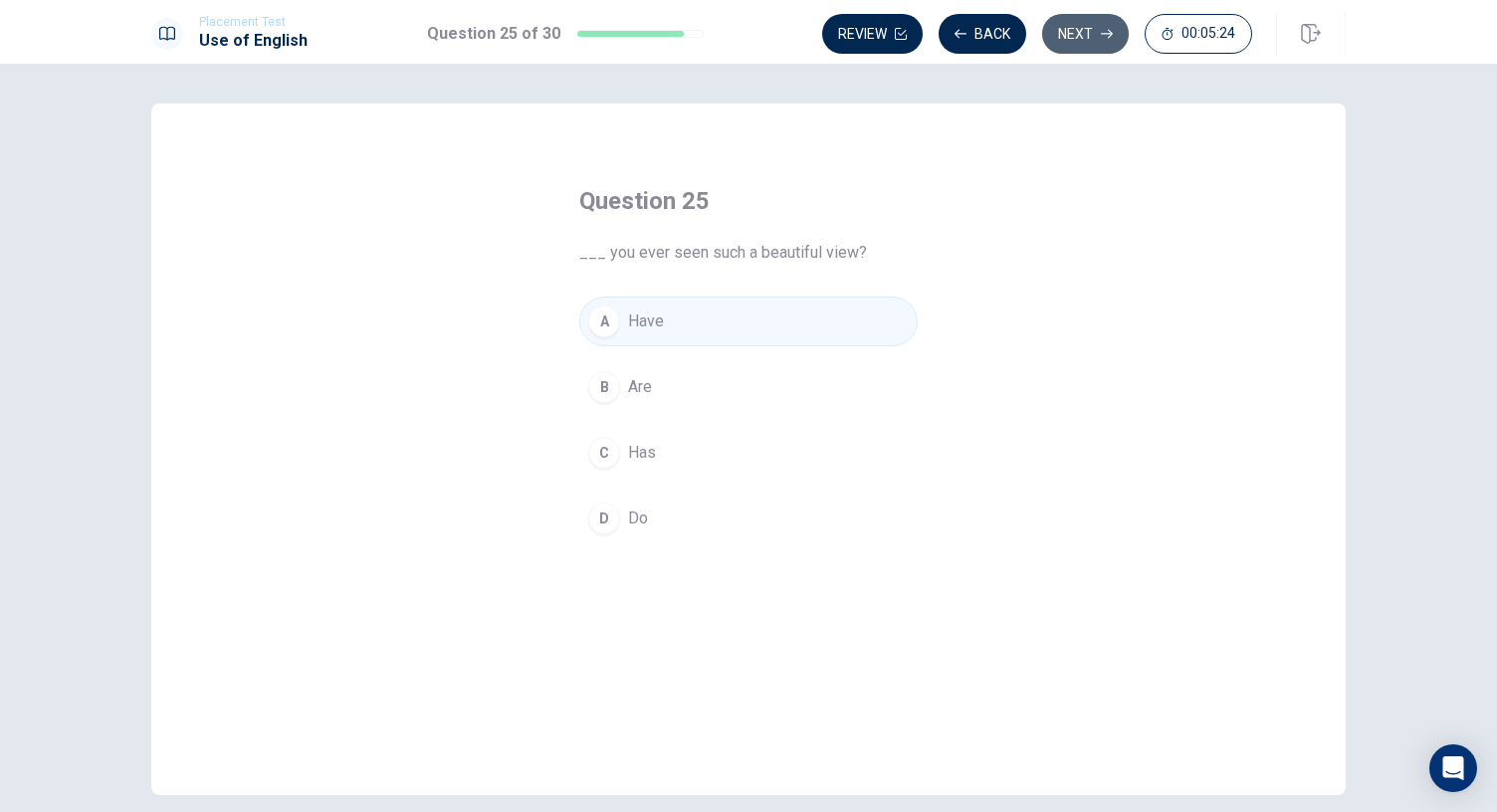 click on "Next" at bounding box center (1085, 34) 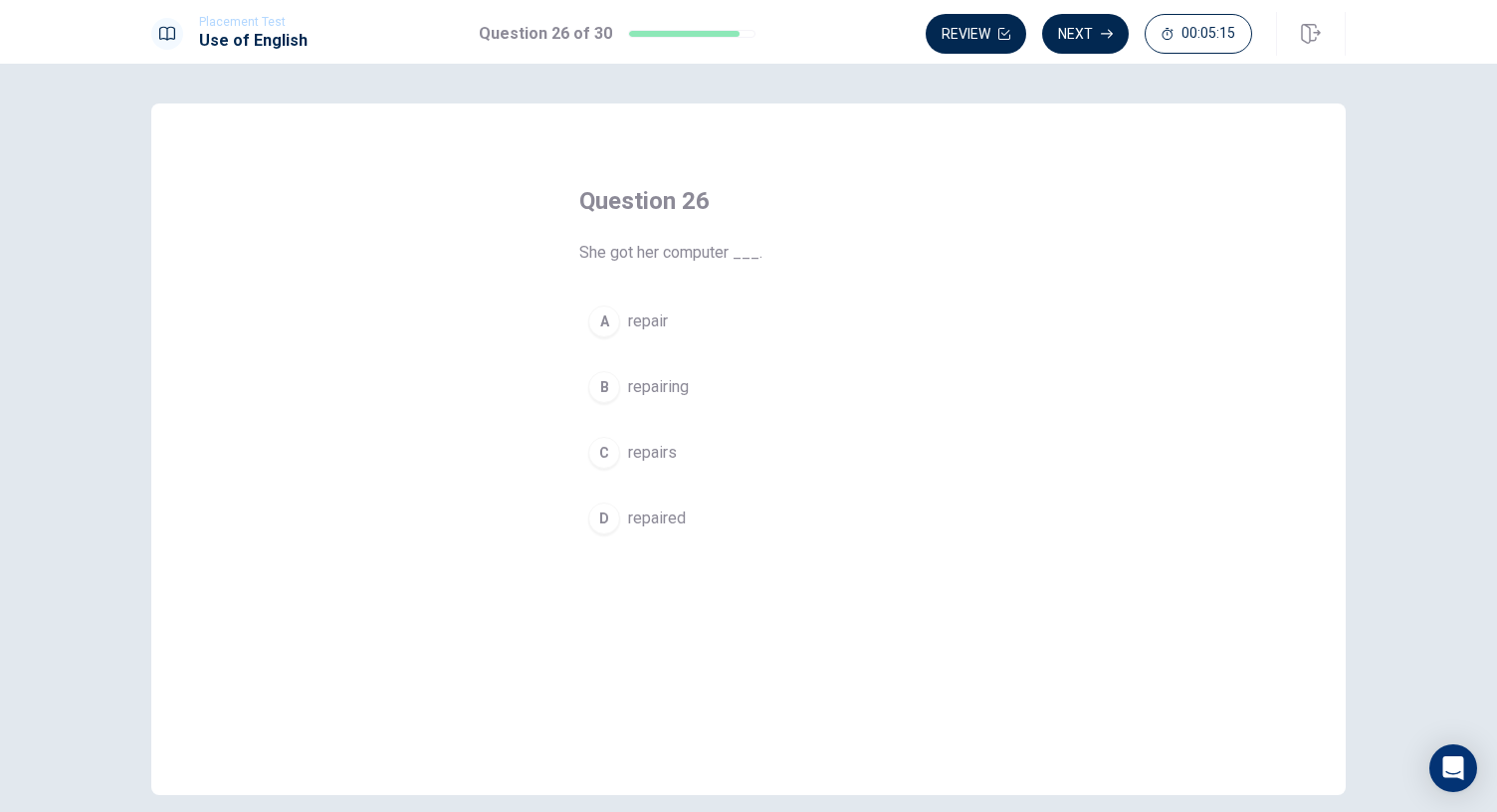 click on "repaired" at bounding box center (657, 518) 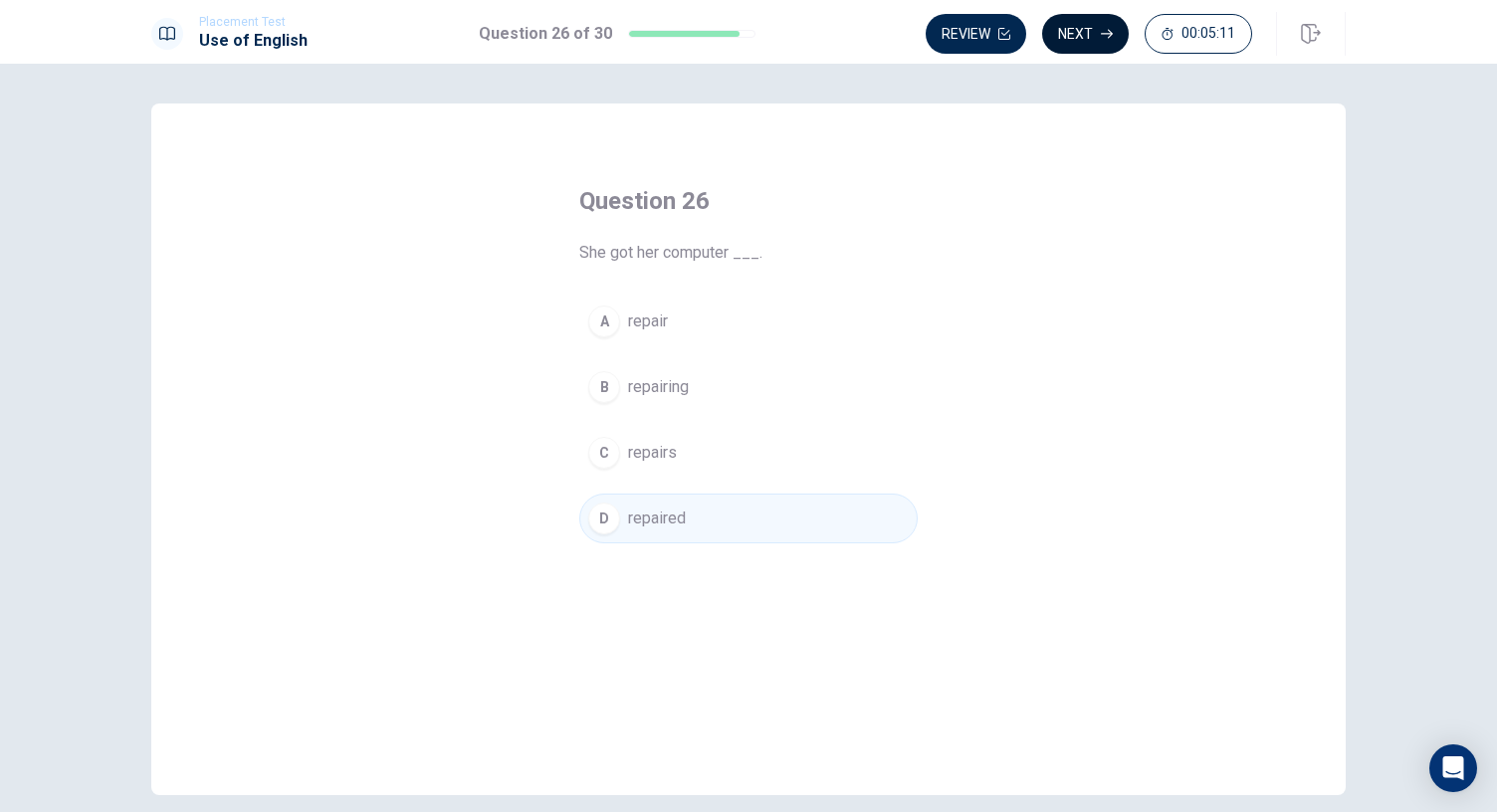 click on "Next" at bounding box center [1085, 34] 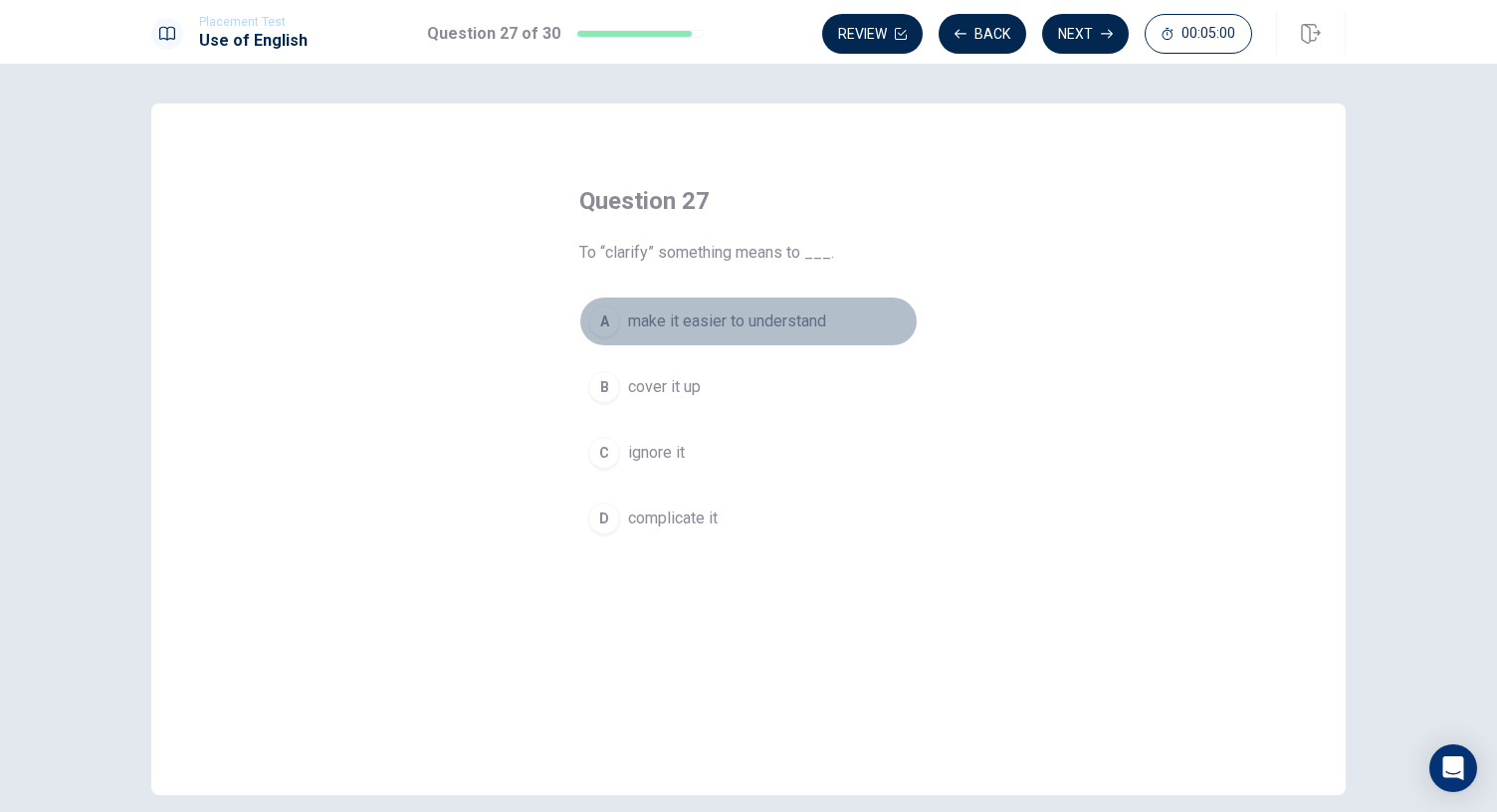 click on "make it easier to understand" at bounding box center [727, 321] 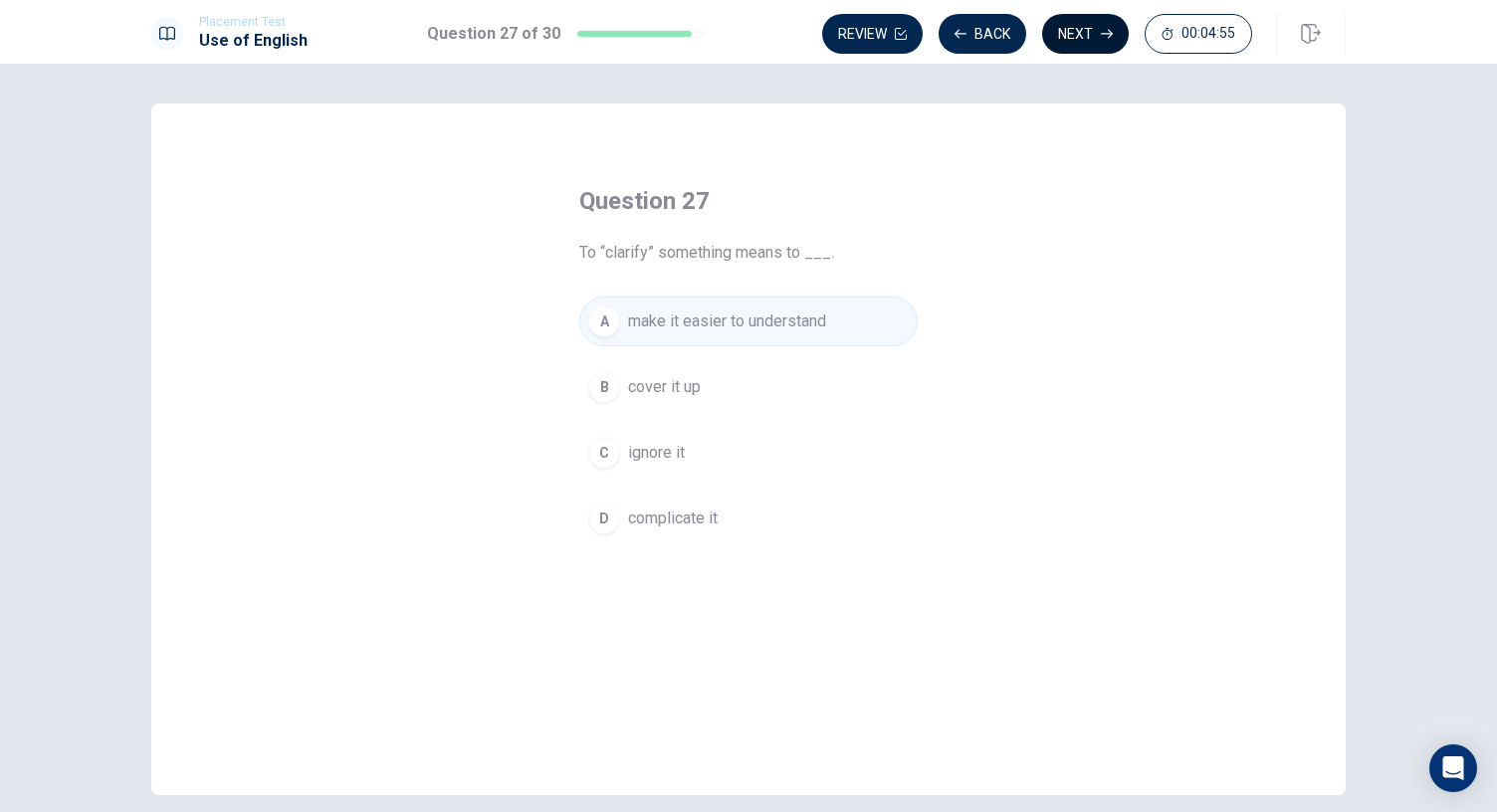click on "Next" at bounding box center (1085, 34) 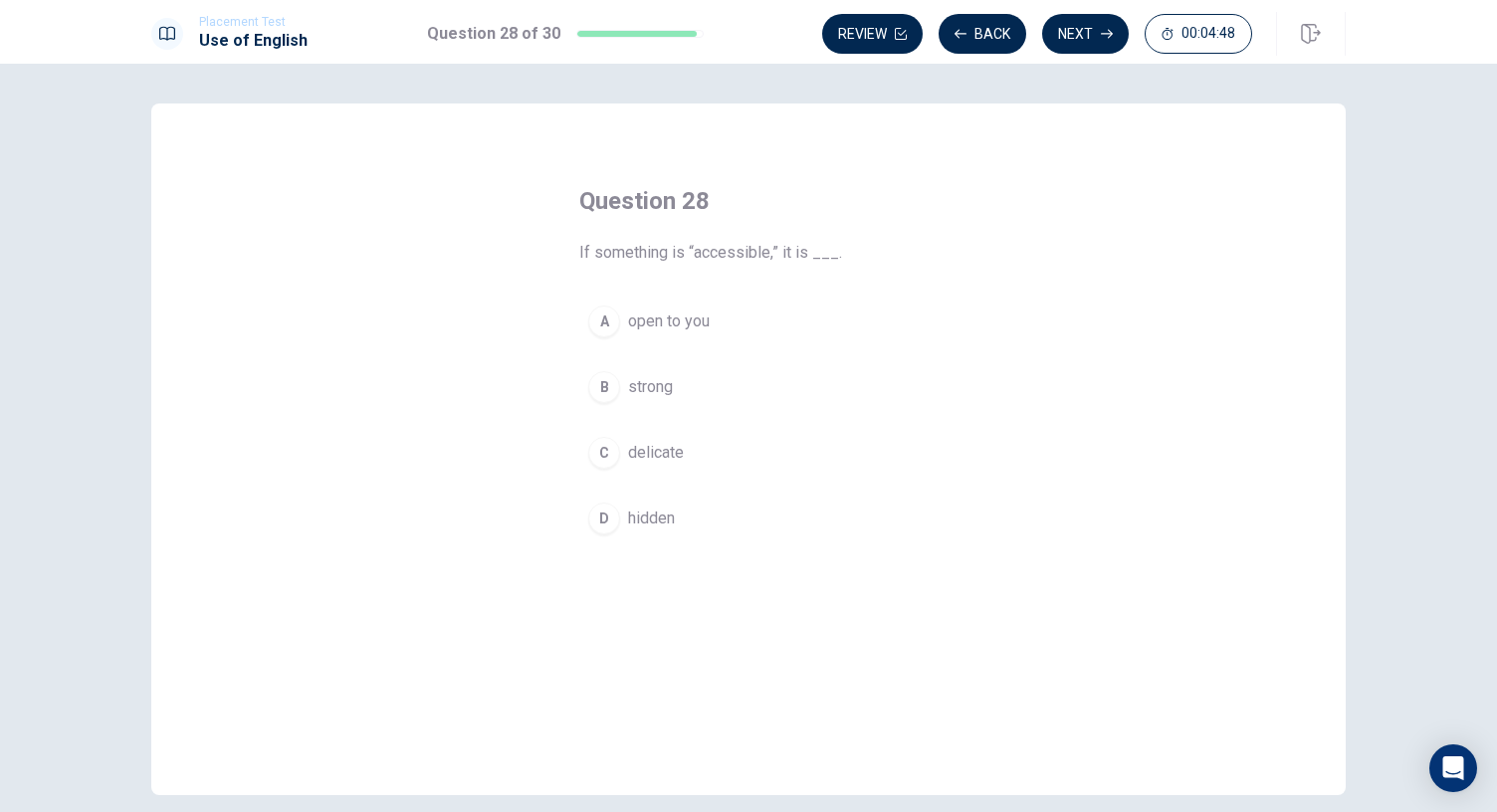 click on "open to you" at bounding box center [669, 321] 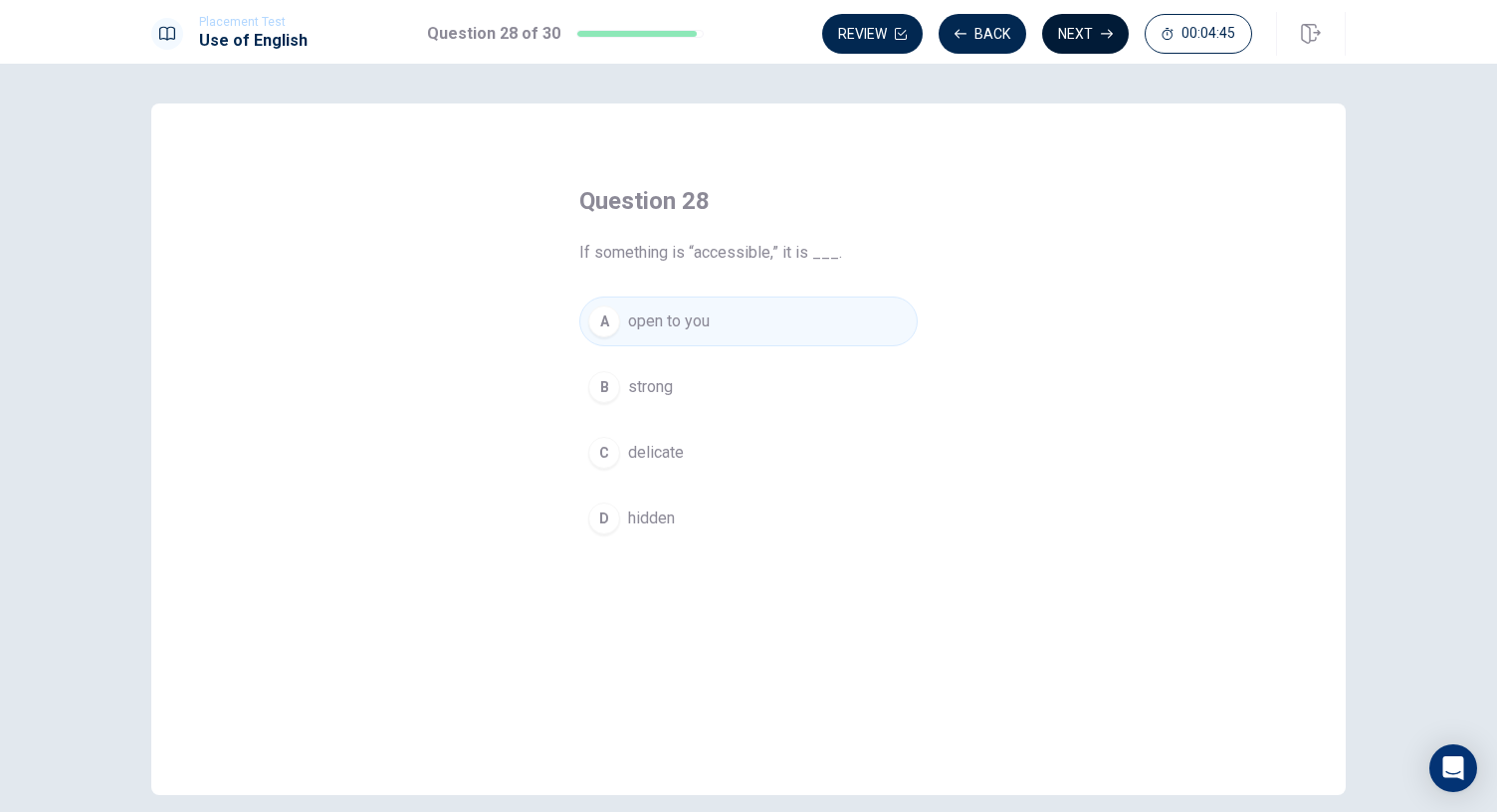 click on "Next" at bounding box center [1085, 34] 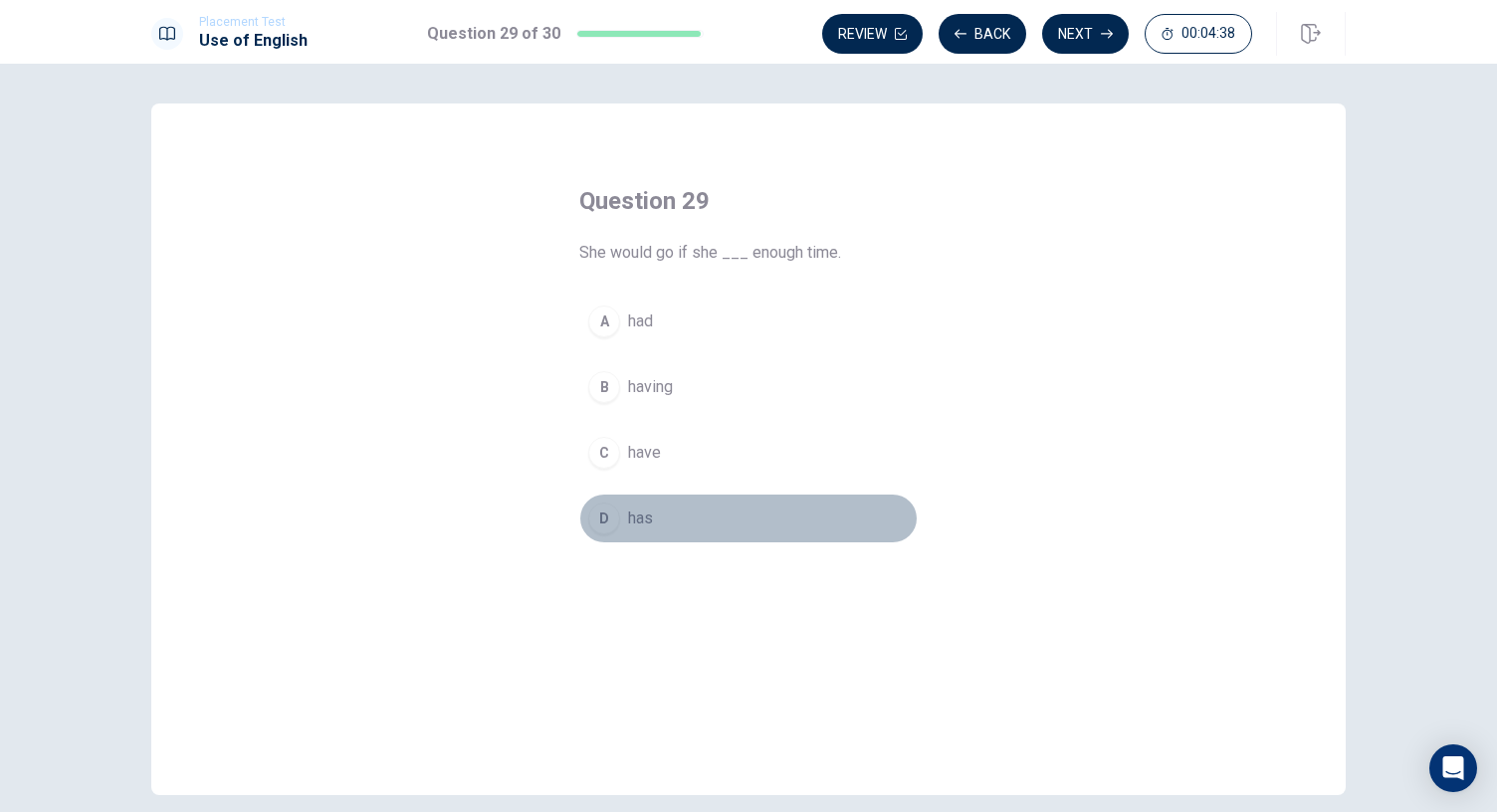 click on "has" at bounding box center (640, 518) 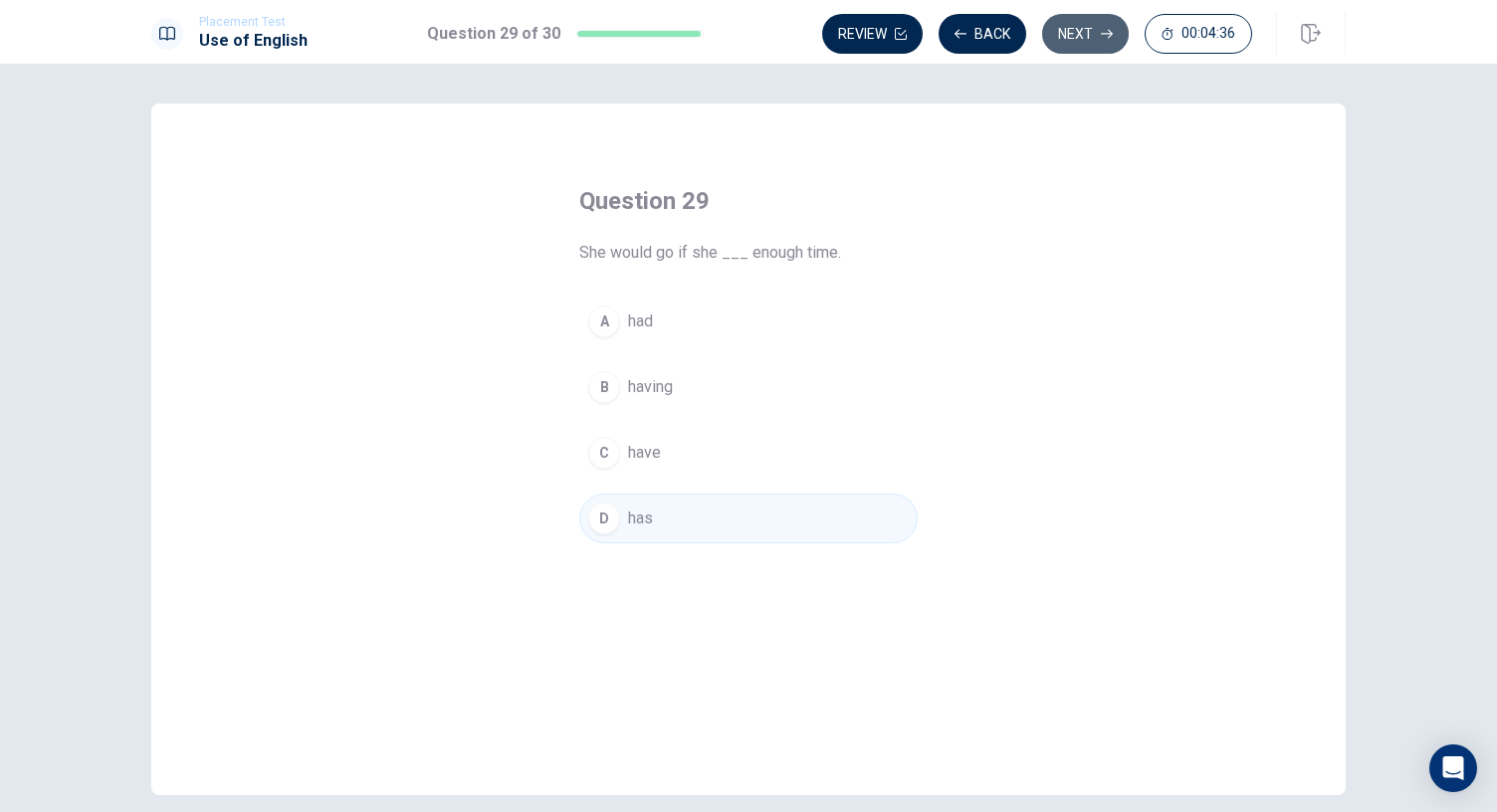 click on "Next" at bounding box center (1085, 34) 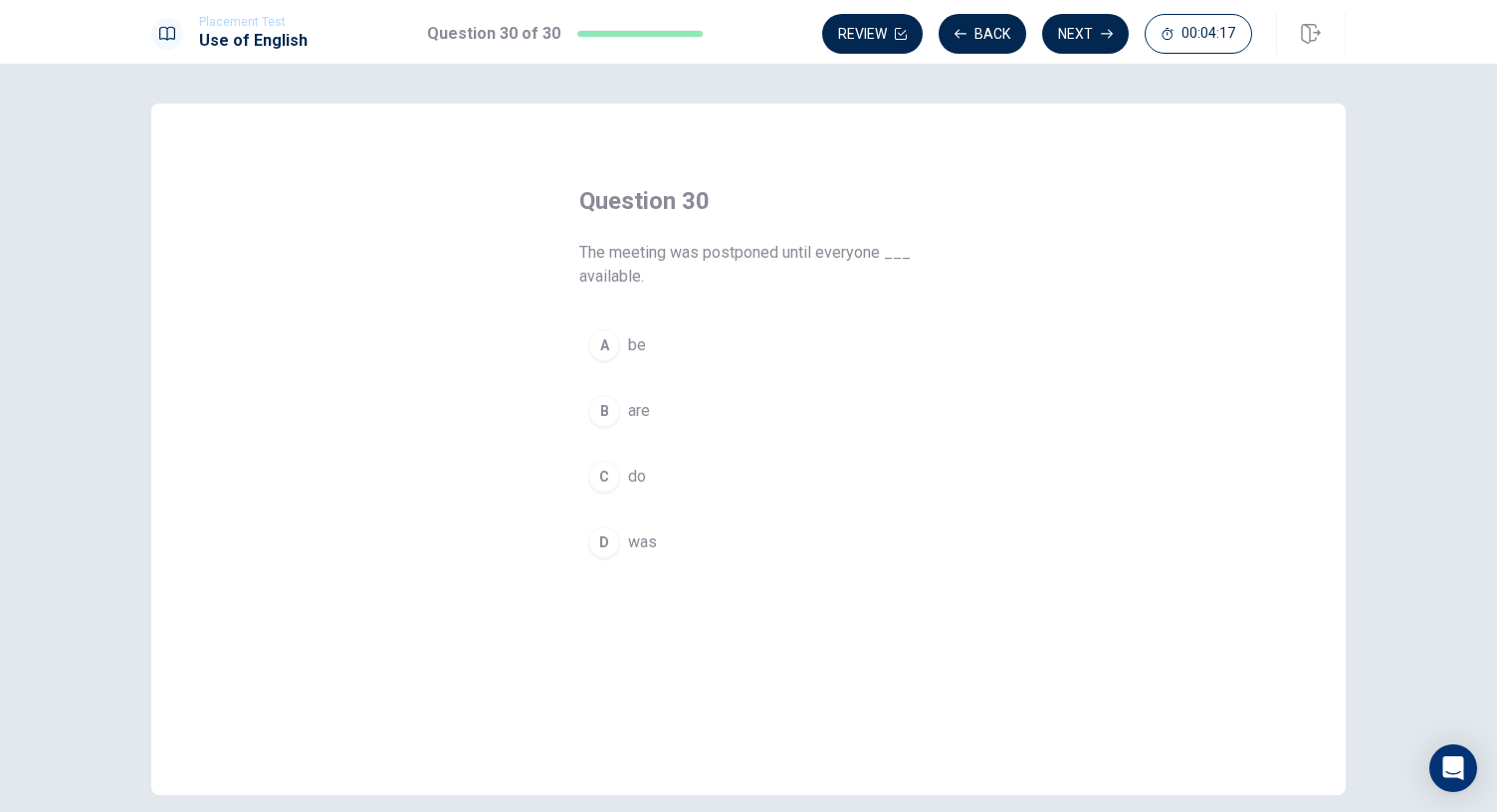 click on "A be" at bounding box center (748, 345) 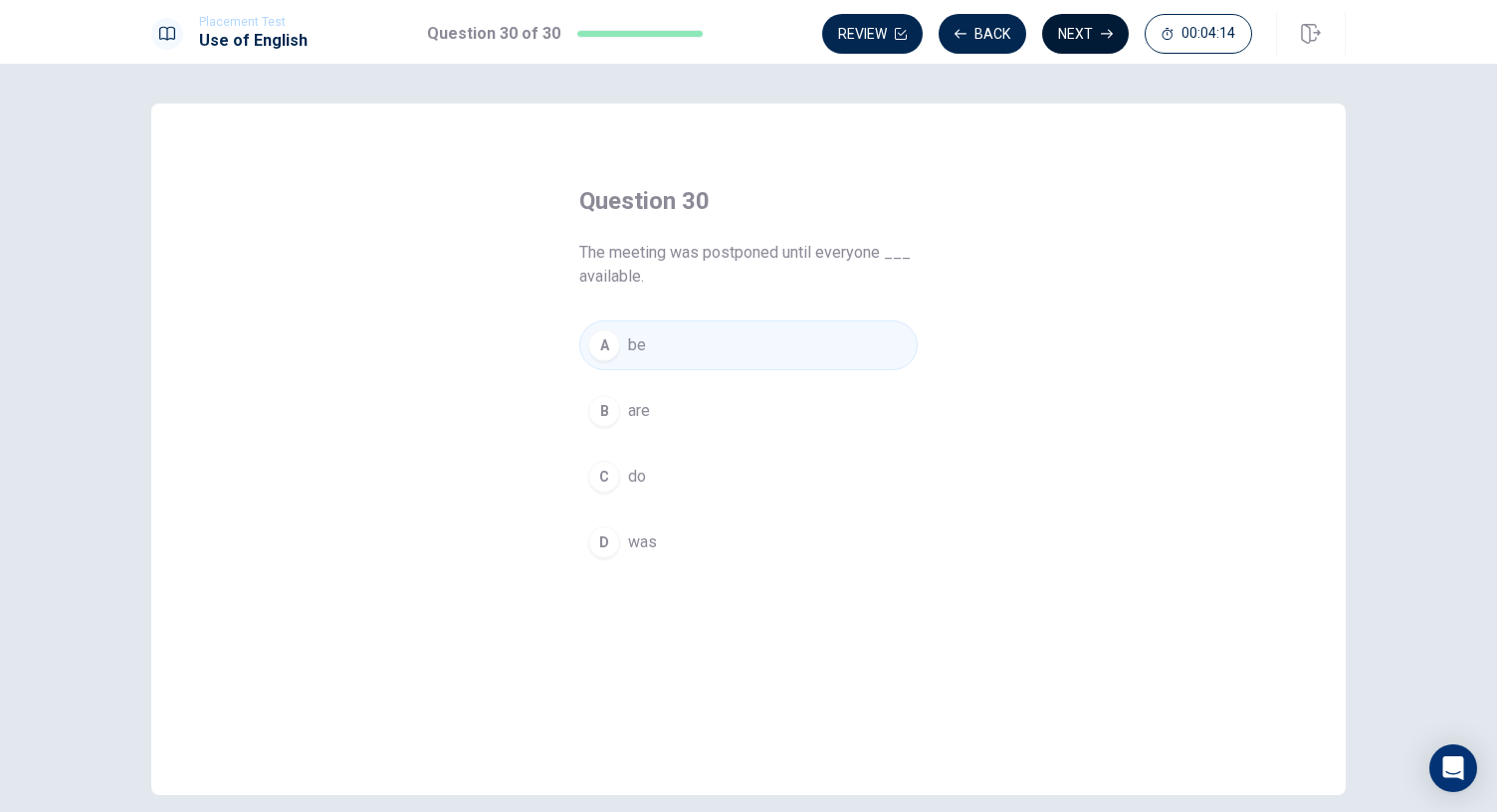 click on "Next" at bounding box center (1085, 34) 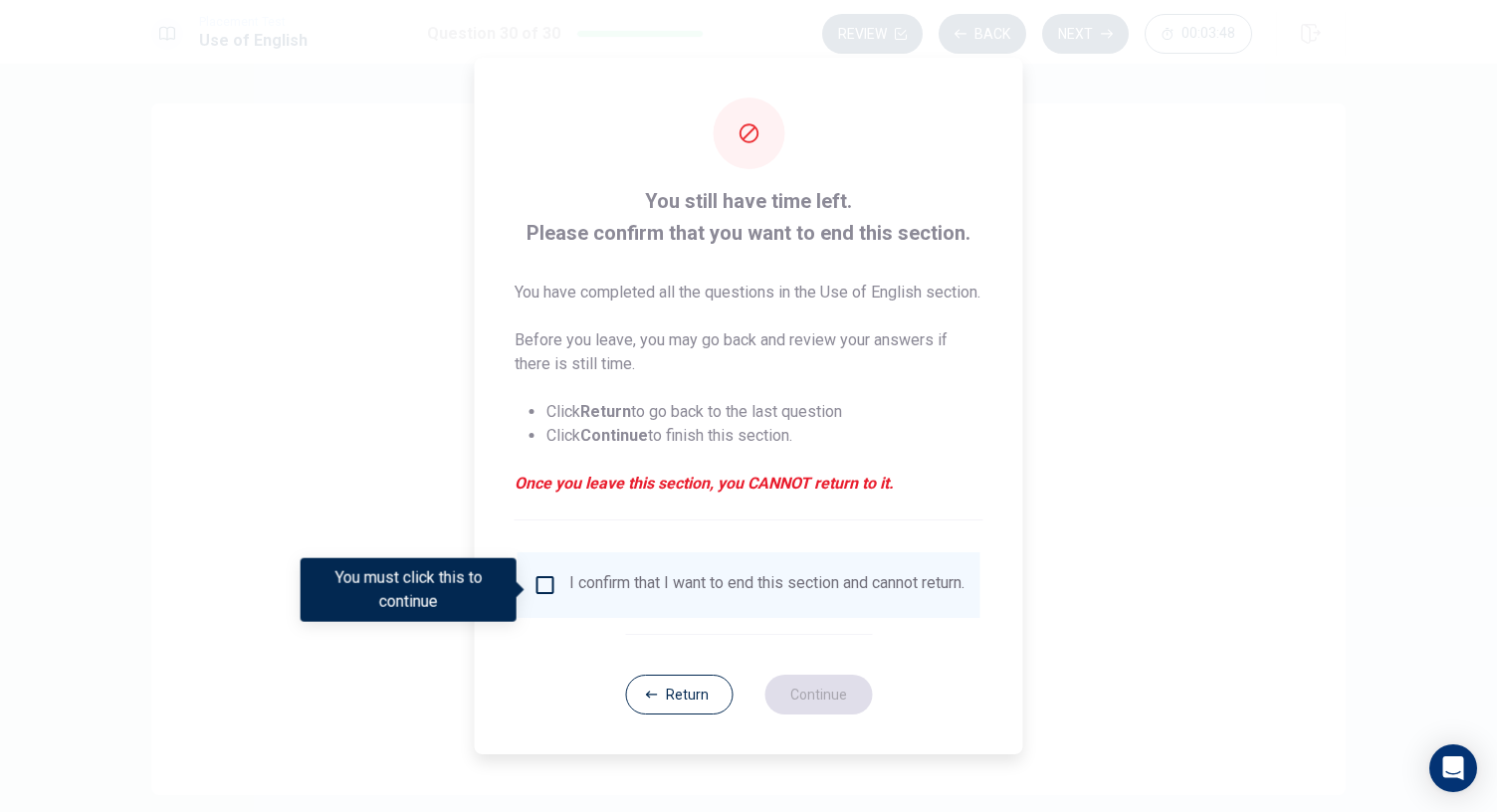 click at bounding box center [545, 585] 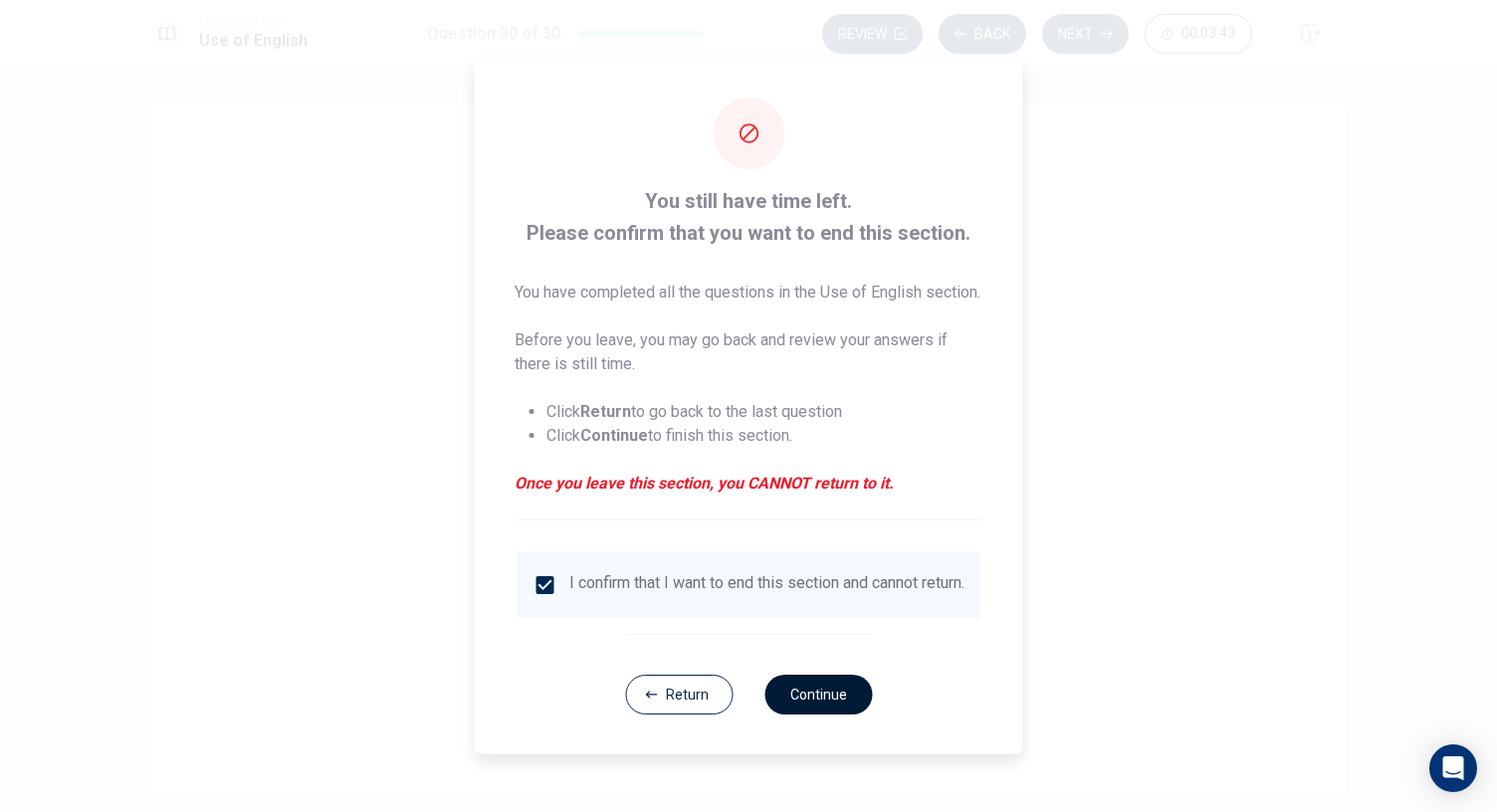 click on "Continue" at bounding box center [818, 695] 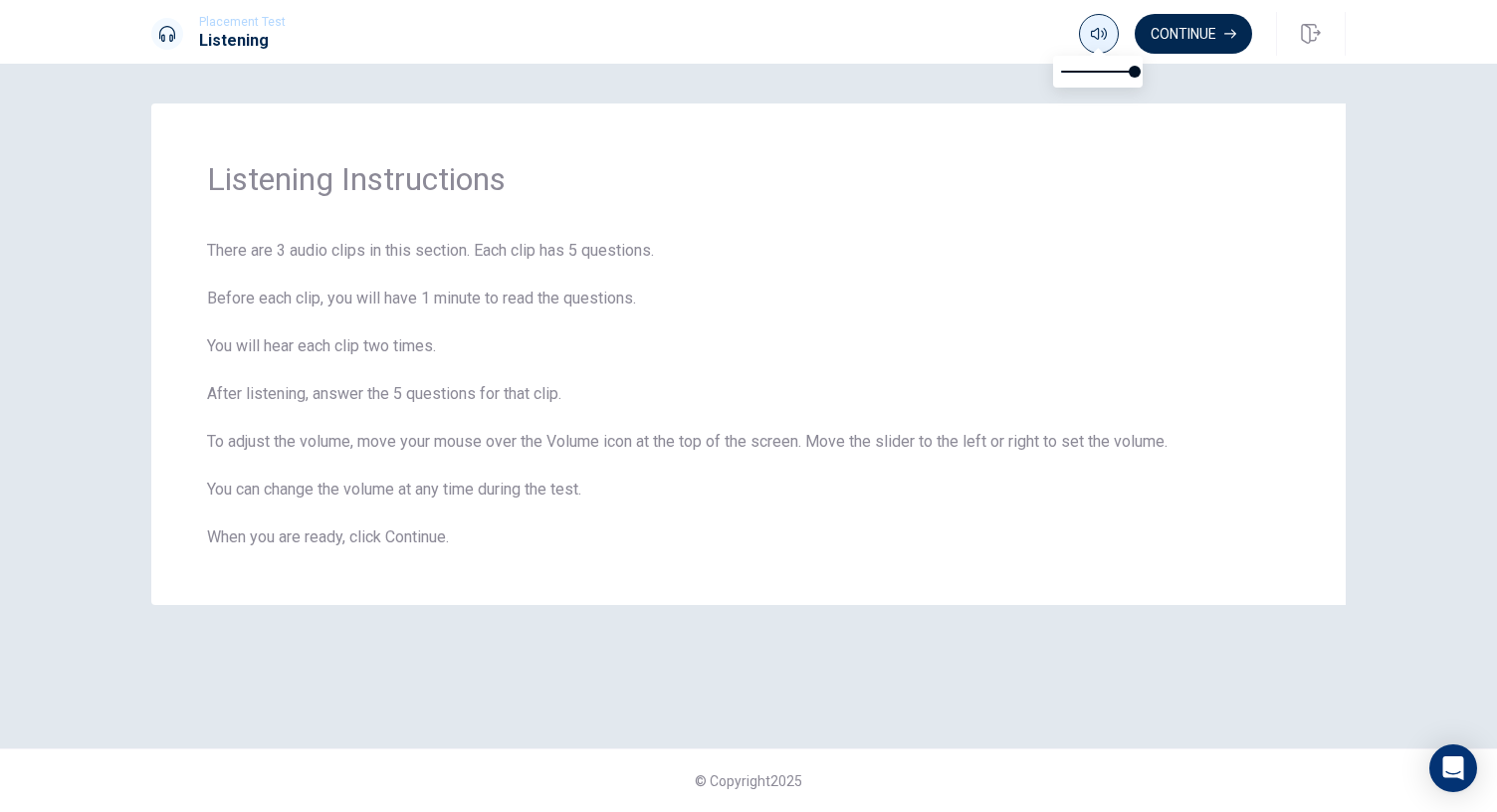 click 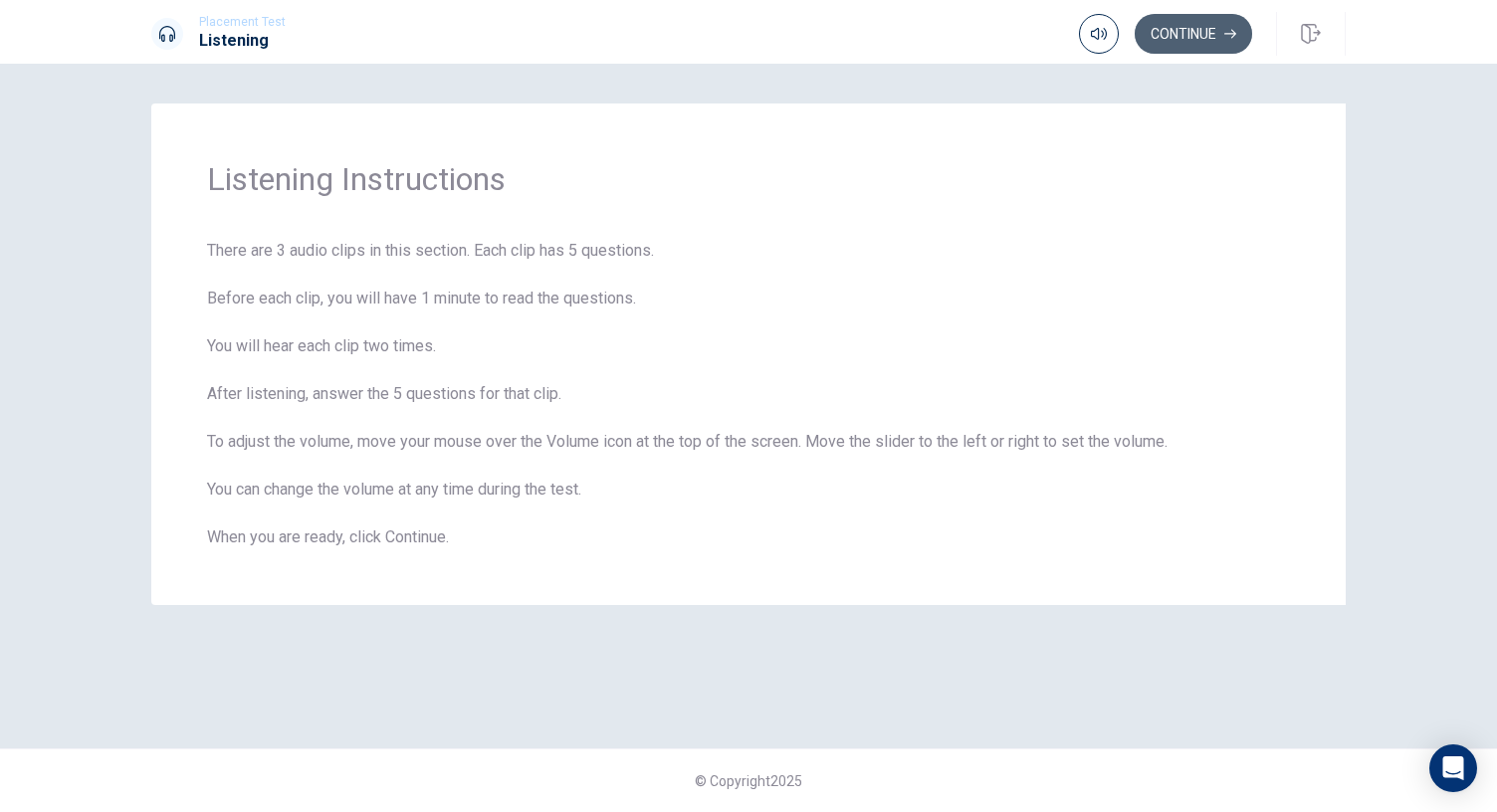 click on "Continue" at bounding box center (1193, 34) 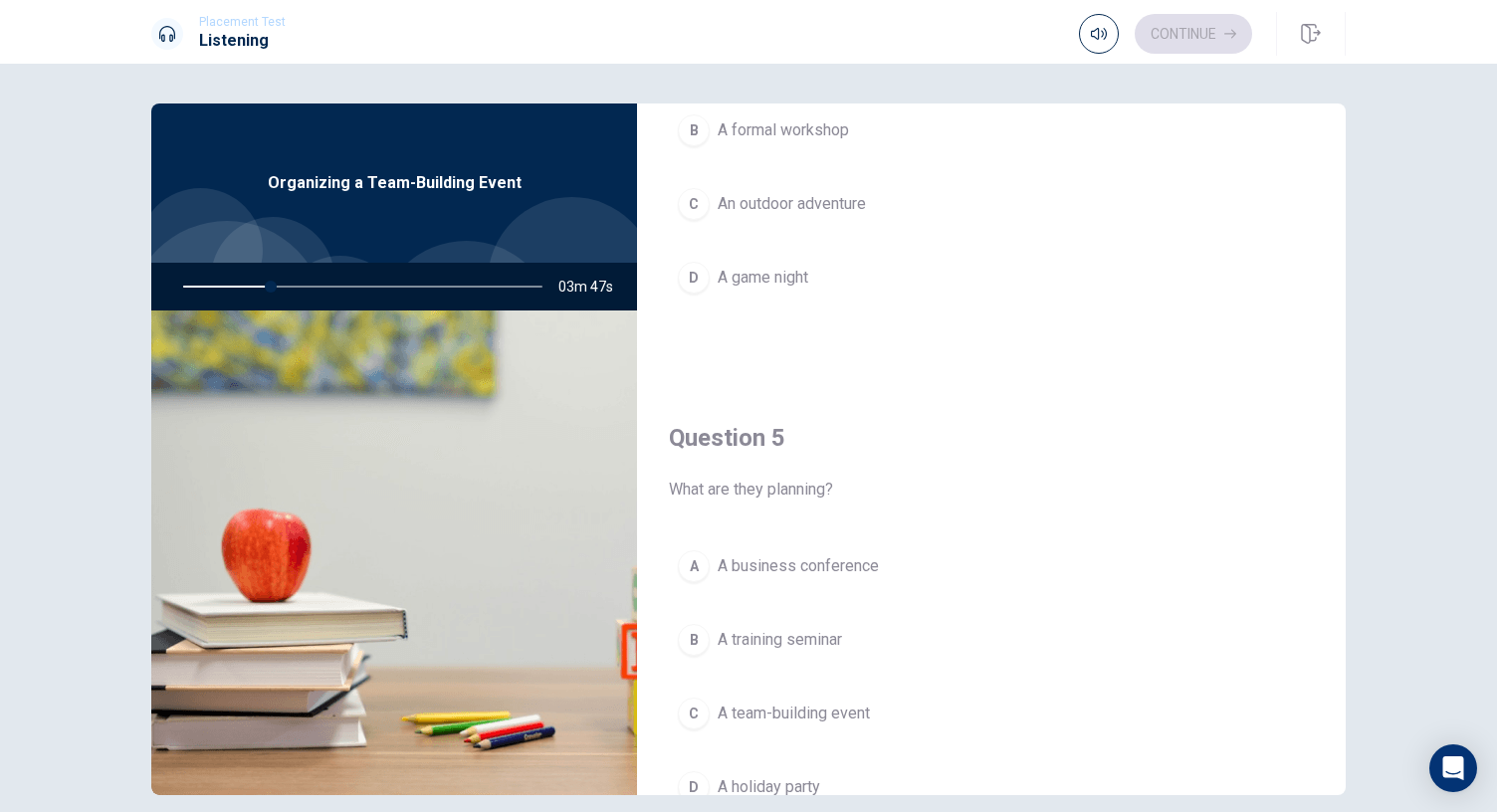 scroll, scrollTop: 1842, scrollLeft: 0, axis: vertical 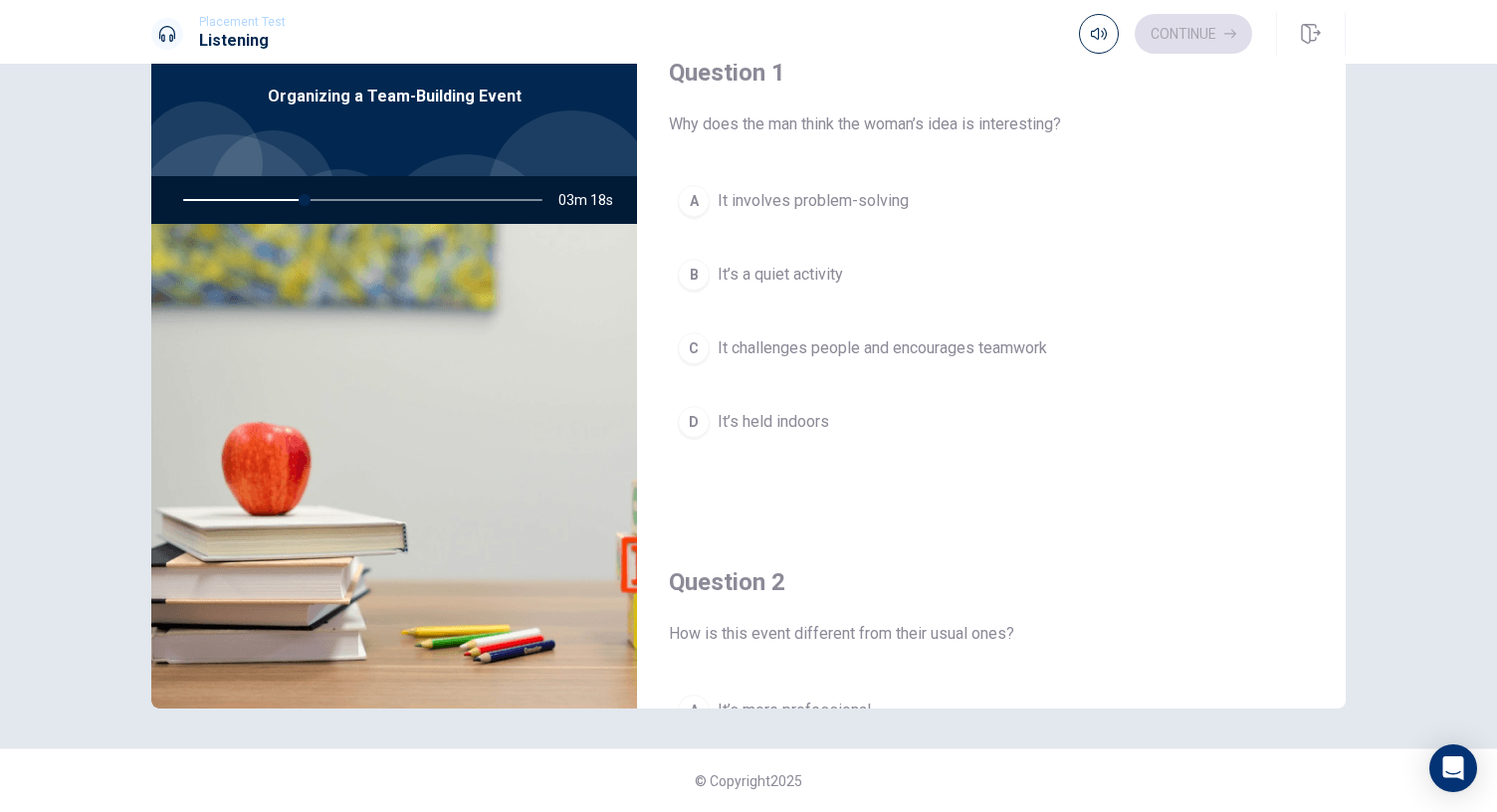 click on "B" at bounding box center [694, 275] 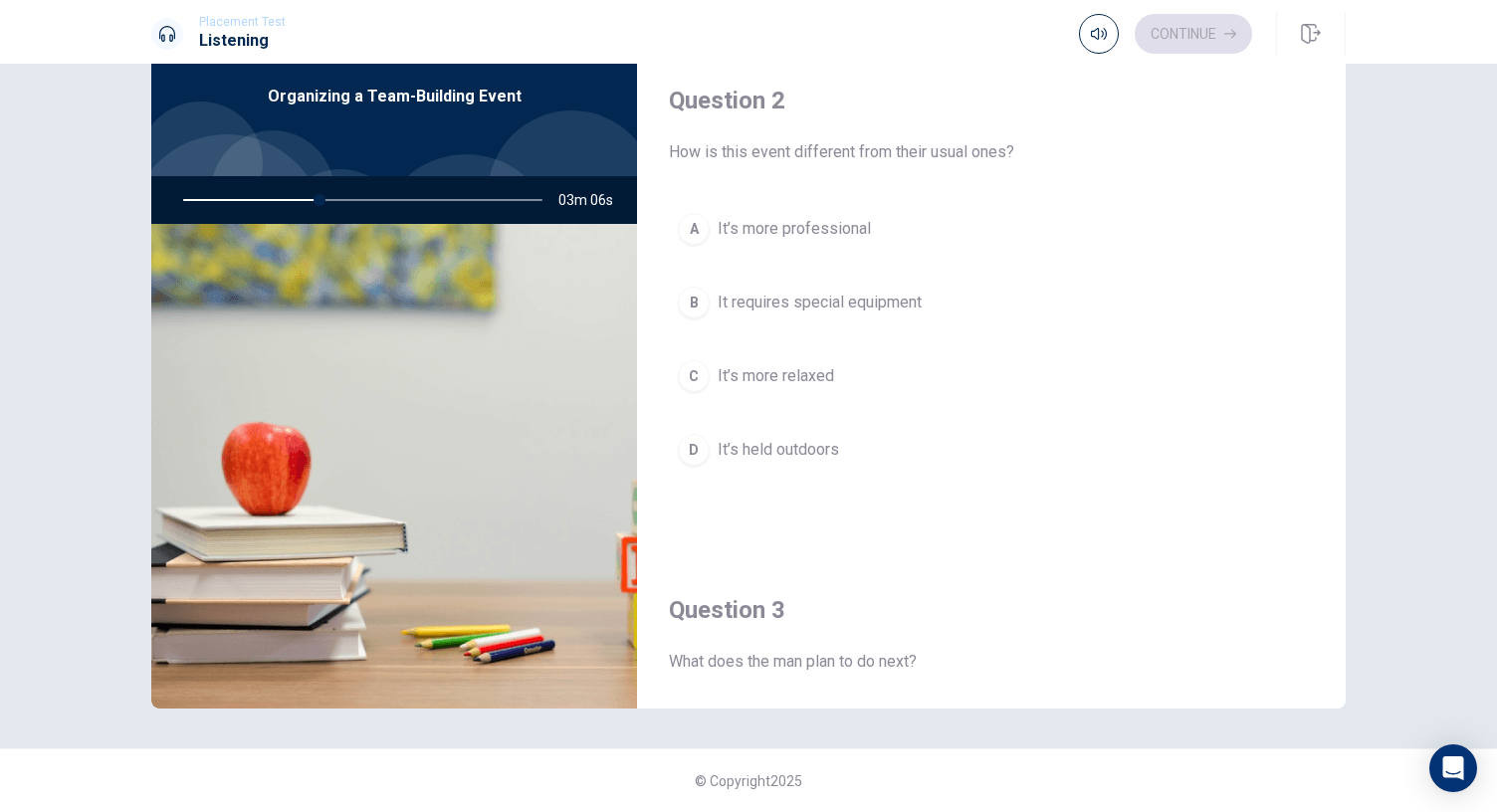 scroll, scrollTop: 486, scrollLeft: 0, axis: vertical 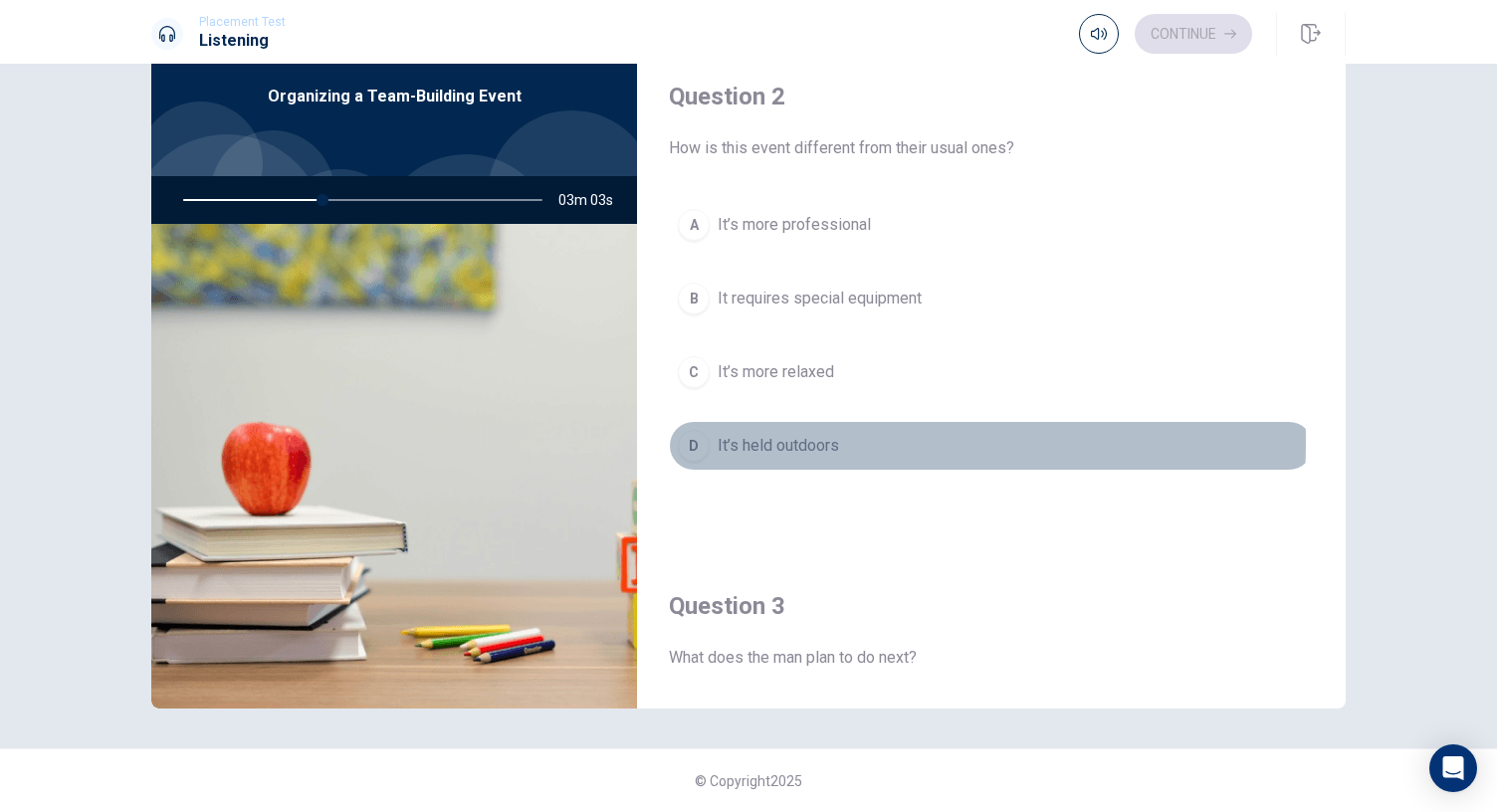 click on "It’s held outdoors" at bounding box center (778, 446) 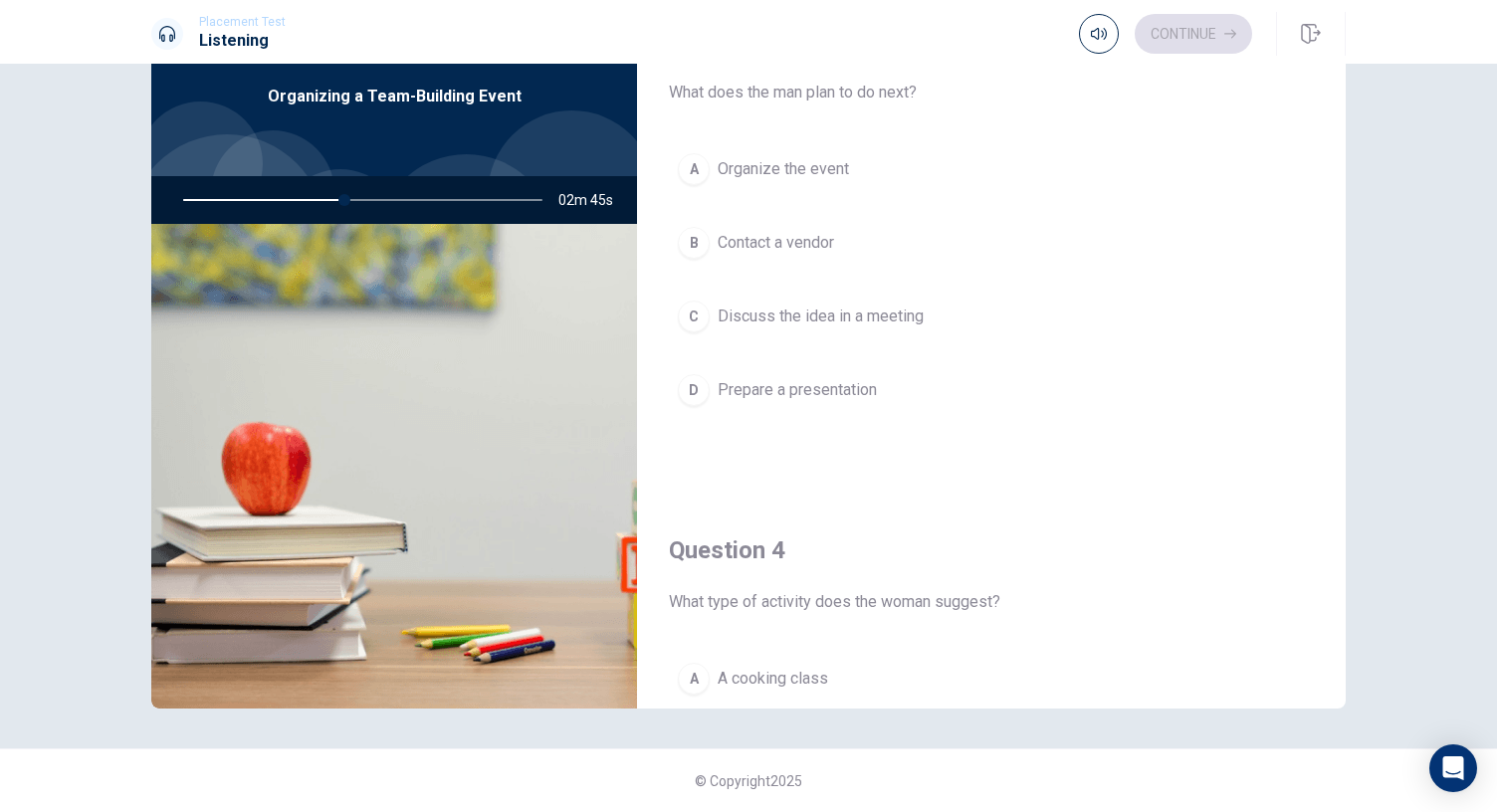 scroll, scrollTop: 1050, scrollLeft: 0, axis: vertical 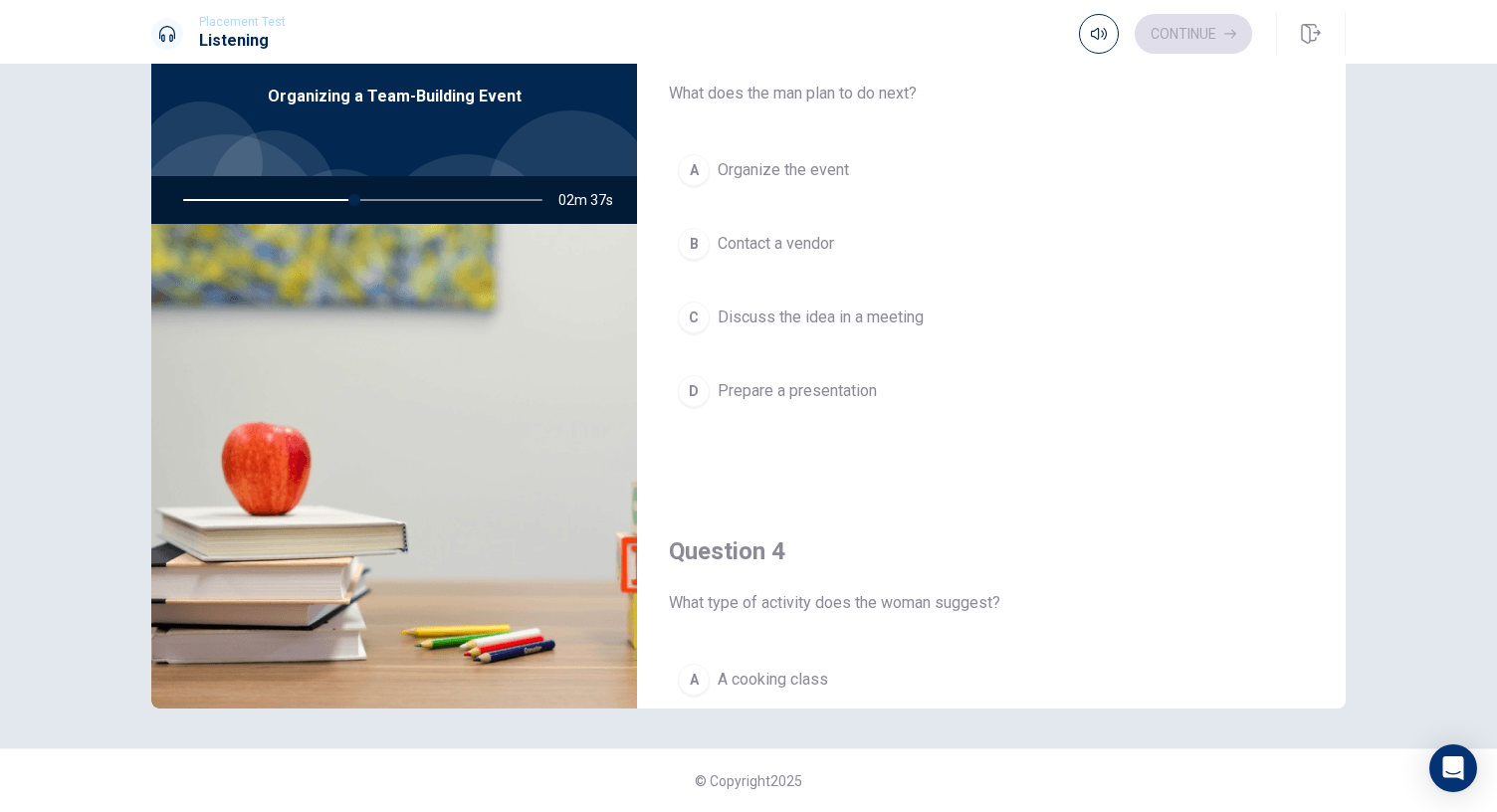 click on "Discuss the idea in a meeting" at bounding box center (820, 317) 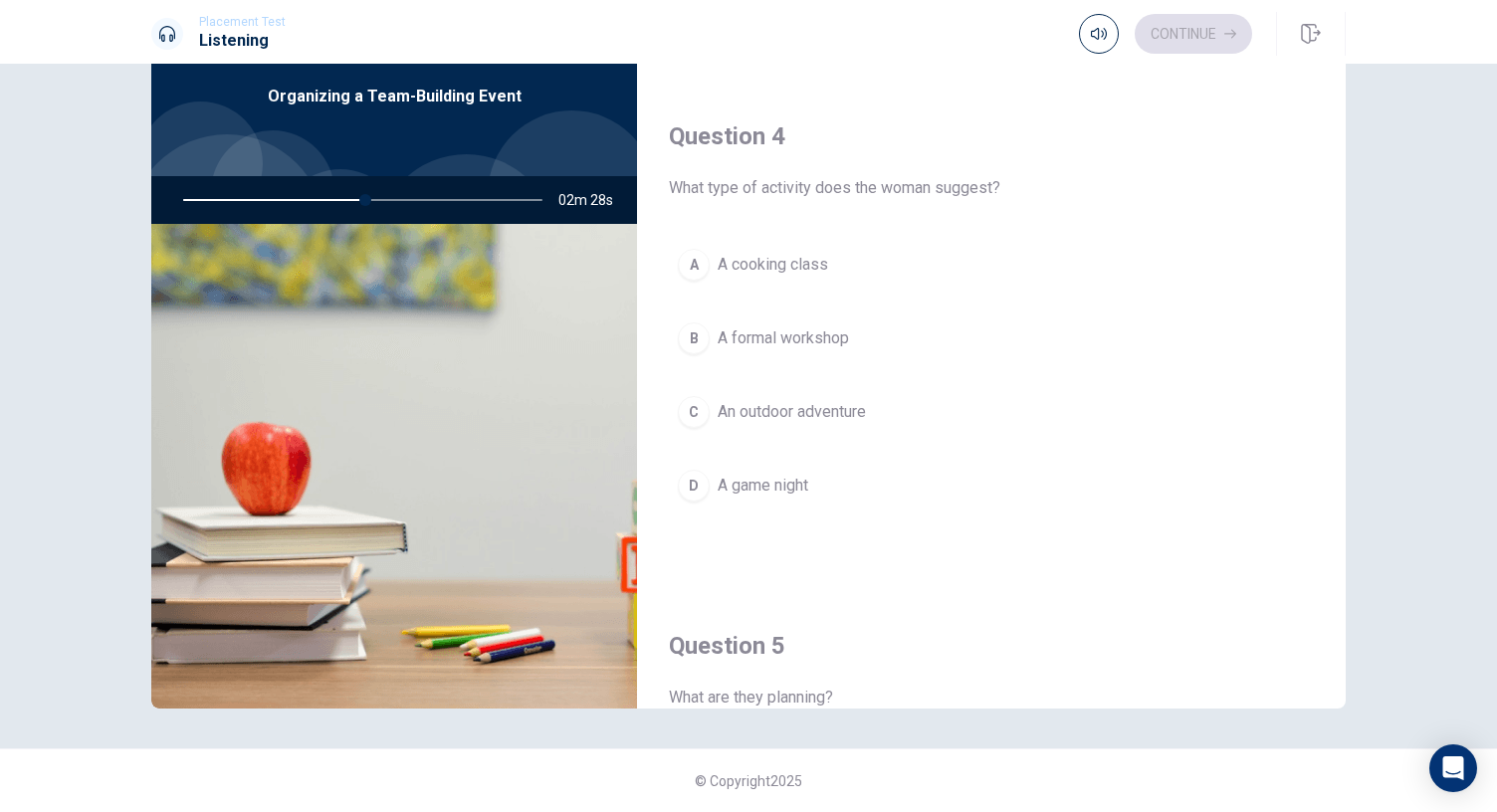 scroll, scrollTop: 1478, scrollLeft: 0, axis: vertical 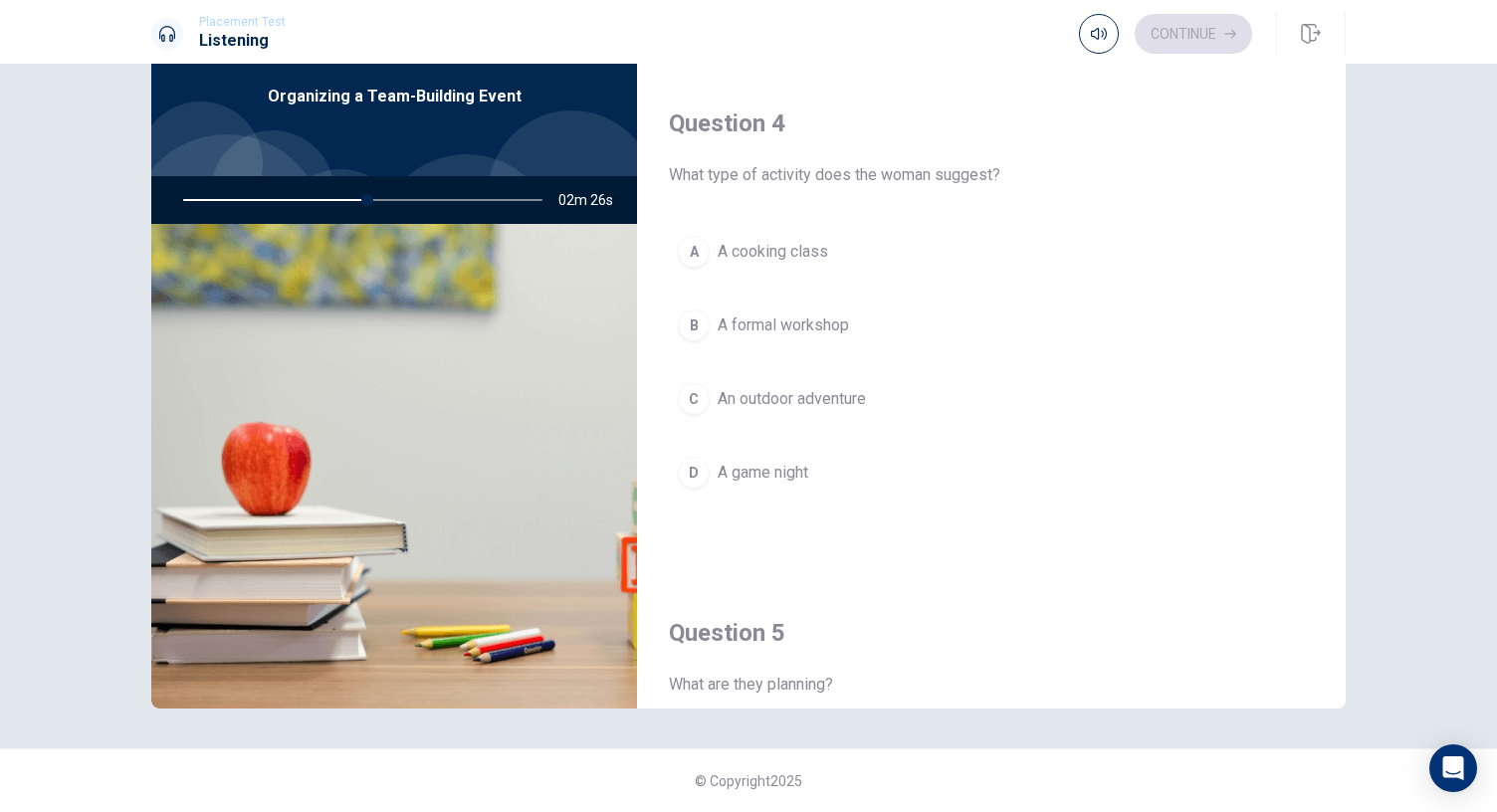 click on "An outdoor adventure" at bounding box center [791, 399] 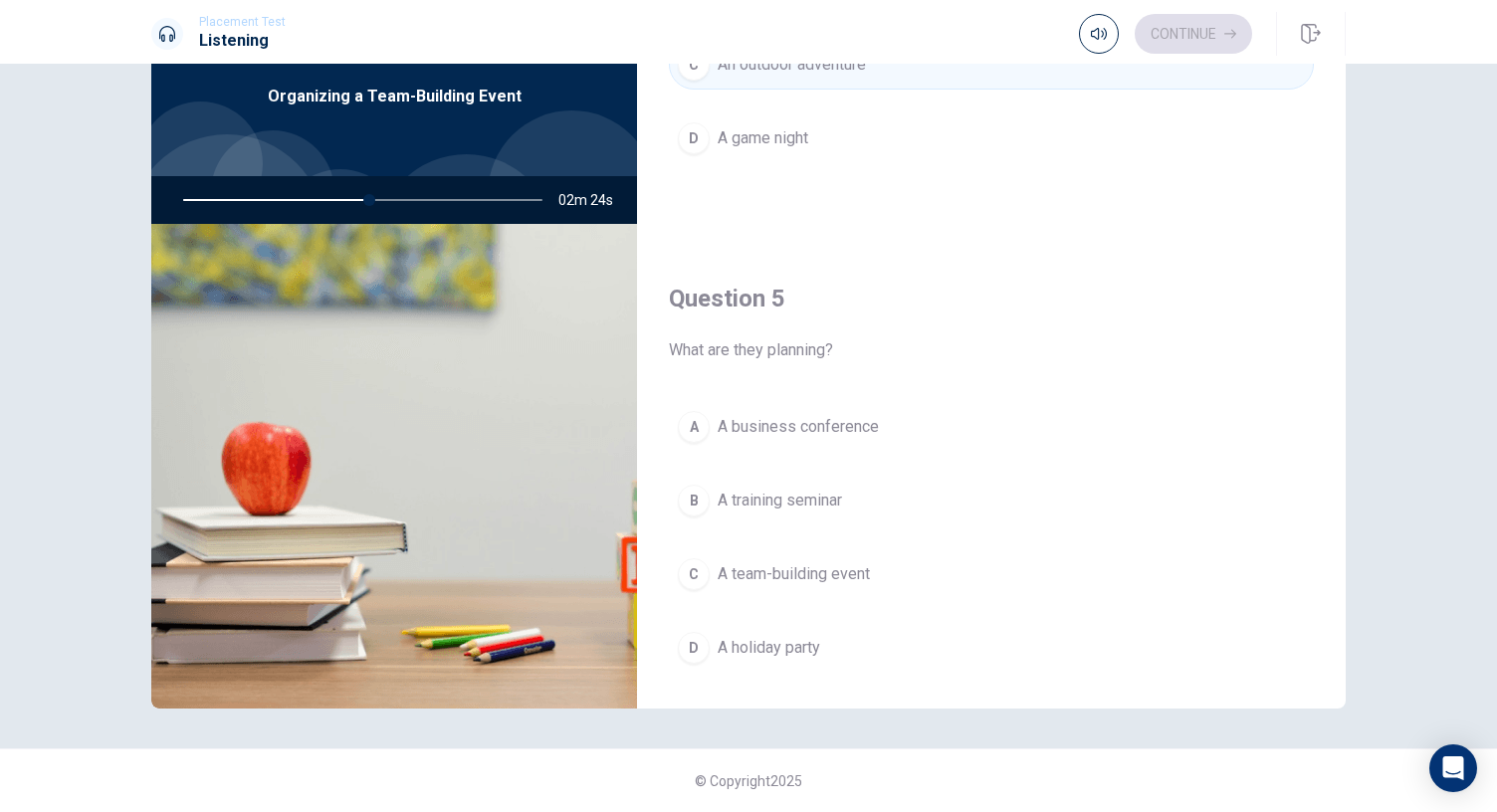 scroll, scrollTop: 1813, scrollLeft: 0, axis: vertical 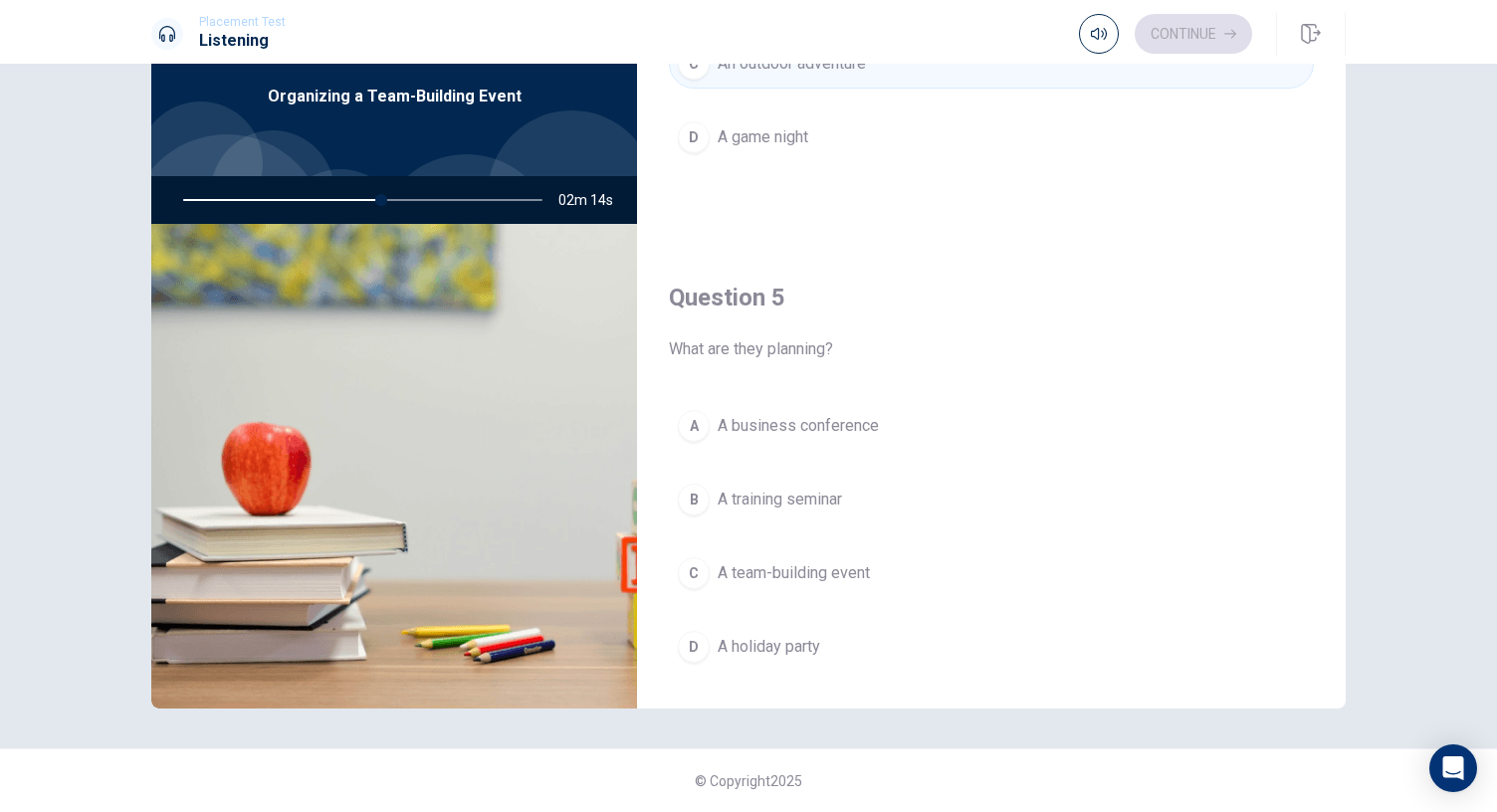 click on "A team-building event" at bounding box center [793, 573] 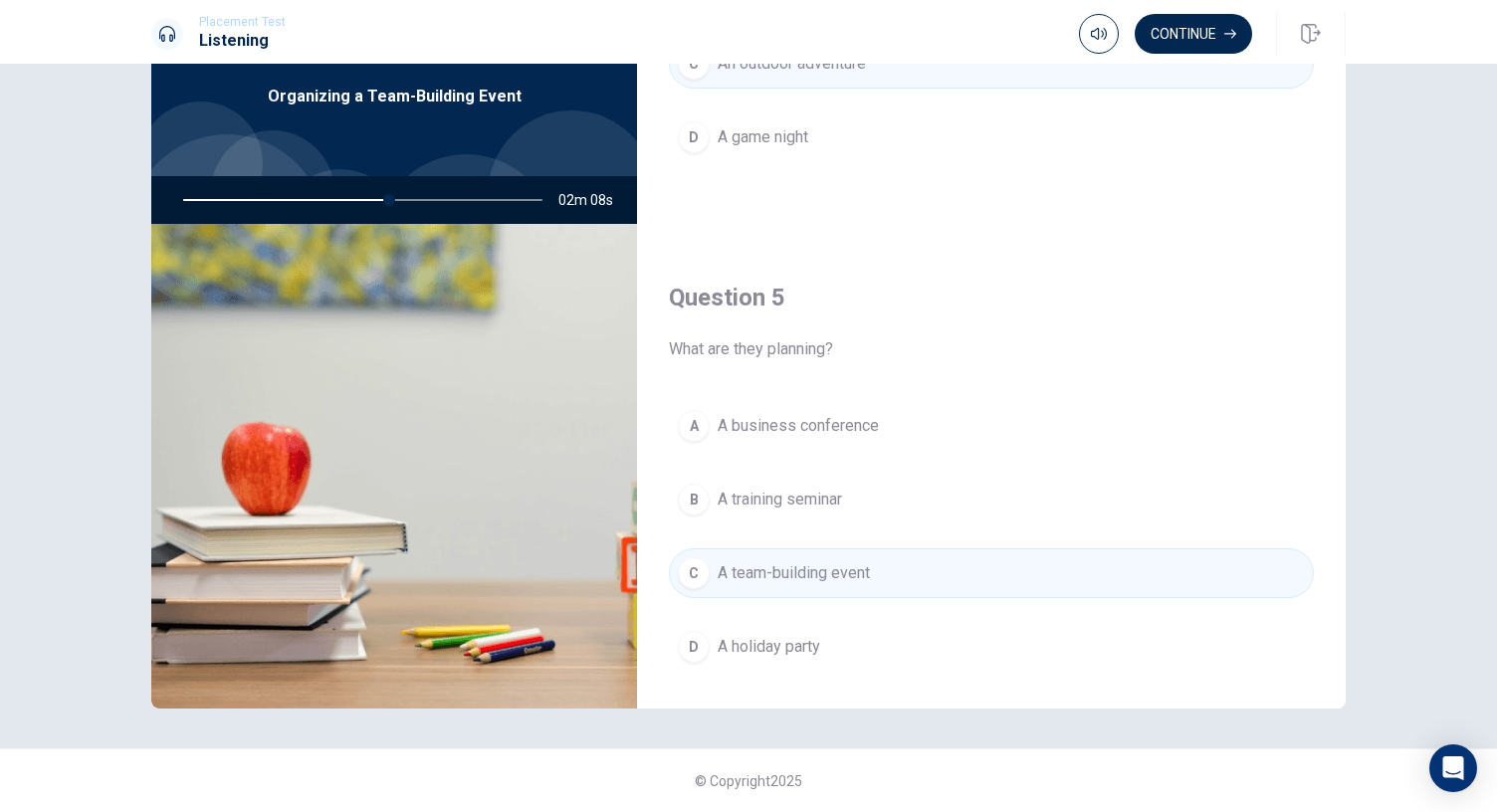 click on "A business conference" at bounding box center [798, 426] 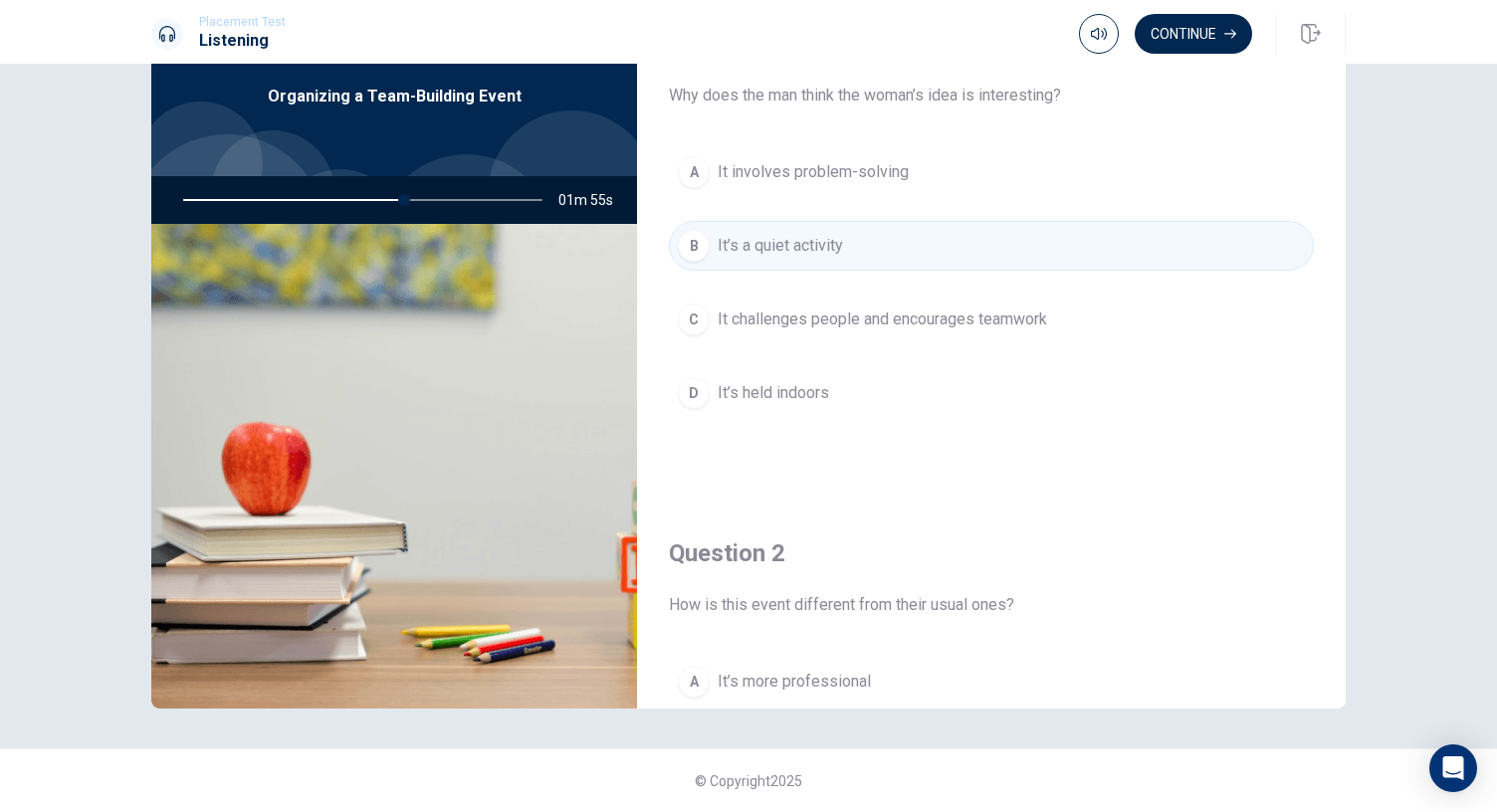 scroll, scrollTop: 23, scrollLeft: 0, axis: vertical 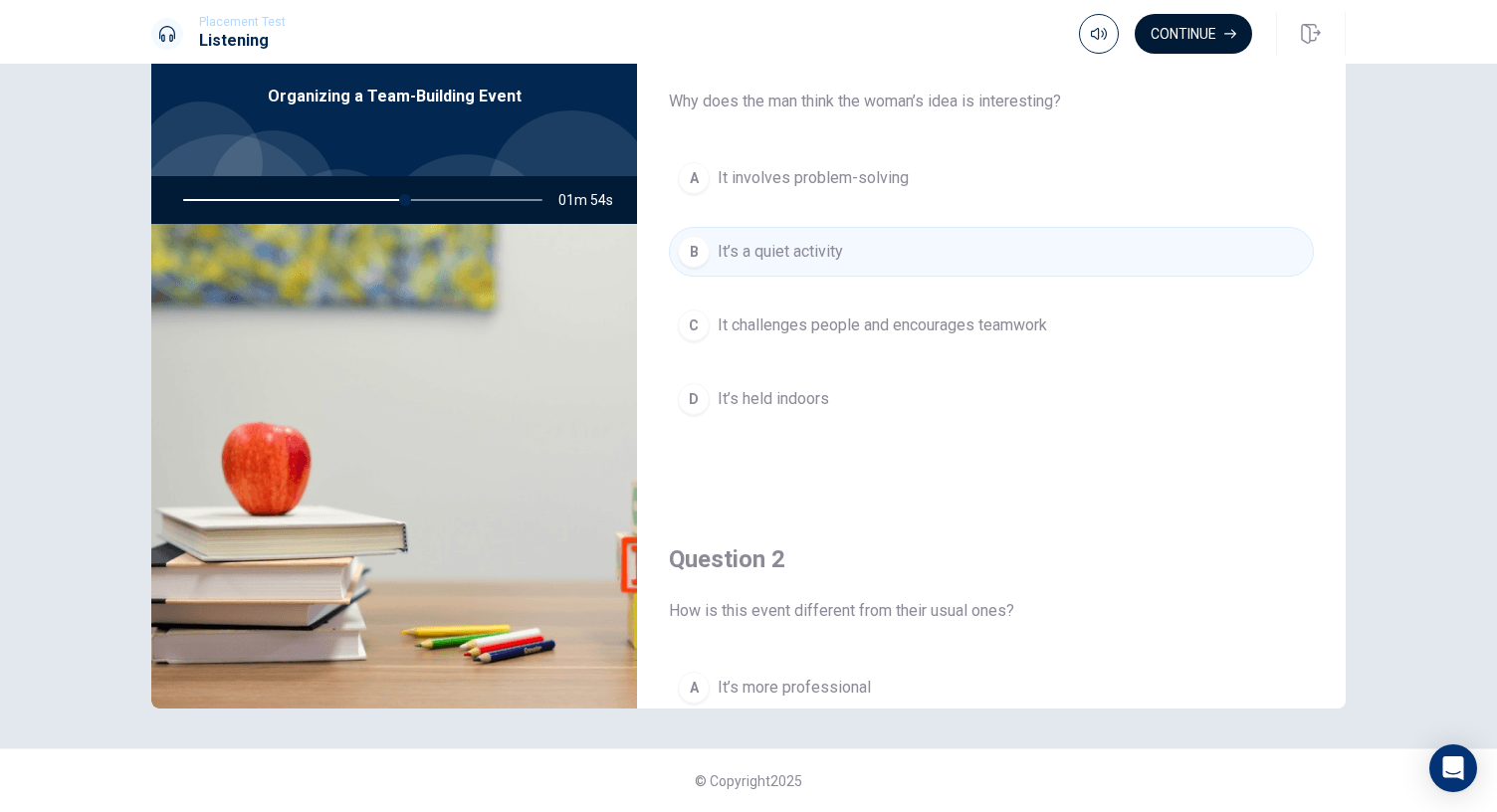 click on "Continue" at bounding box center (1193, 34) 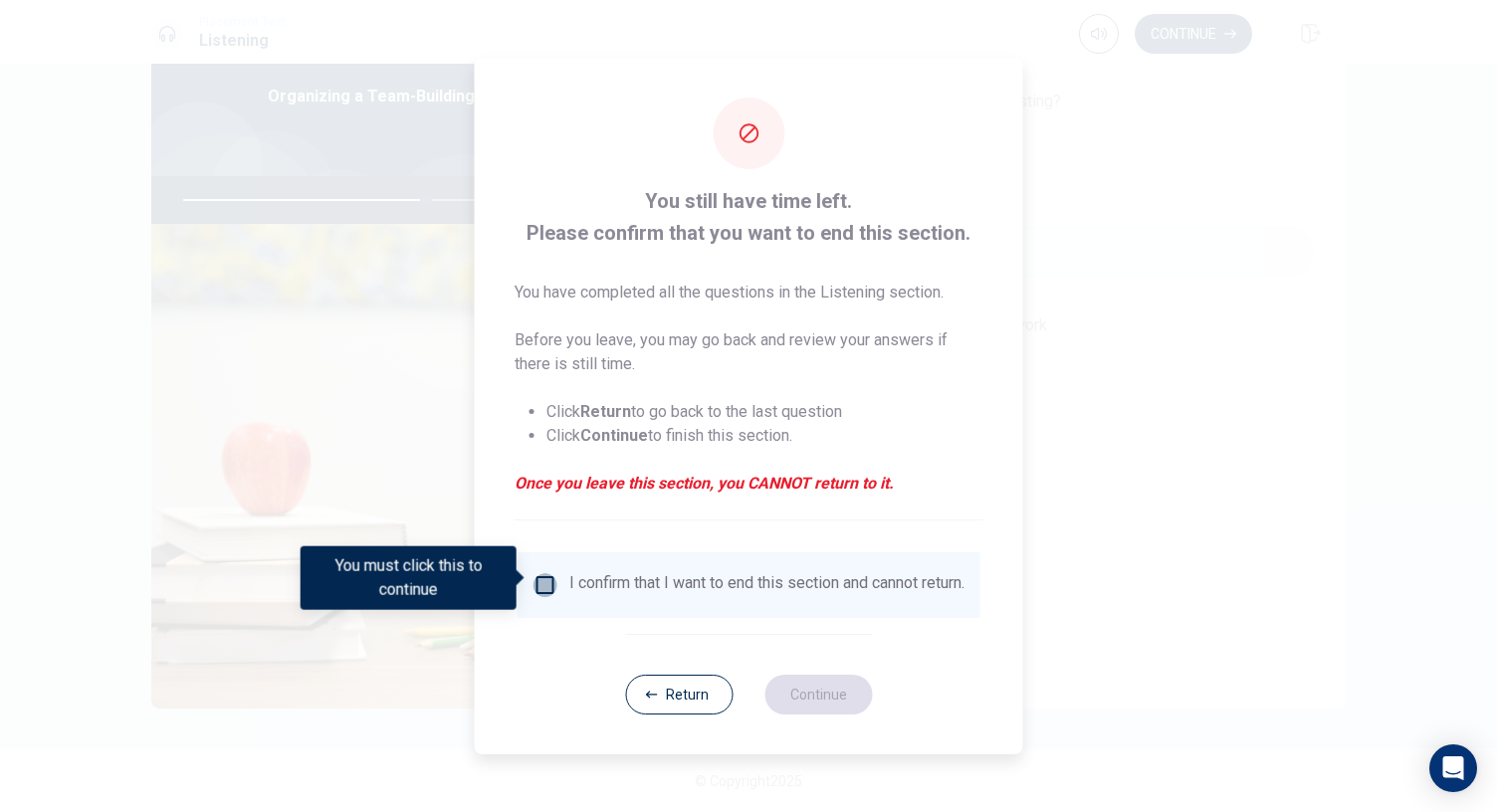 click at bounding box center [545, 585] 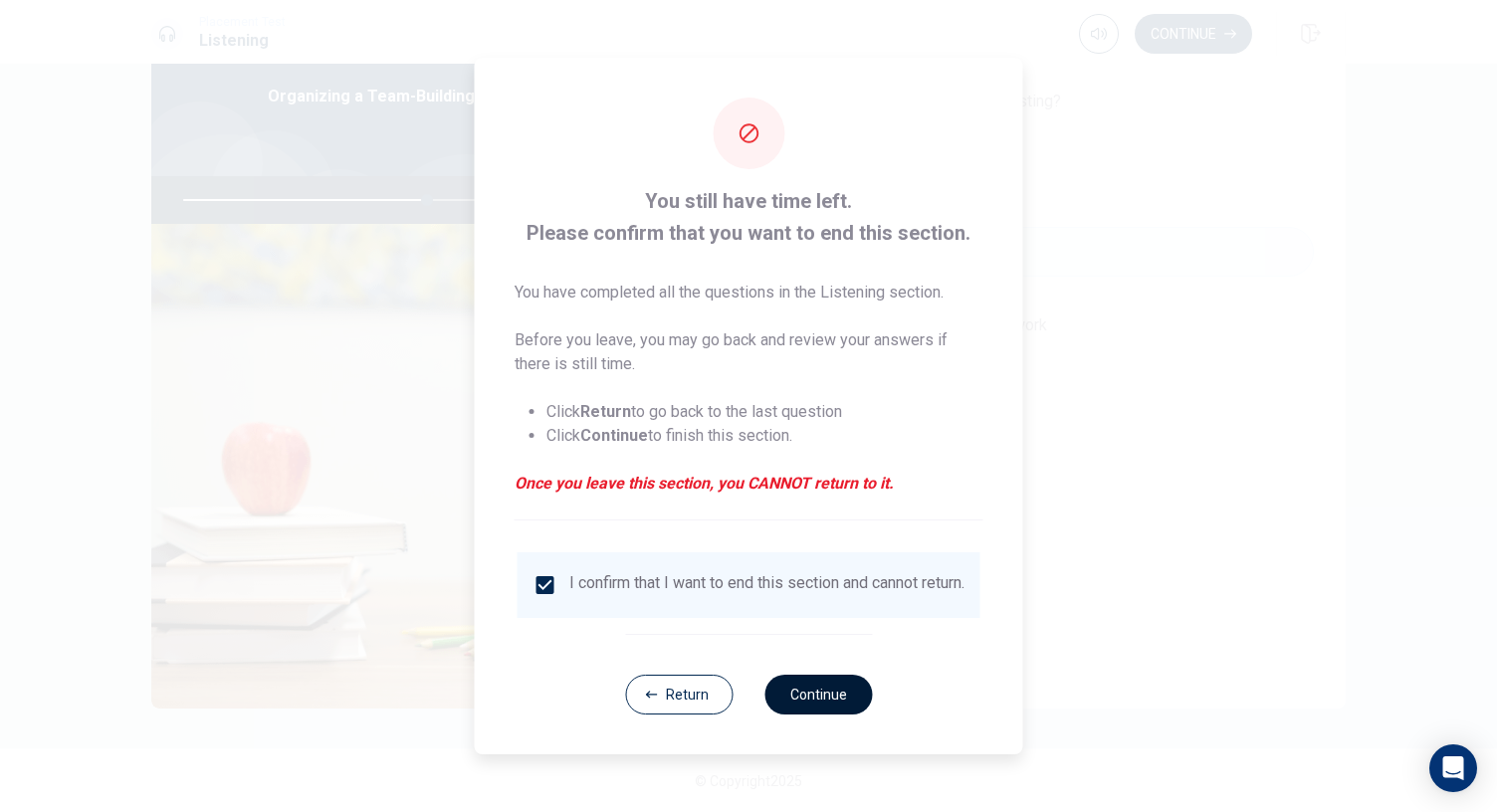 click on "Continue" at bounding box center (818, 695) 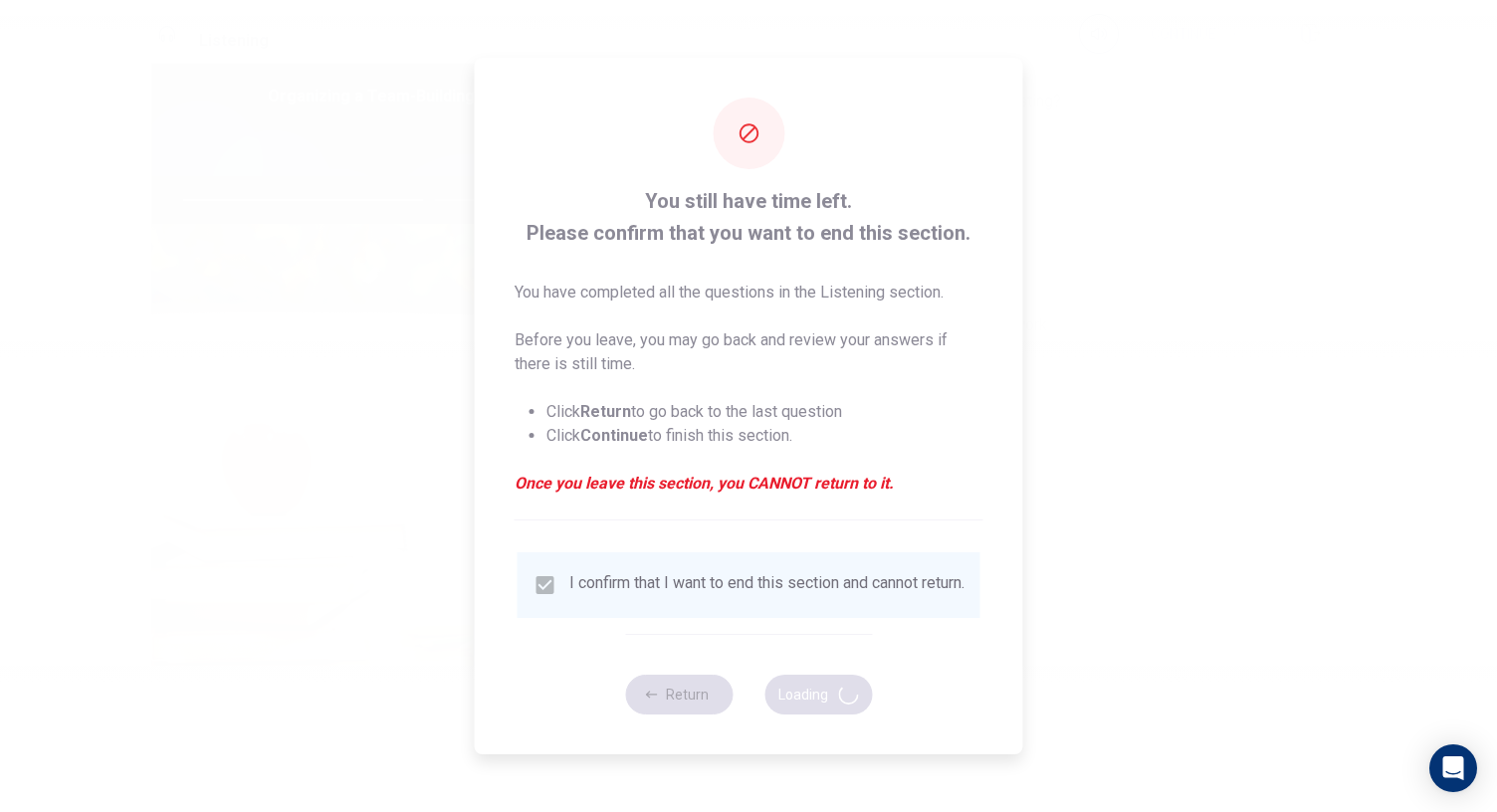 type on "69" 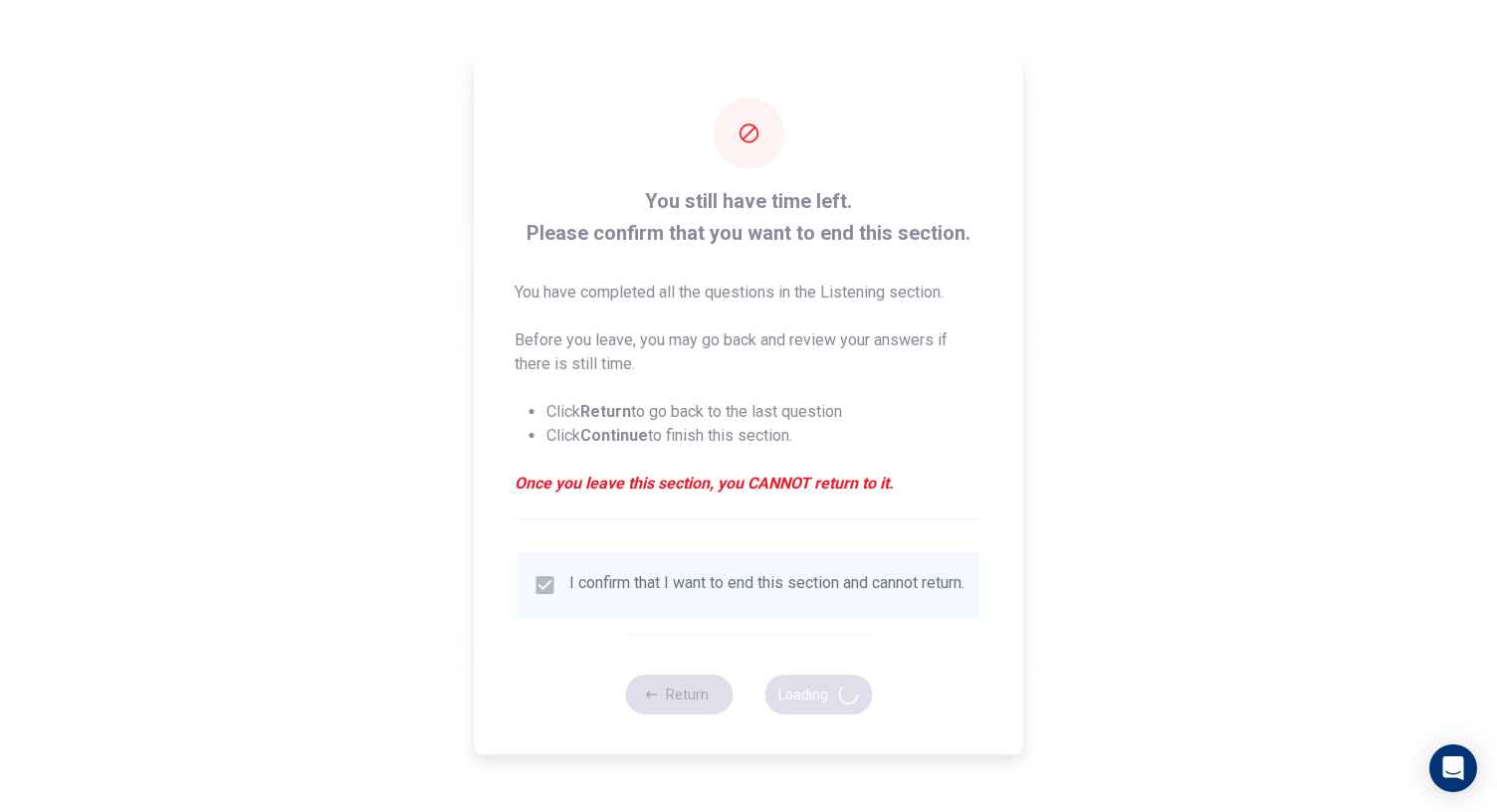 scroll, scrollTop: 0, scrollLeft: 0, axis: both 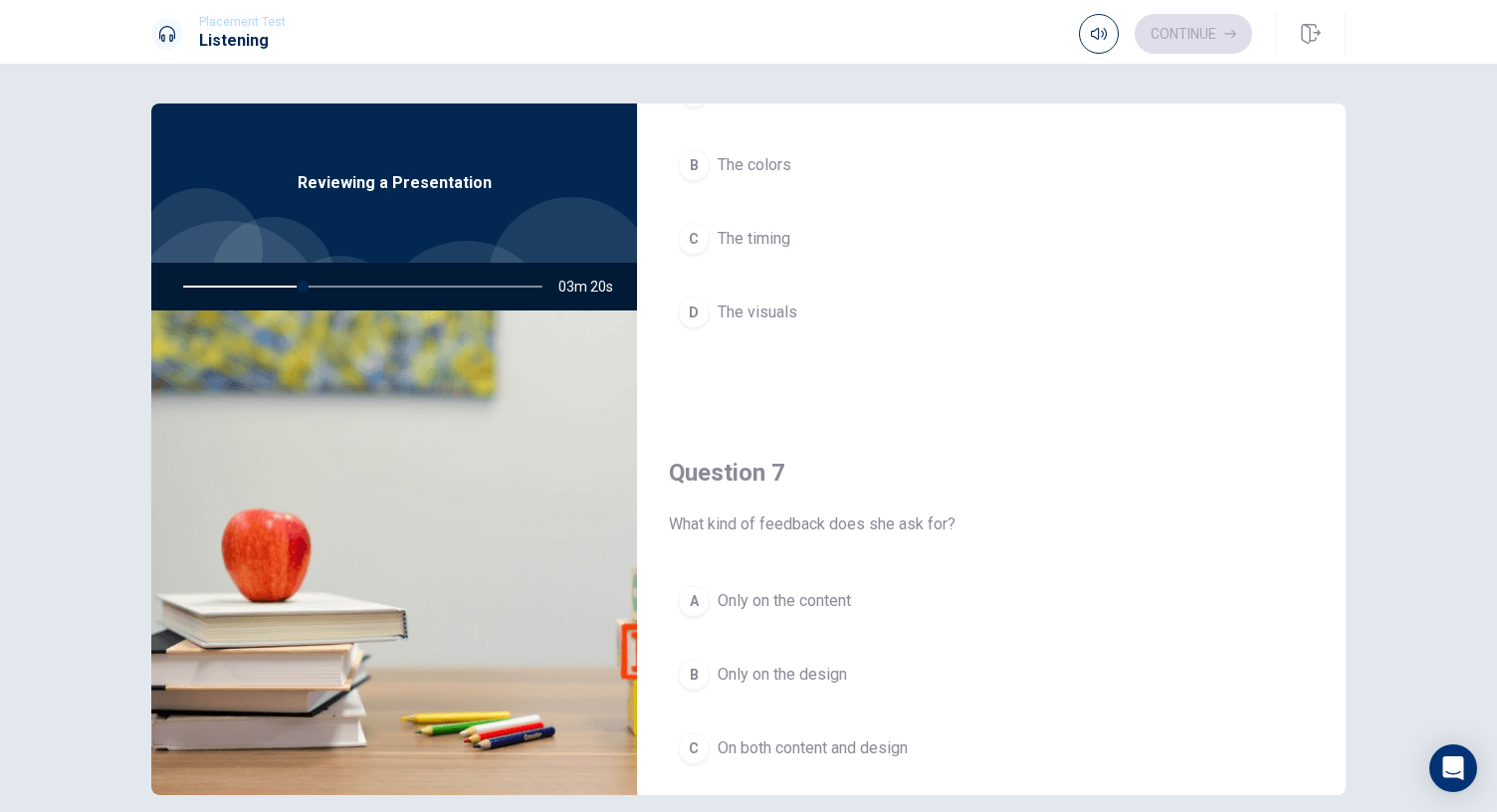 click on "C" at bounding box center (694, 748) 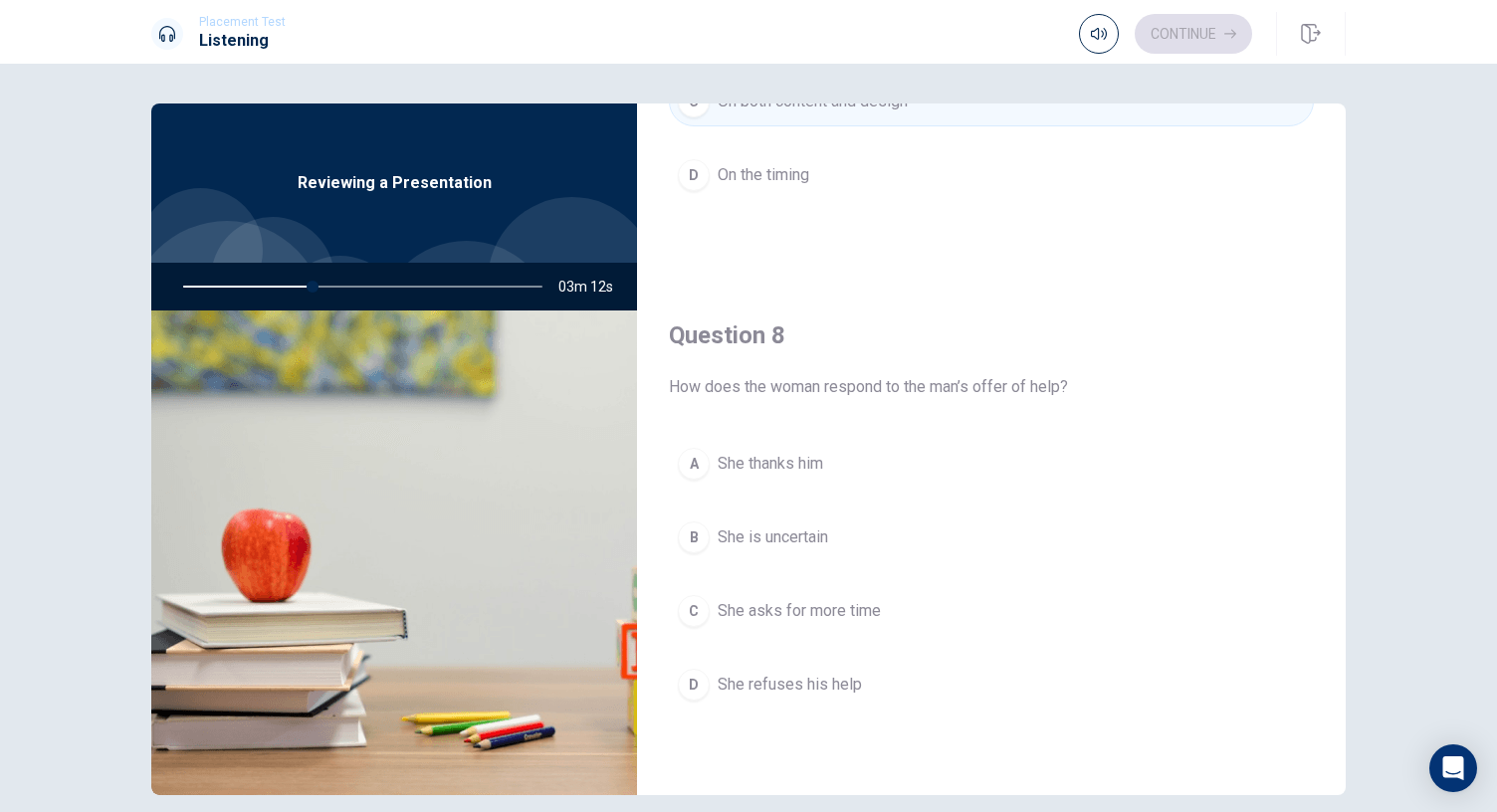 scroll, scrollTop: 870, scrollLeft: 0, axis: vertical 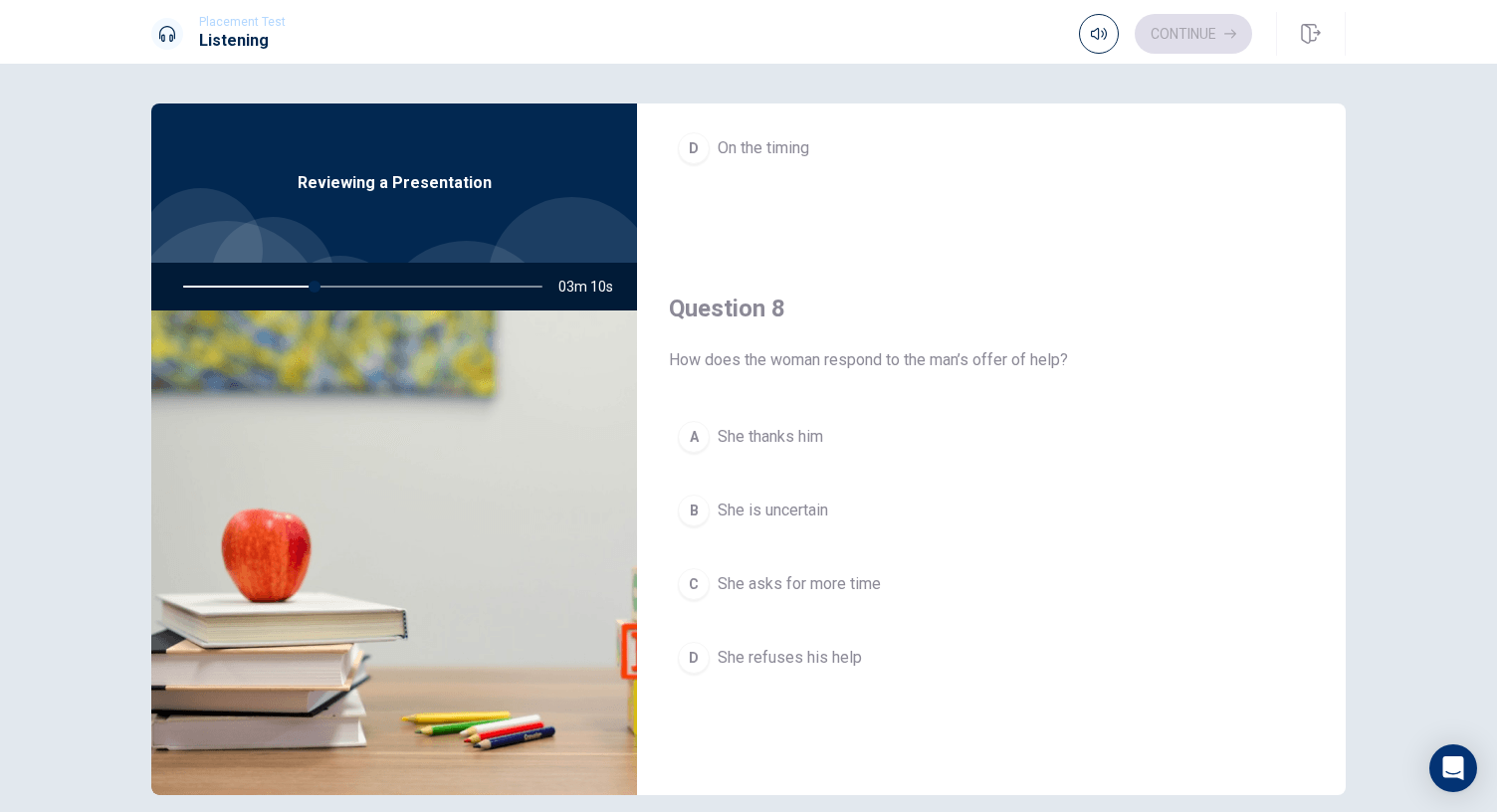 click on "She thanks him" at bounding box center (770, 437) 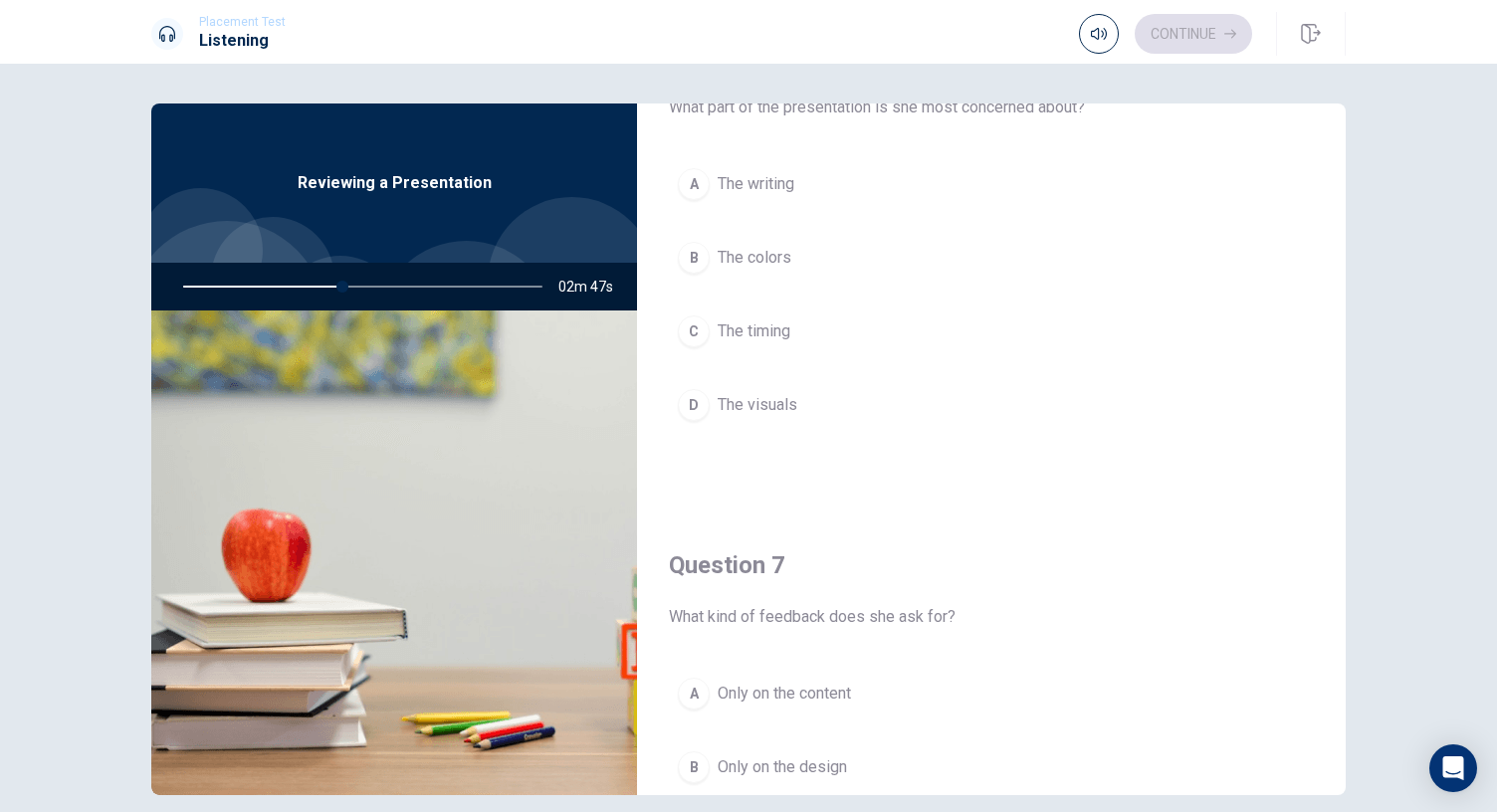 scroll, scrollTop: 117, scrollLeft: 0, axis: vertical 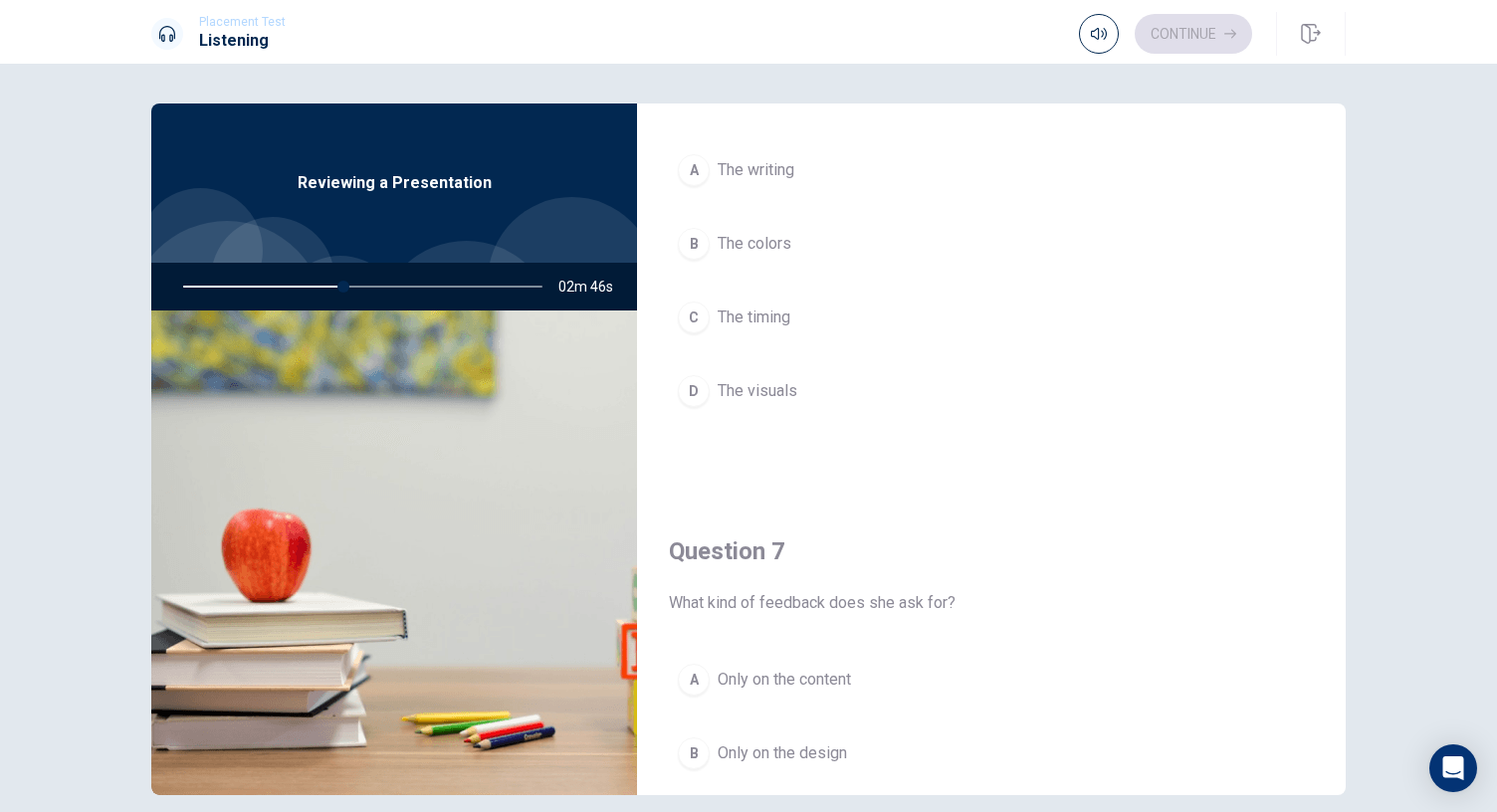 click on "The visuals" at bounding box center [757, 391] 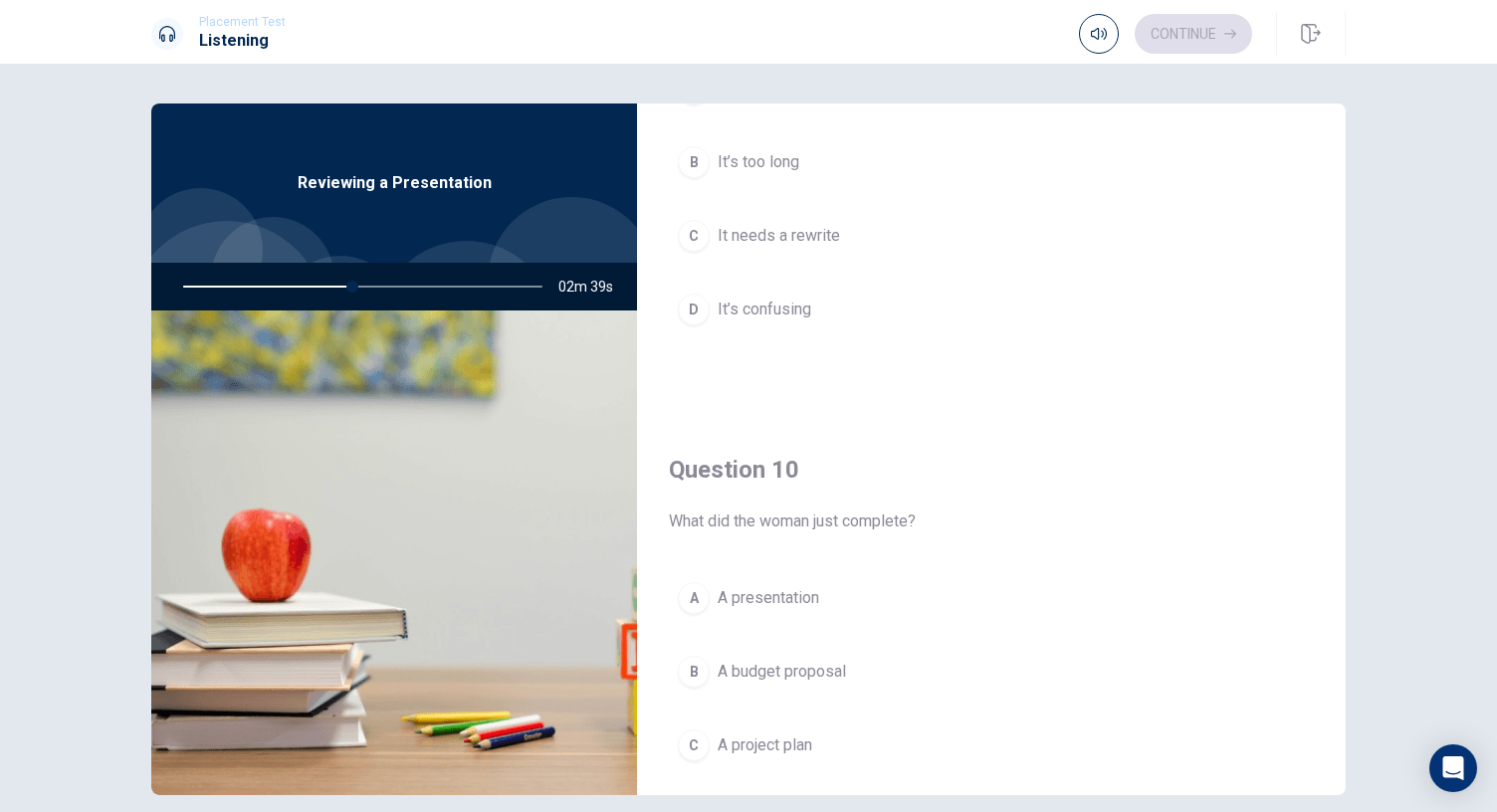 scroll, scrollTop: 1842, scrollLeft: 0, axis: vertical 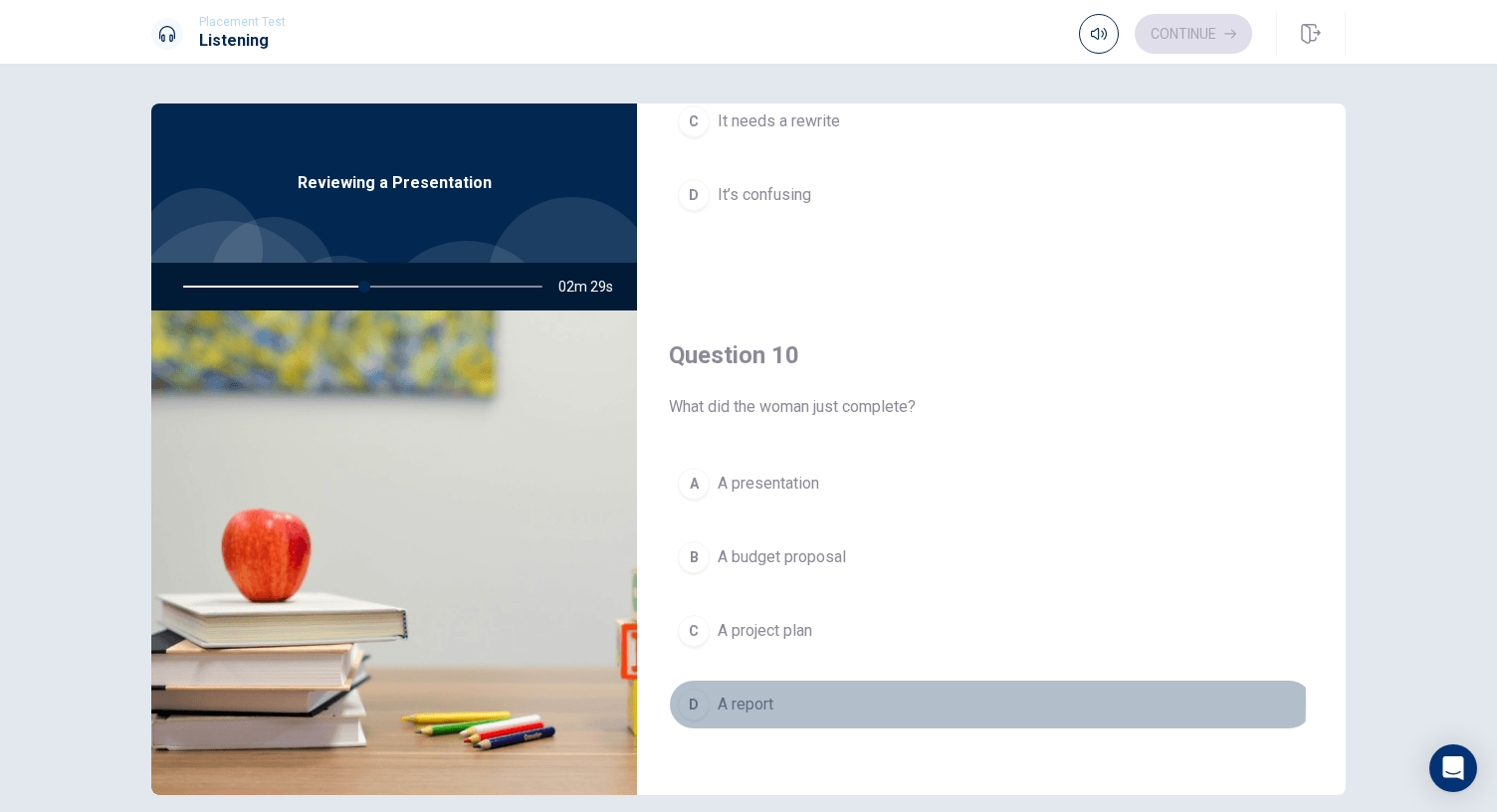 click on "A report" at bounding box center [746, 705] 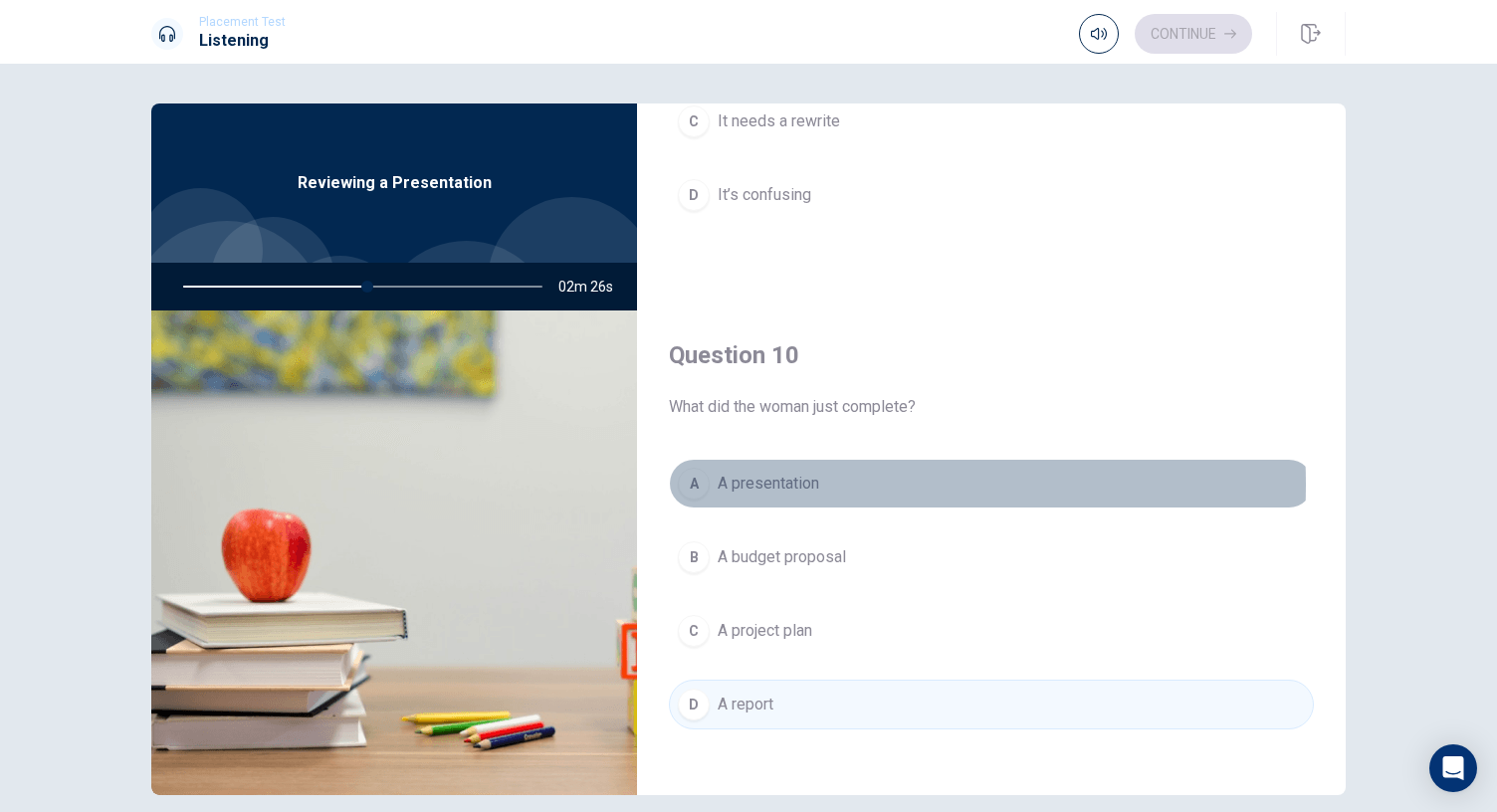 click on "A presentation" at bounding box center (768, 484) 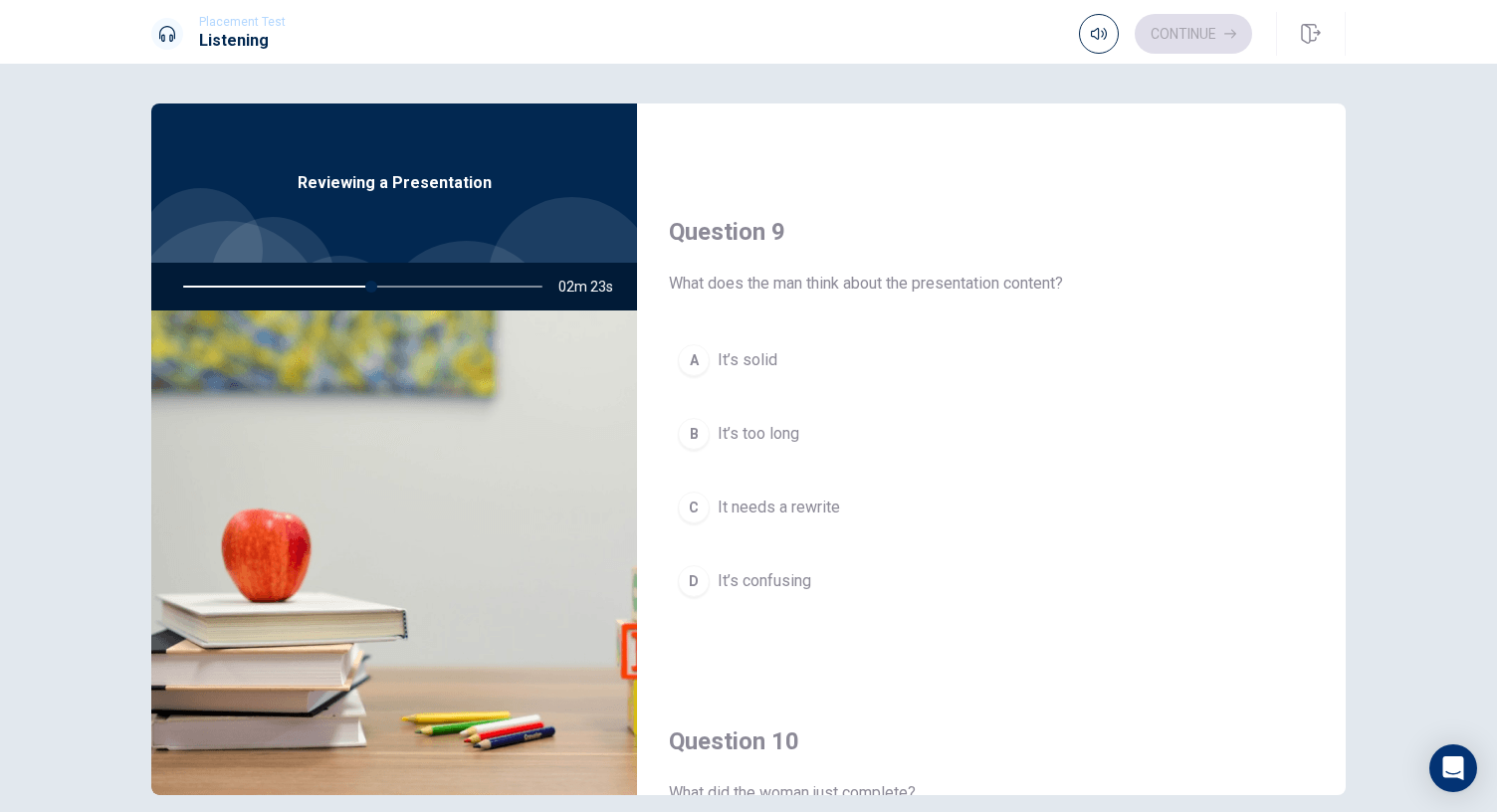 scroll, scrollTop: 1455, scrollLeft: 0, axis: vertical 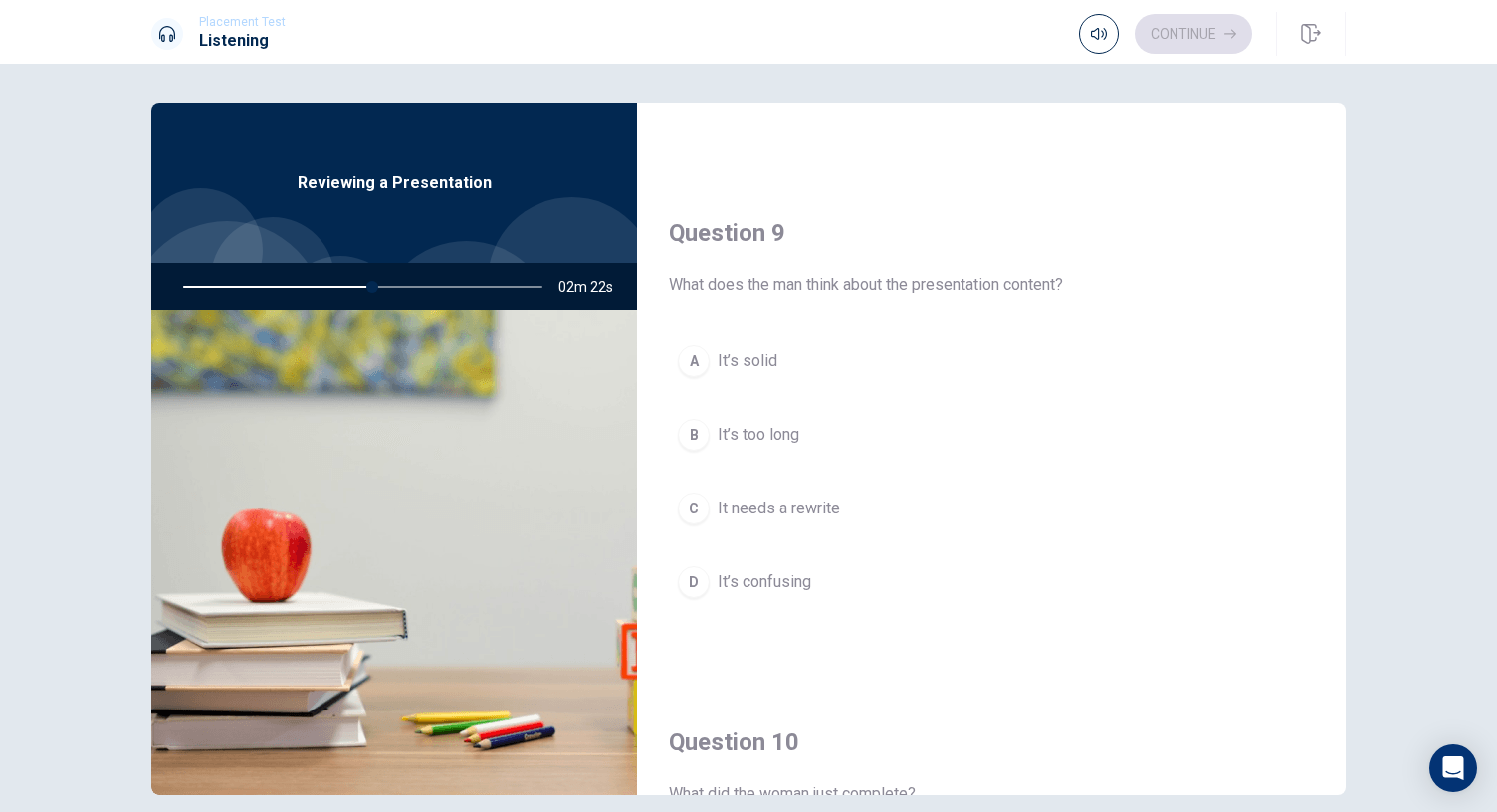 click on "It needs a rewrite" at bounding box center (778, 508) 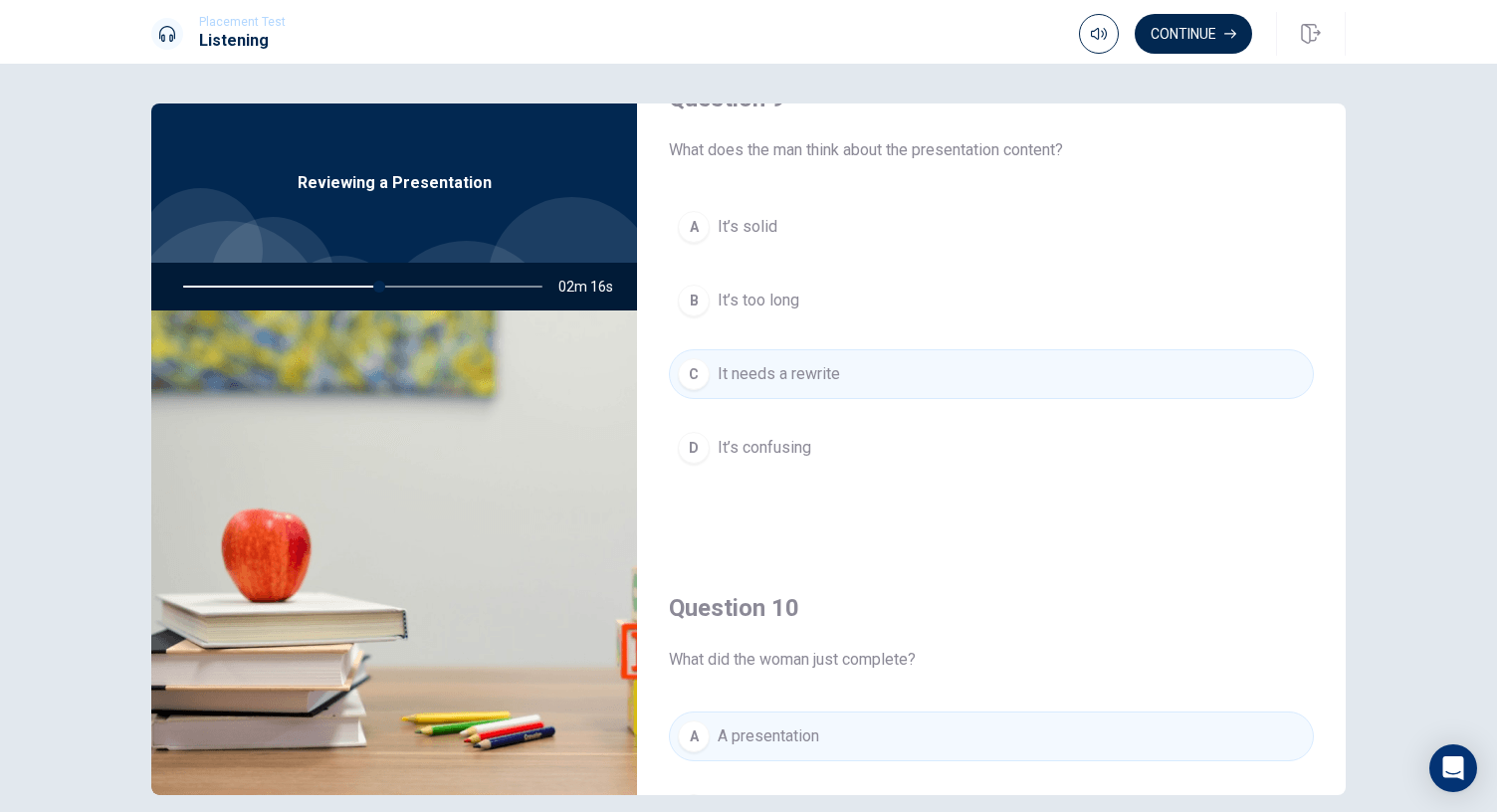 scroll, scrollTop: 1842, scrollLeft: 0, axis: vertical 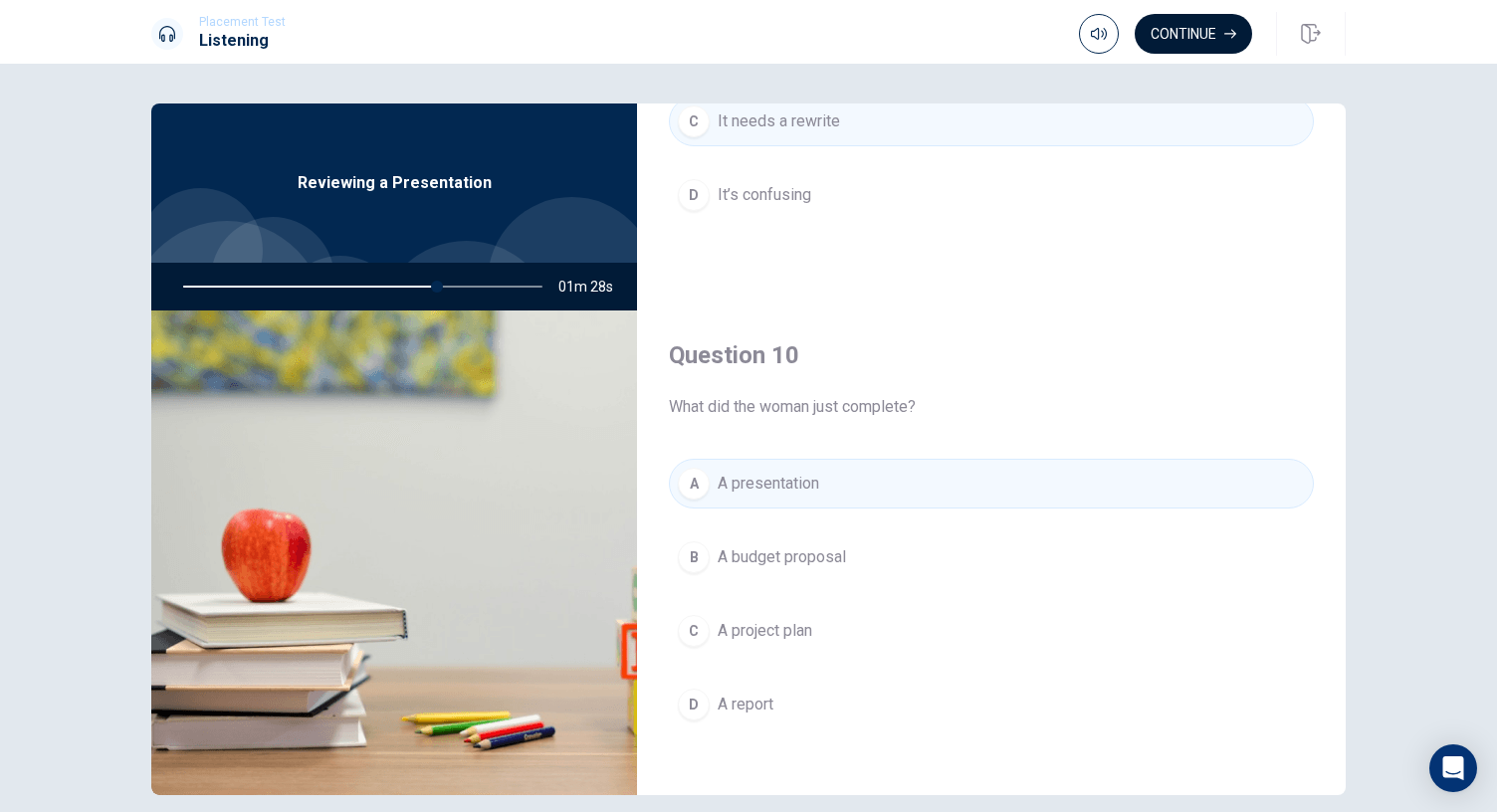 click on "Continue" at bounding box center (1193, 34) 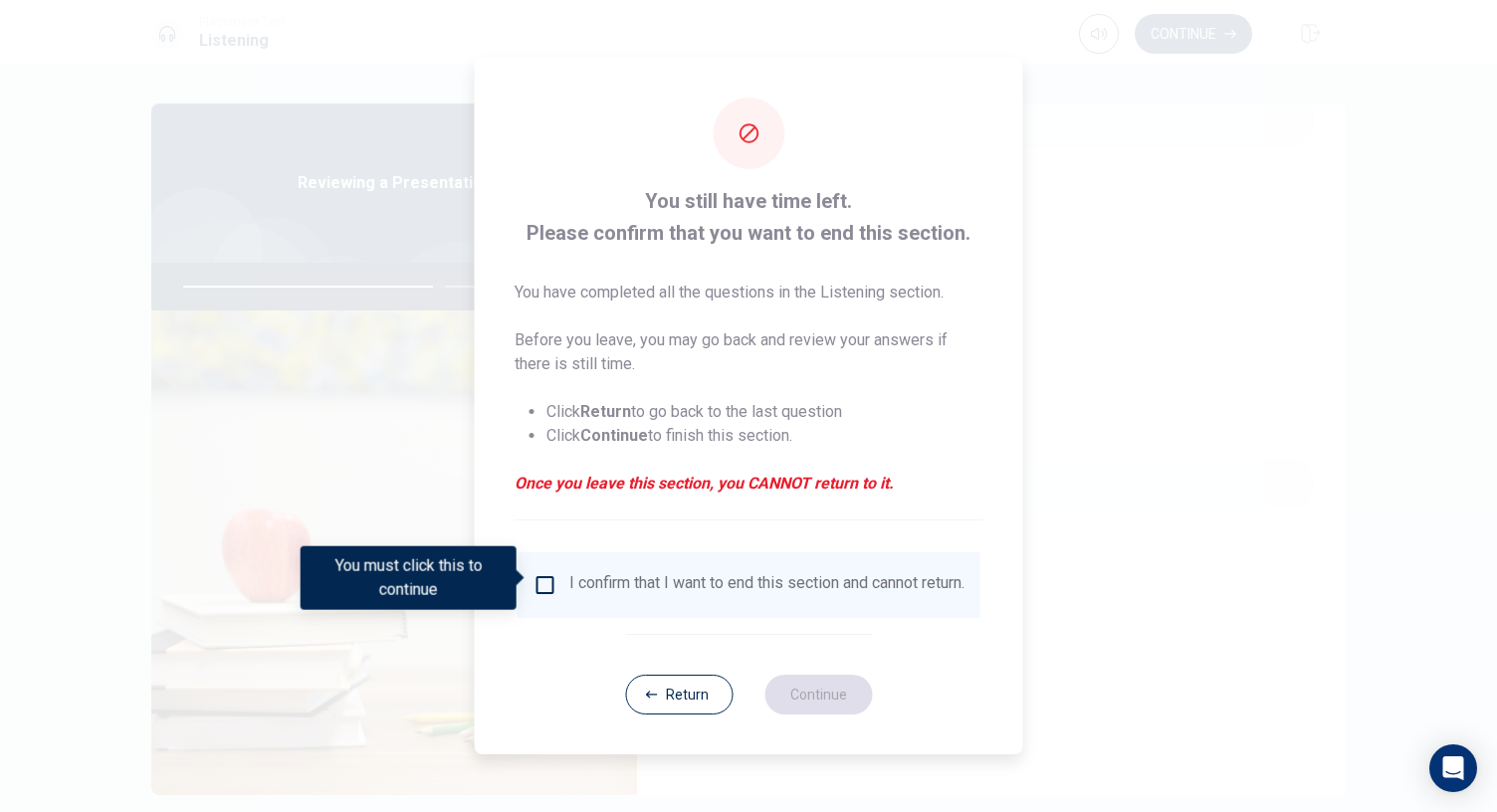 click on "I confirm that I want to end this section and cannot return." at bounding box center [766, 585] 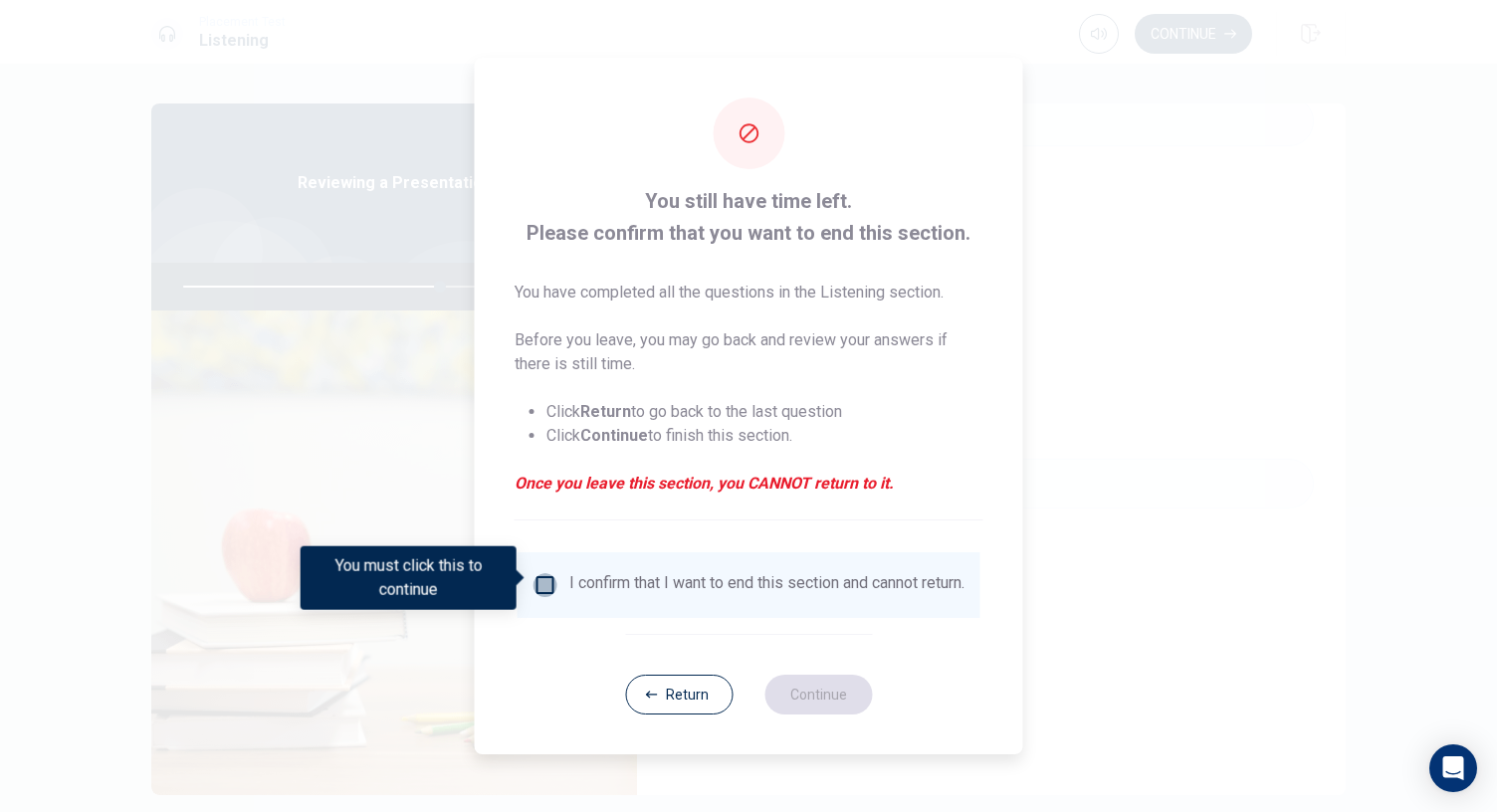 click at bounding box center [545, 585] 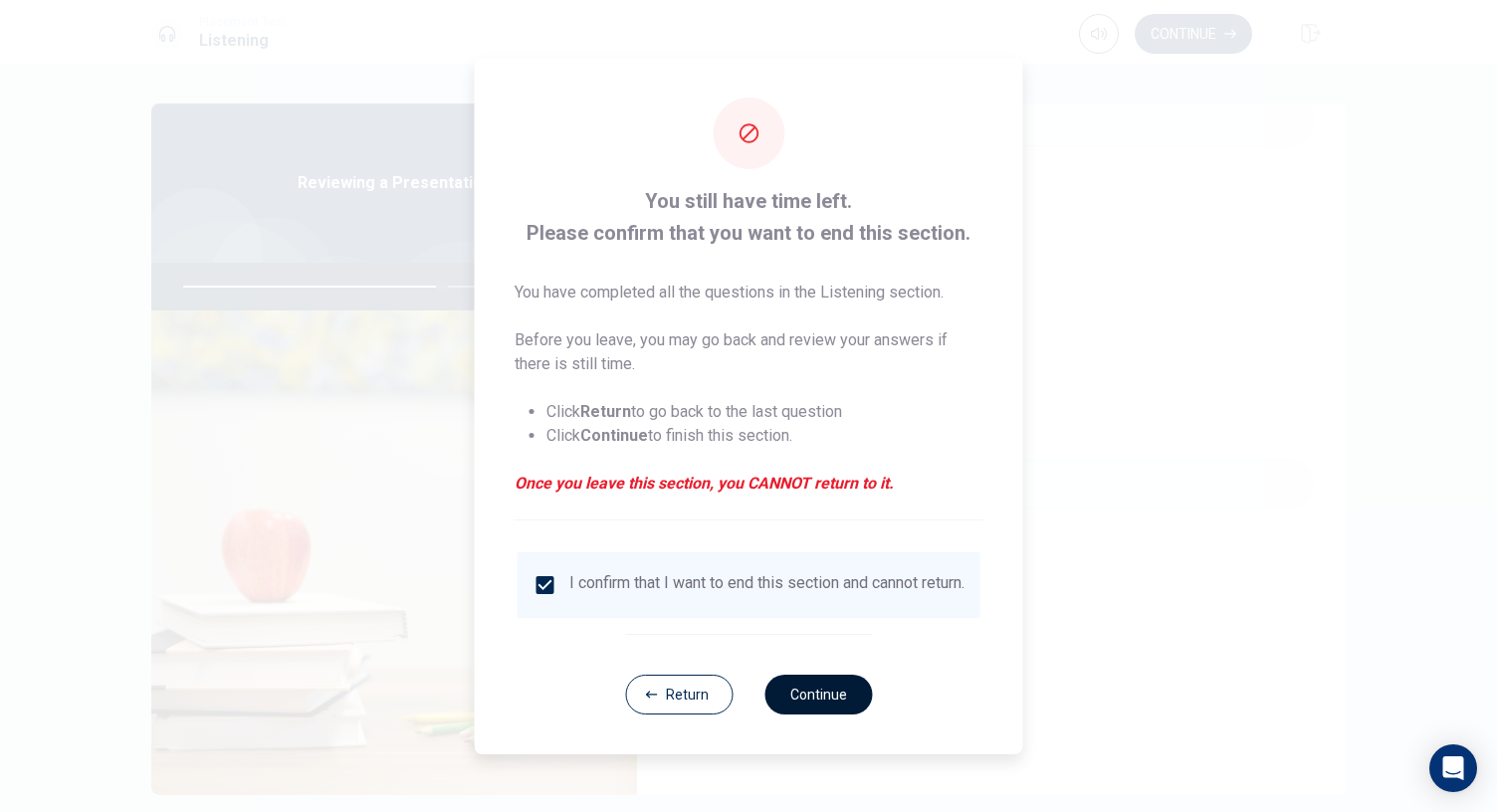 click on "Continue" at bounding box center (818, 695) 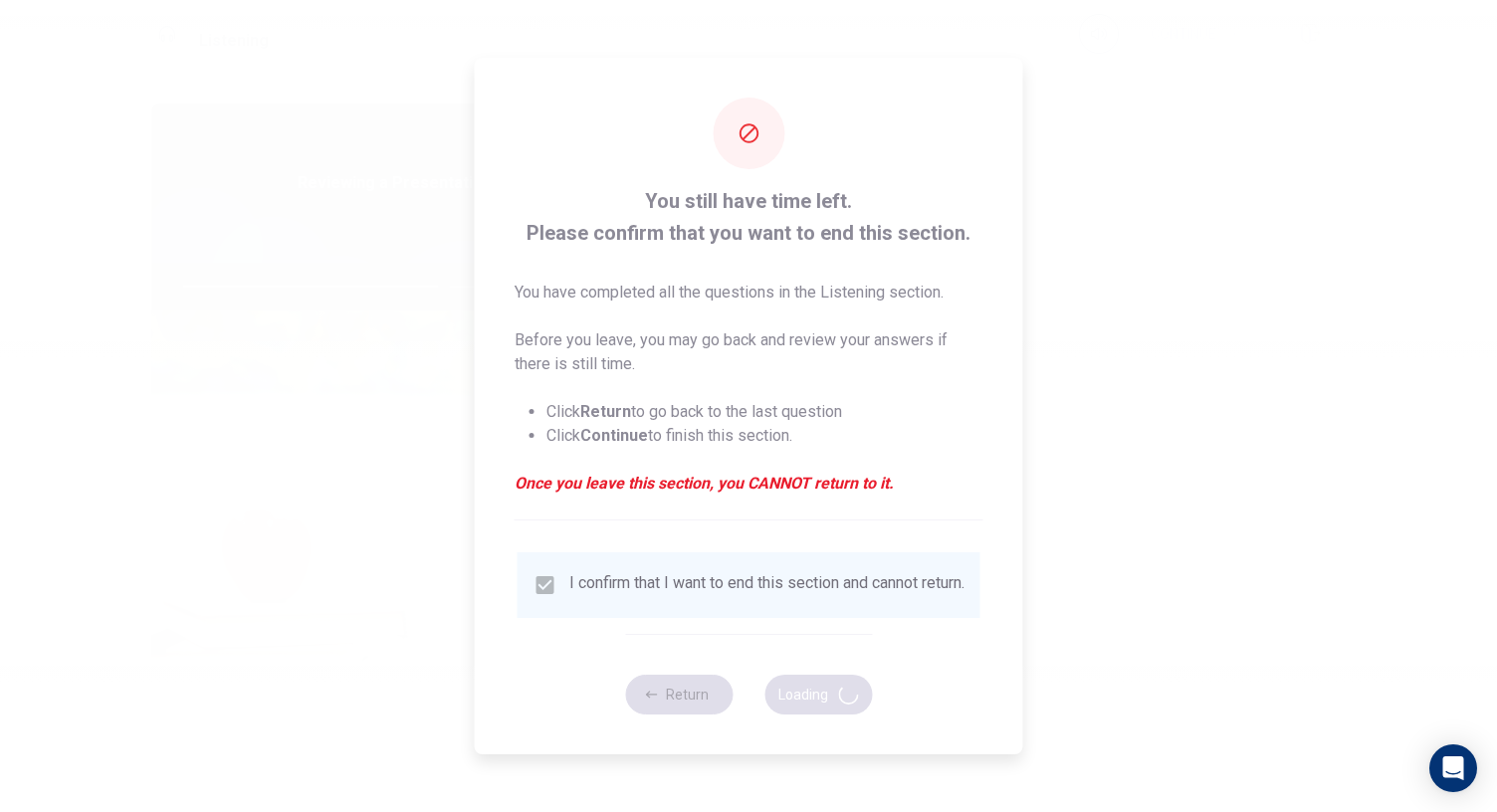 type on "73" 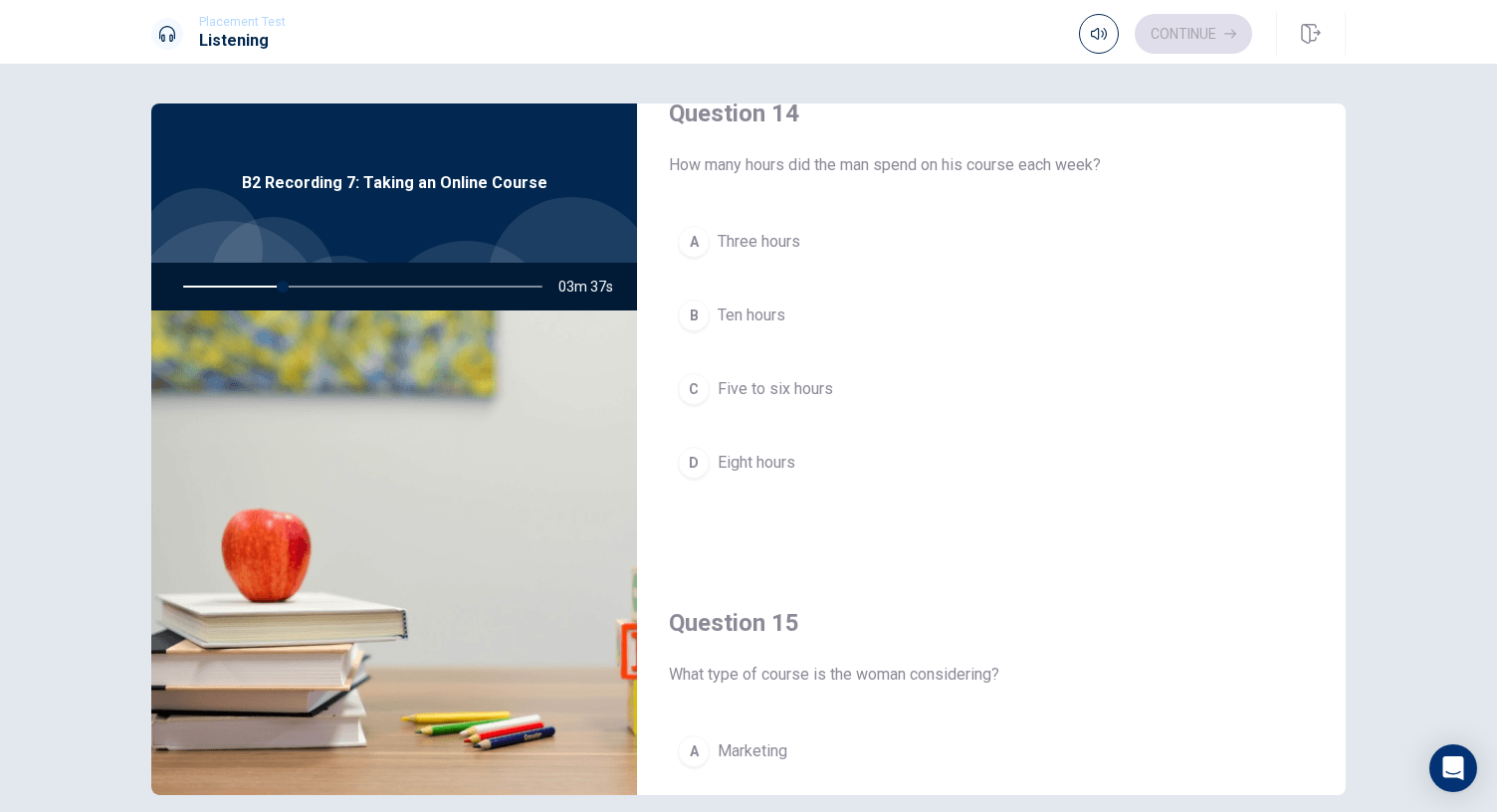 scroll, scrollTop: 1842, scrollLeft: 0, axis: vertical 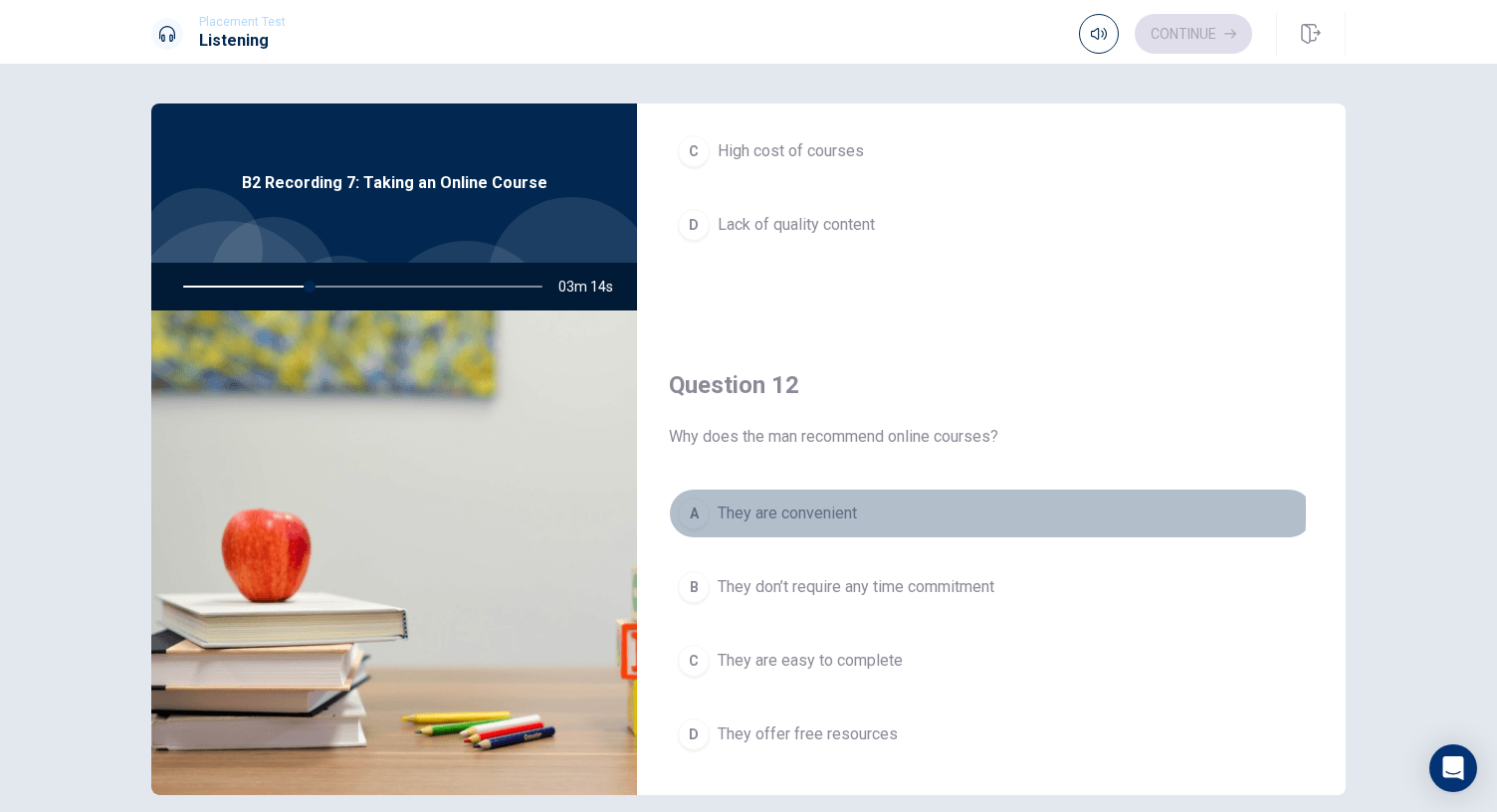 click on "A" at bounding box center [694, 513] 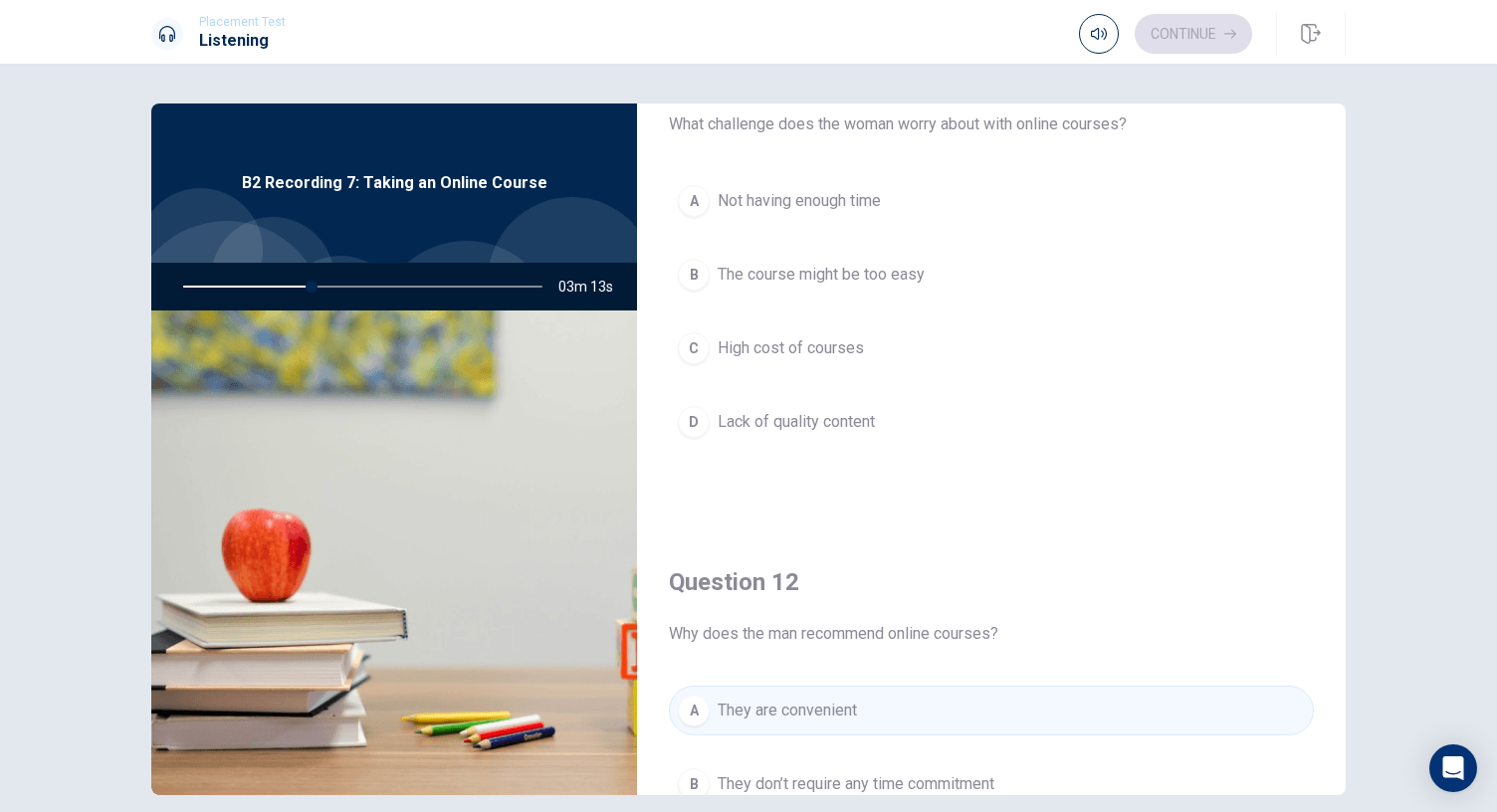 scroll, scrollTop: 85, scrollLeft: 0, axis: vertical 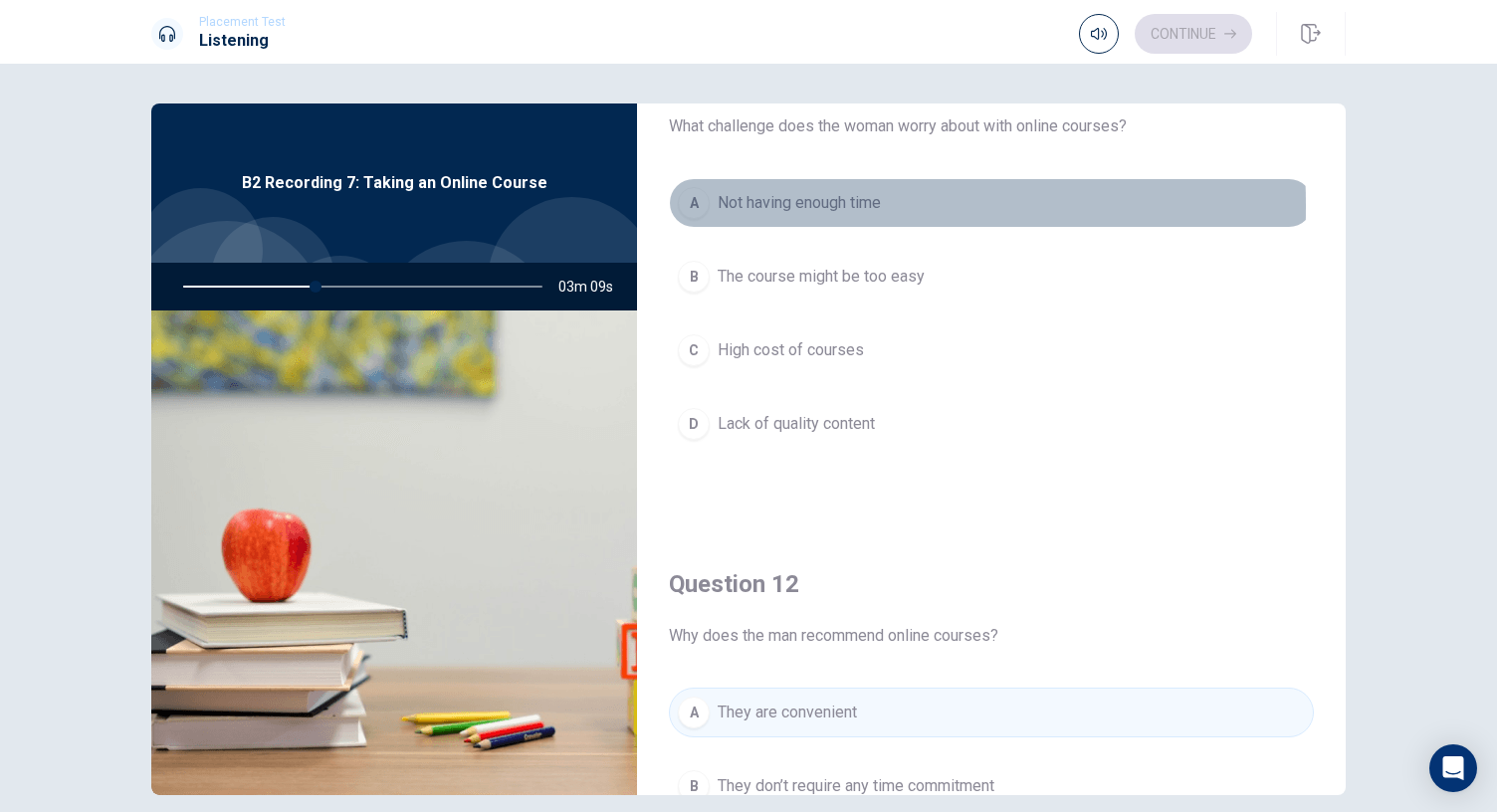 click on "A" at bounding box center (694, 203) 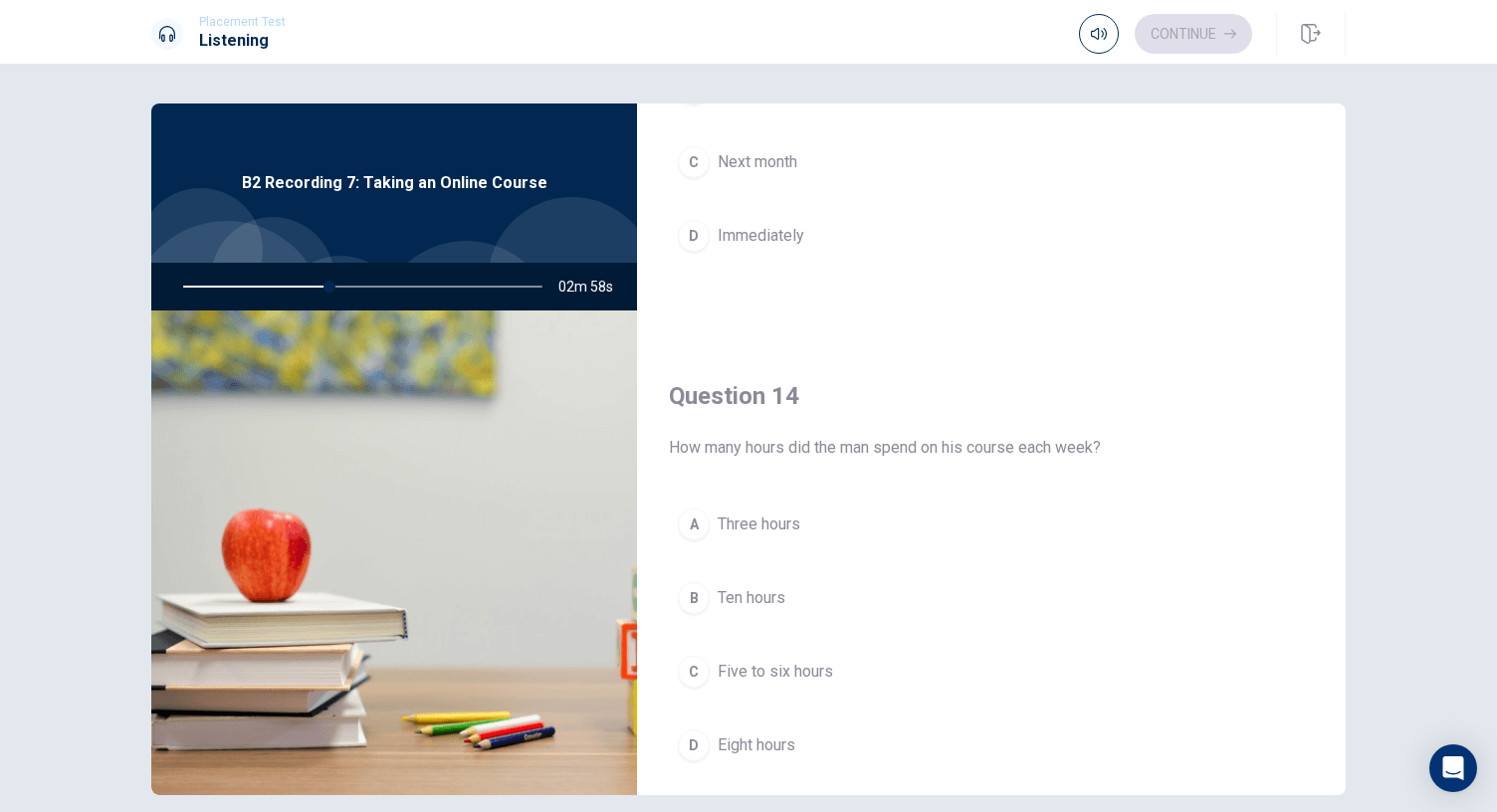 scroll, scrollTop: 1293, scrollLeft: 0, axis: vertical 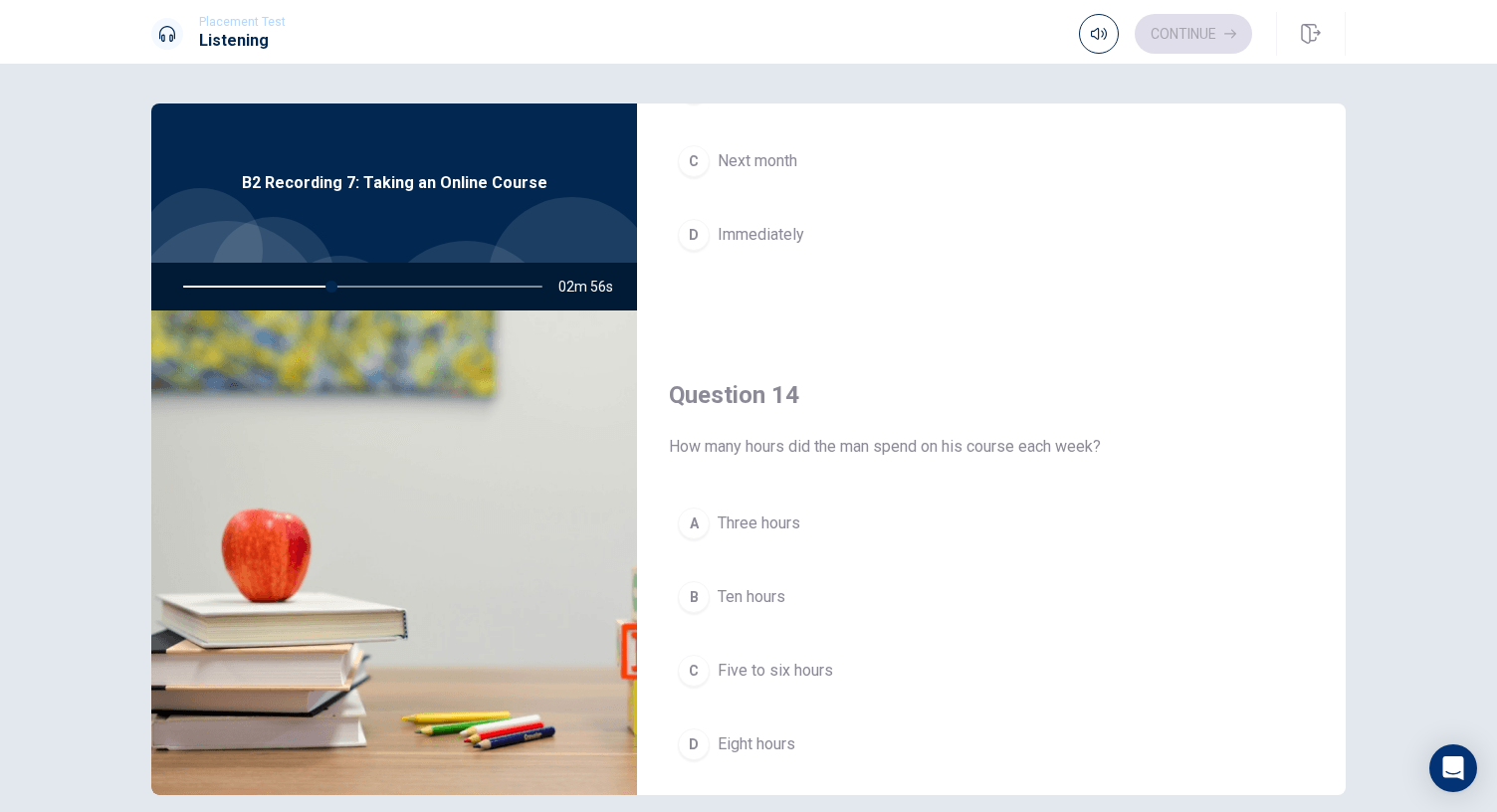 click on "Five to six hours" at bounding box center [775, 671] 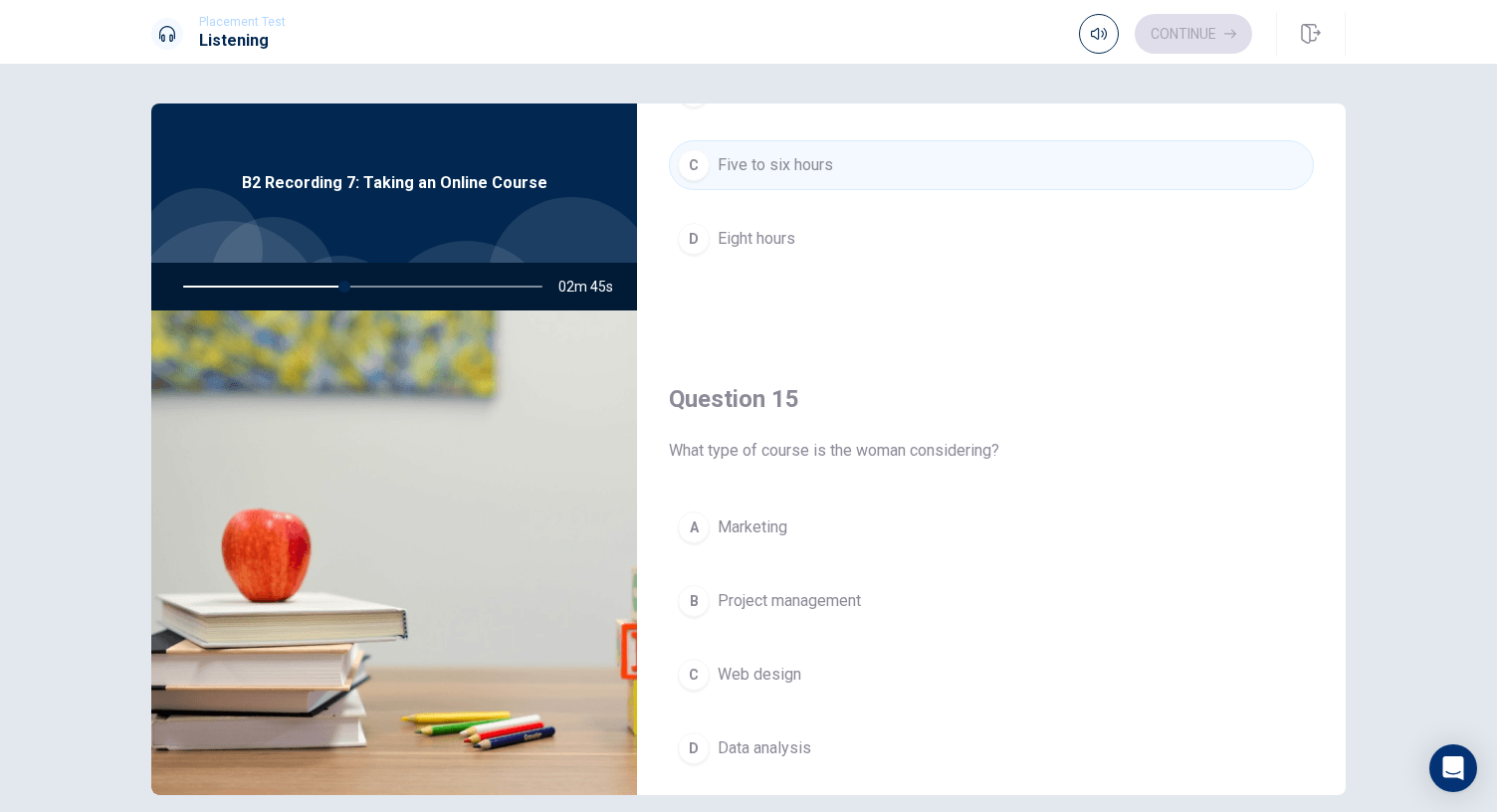 scroll, scrollTop: 1842, scrollLeft: 0, axis: vertical 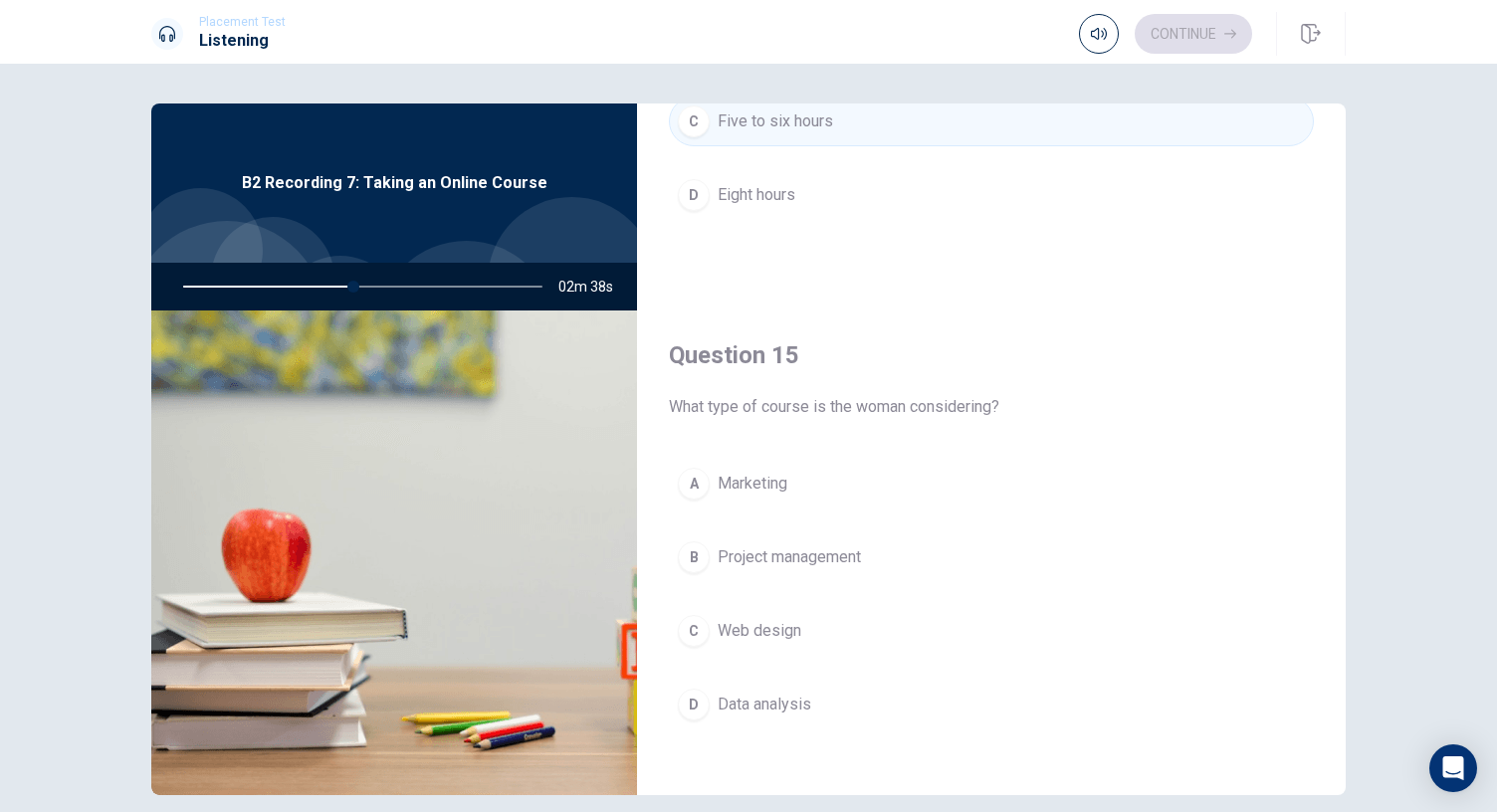 click on "D Data analysis" at bounding box center [991, 705] 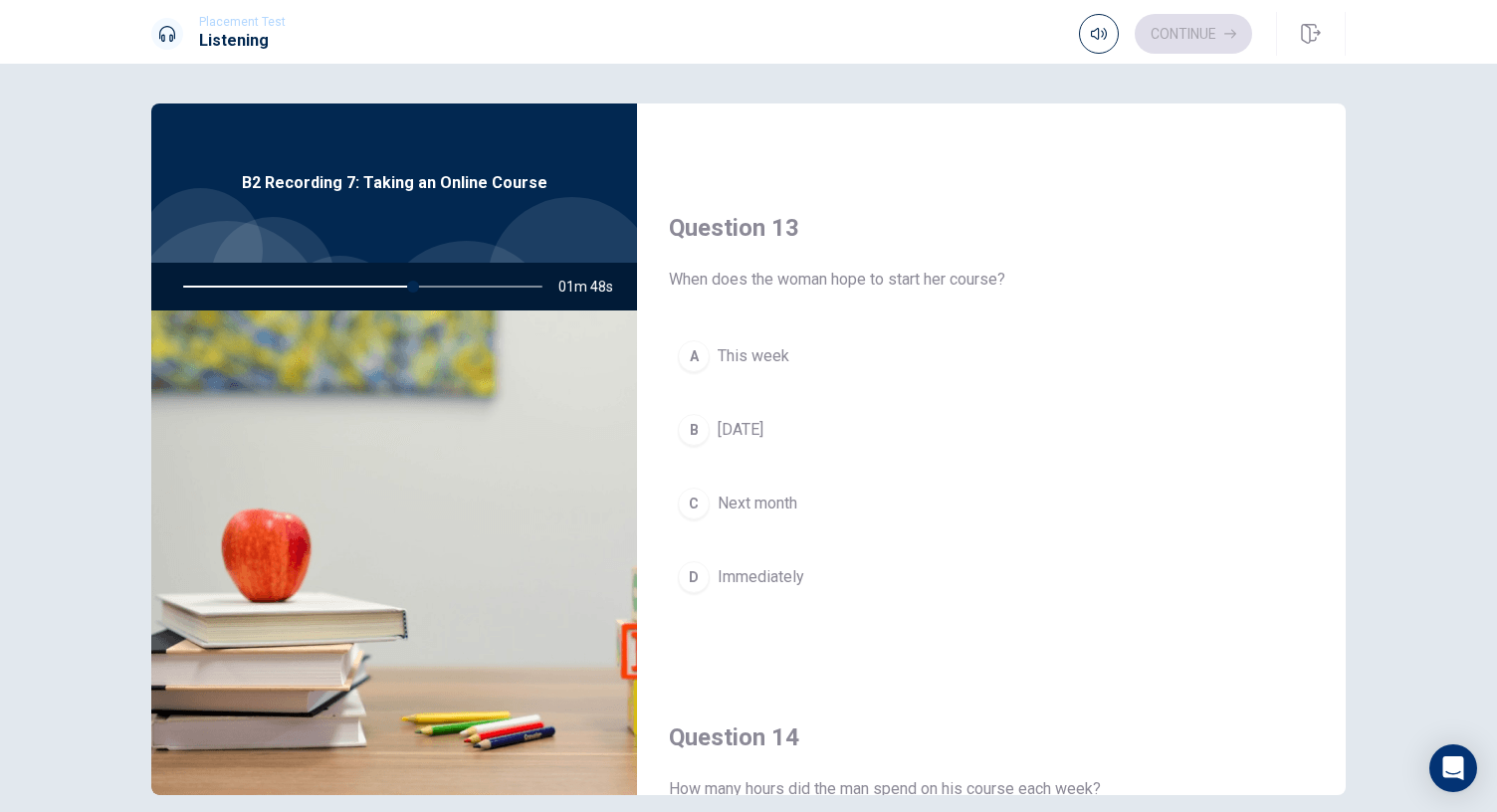 scroll, scrollTop: 949, scrollLeft: 0, axis: vertical 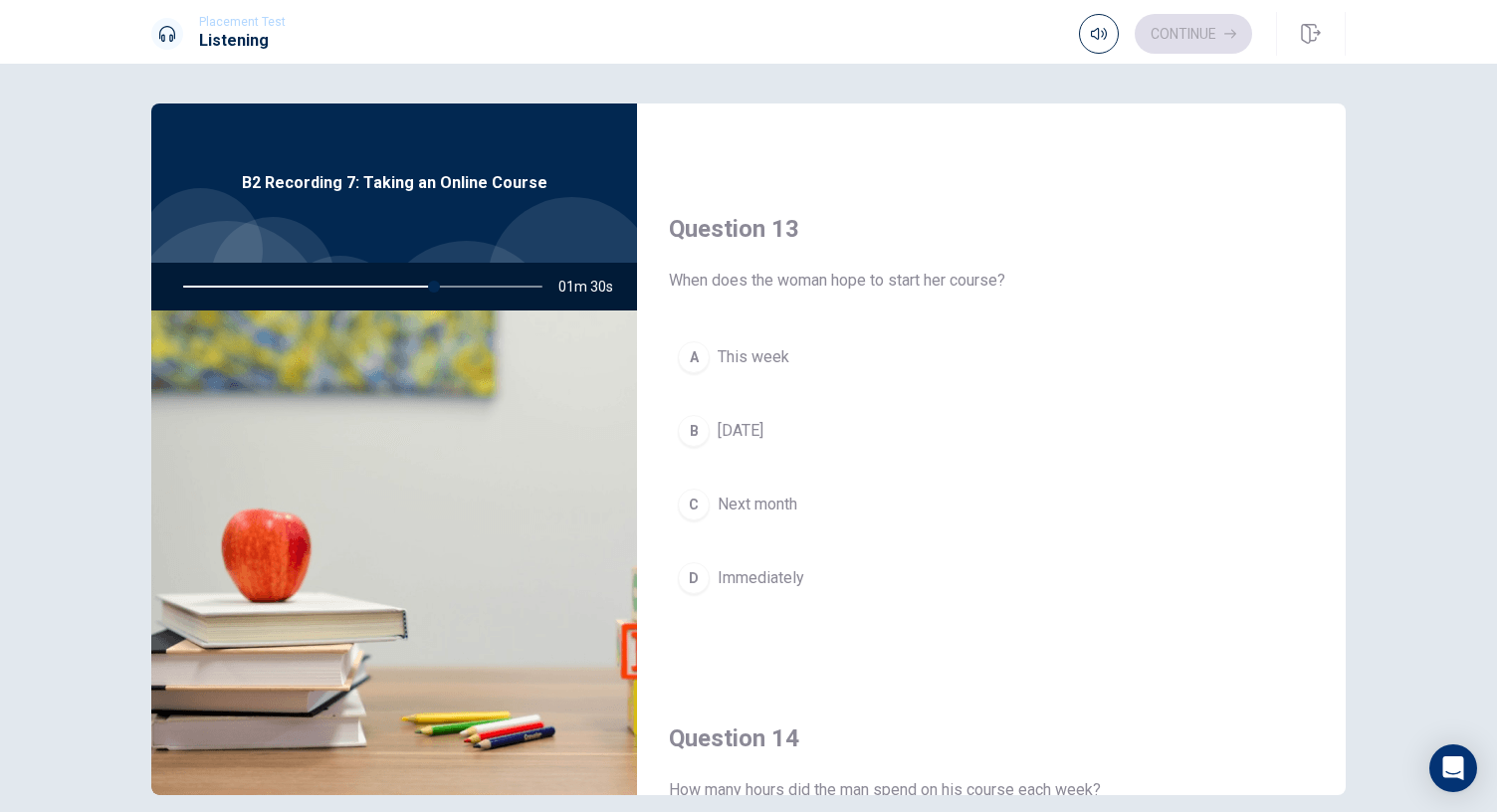 click on "Next month" at bounding box center [757, 505] 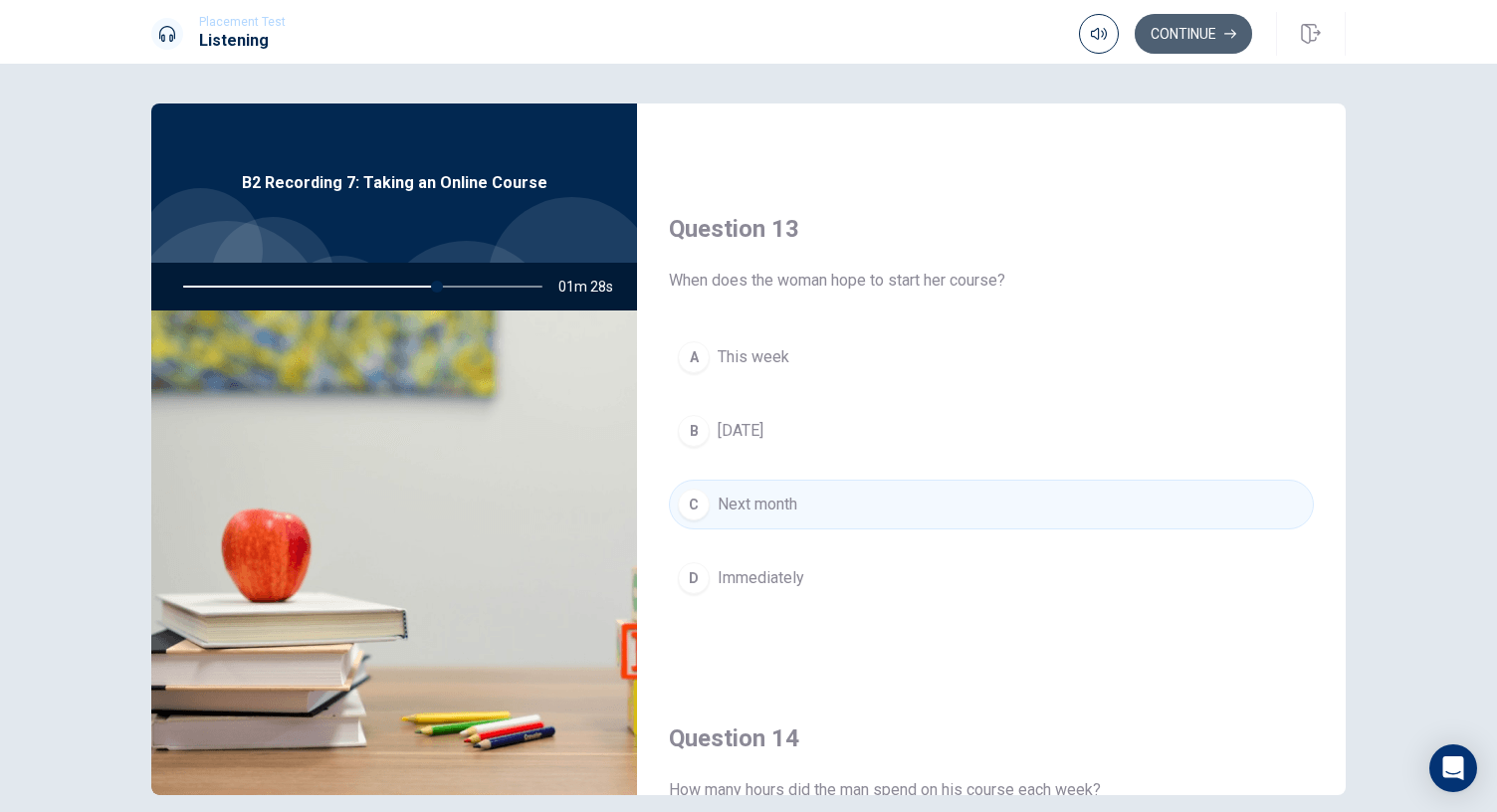 click on "Continue" at bounding box center [1193, 34] 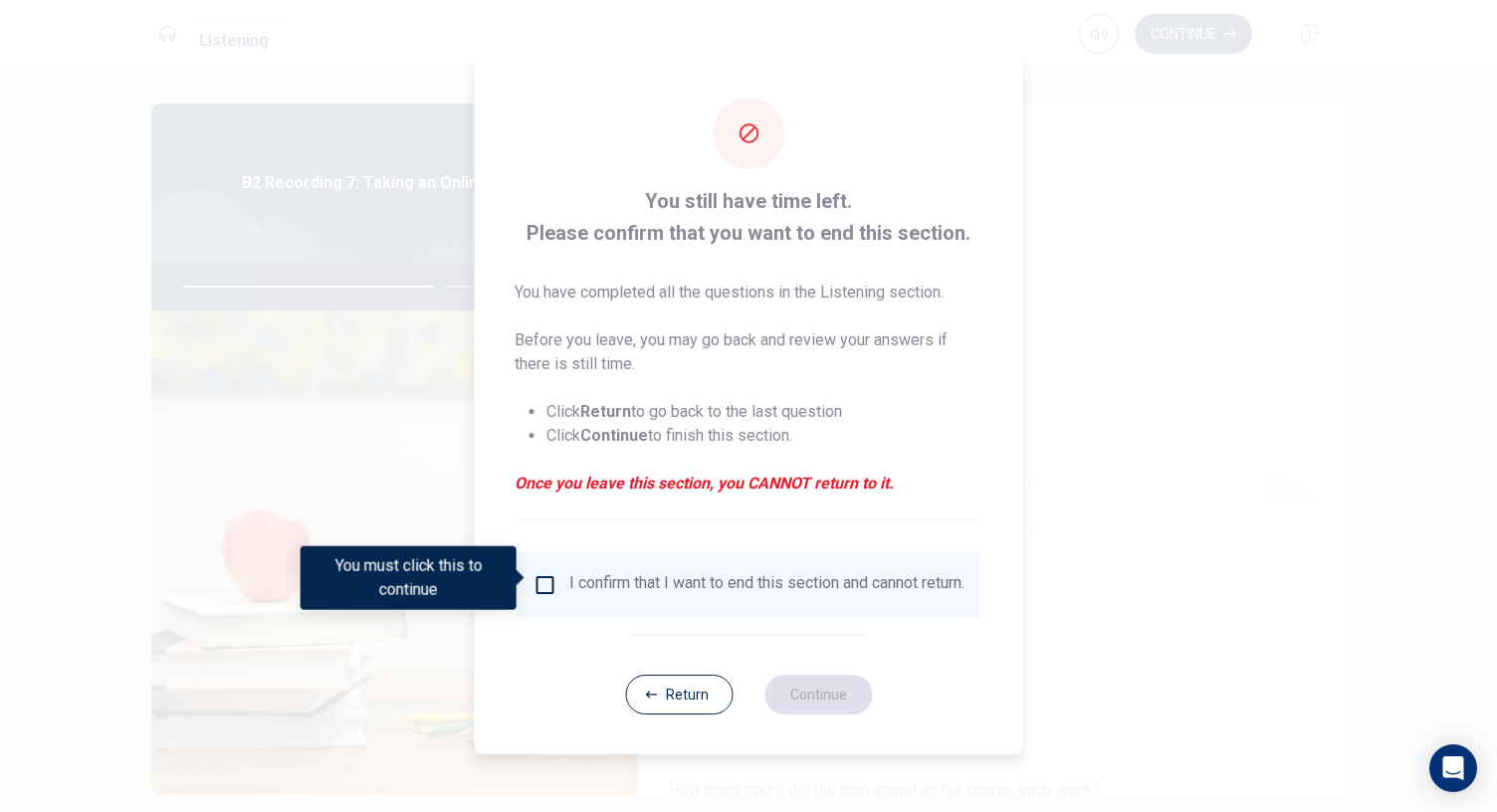 click at bounding box center [545, 585] 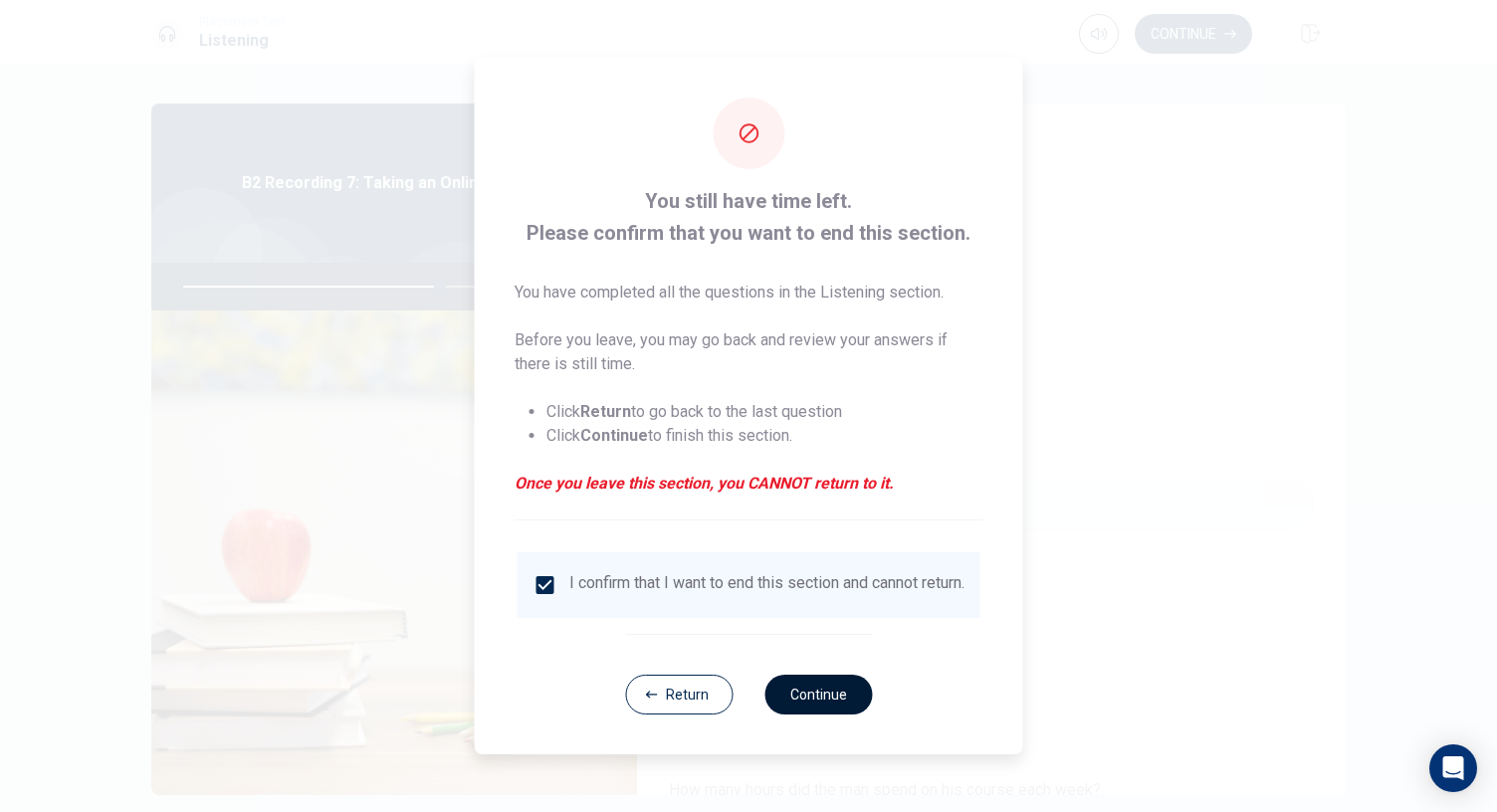 click on "Continue" at bounding box center [818, 695] 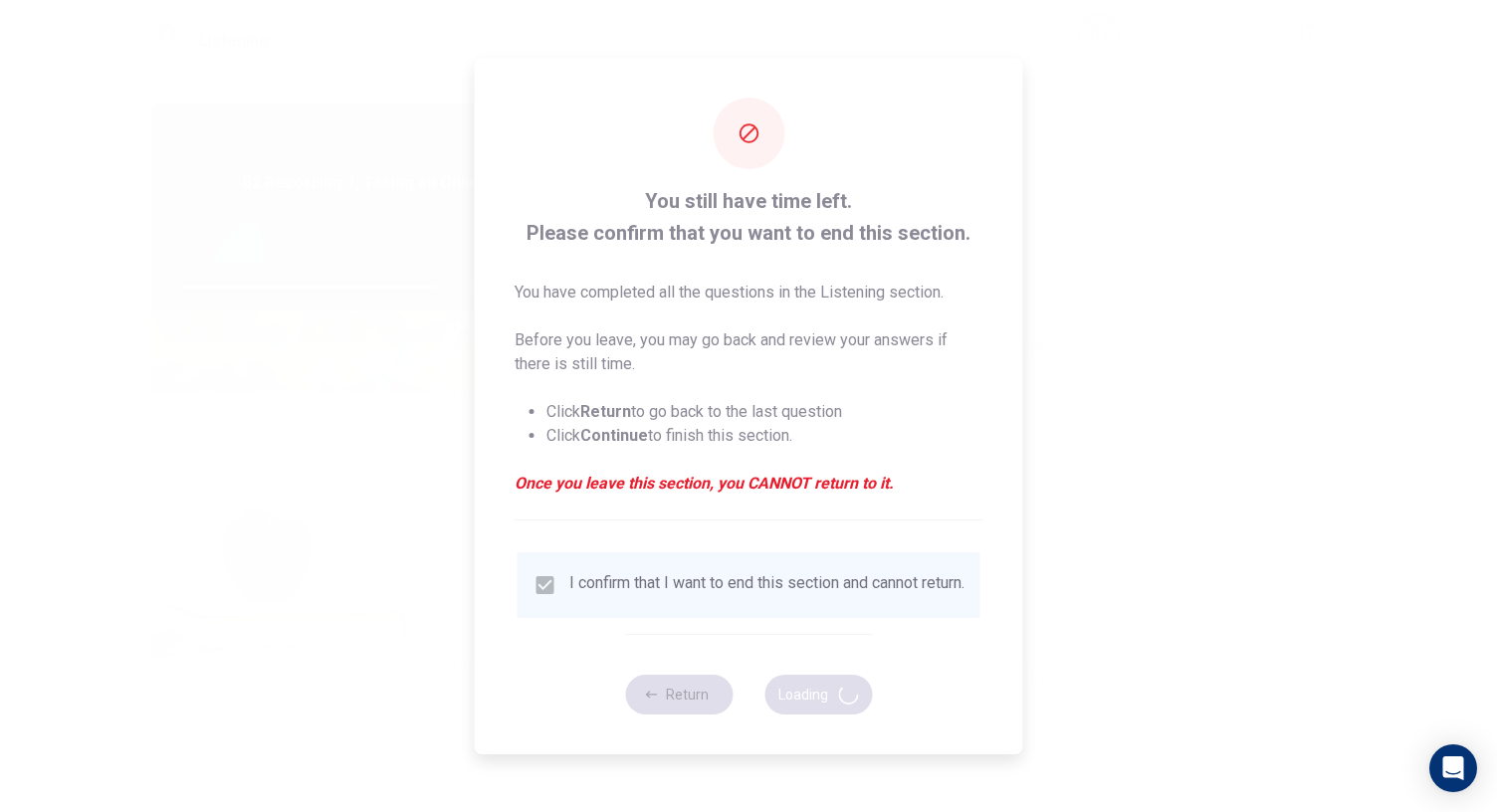 type on "72" 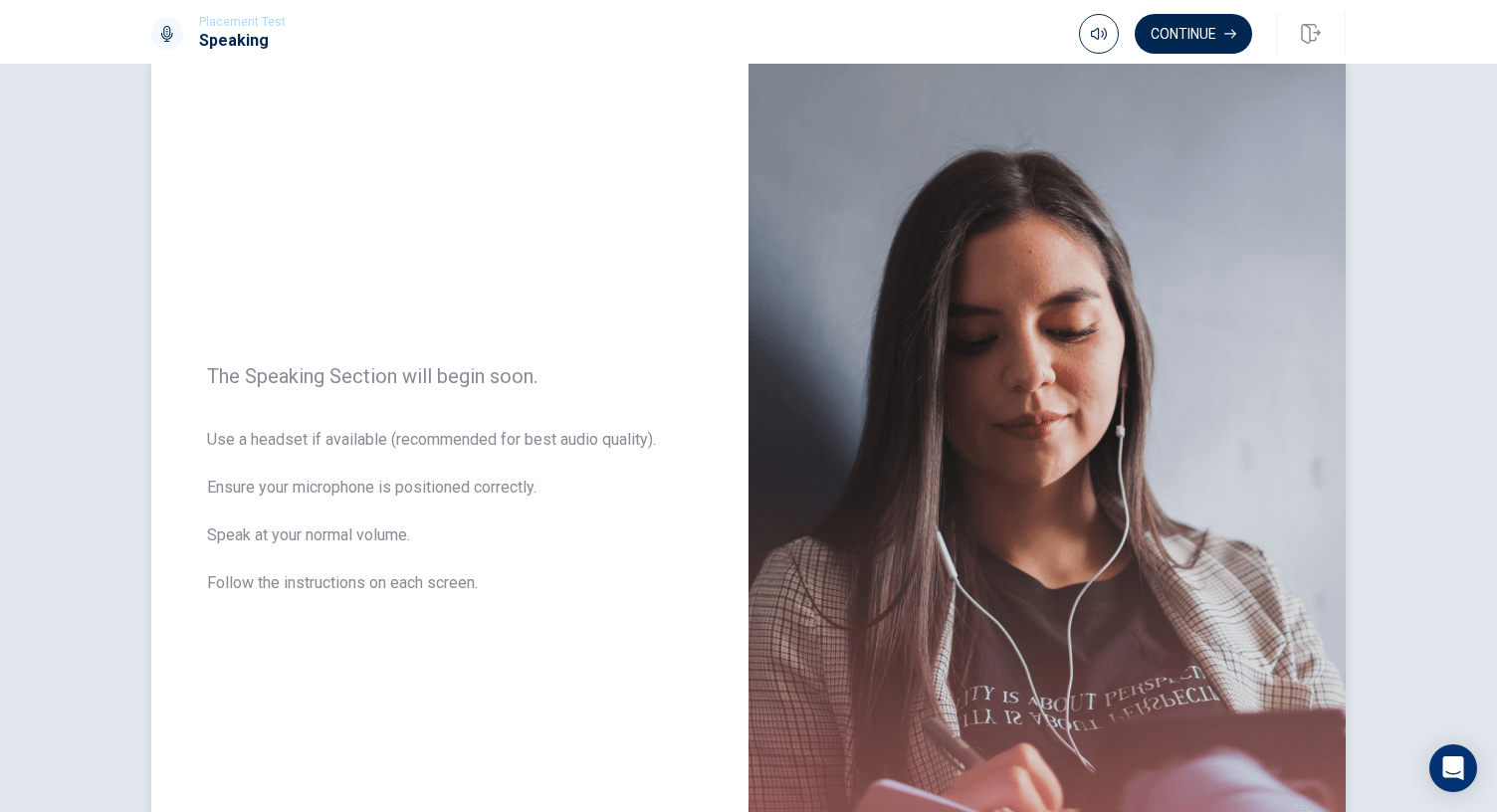 scroll, scrollTop: 263, scrollLeft: 0, axis: vertical 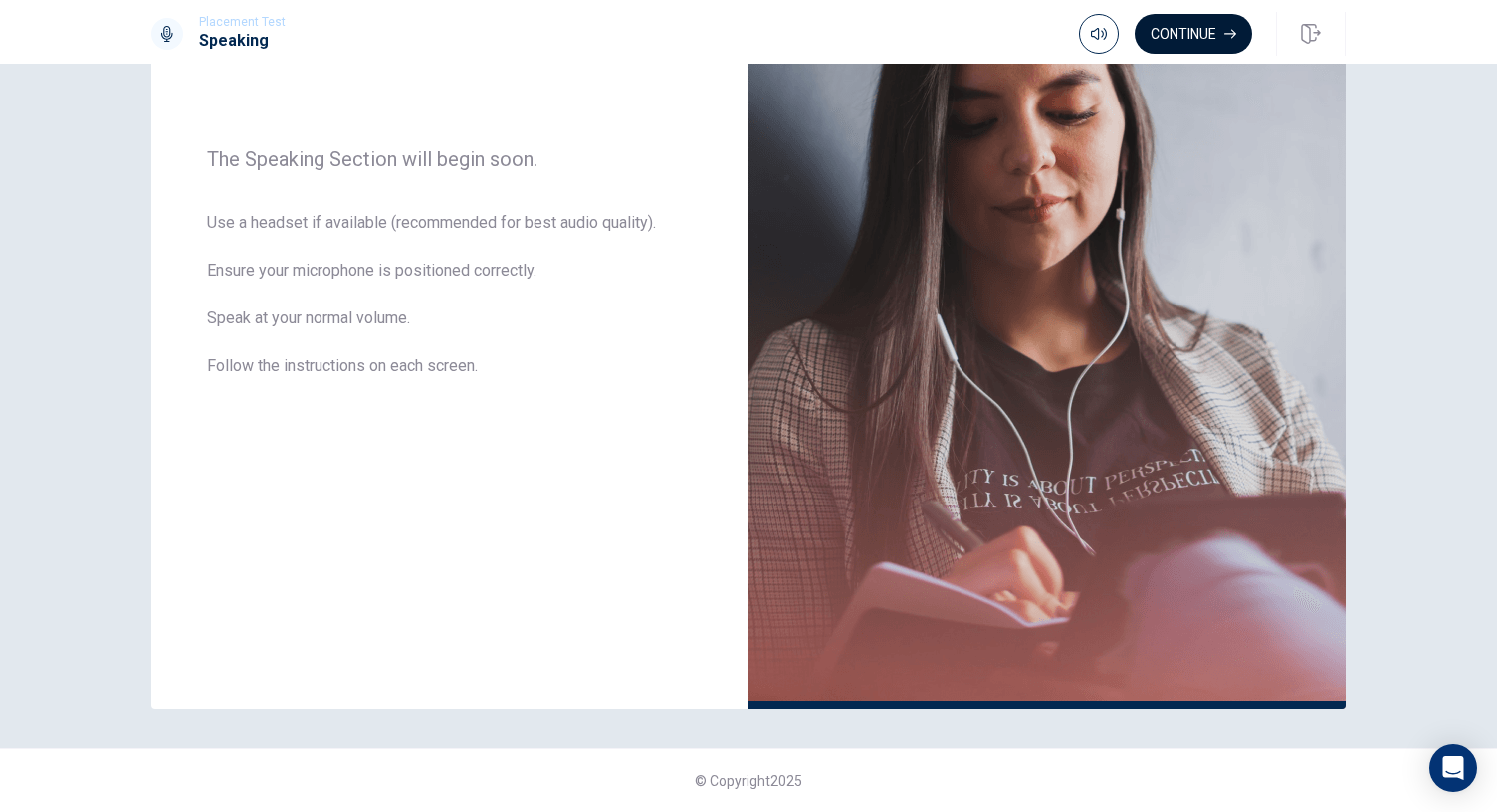 click on "Continue" at bounding box center (1193, 34) 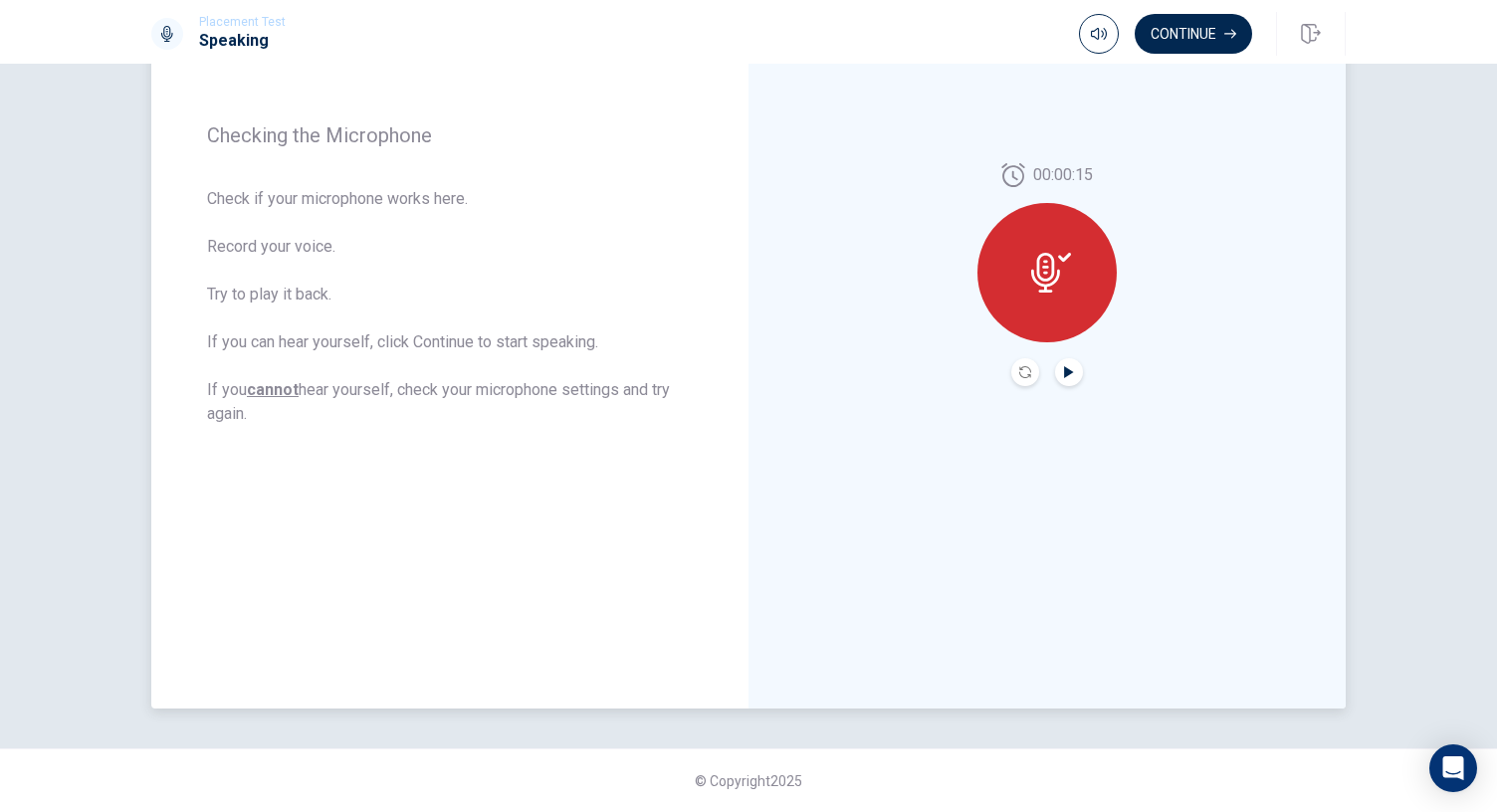 click 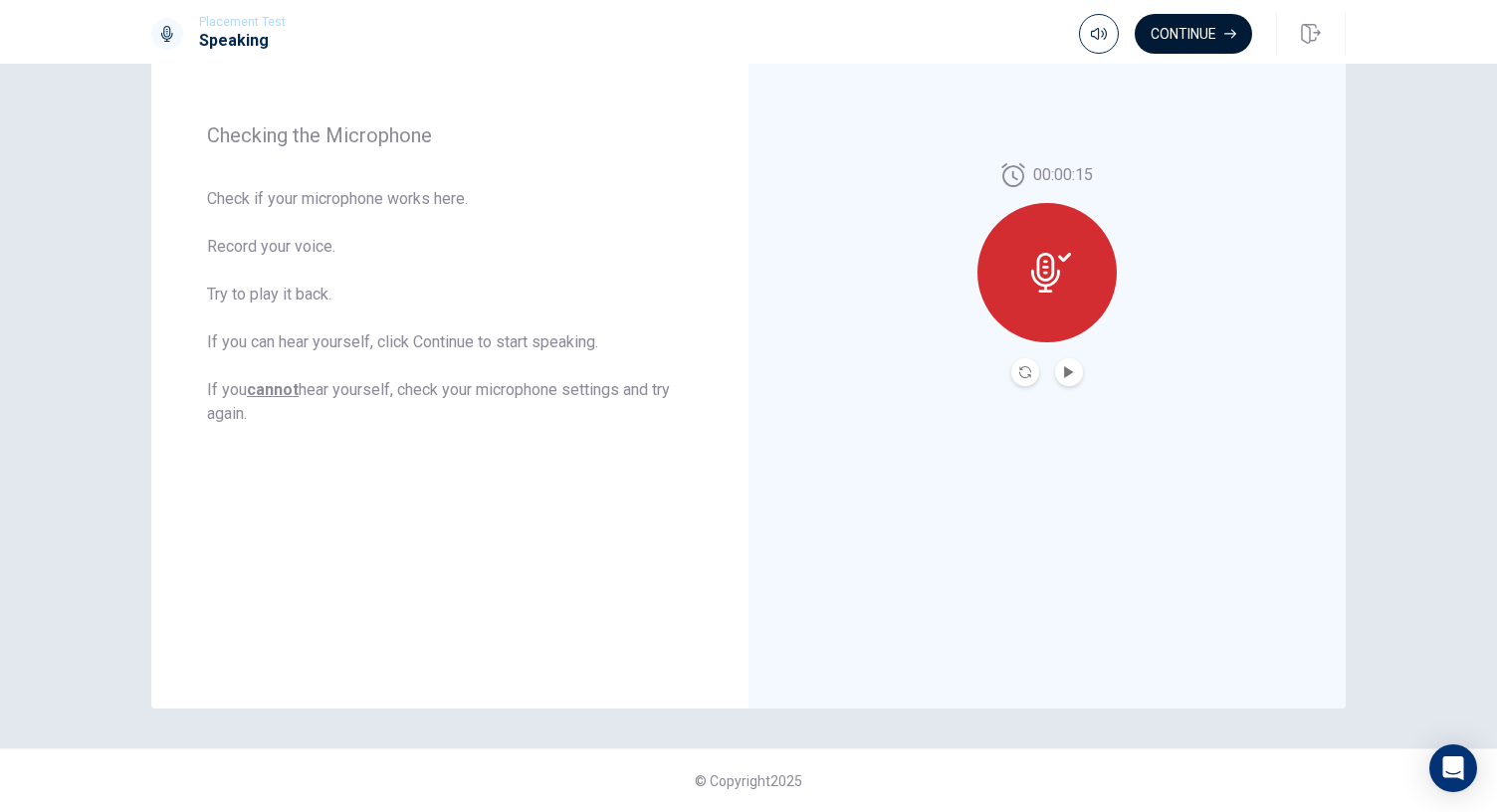 click on "Continue" at bounding box center [1193, 34] 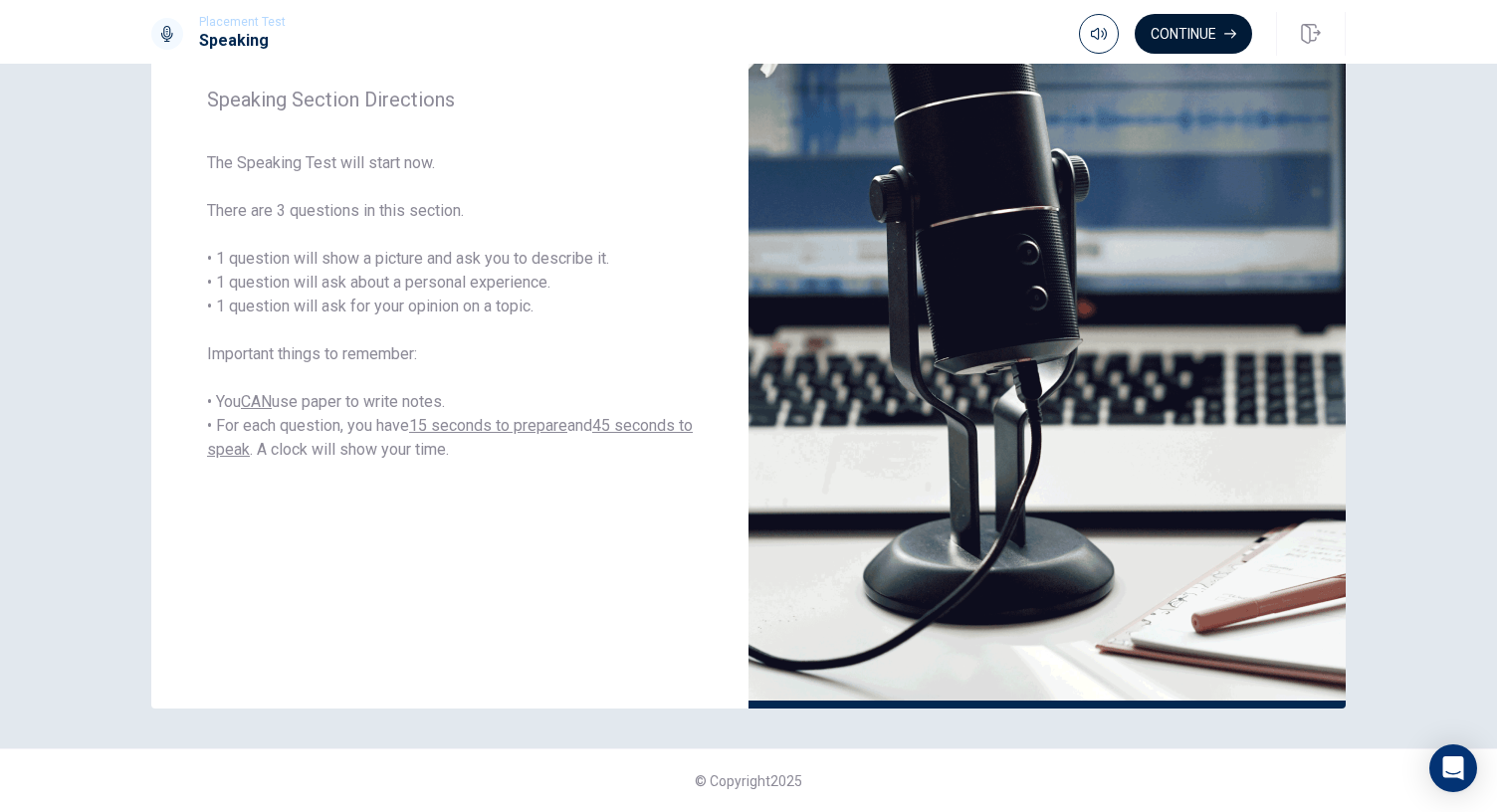 click on "Continue" at bounding box center [1193, 34] 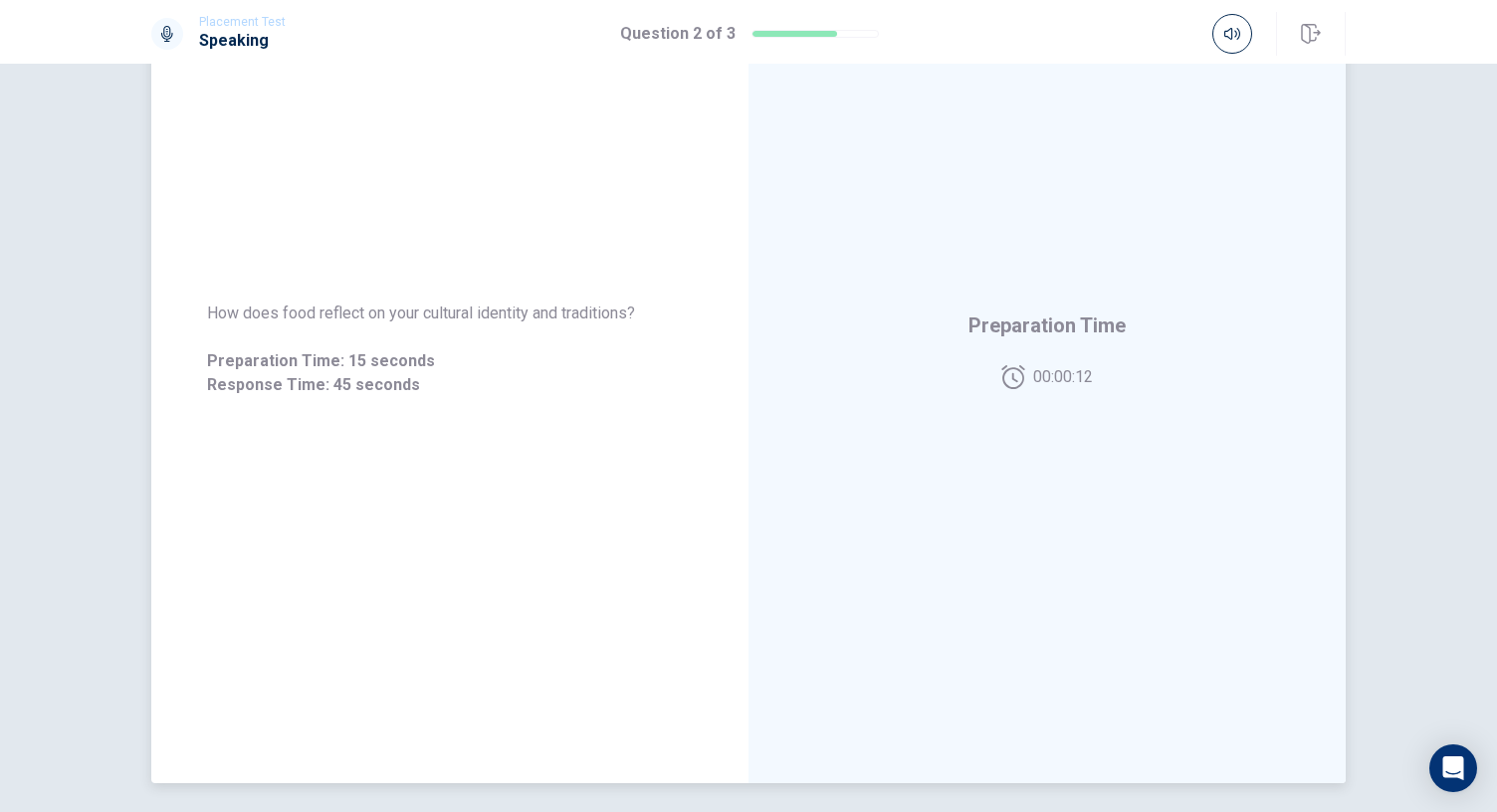 scroll, scrollTop: 0, scrollLeft: 0, axis: both 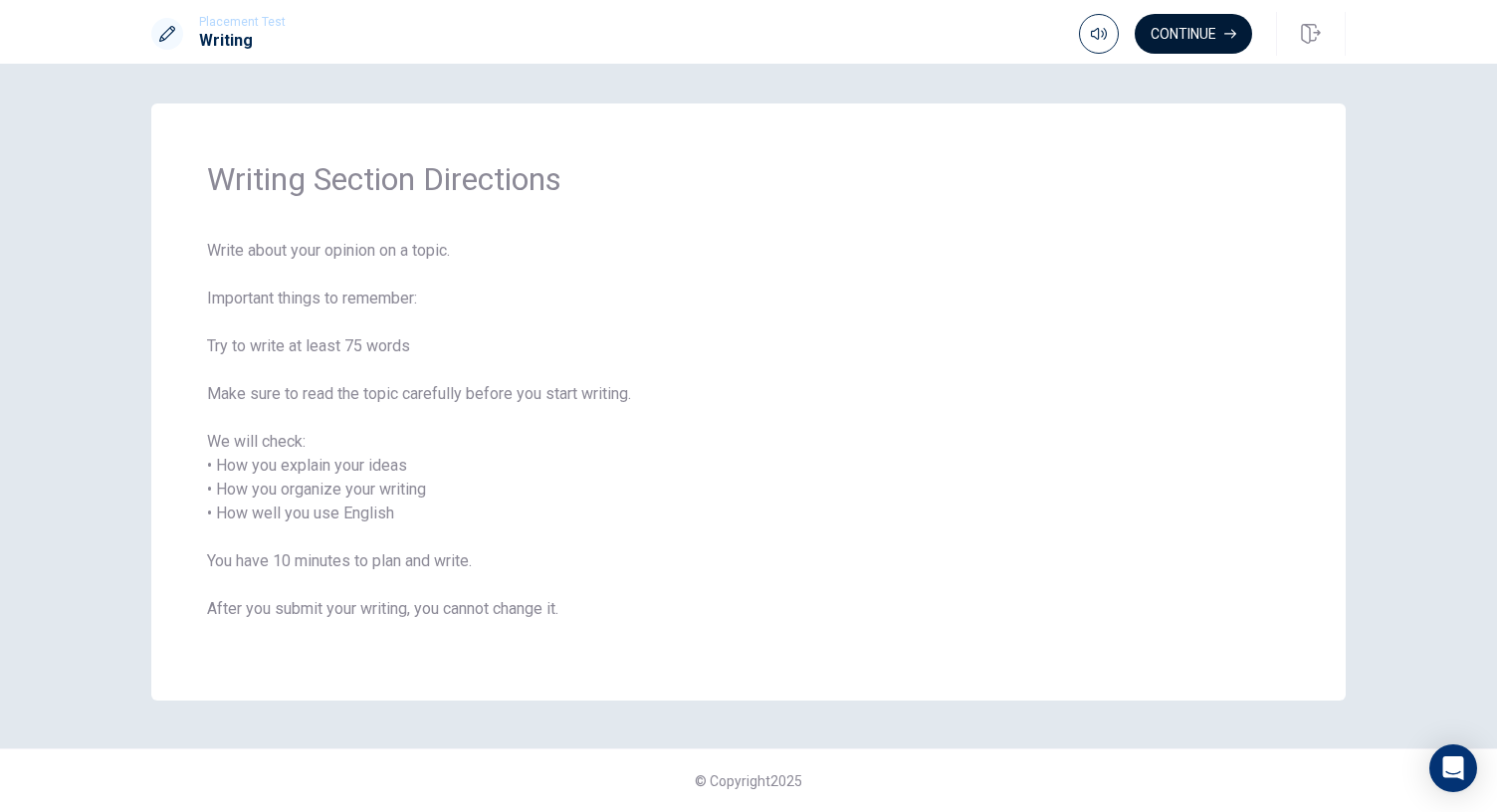 click on "Continue" at bounding box center [1193, 34] 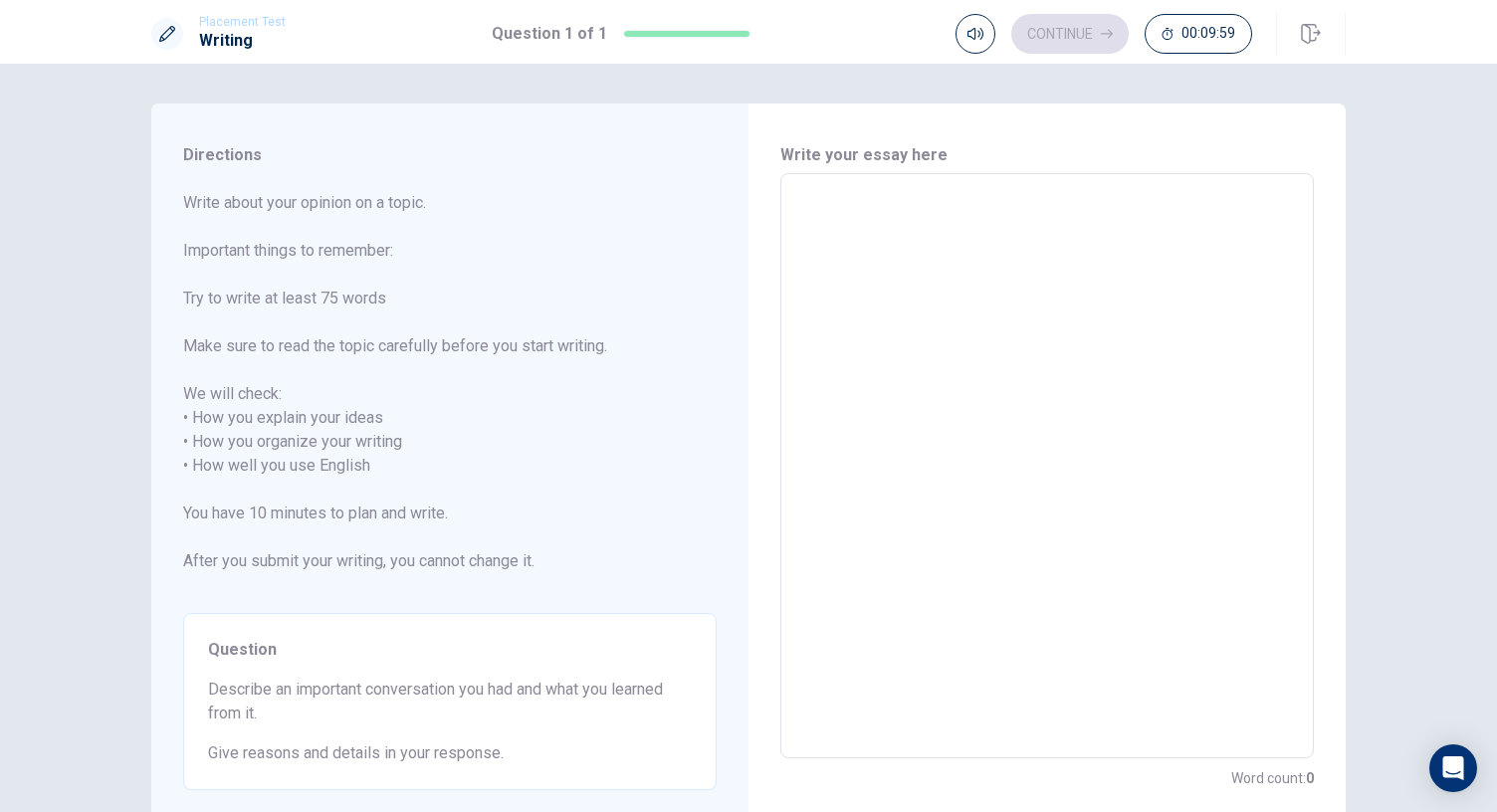 click at bounding box center [1047, 466] 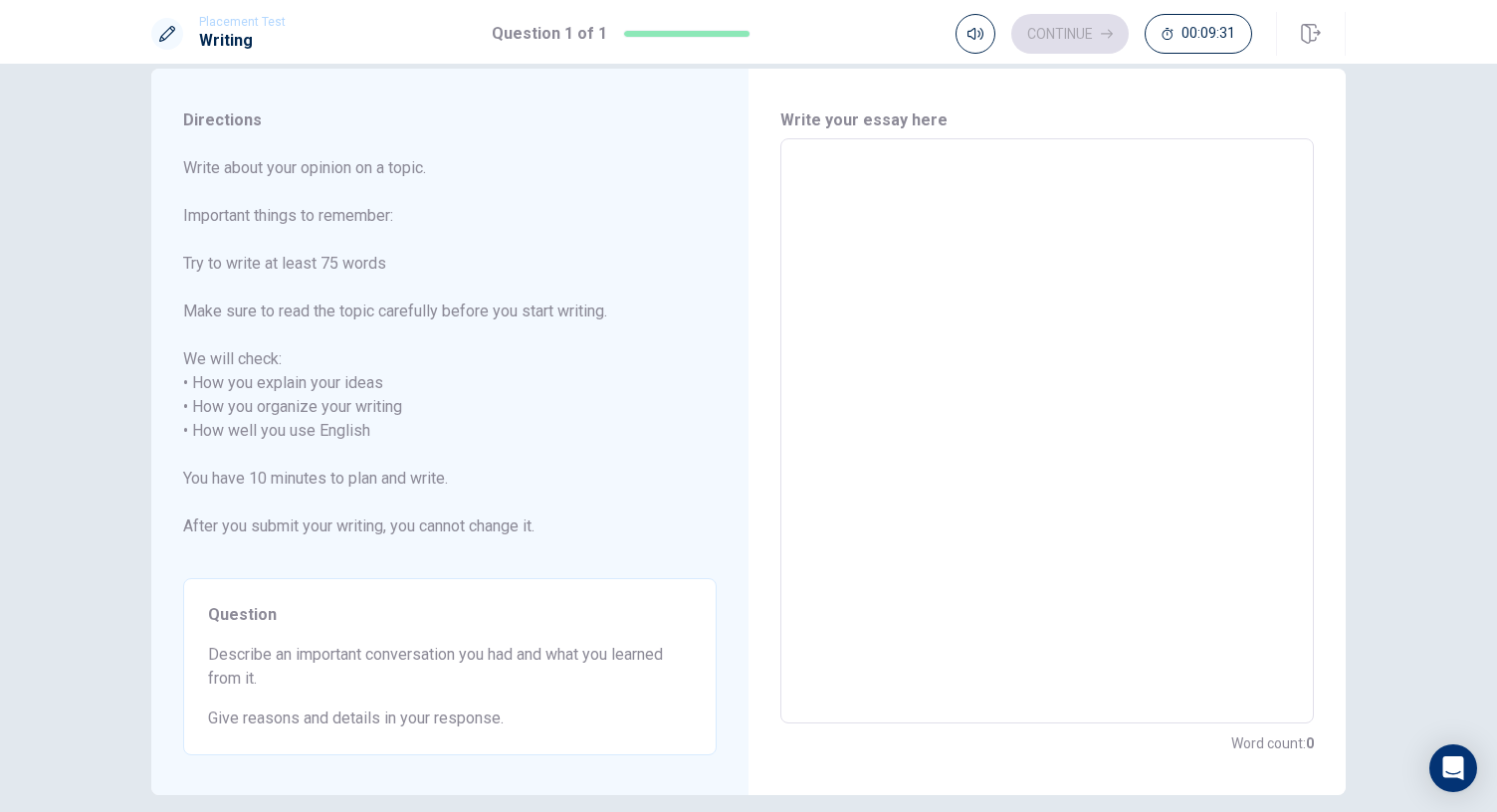 scroll, scrollTop: 36, scrollLeft: 0, axis: vertical 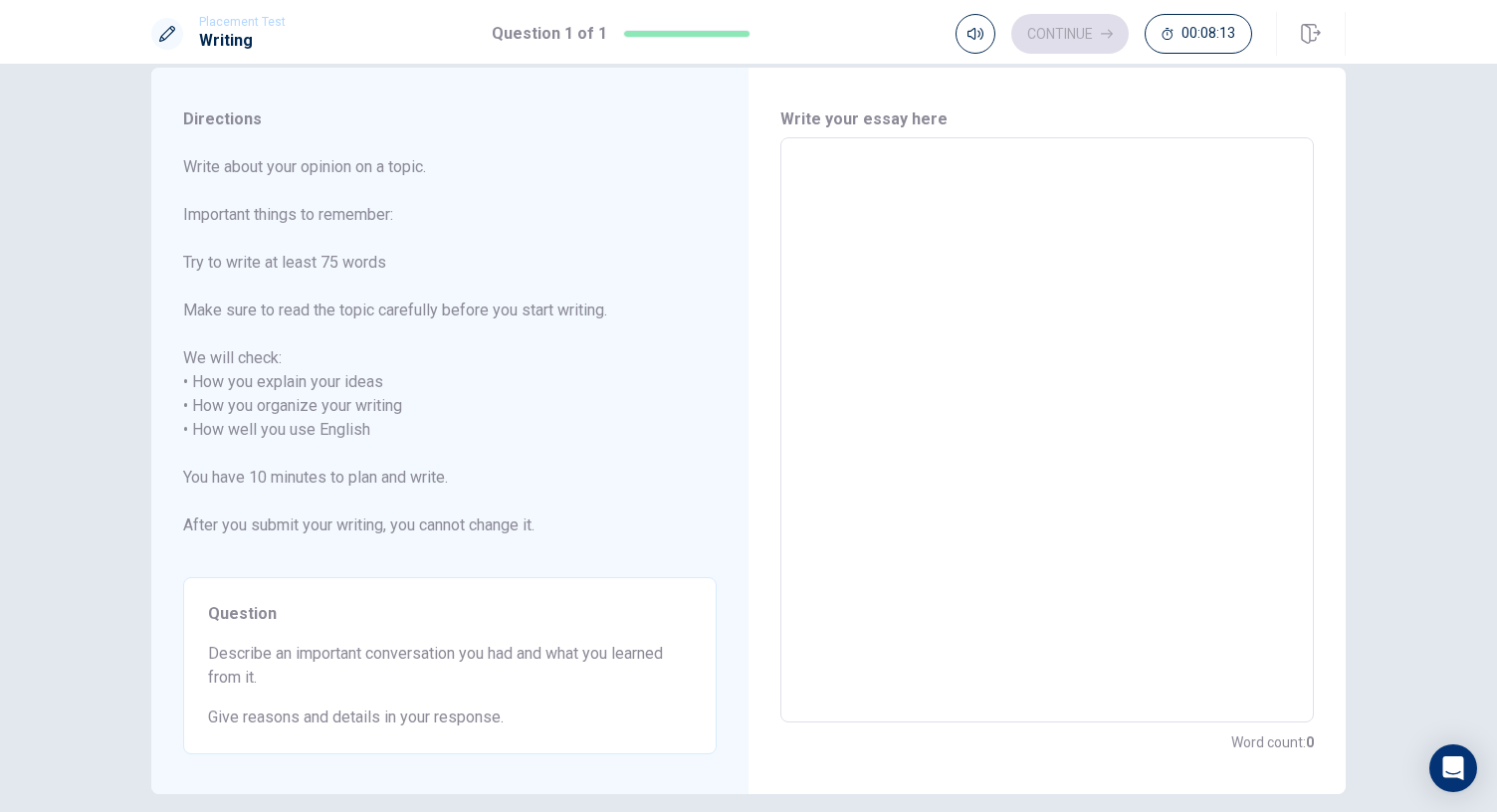 type on "D" 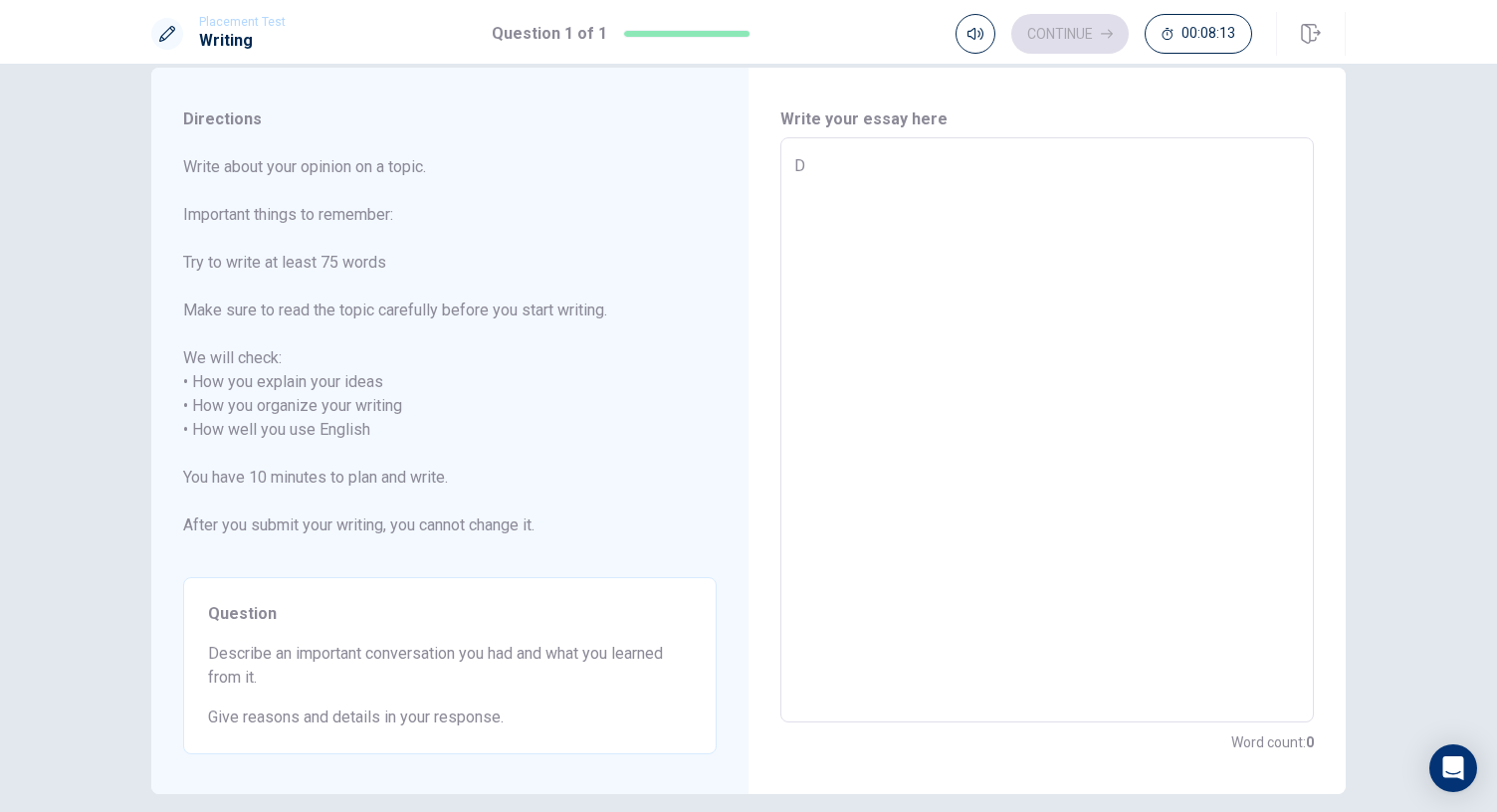 type on "x" 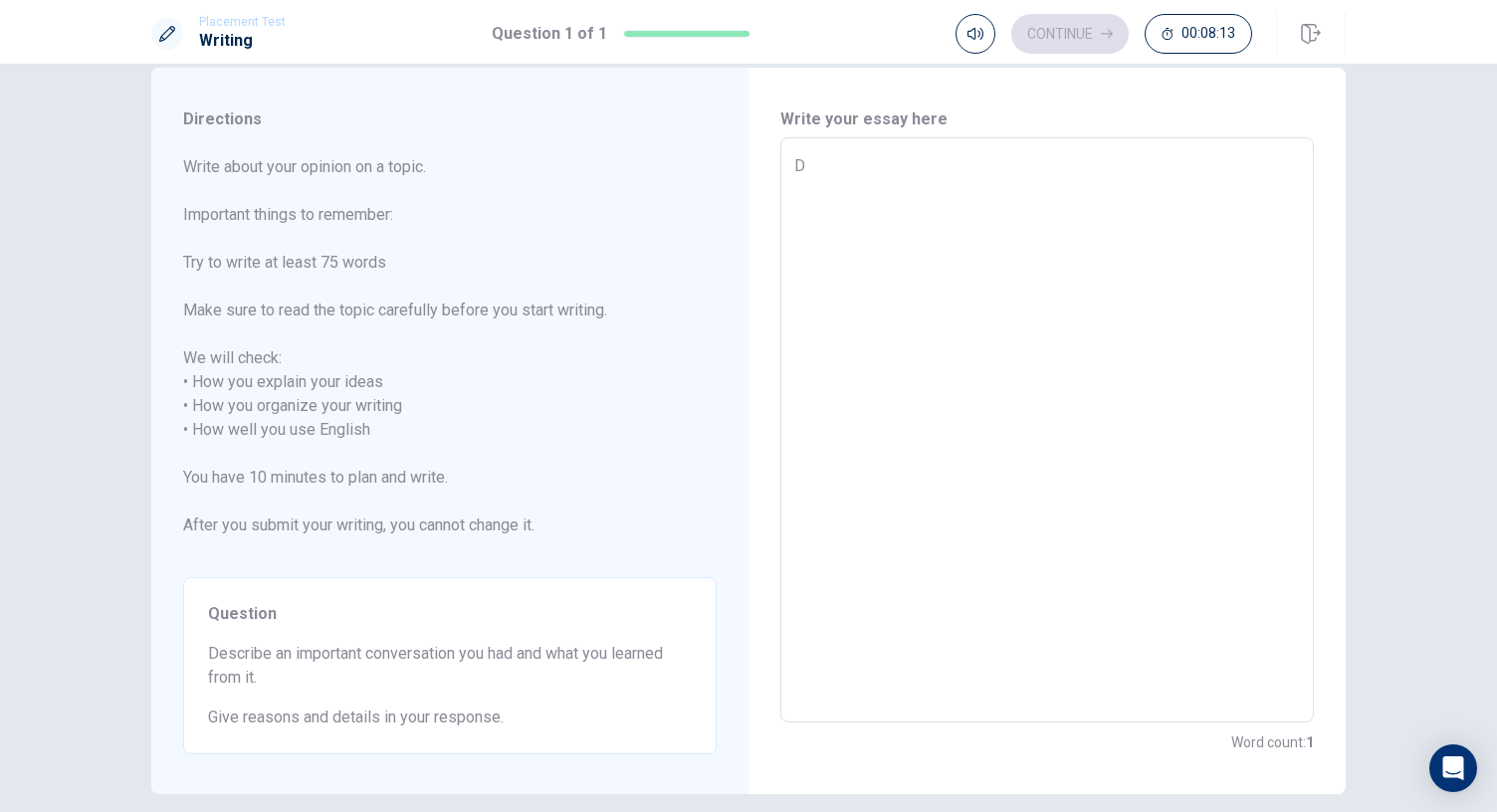 type on "Do" 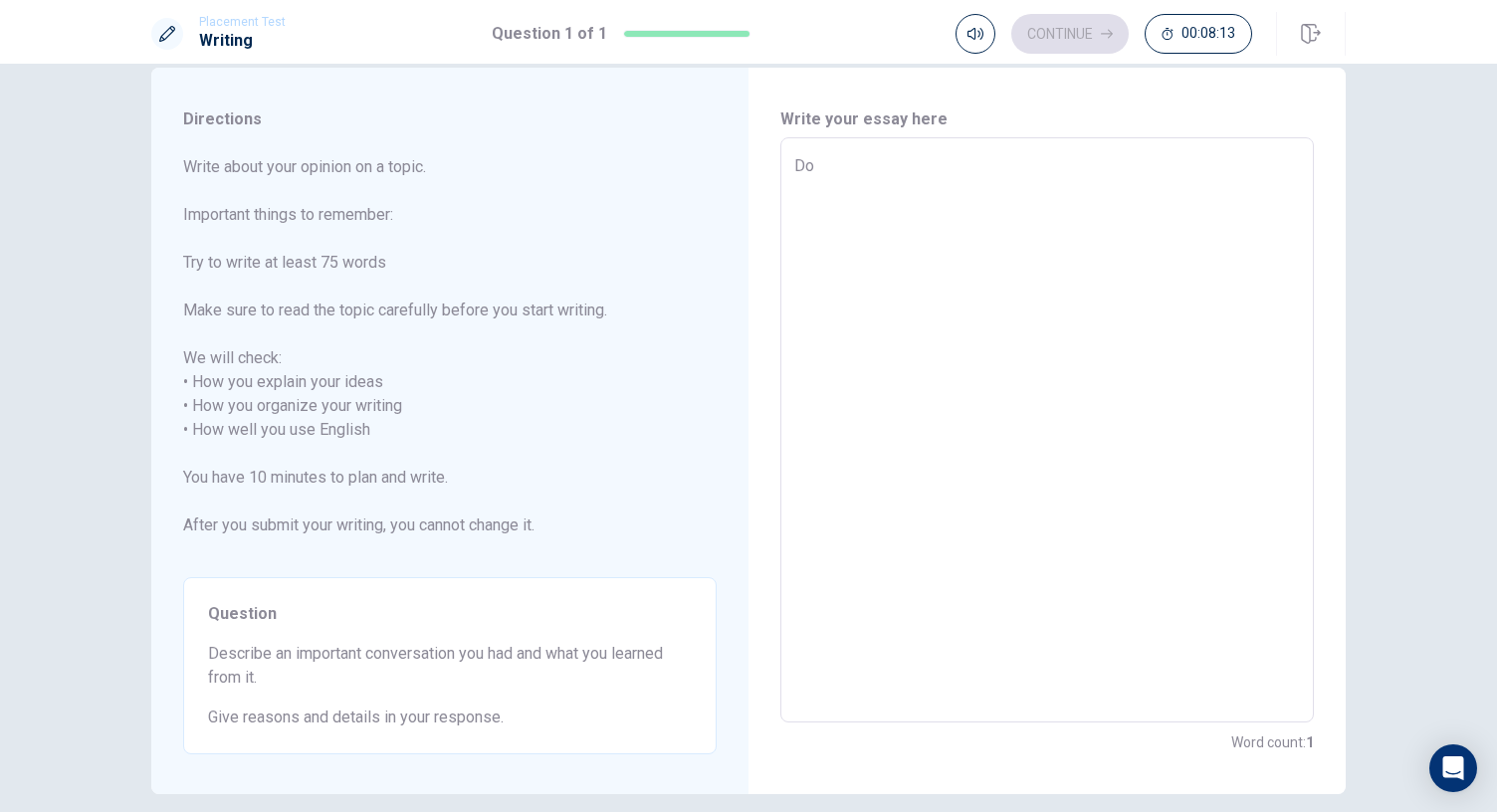 type on "x" 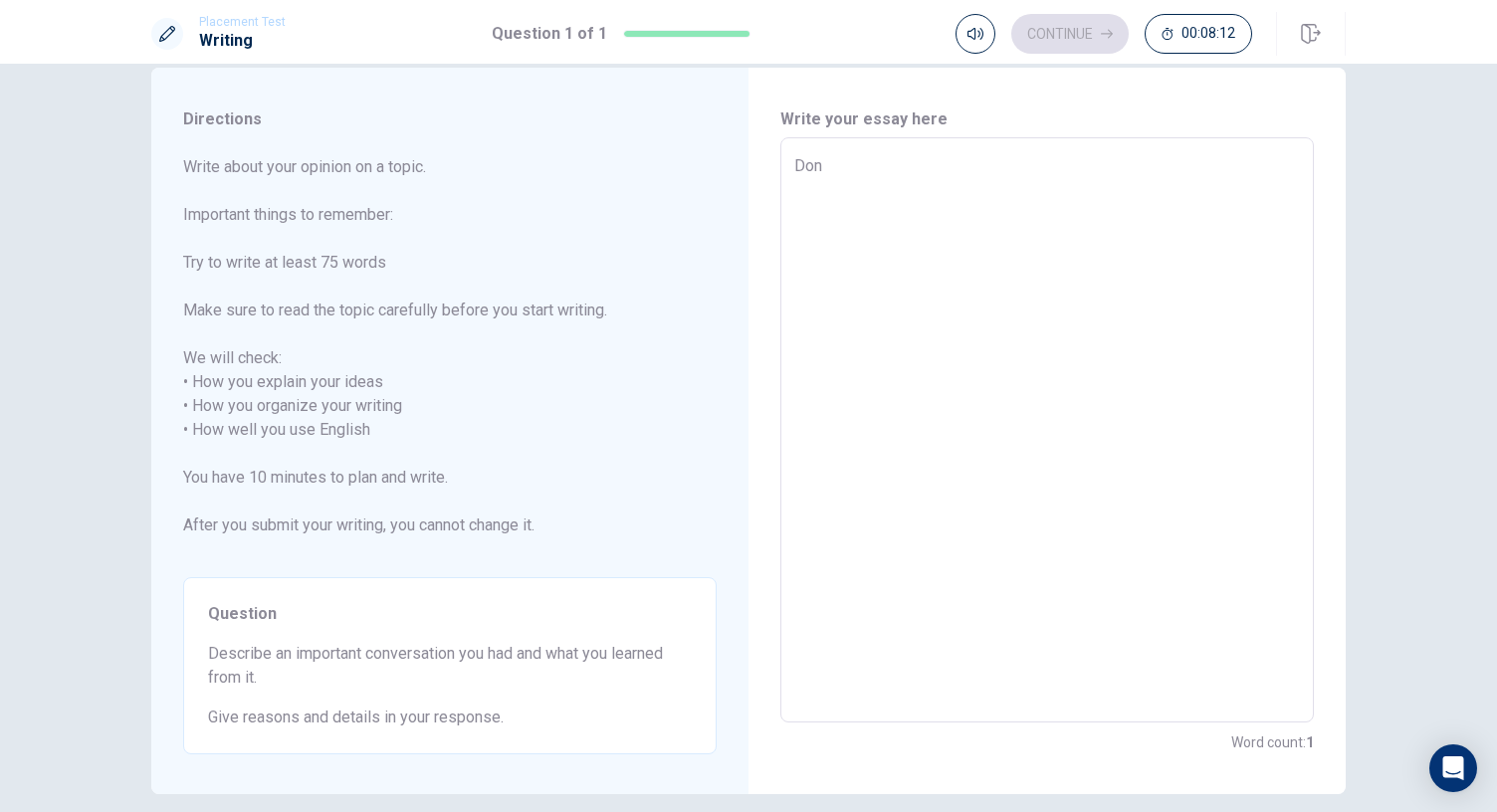 type on "x" 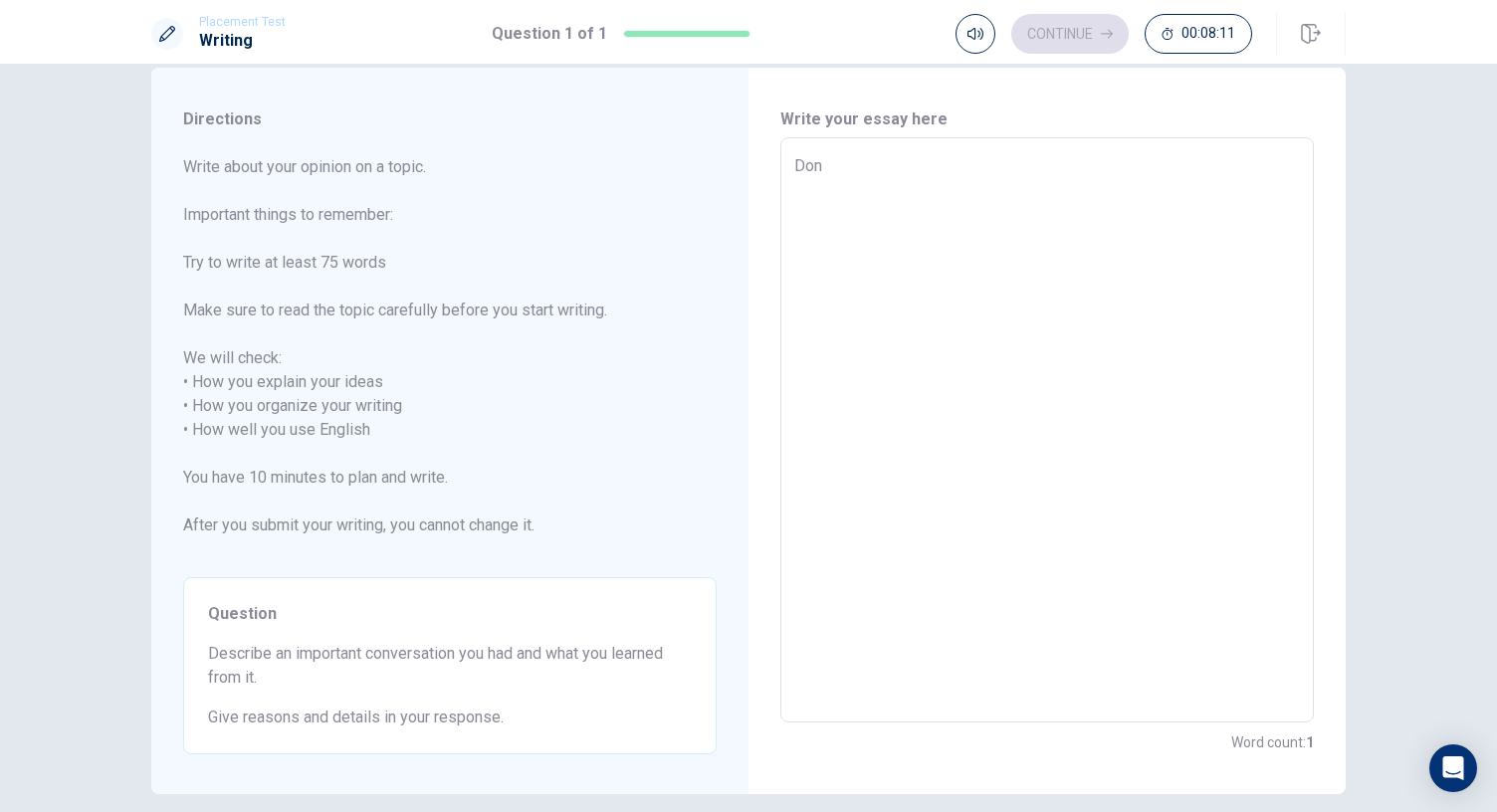 type on "Don@" 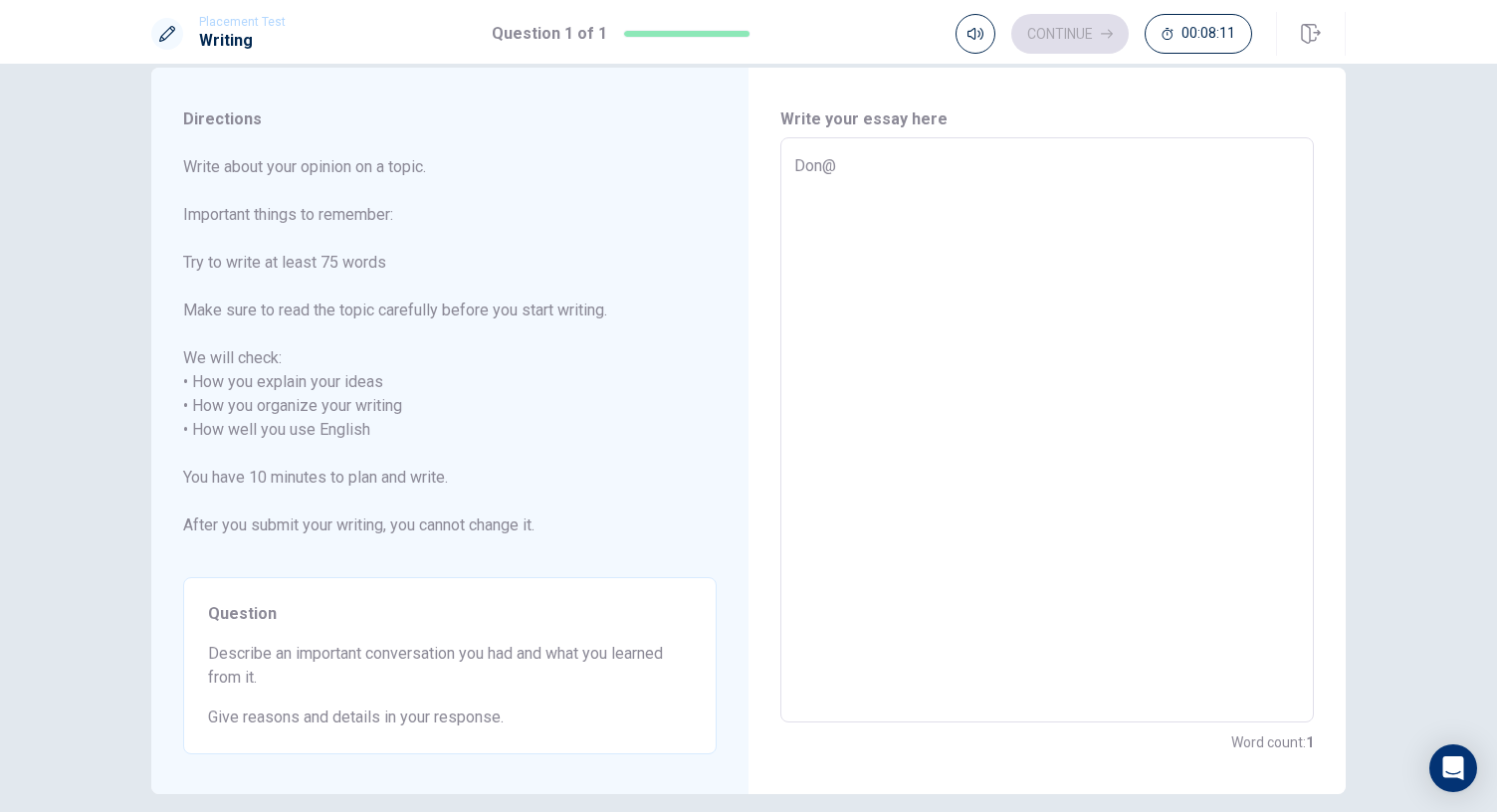 type on "x" 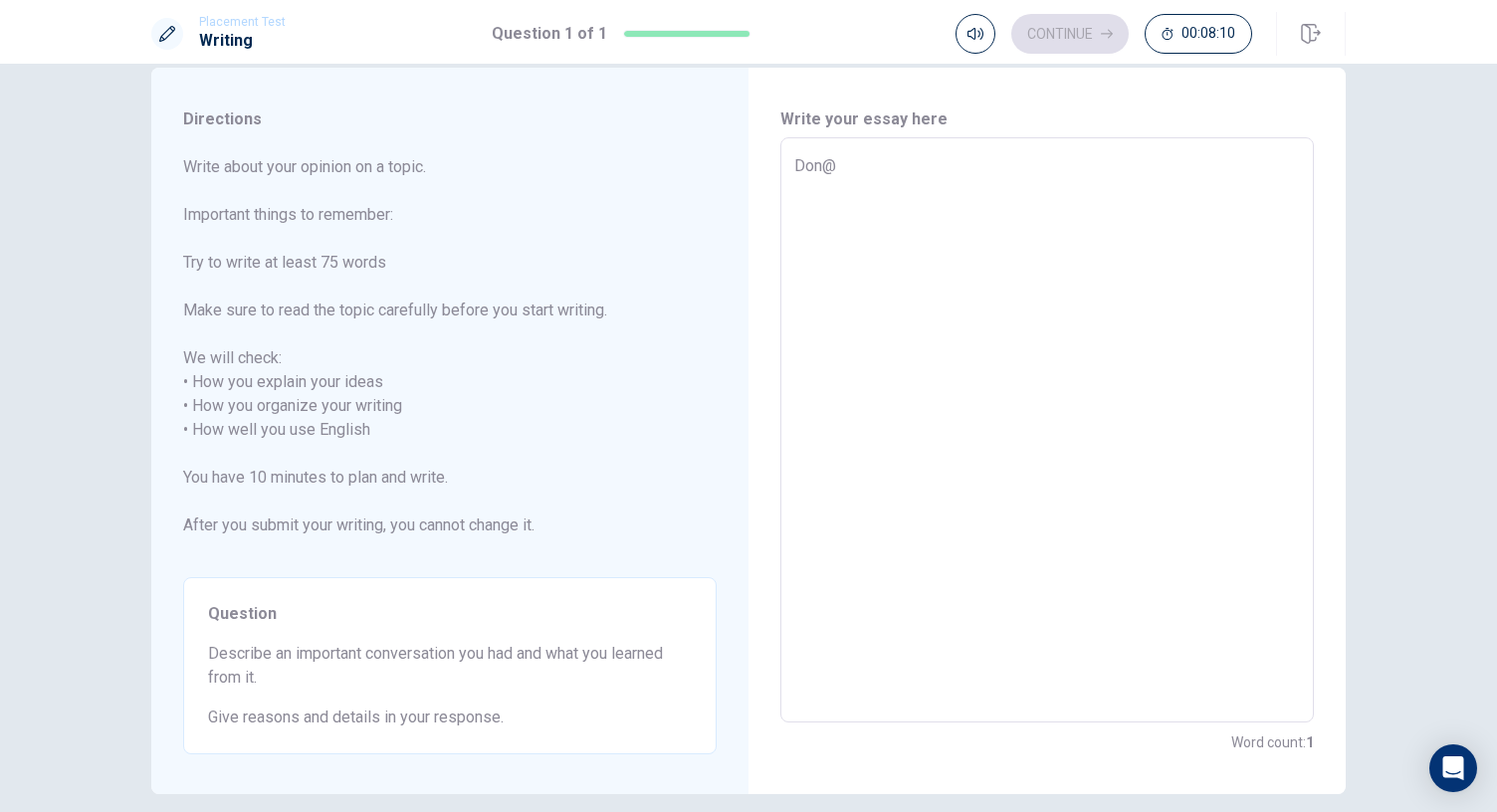 type on "Don" 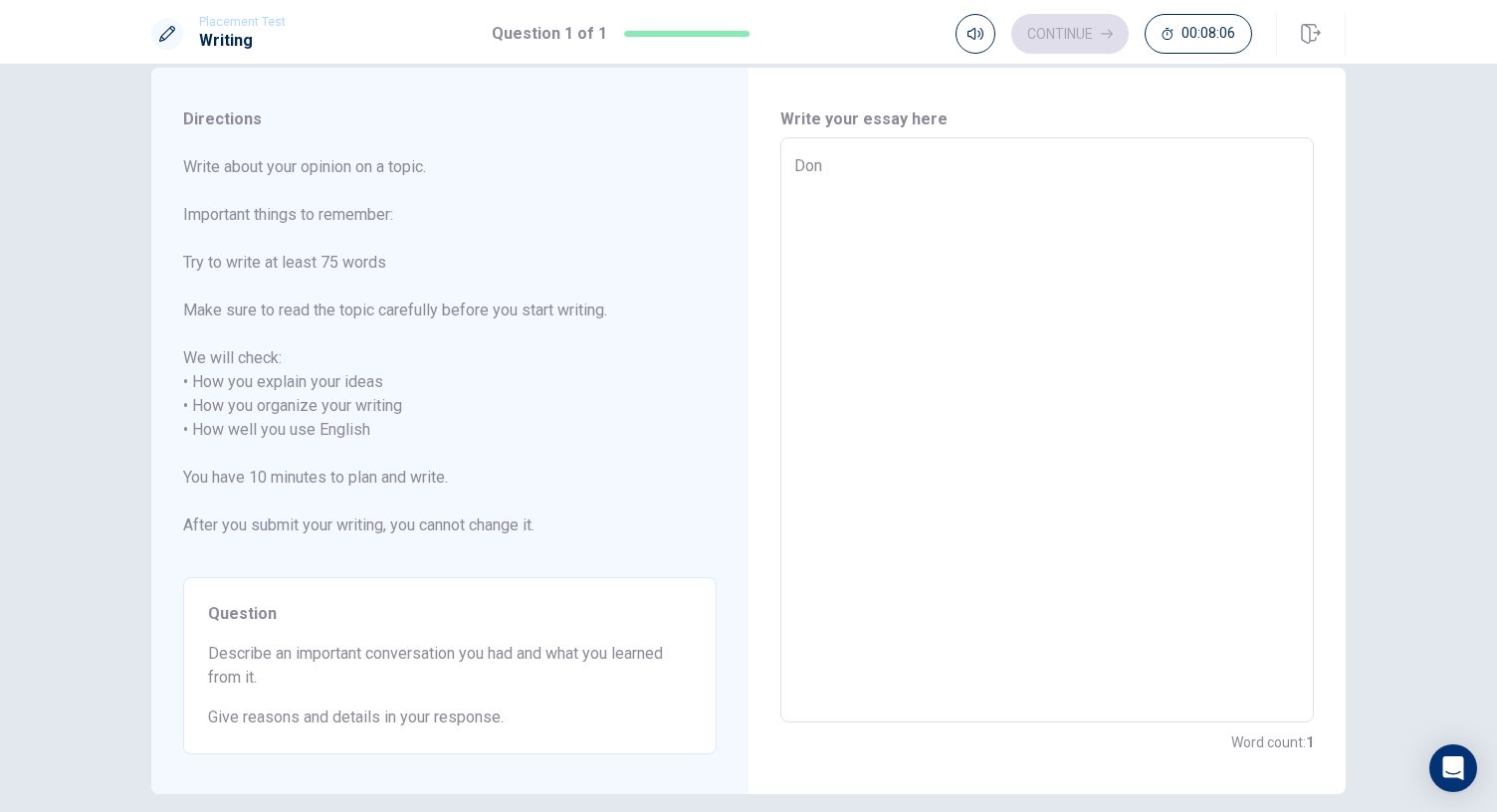 type on "x" 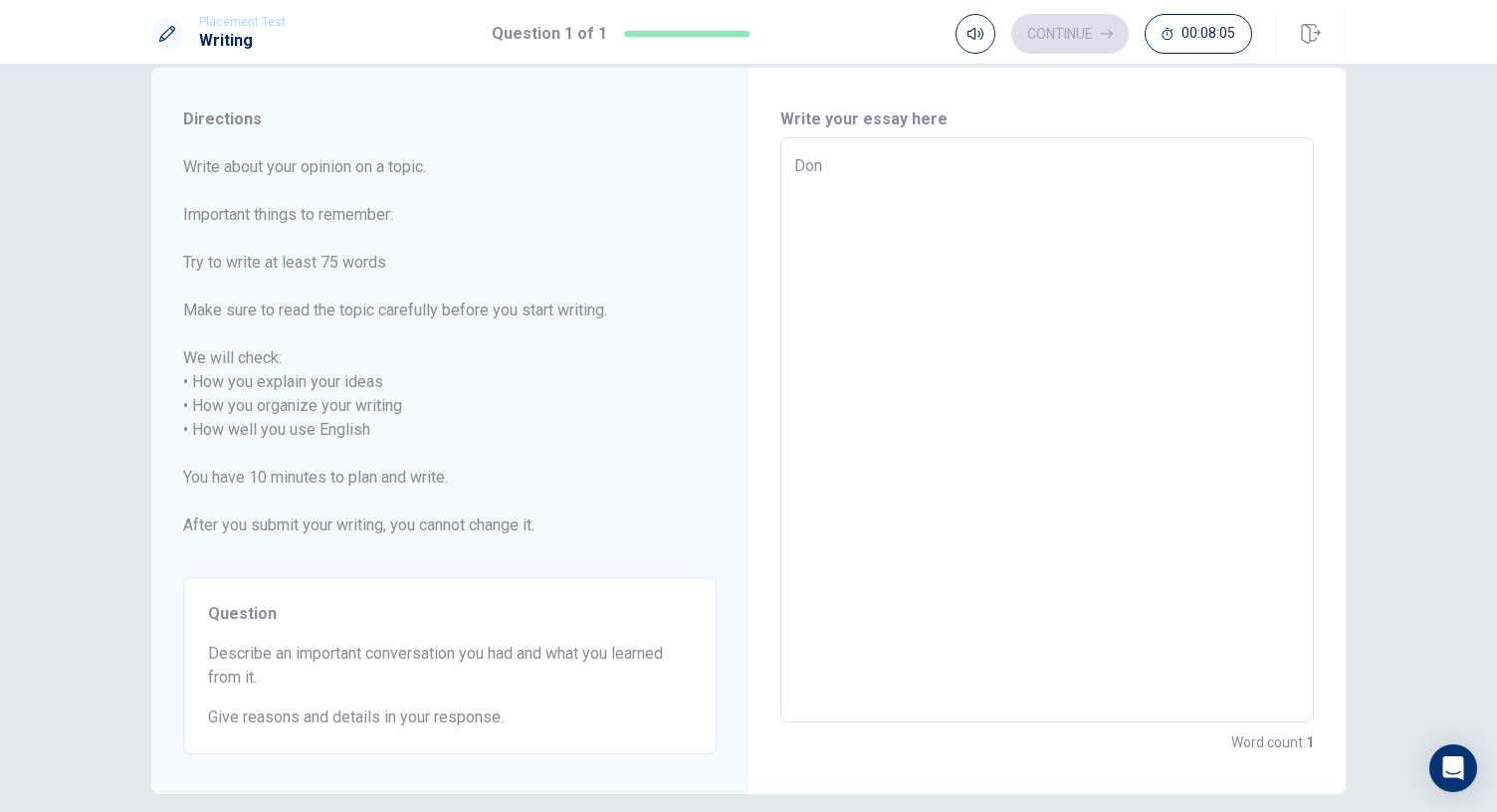 type on "Don7" 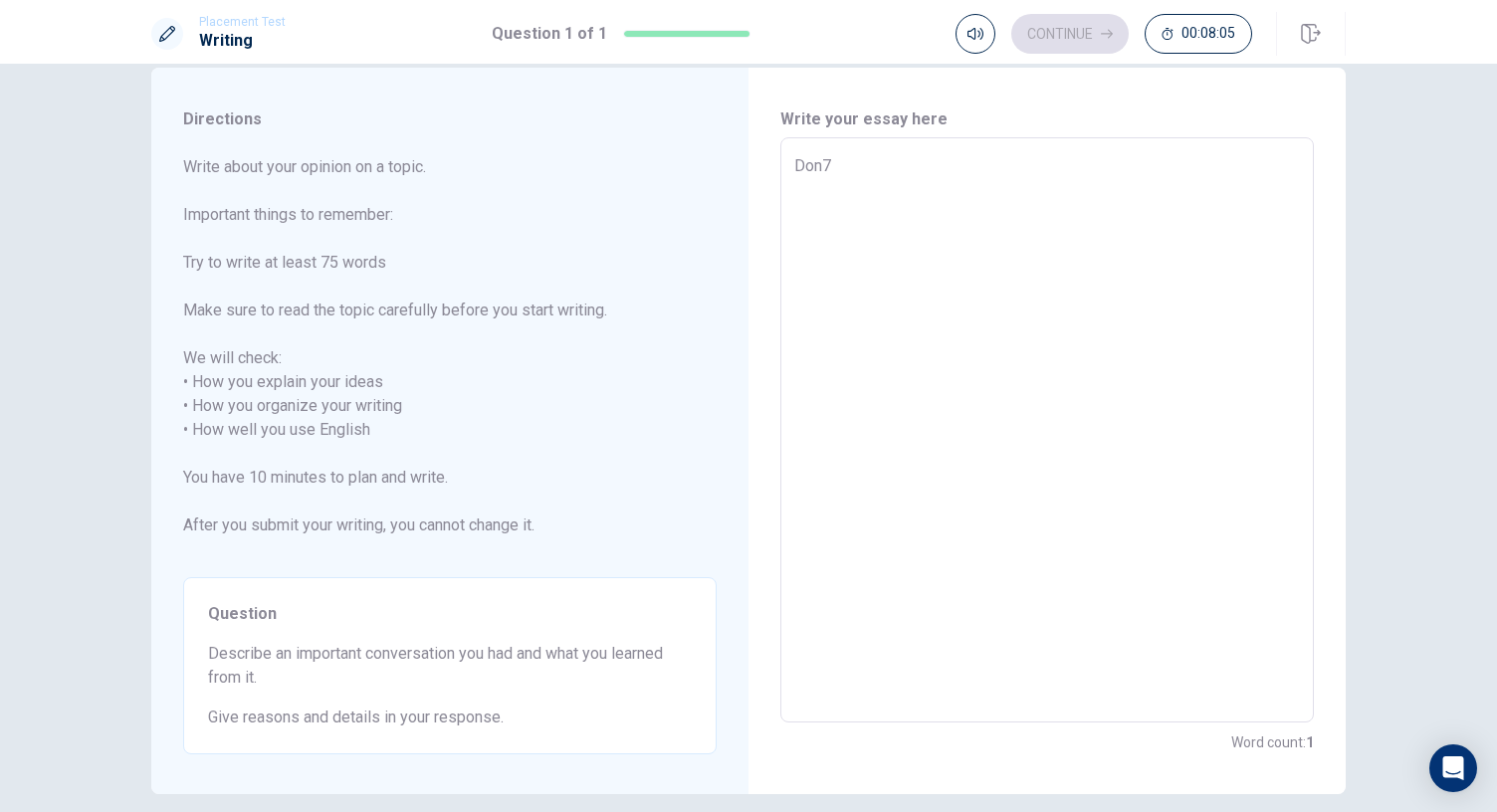 type on "x" 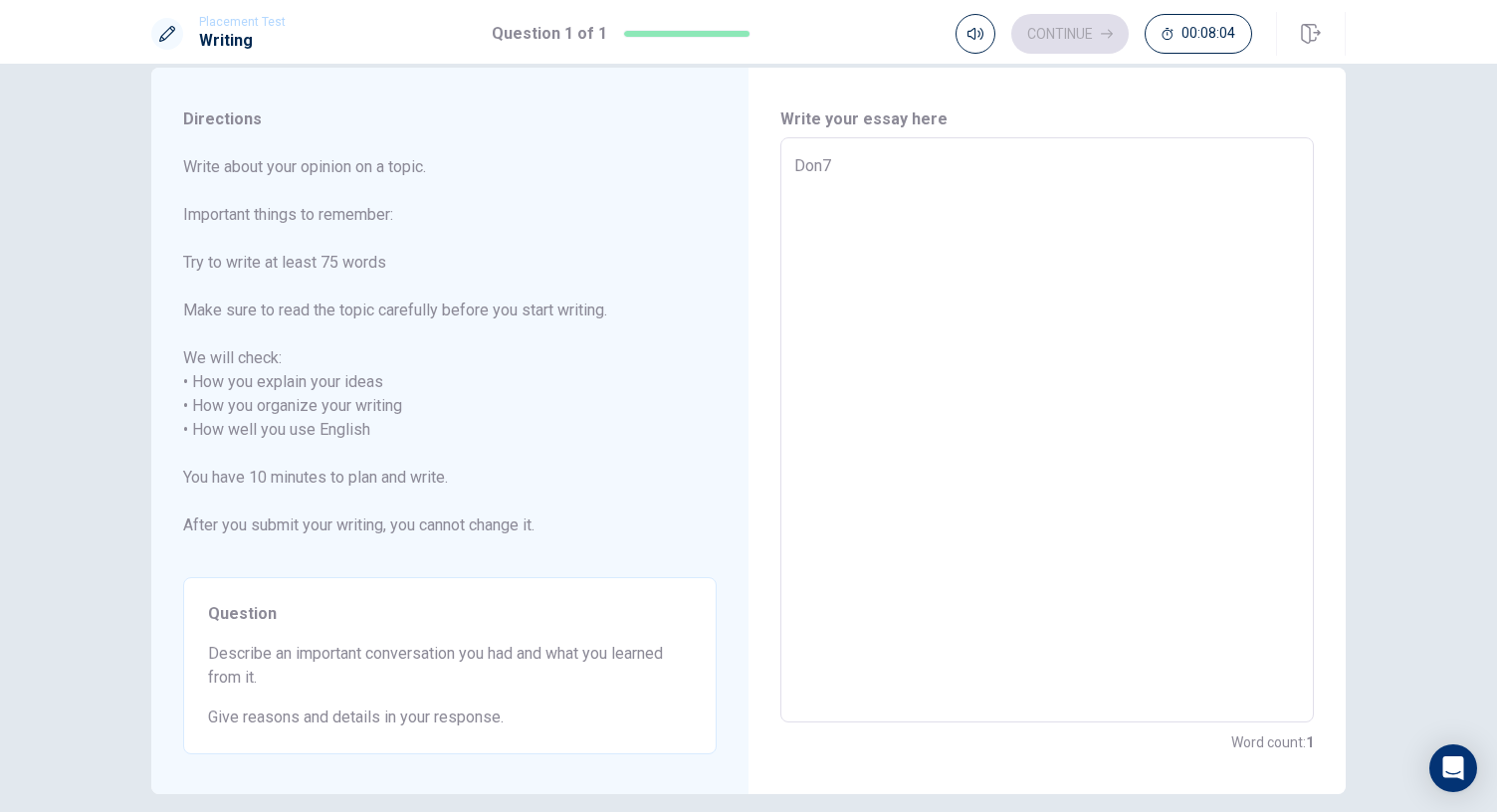 type on "Don" 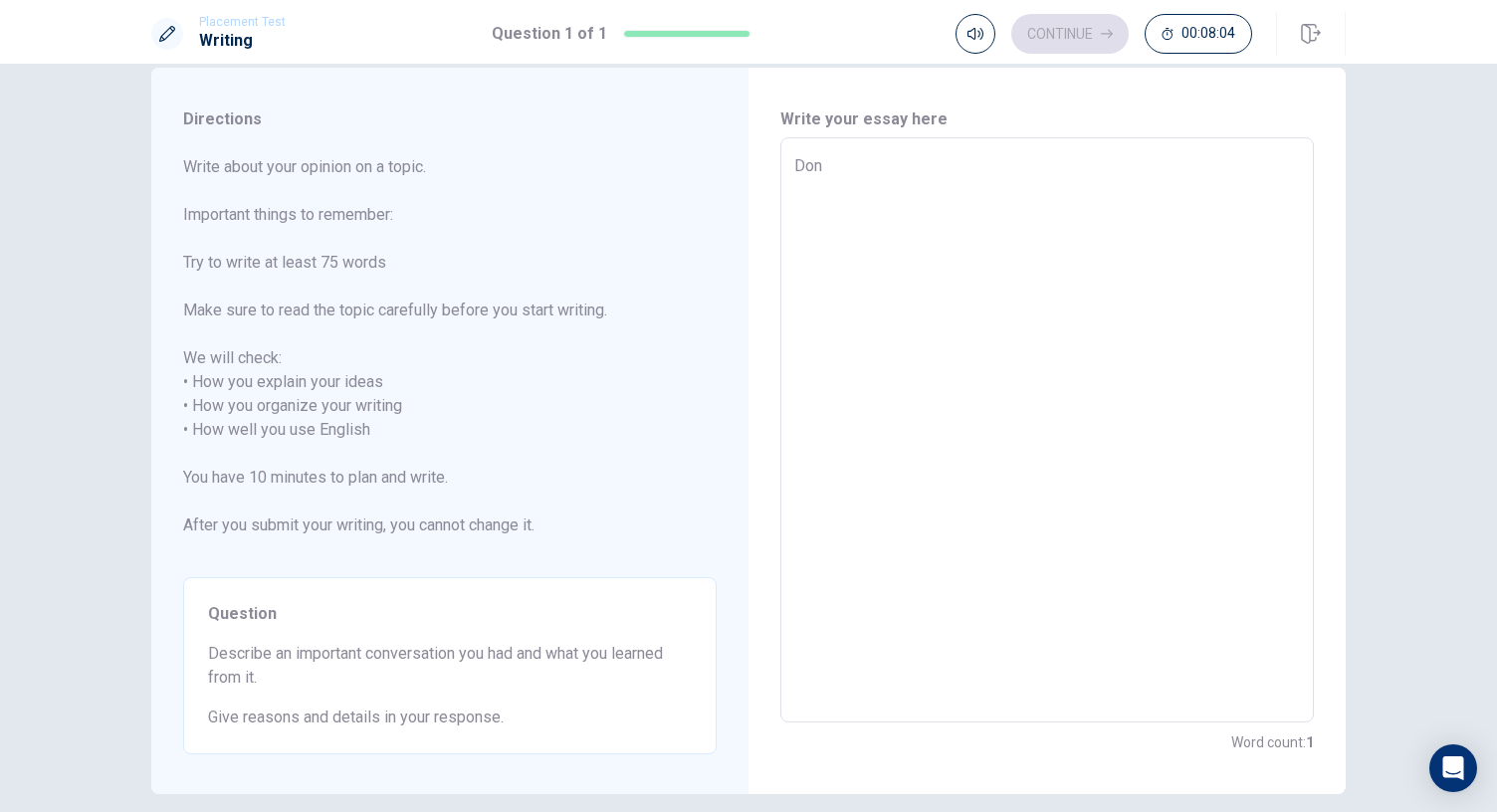 type on "x" 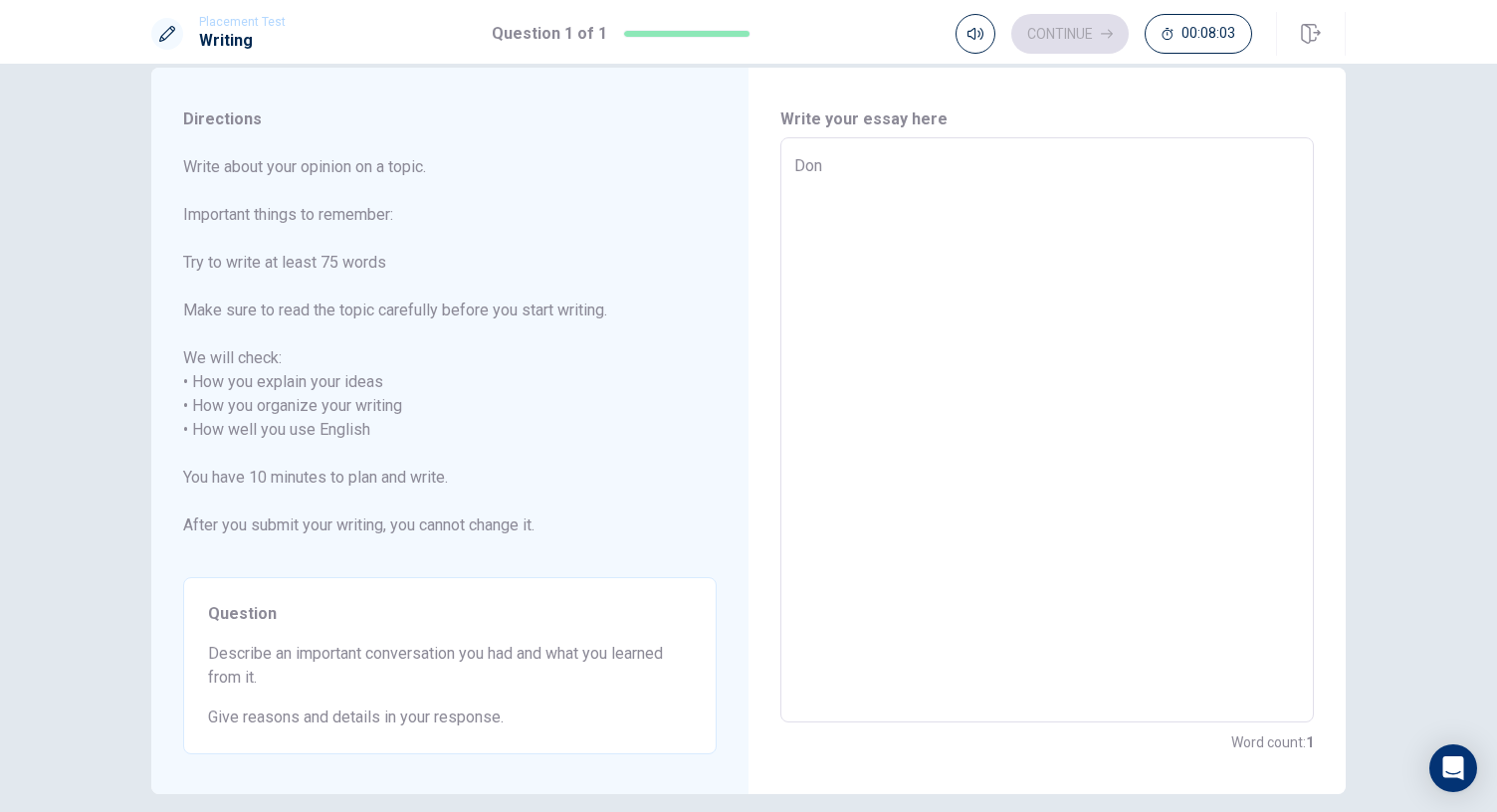 type on "Don'" 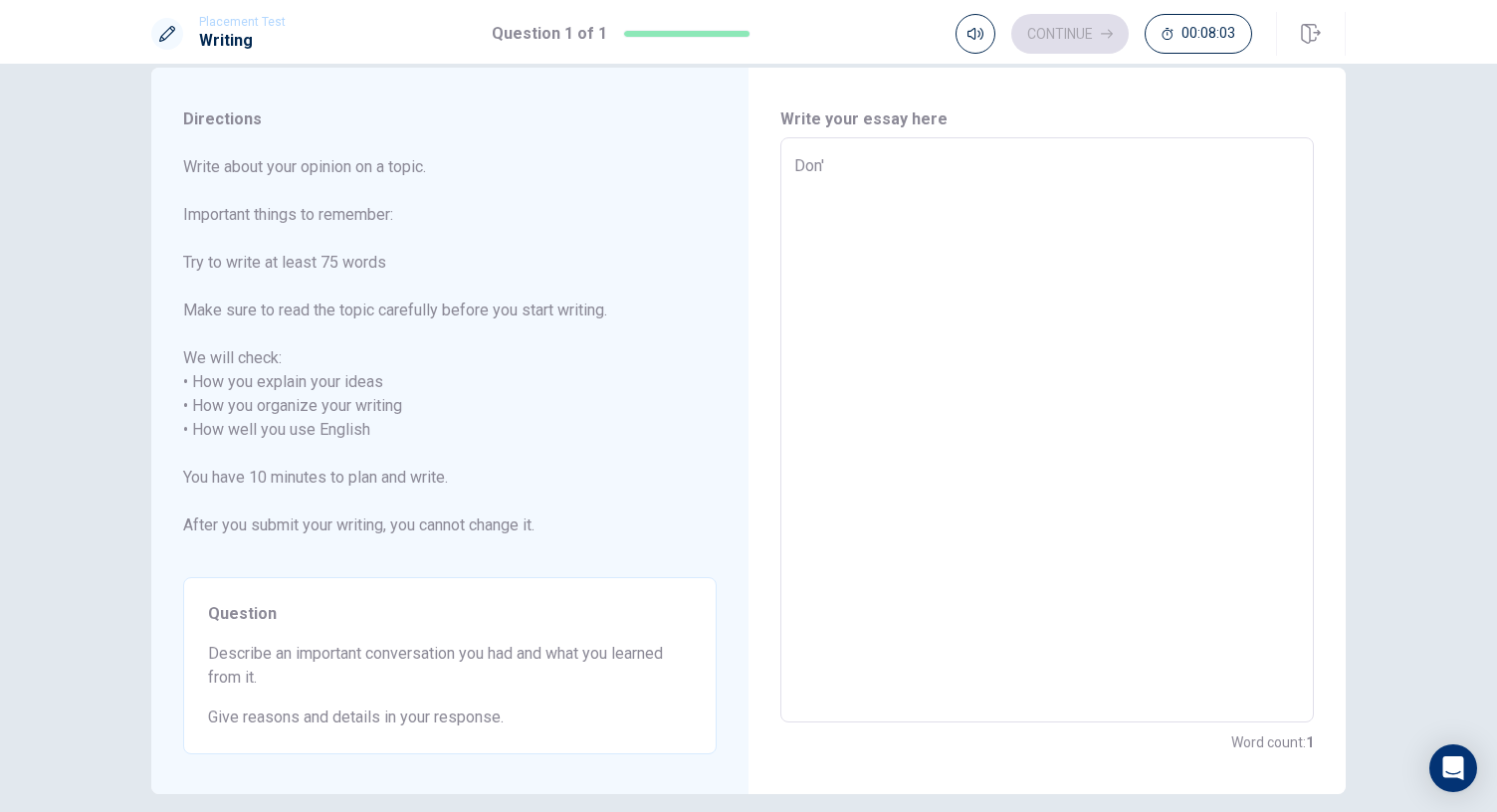 type on "x" 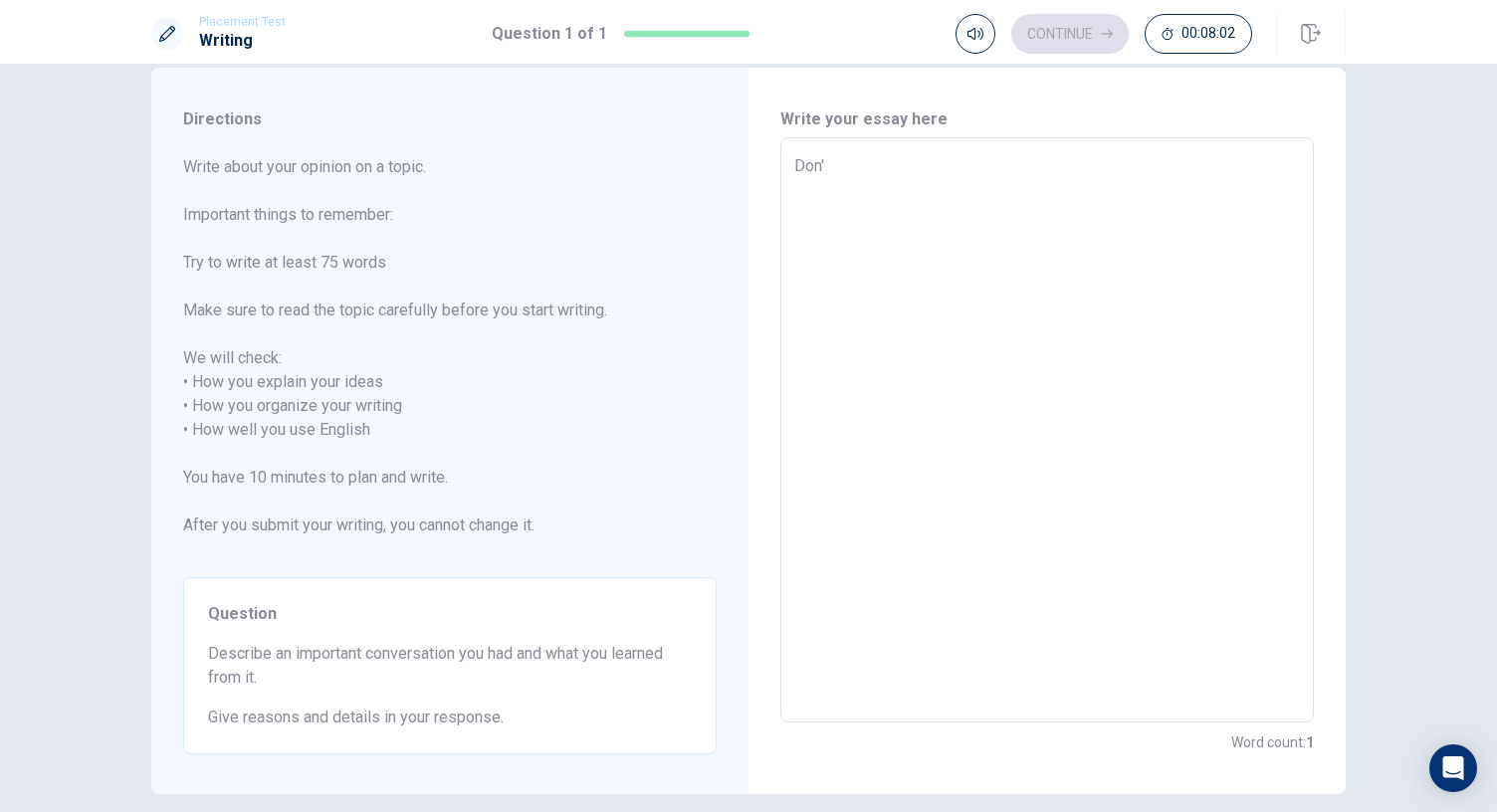 type on "Don't" 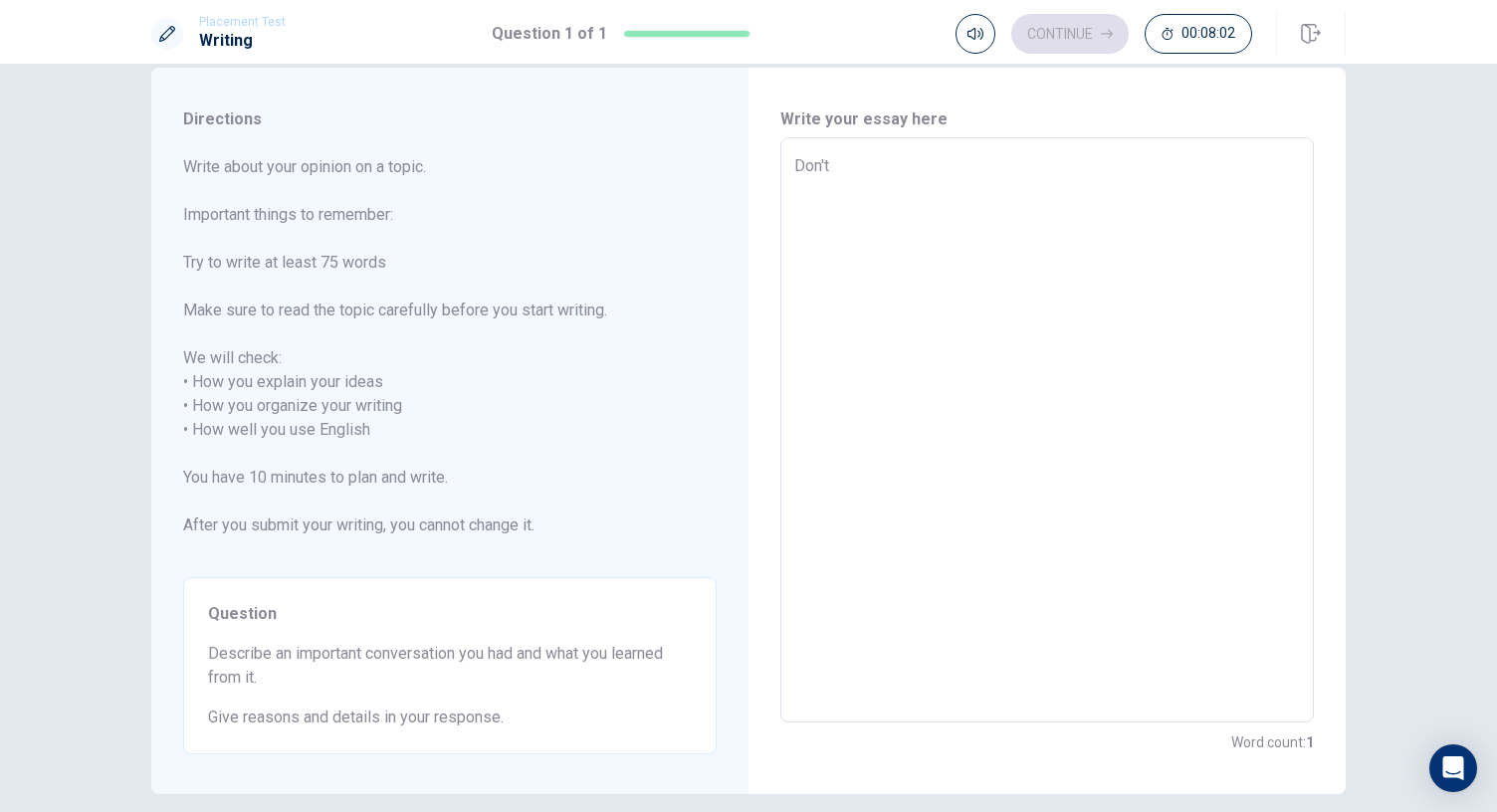 type on "x" 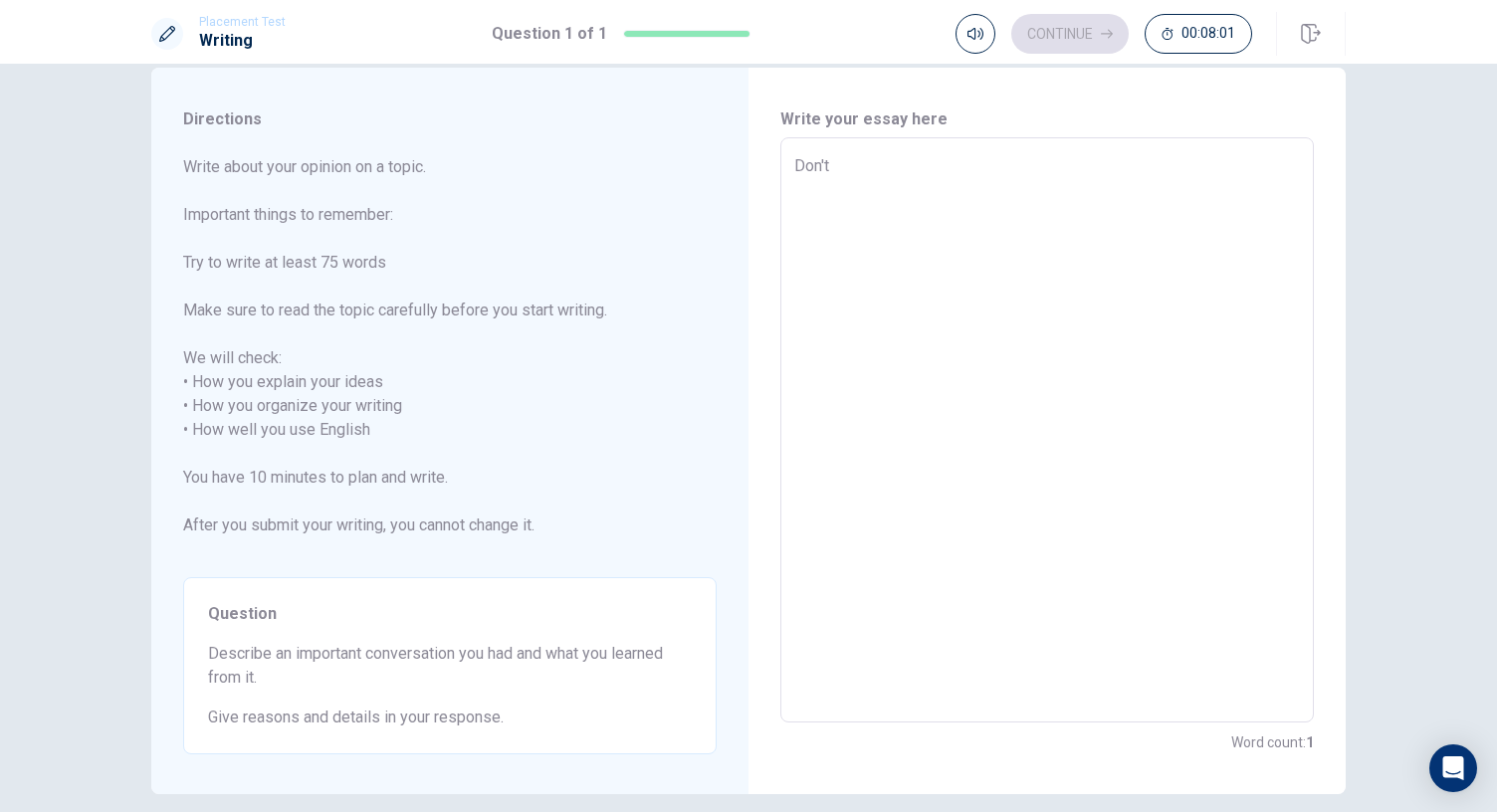 type on "Don't a" 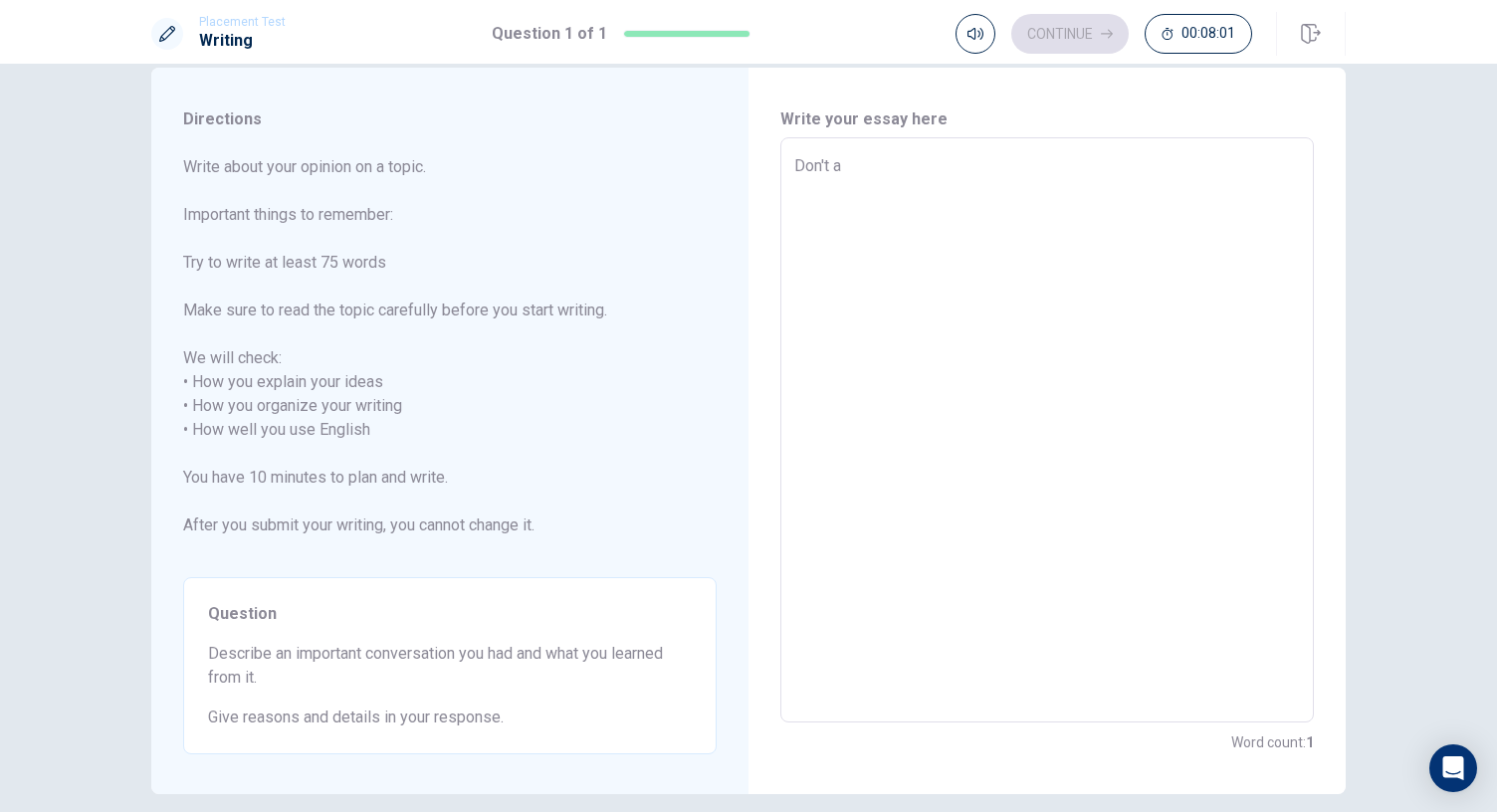 type on "x" 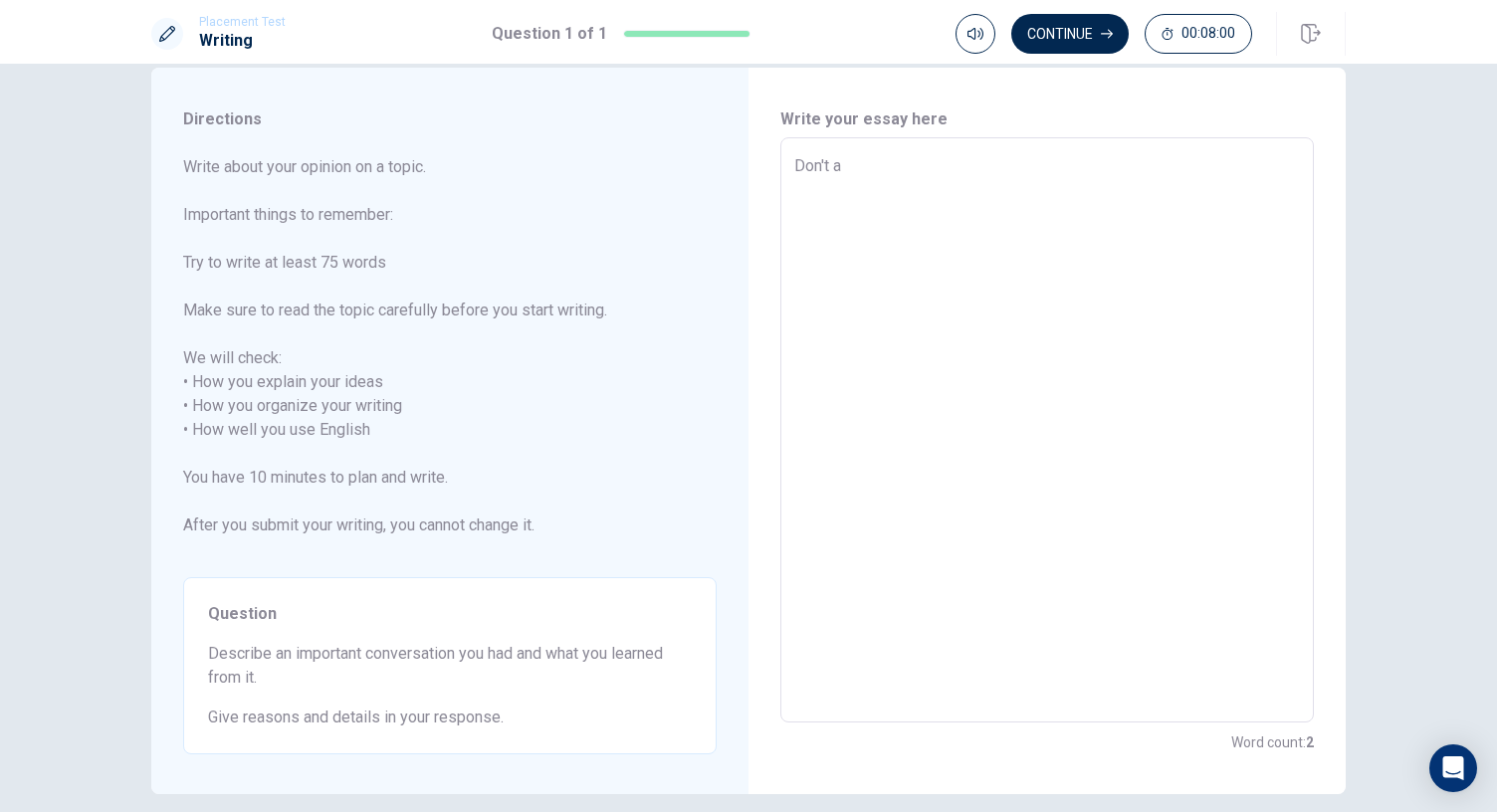 type on "Don't af" 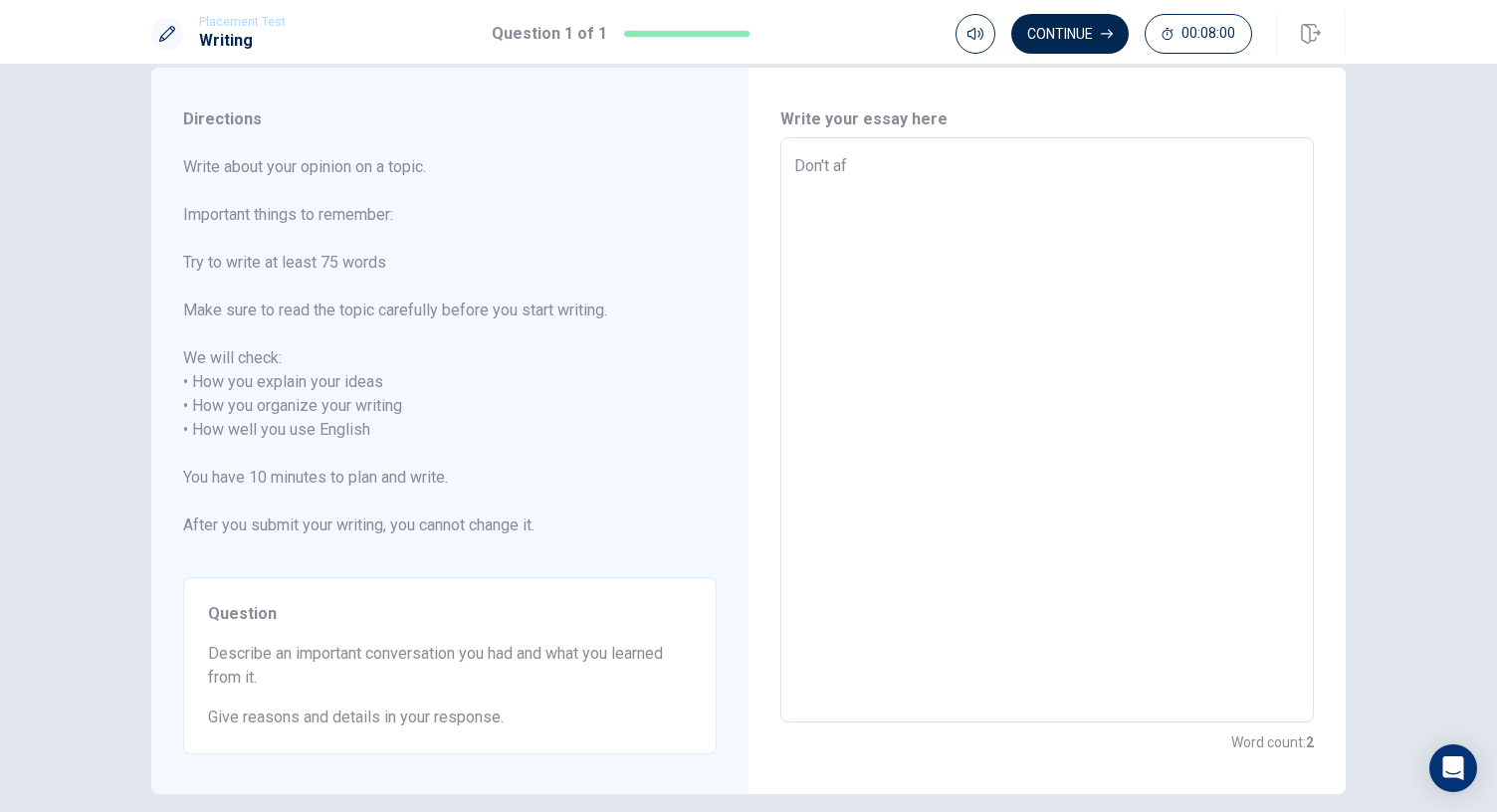 type on "x" 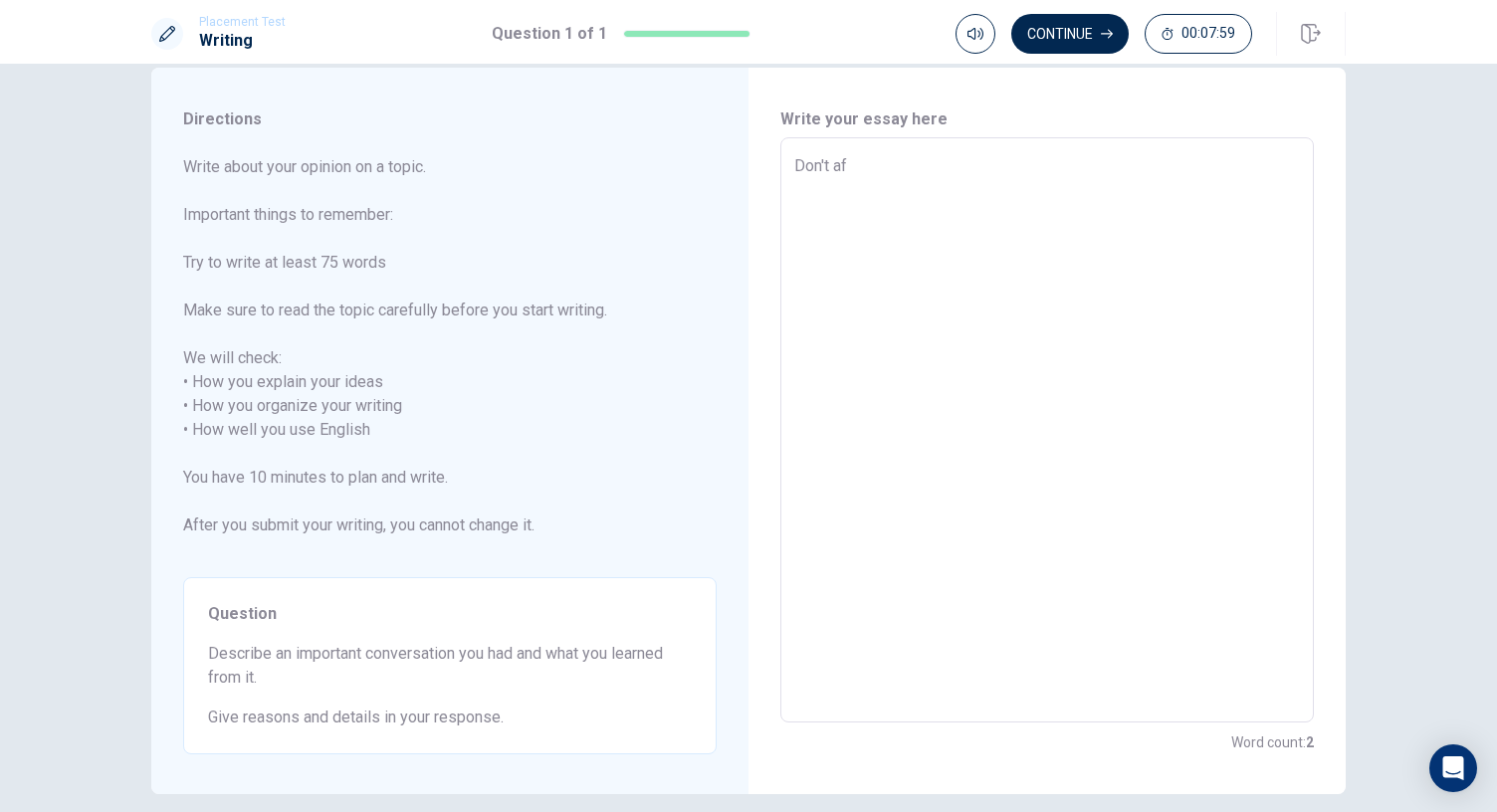 type on "Don't aff" 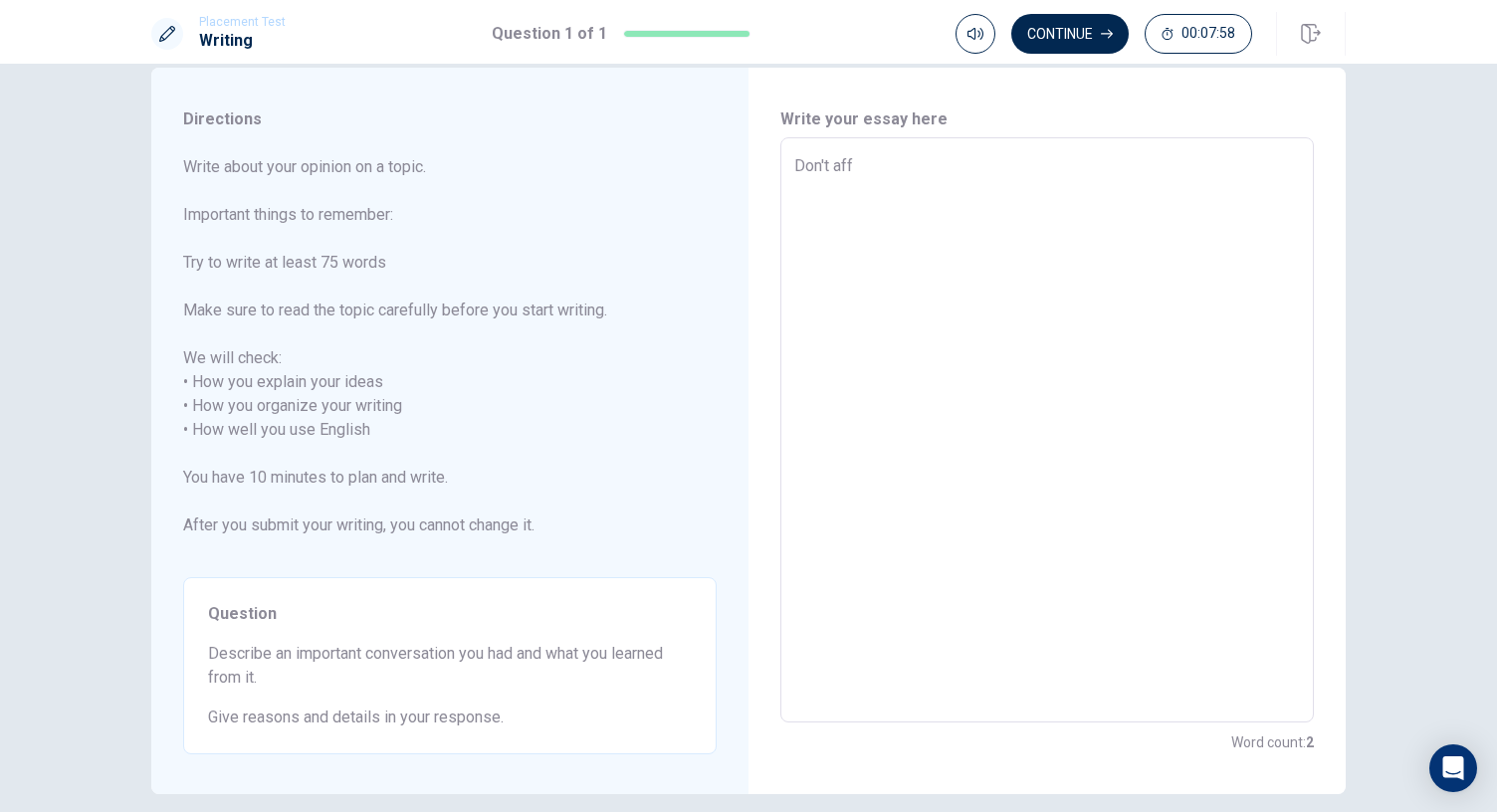 type on "x" 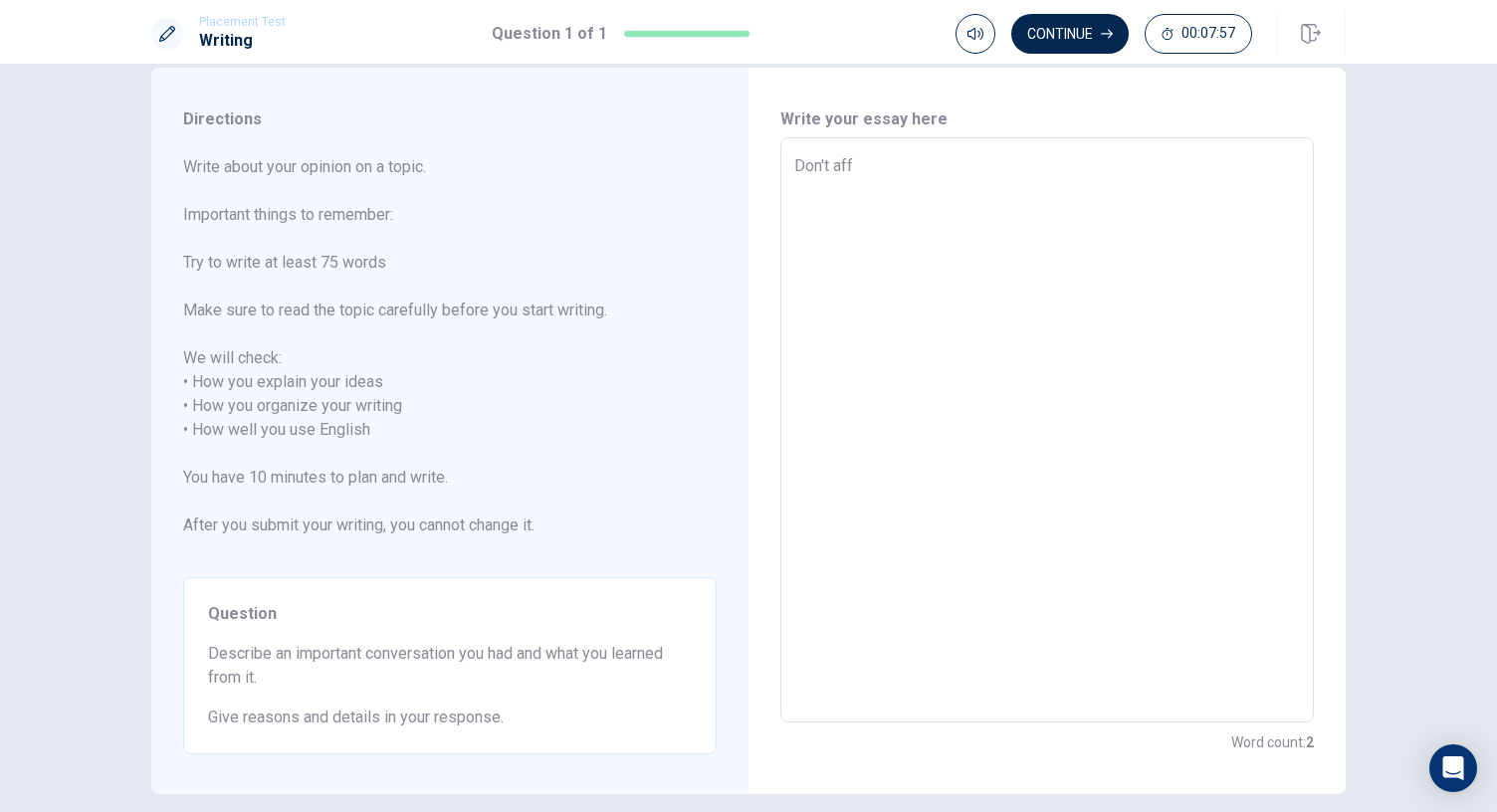 type on "Don't af" 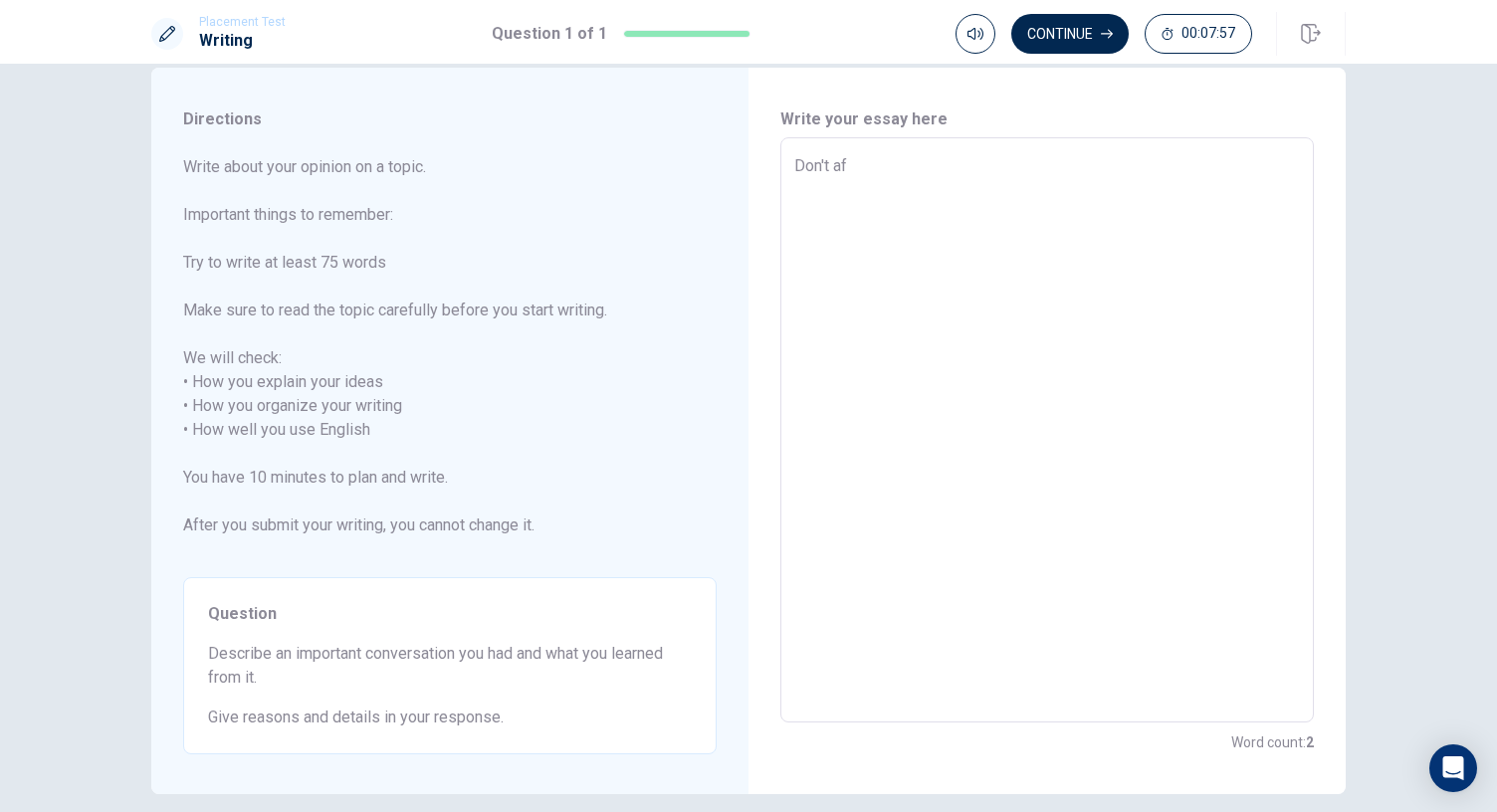 type on "x" 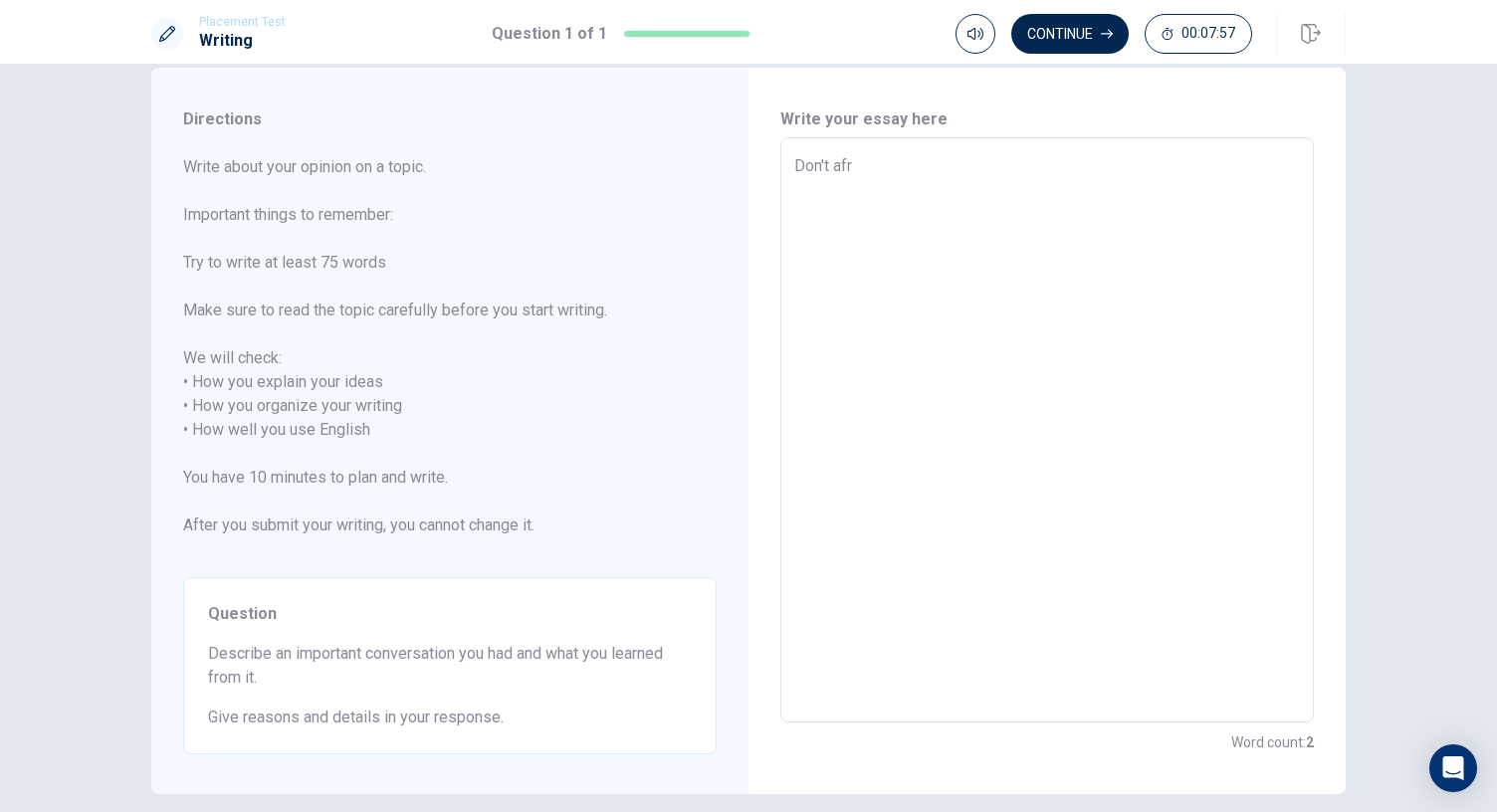 type on "x" 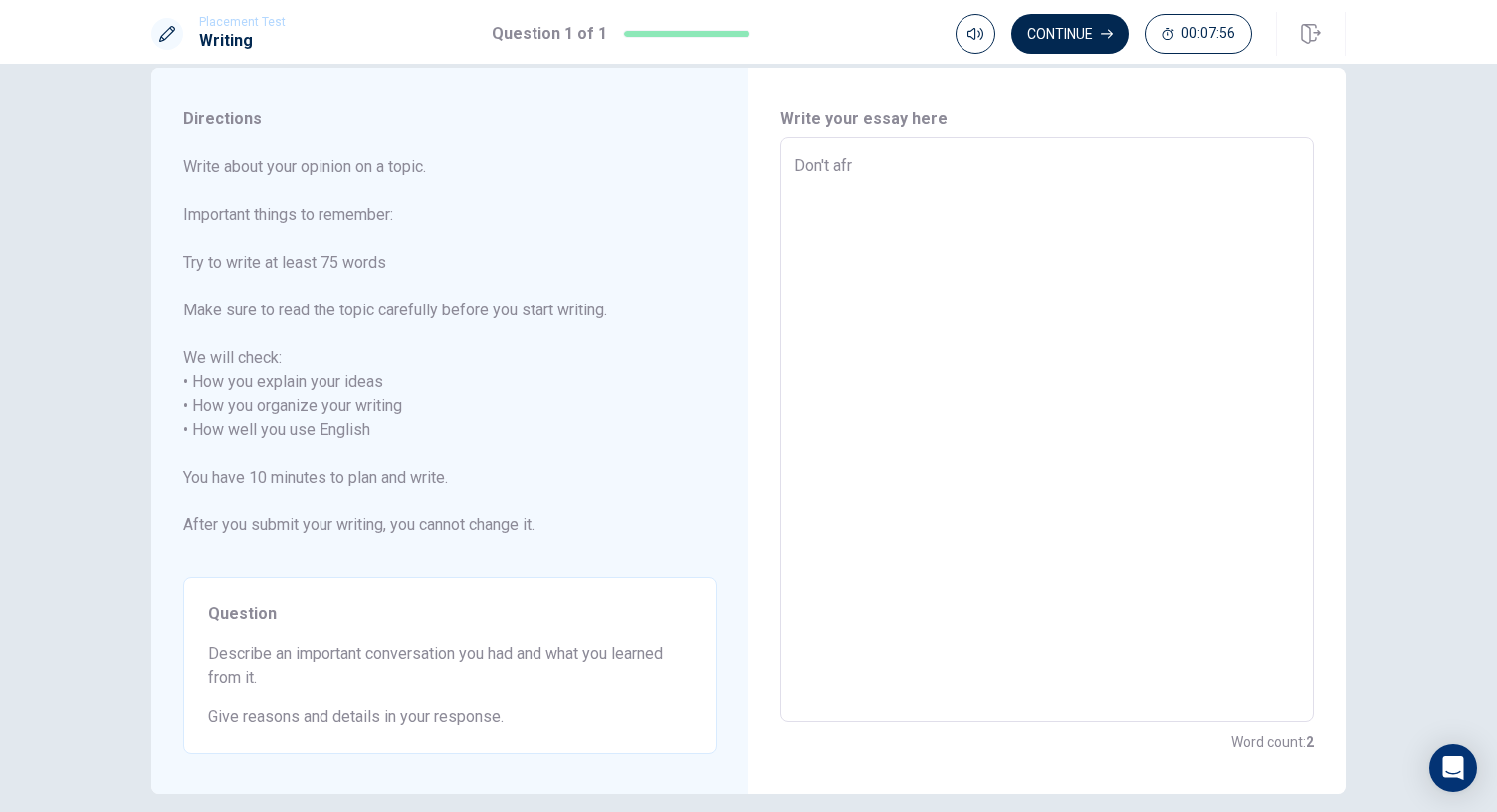 type on "Don't afra" 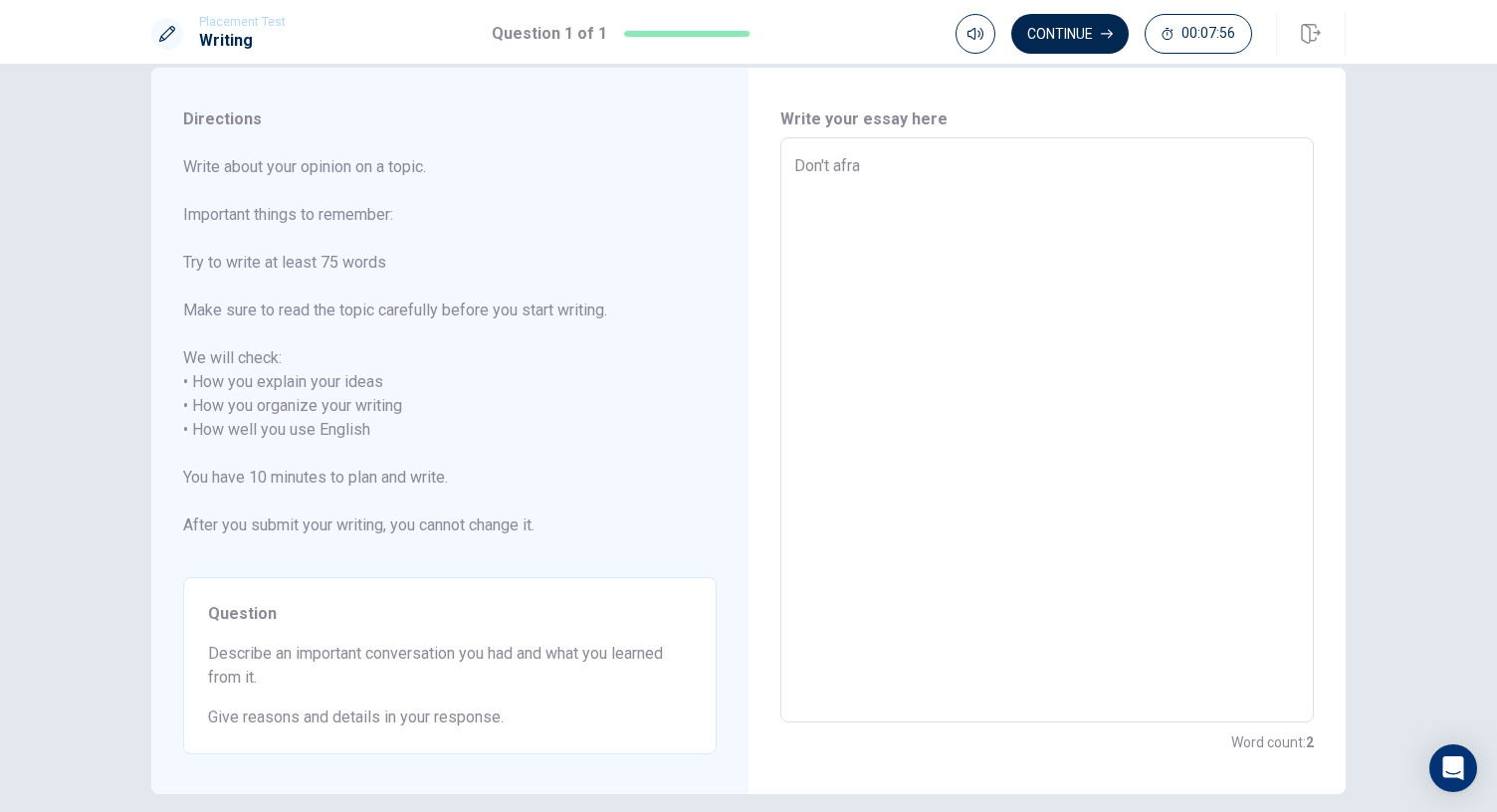 type on "x" 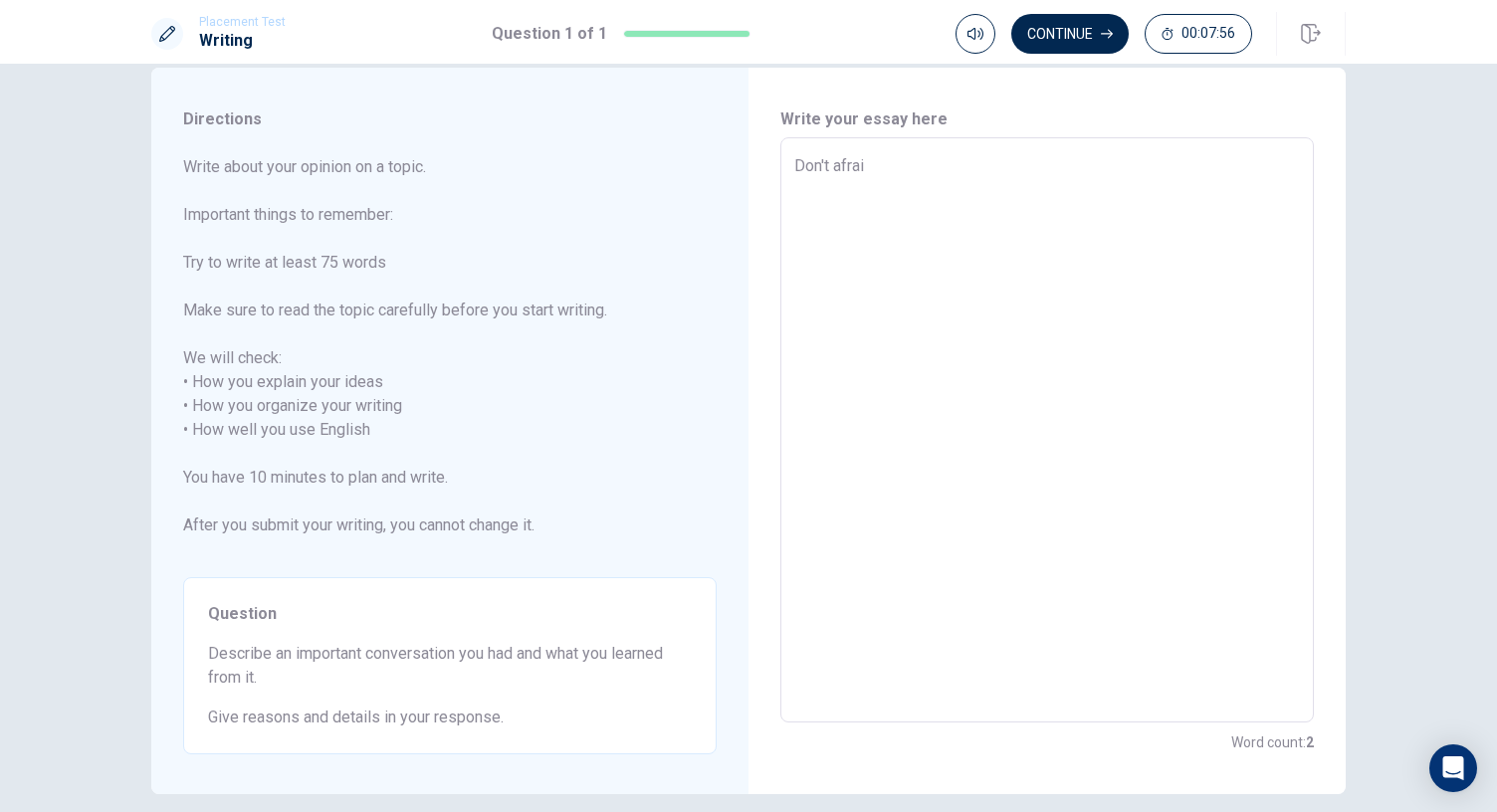 type on "x" 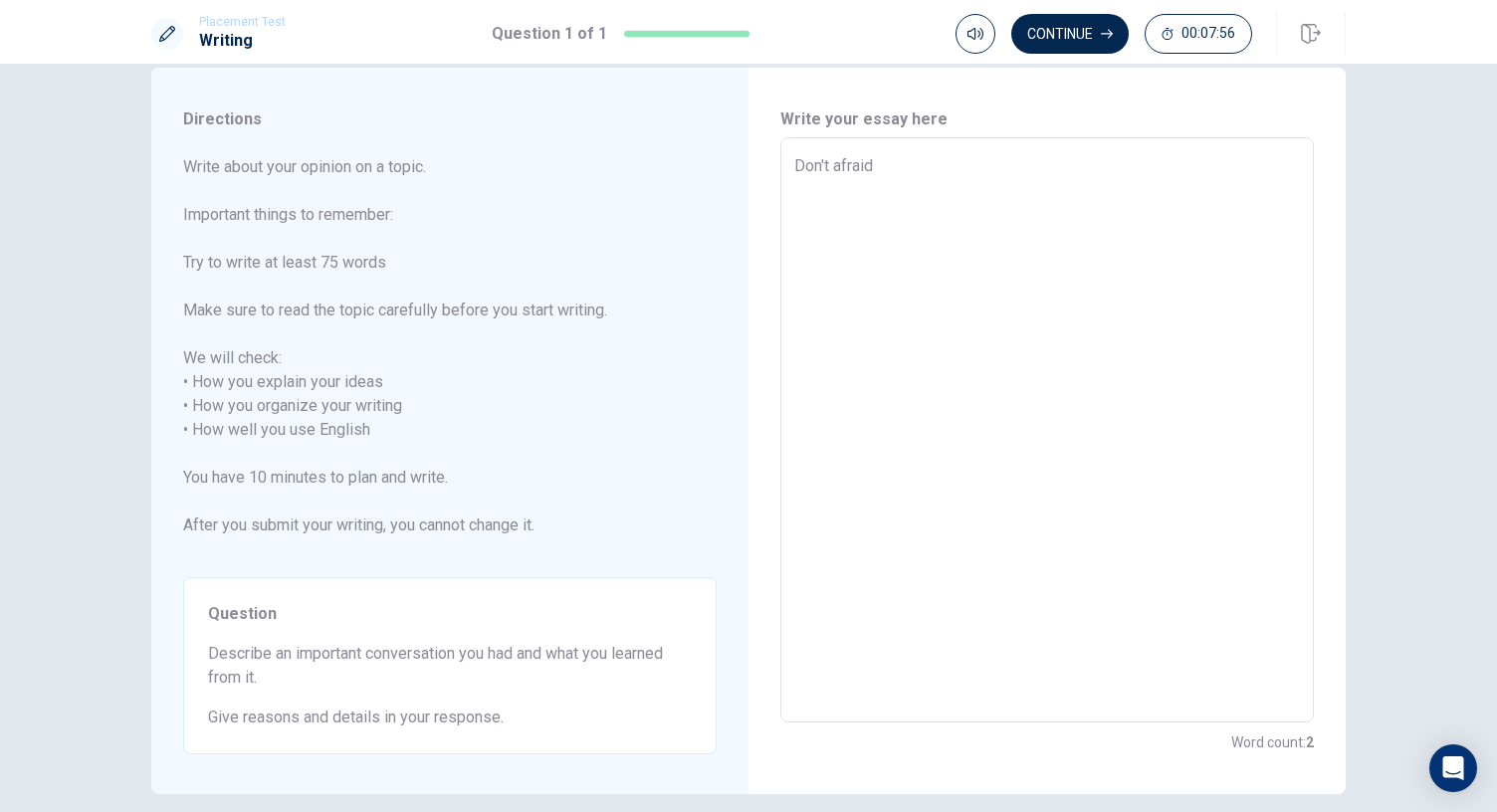 type on "x" 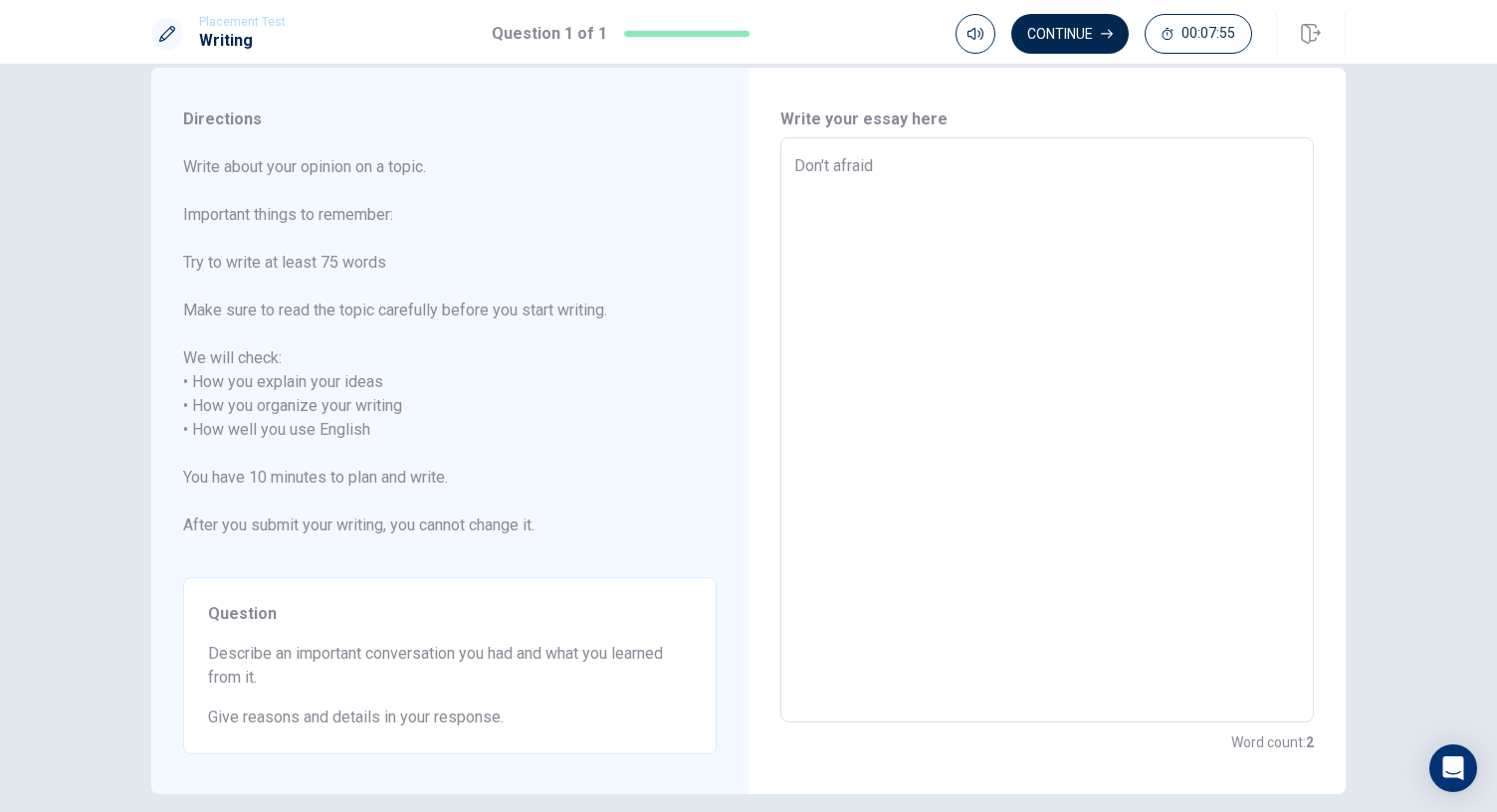 type on "Don't afraid" 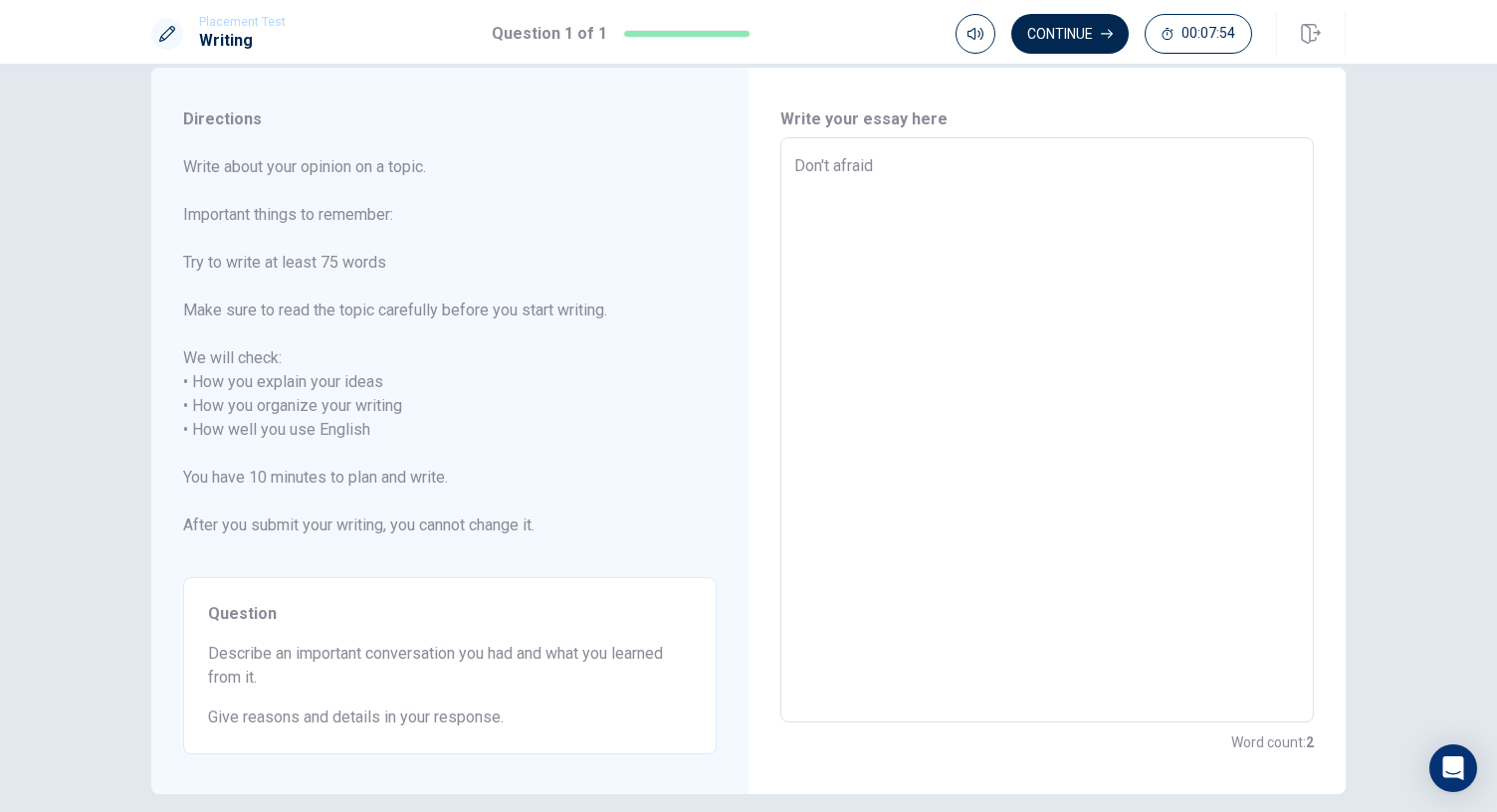 type on "Don't afraid o" 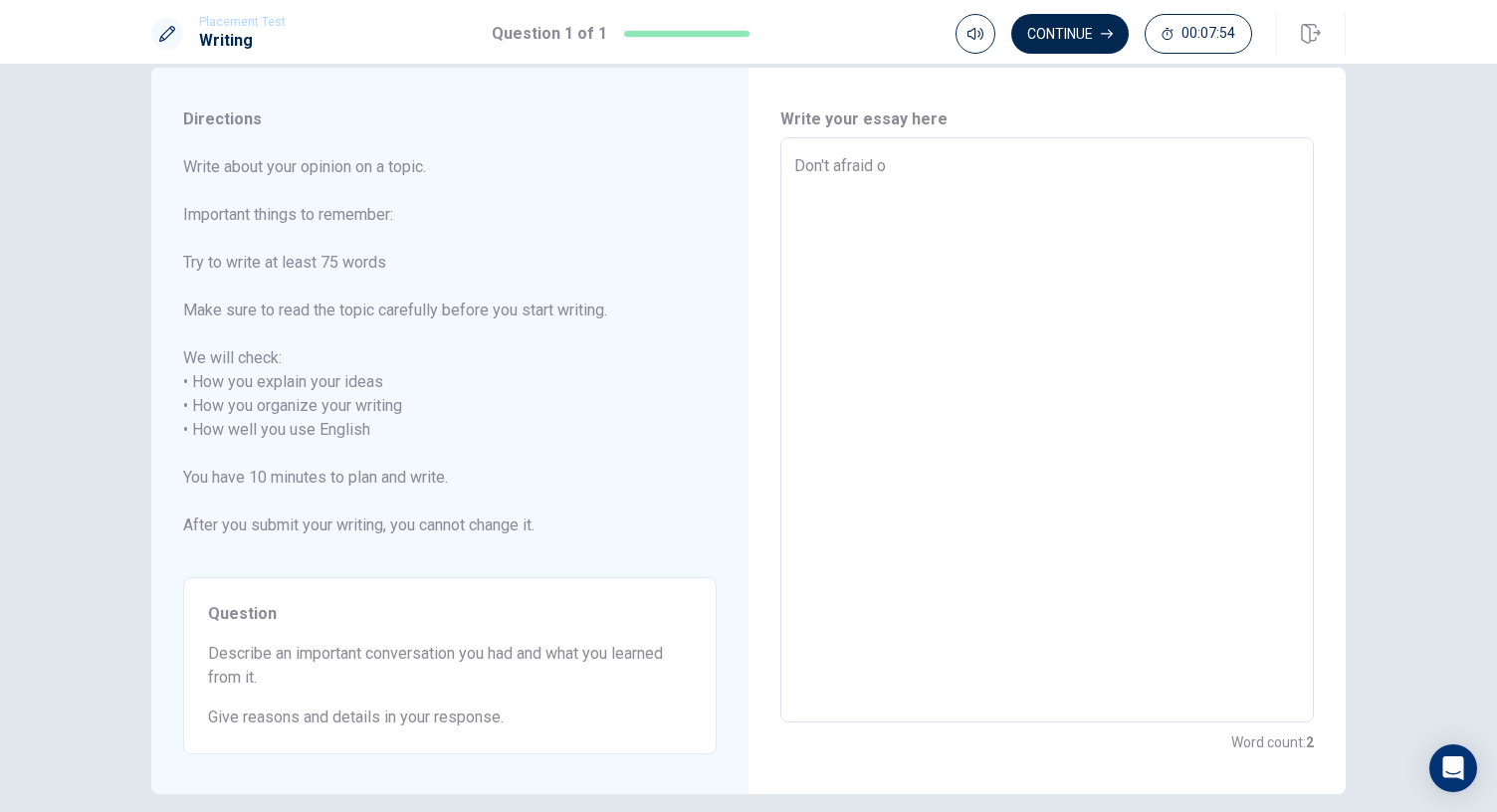 type on "x" 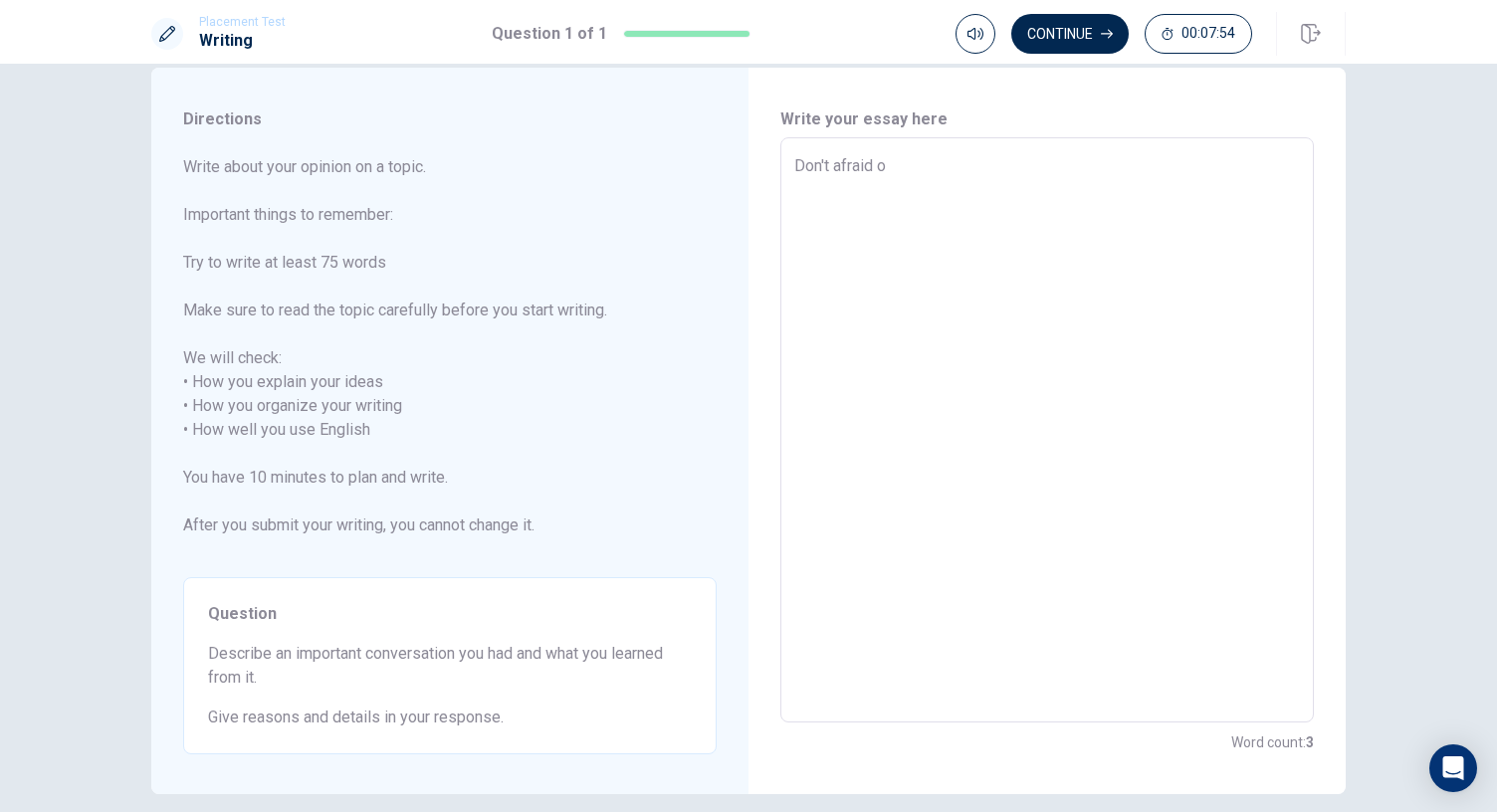 type on "Don't afraid og" 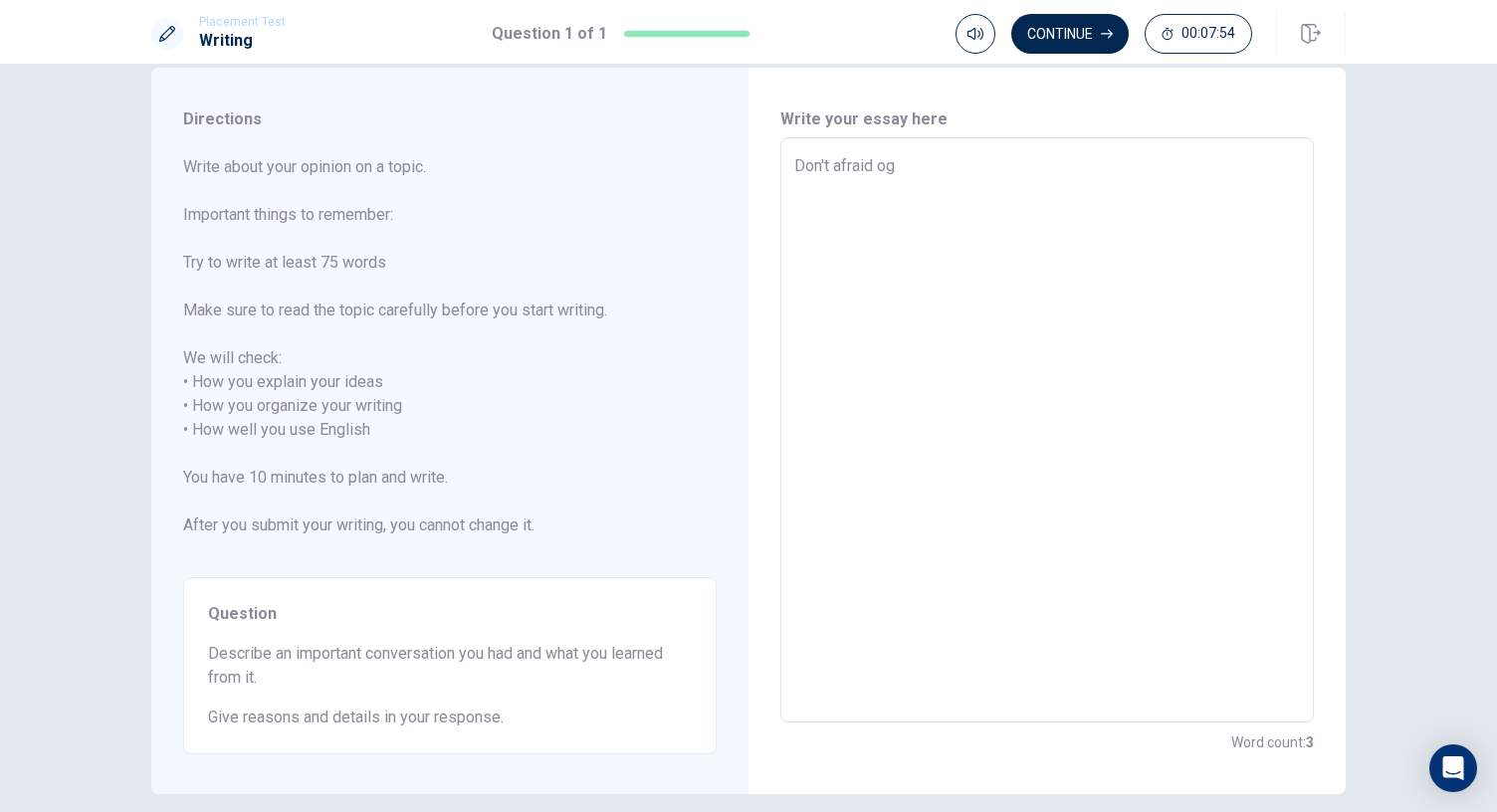 type on "x" 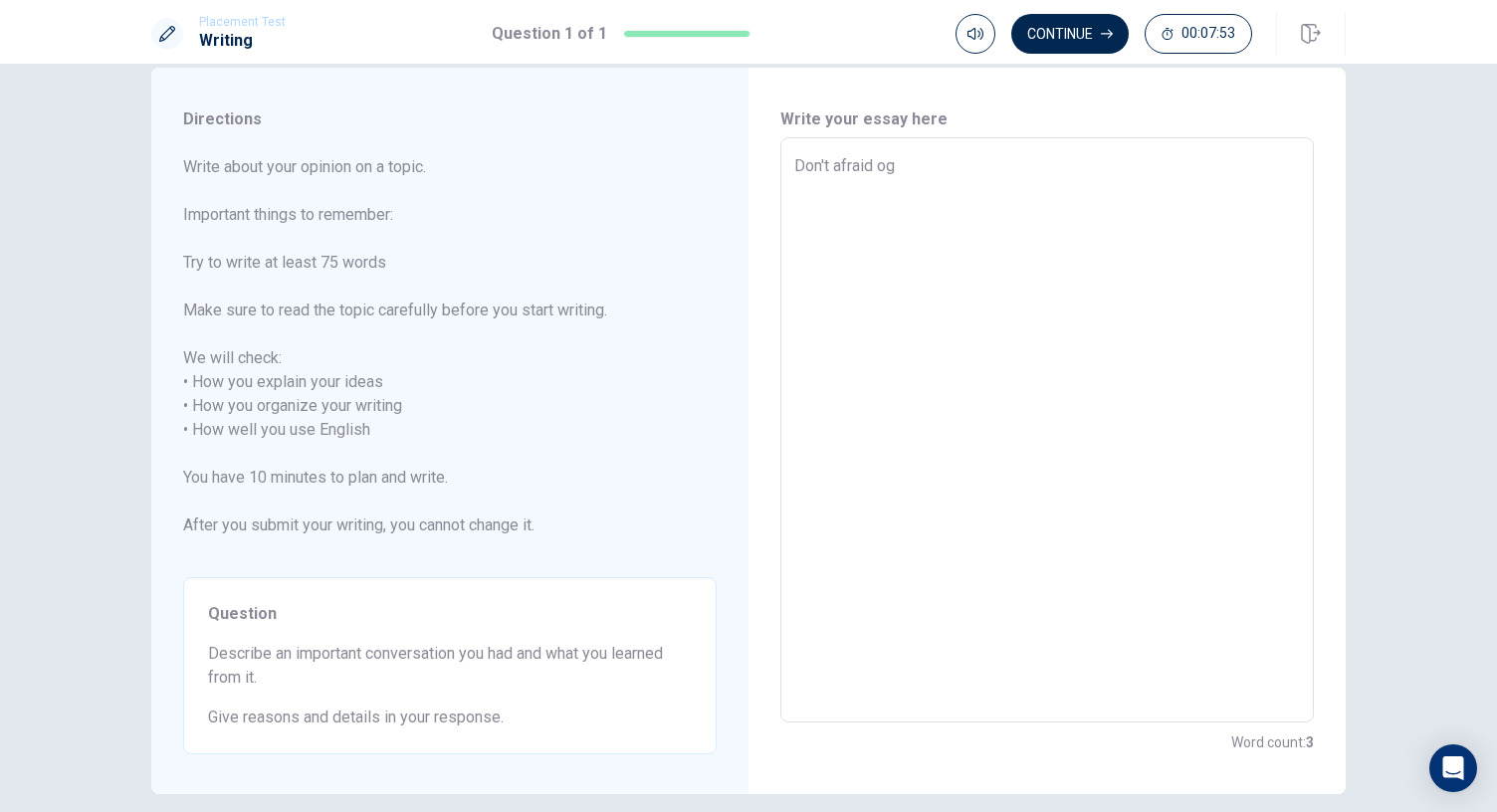 type on "Don't afraid o" 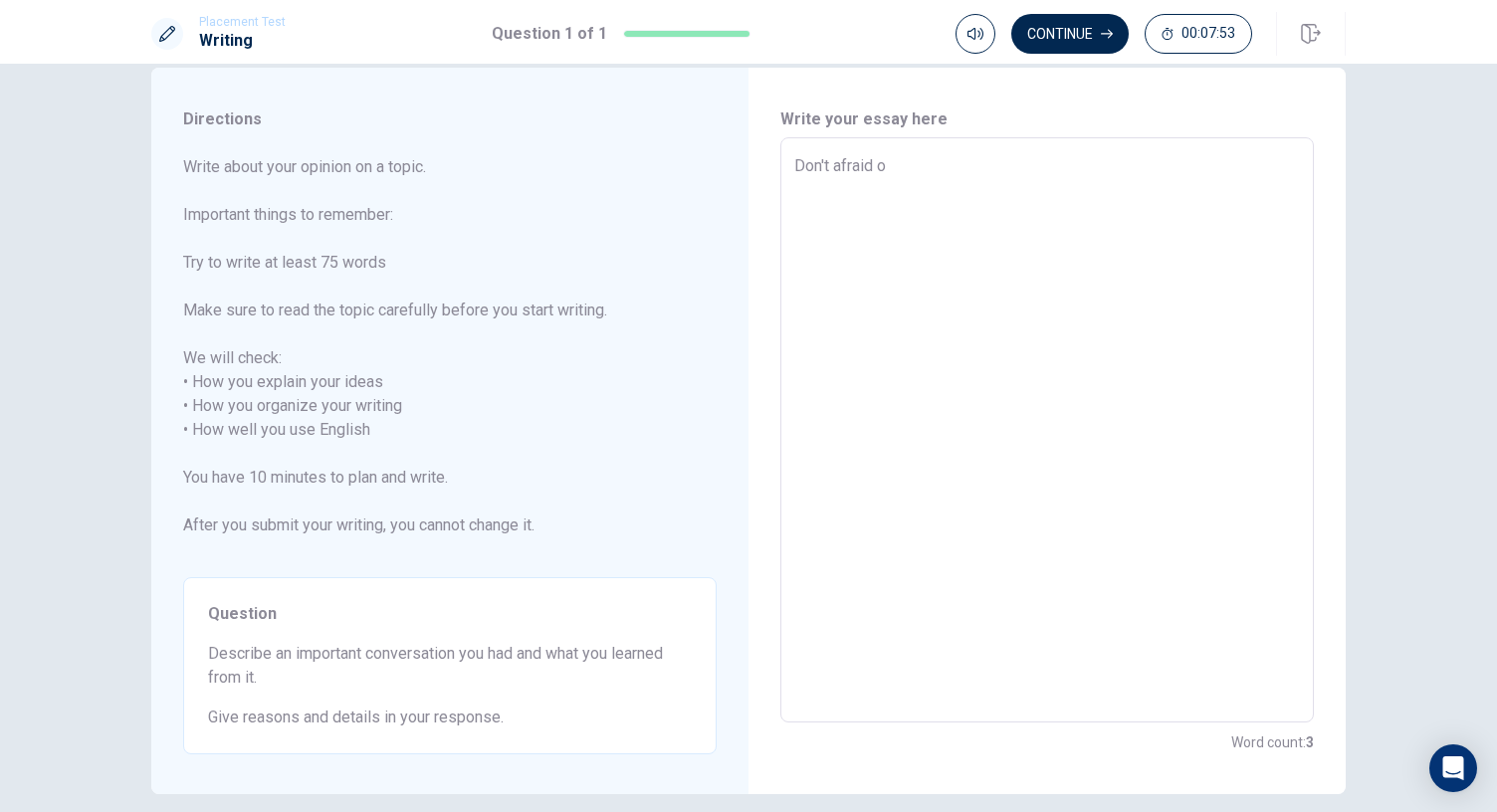 type on "x" 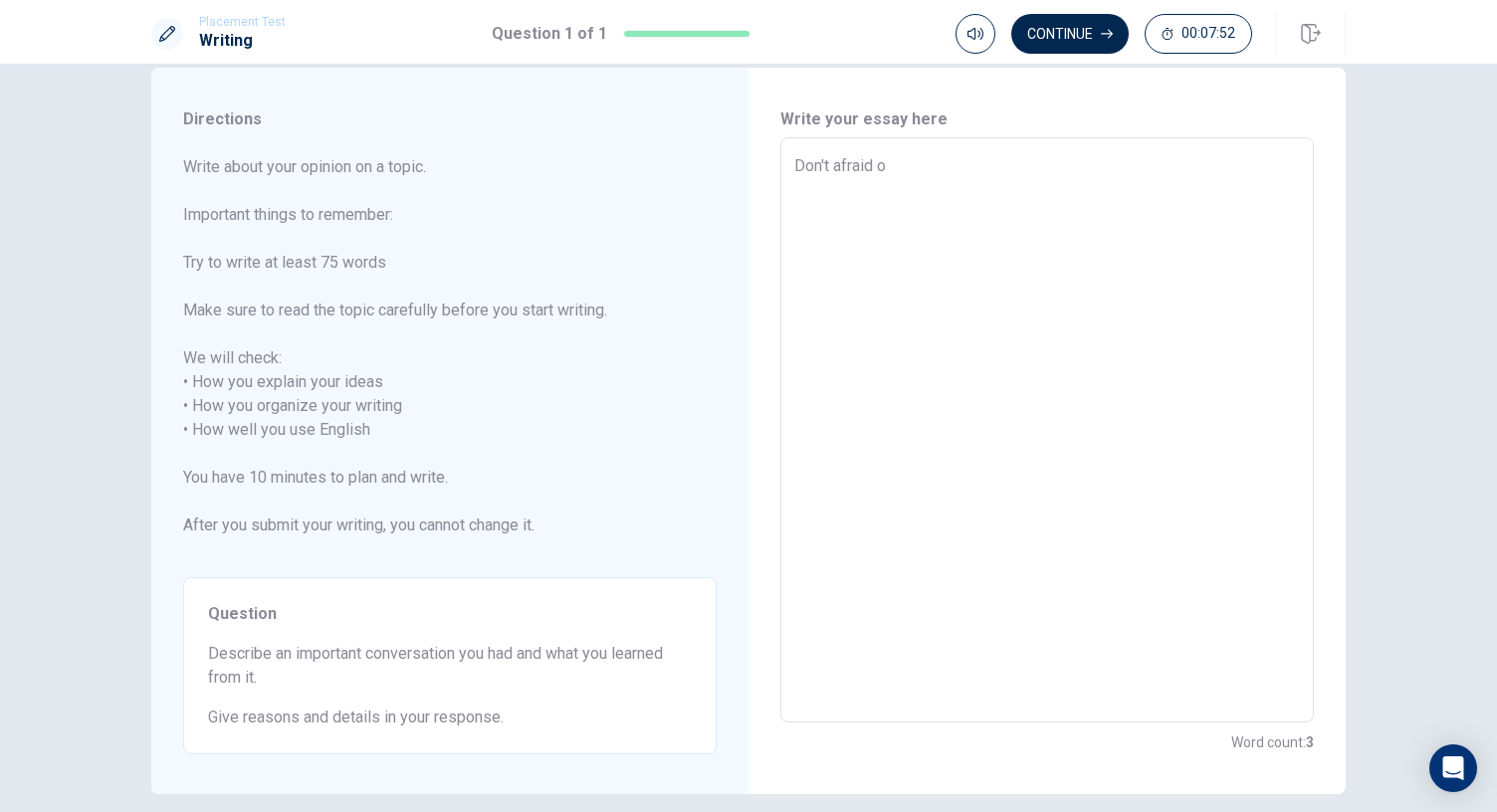 type on "Don't afraid of" 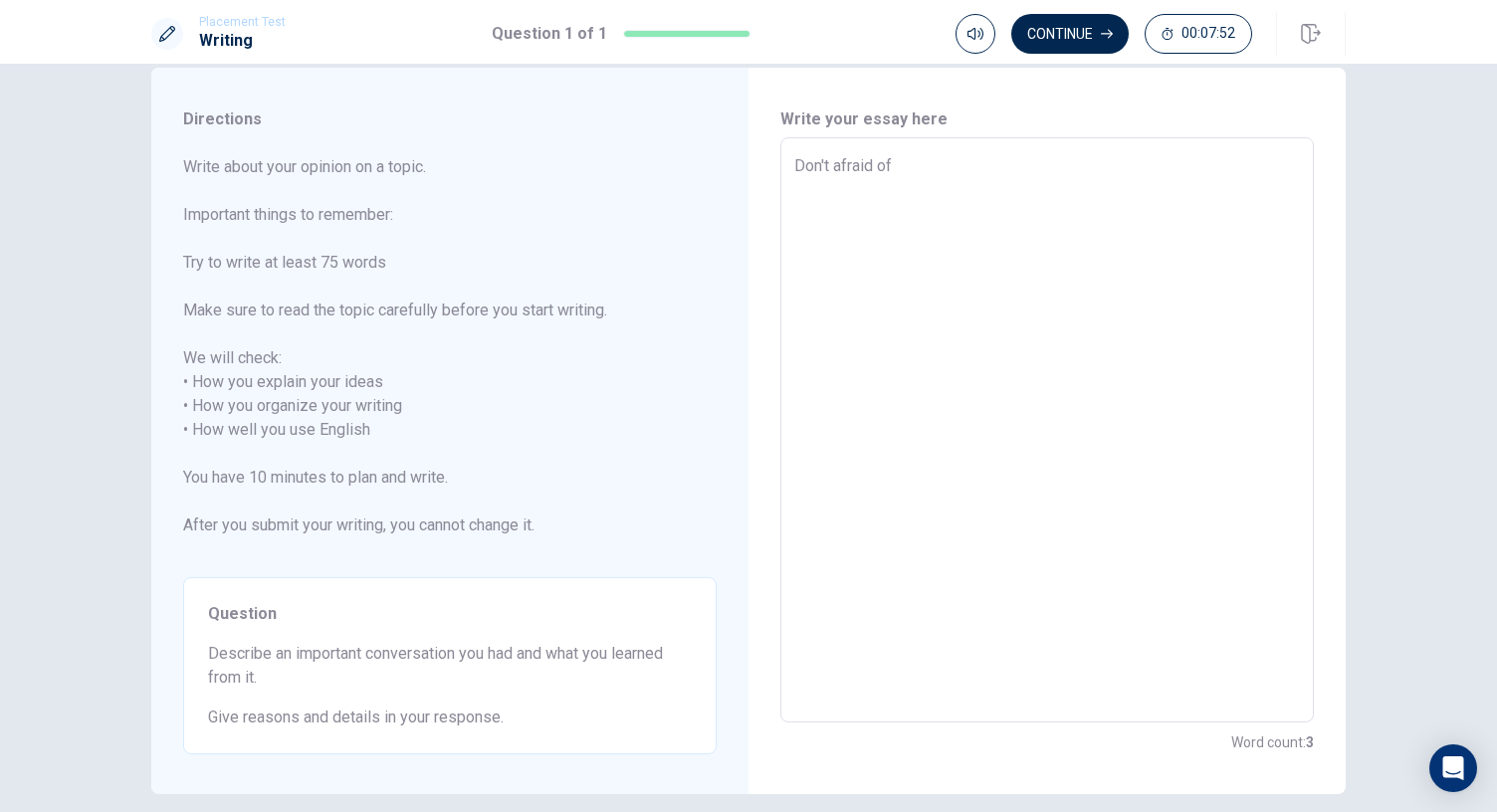 type on "x" 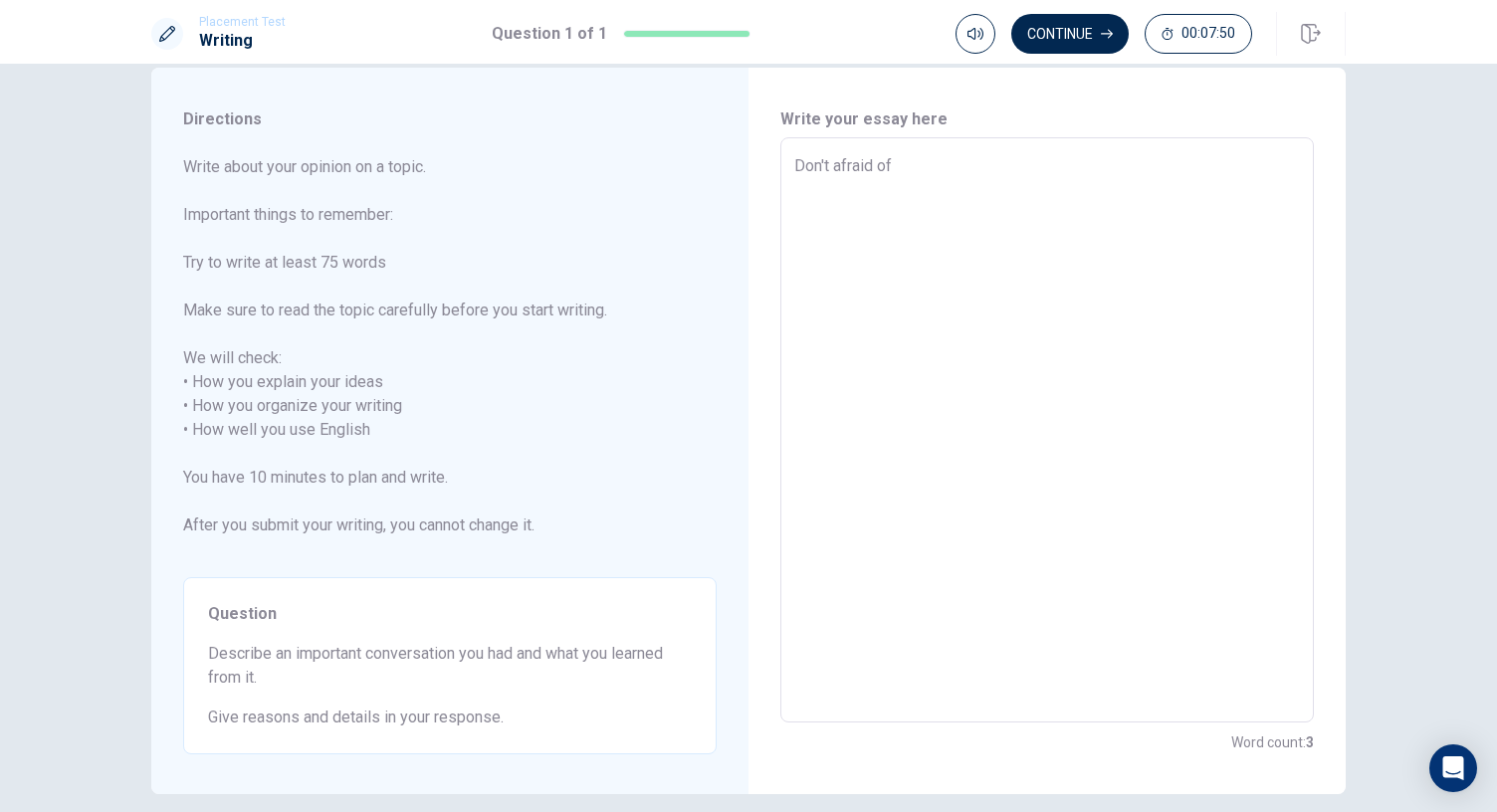 type on "x" 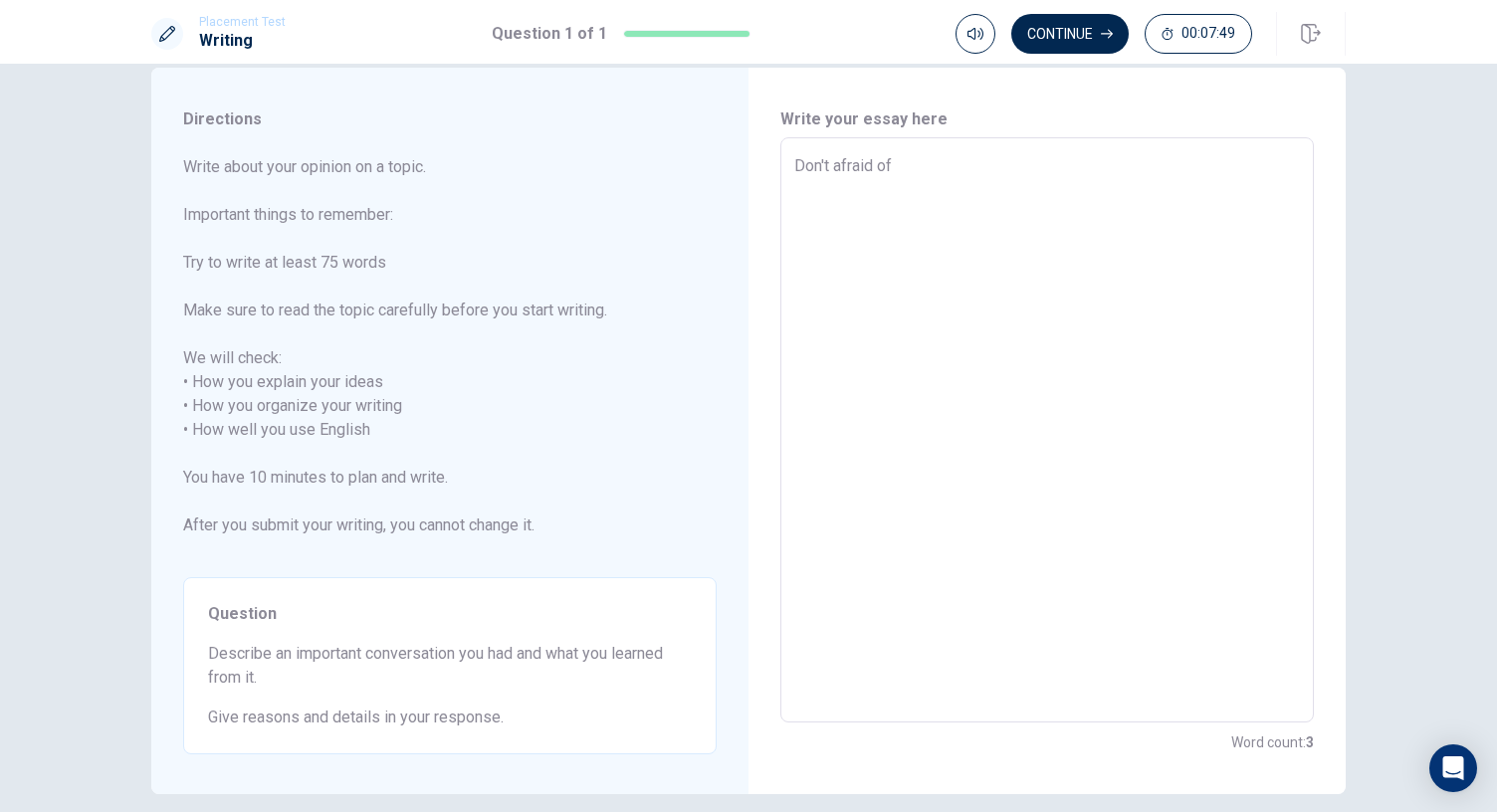type on "Don't afraid of m" 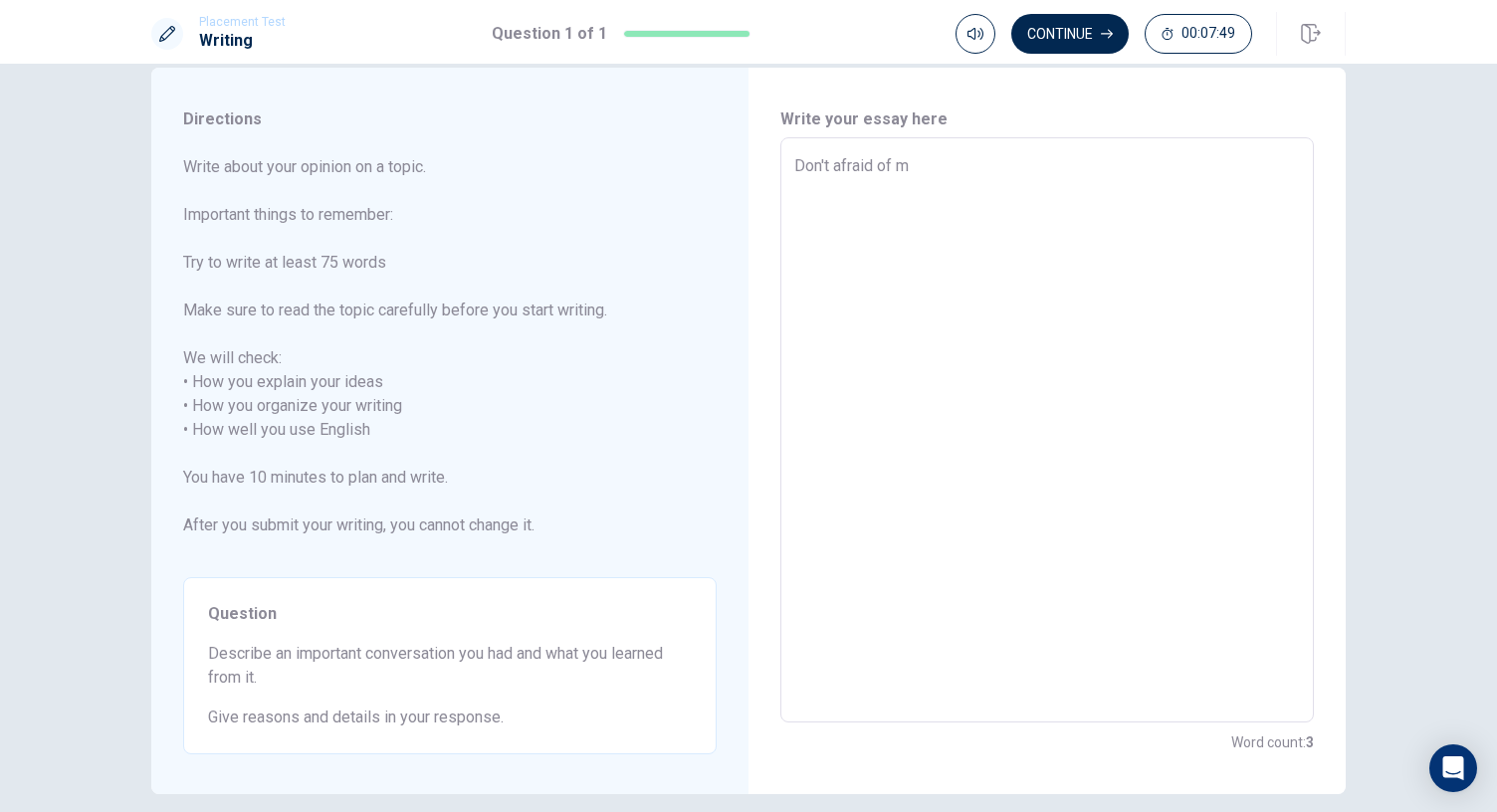 type on "x" 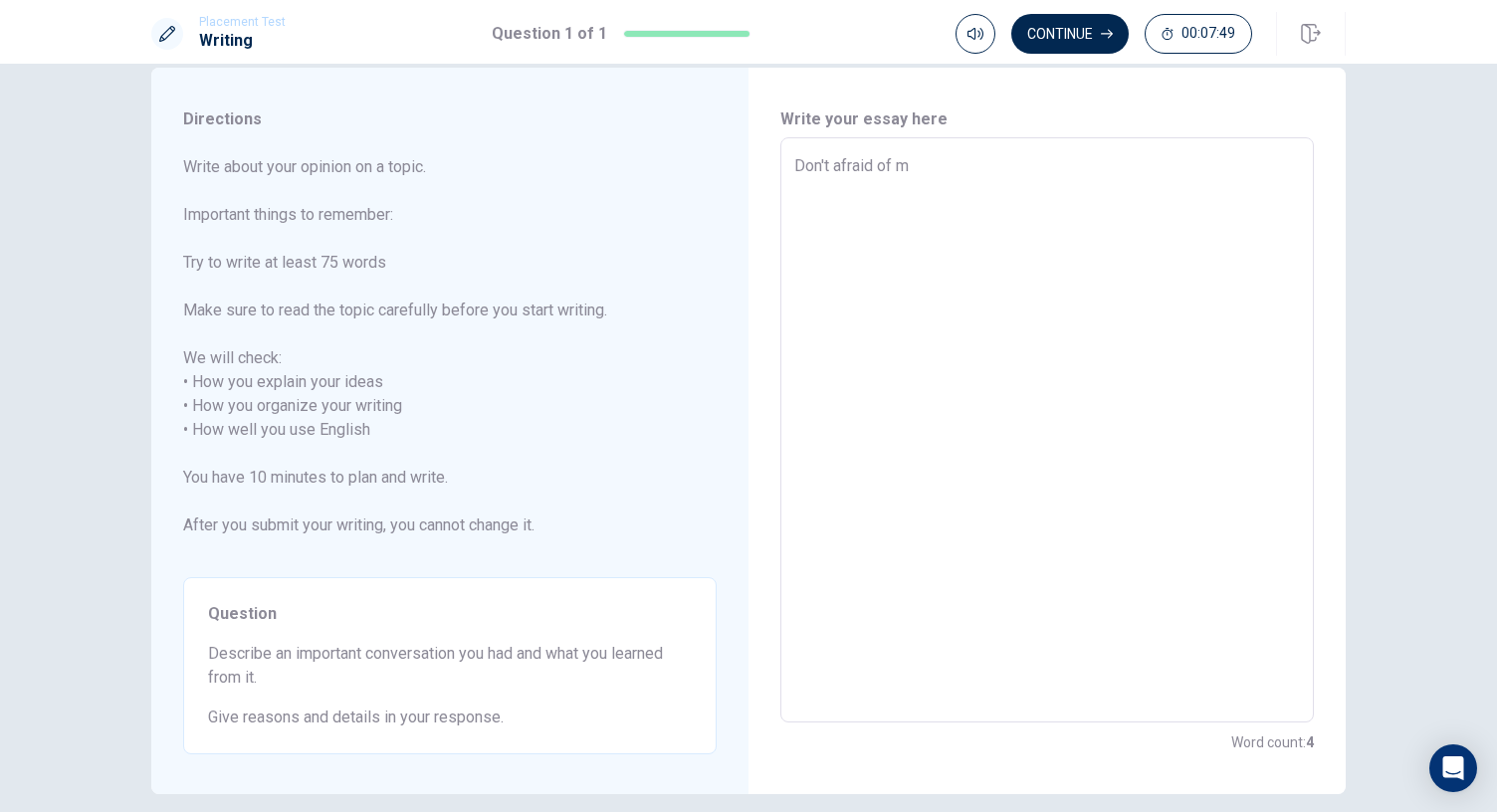 type on "Don't afraid of mi" 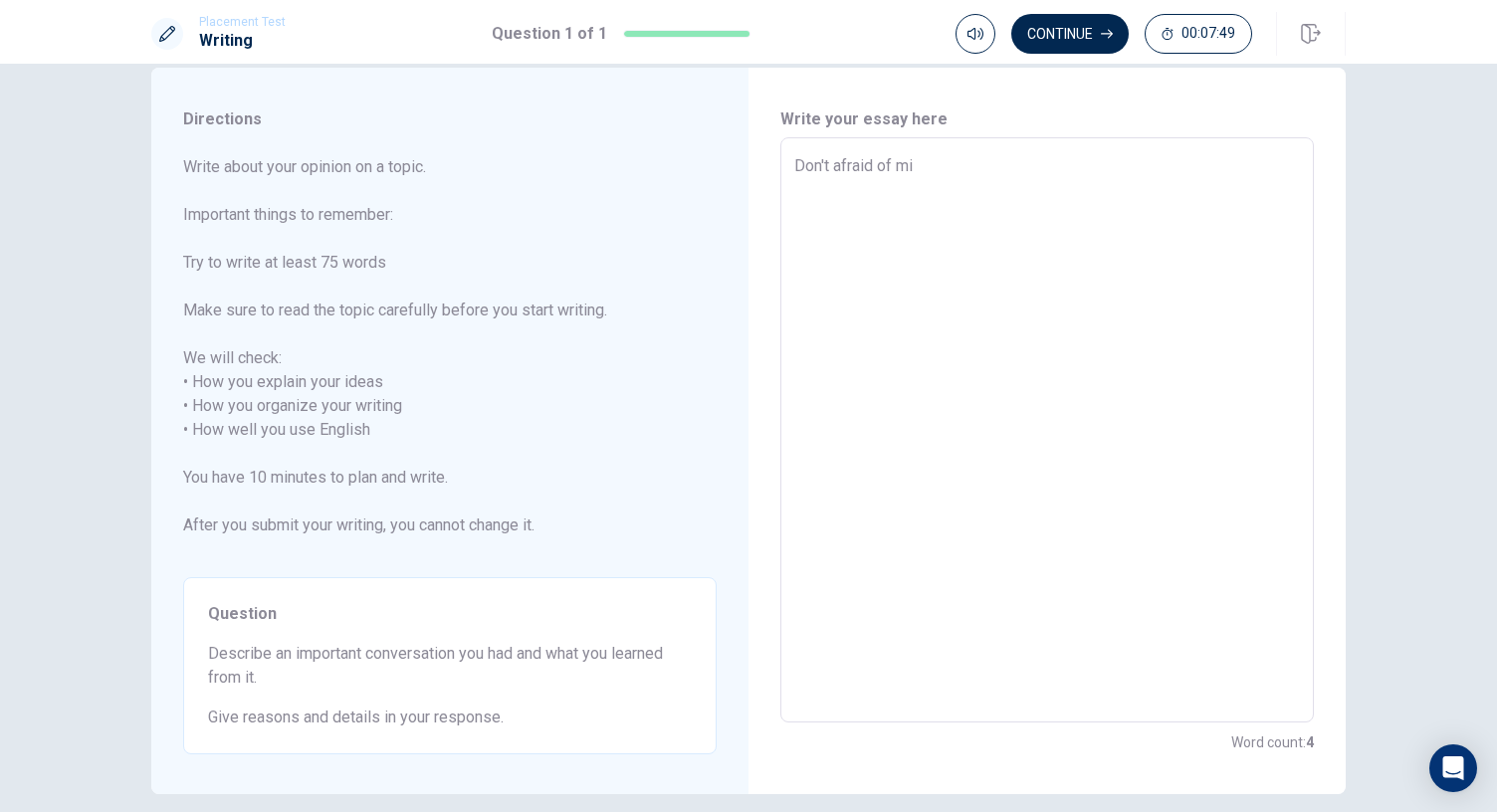 type on "x" 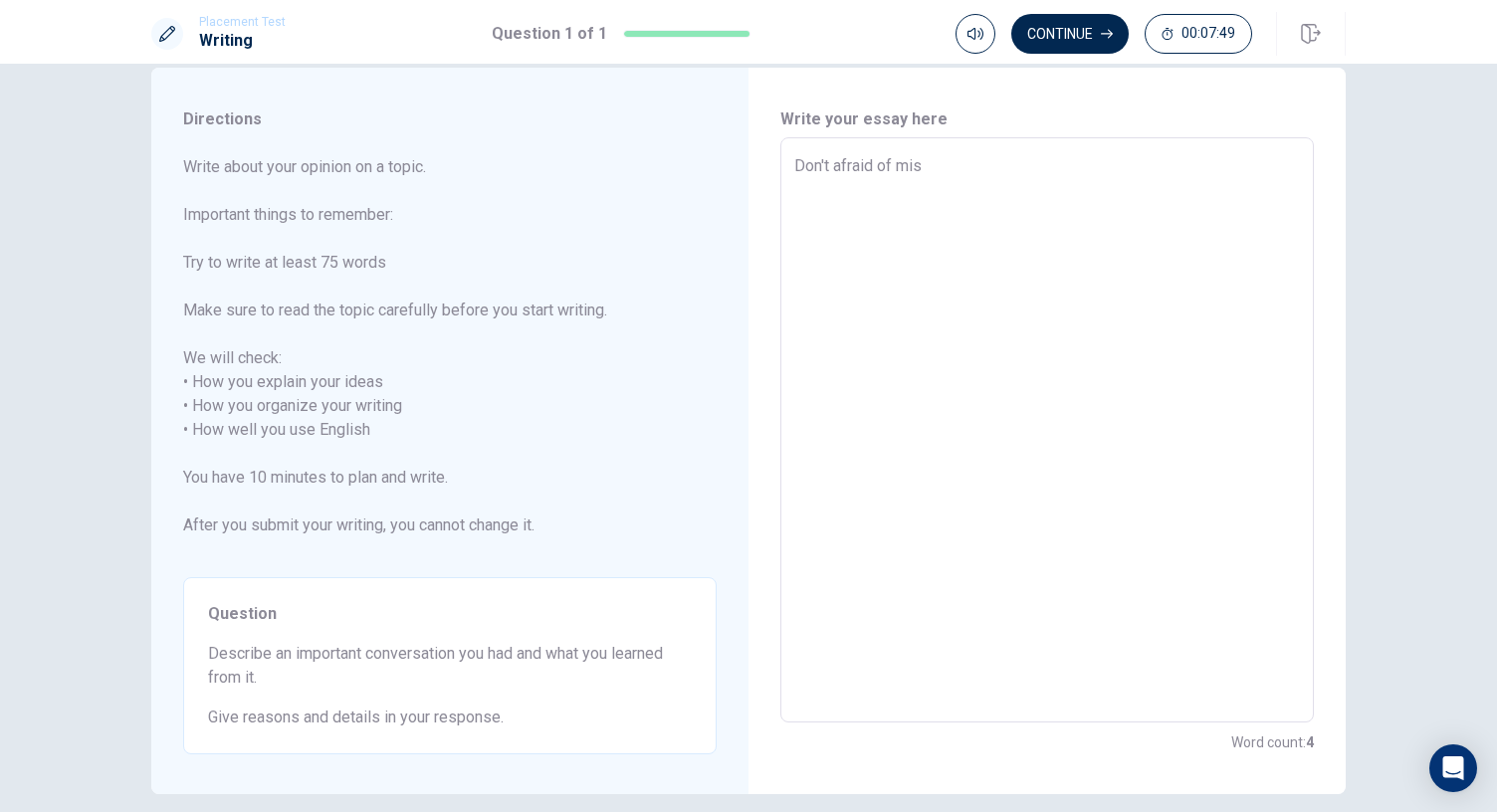 type on "x" 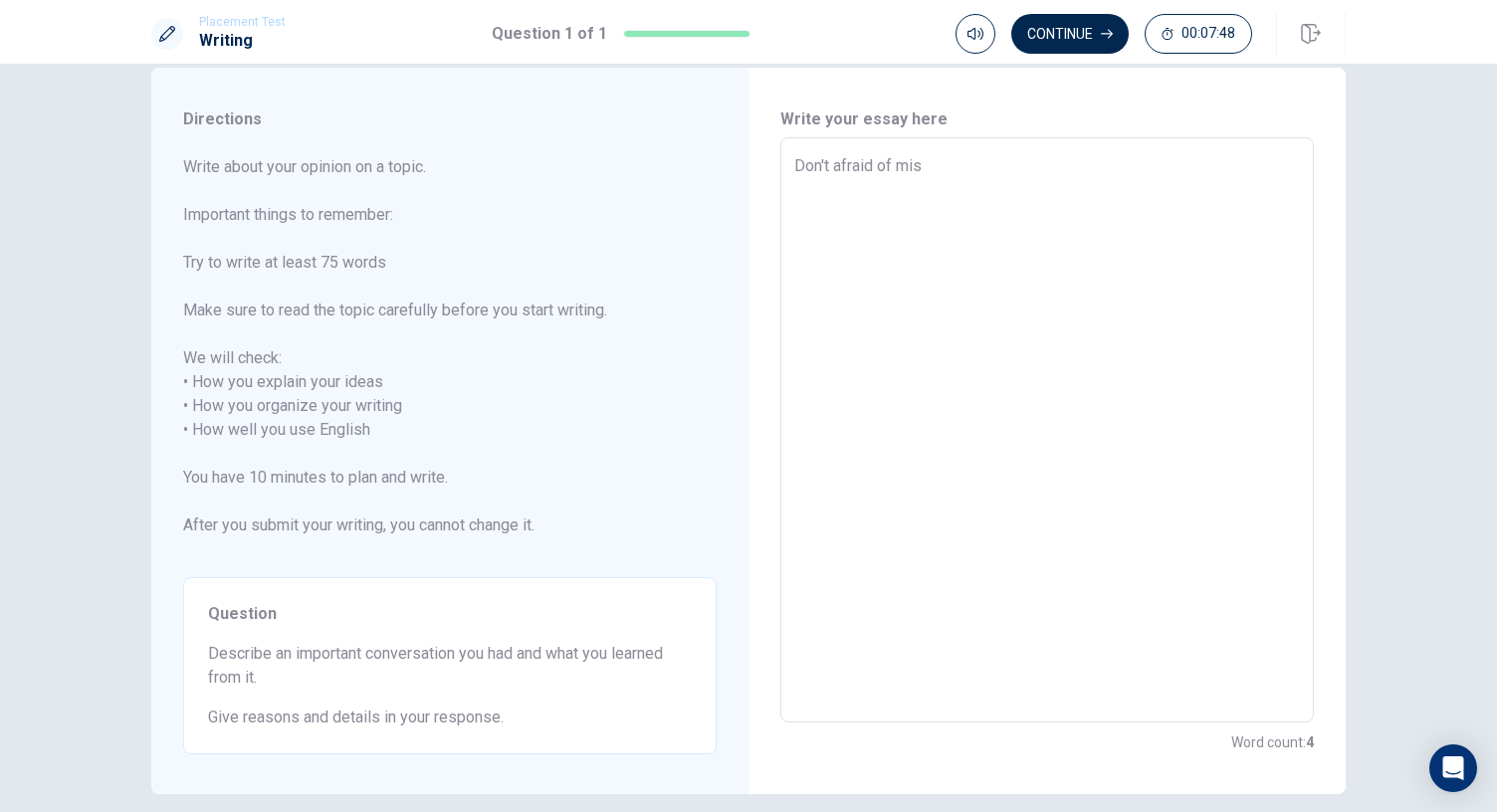 type on "Don't afraid of miss" 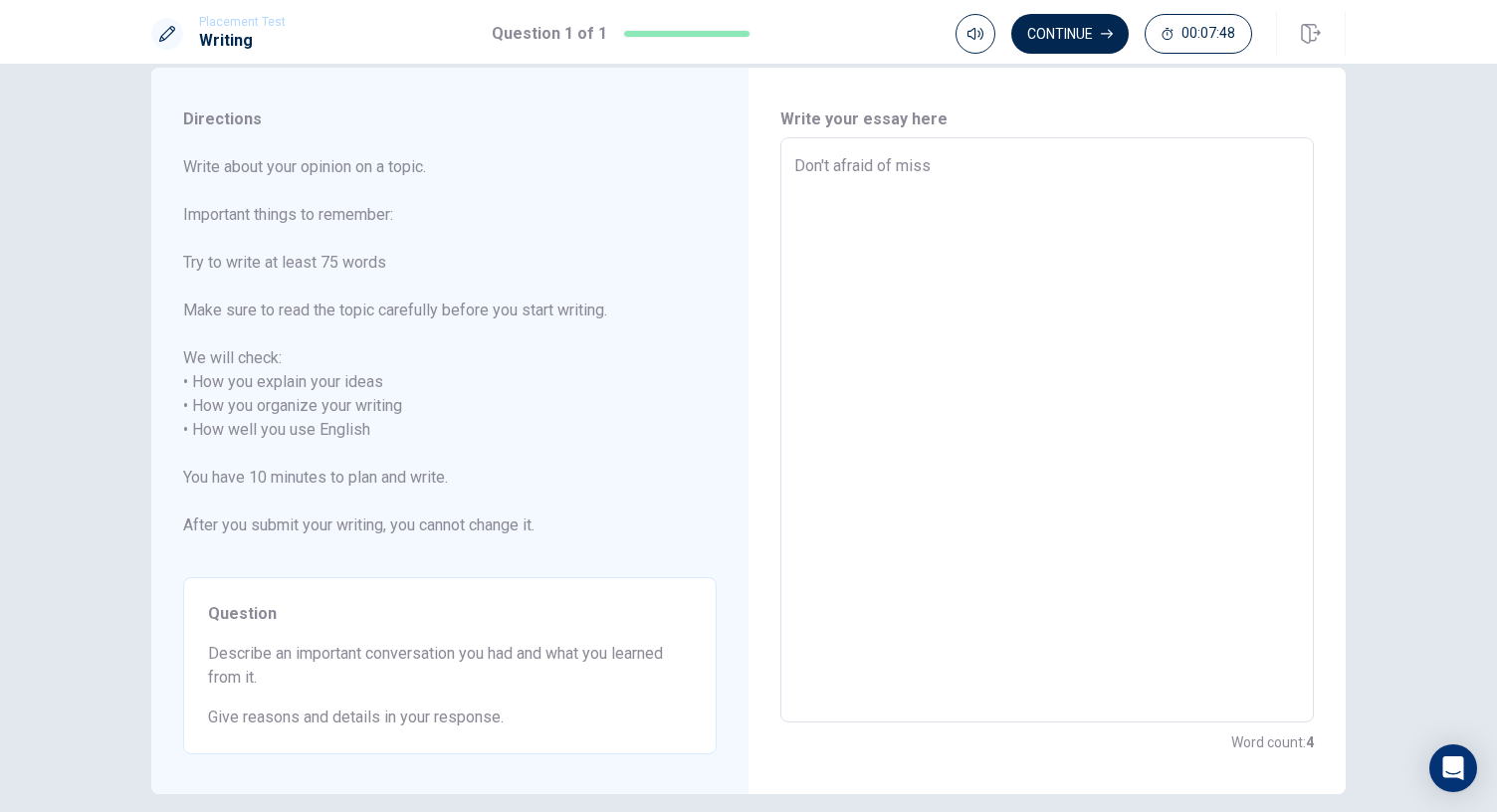 type on "x" 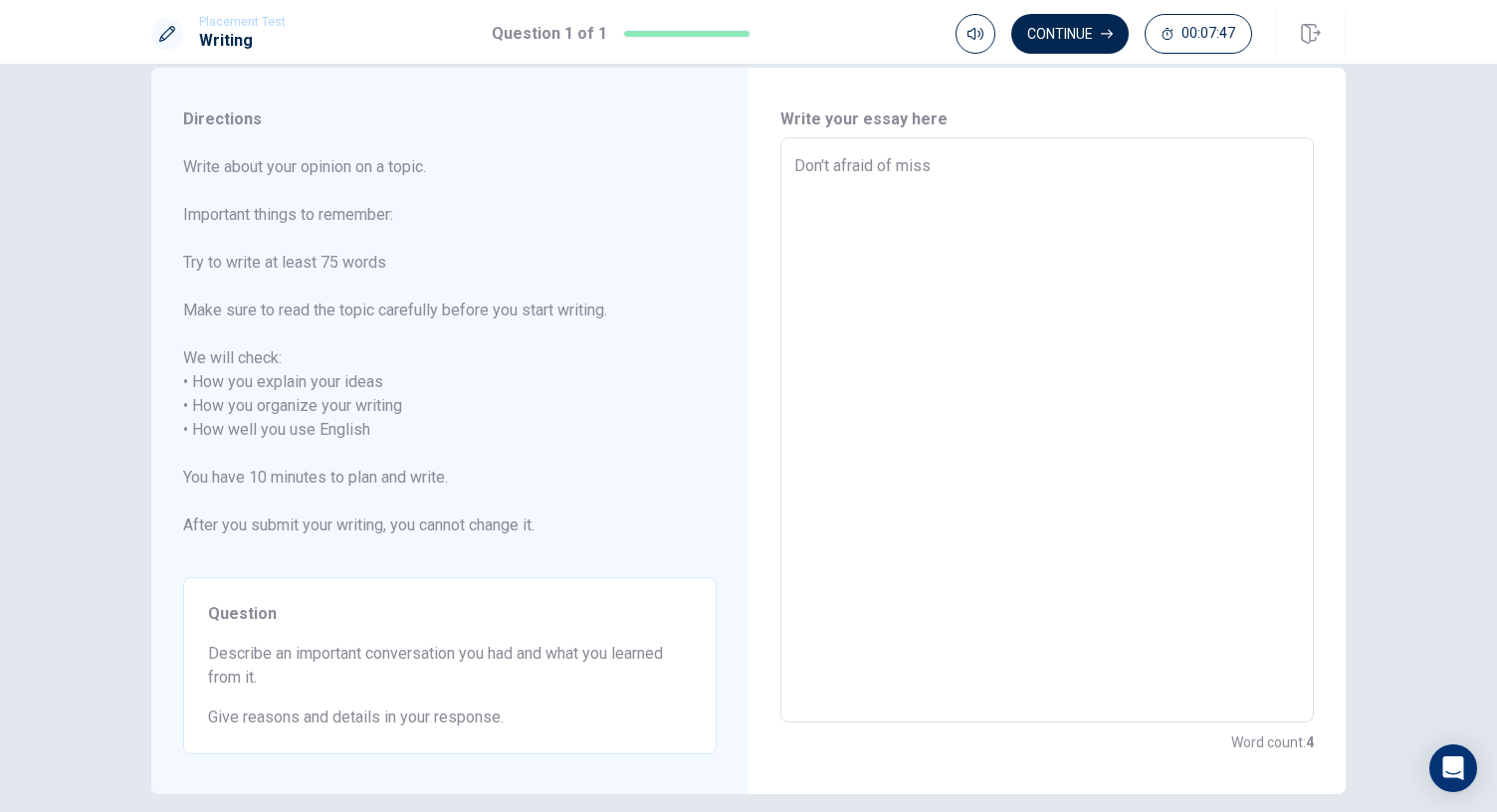 type on "Don't afraid of miss/" 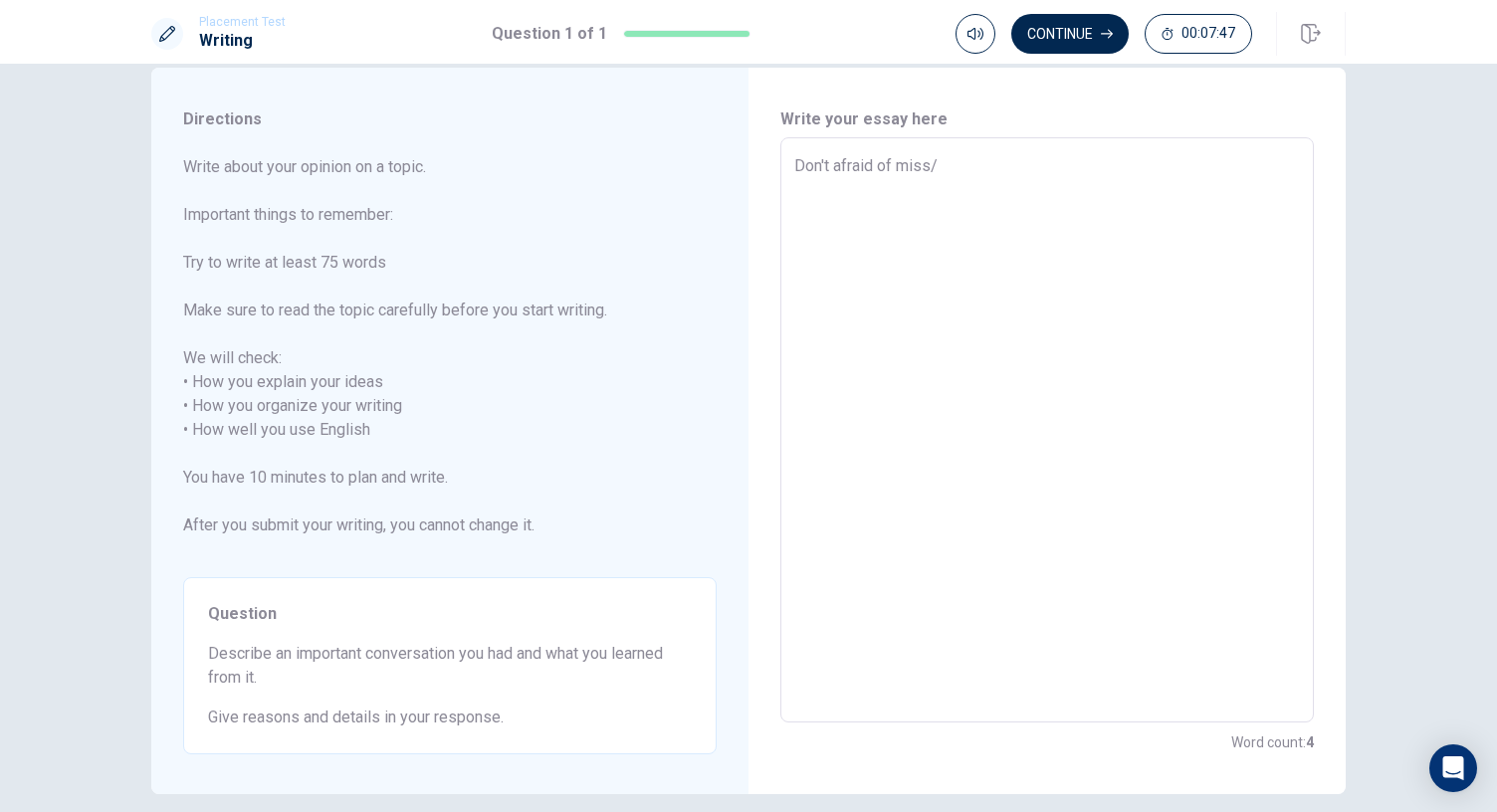 type on "x" 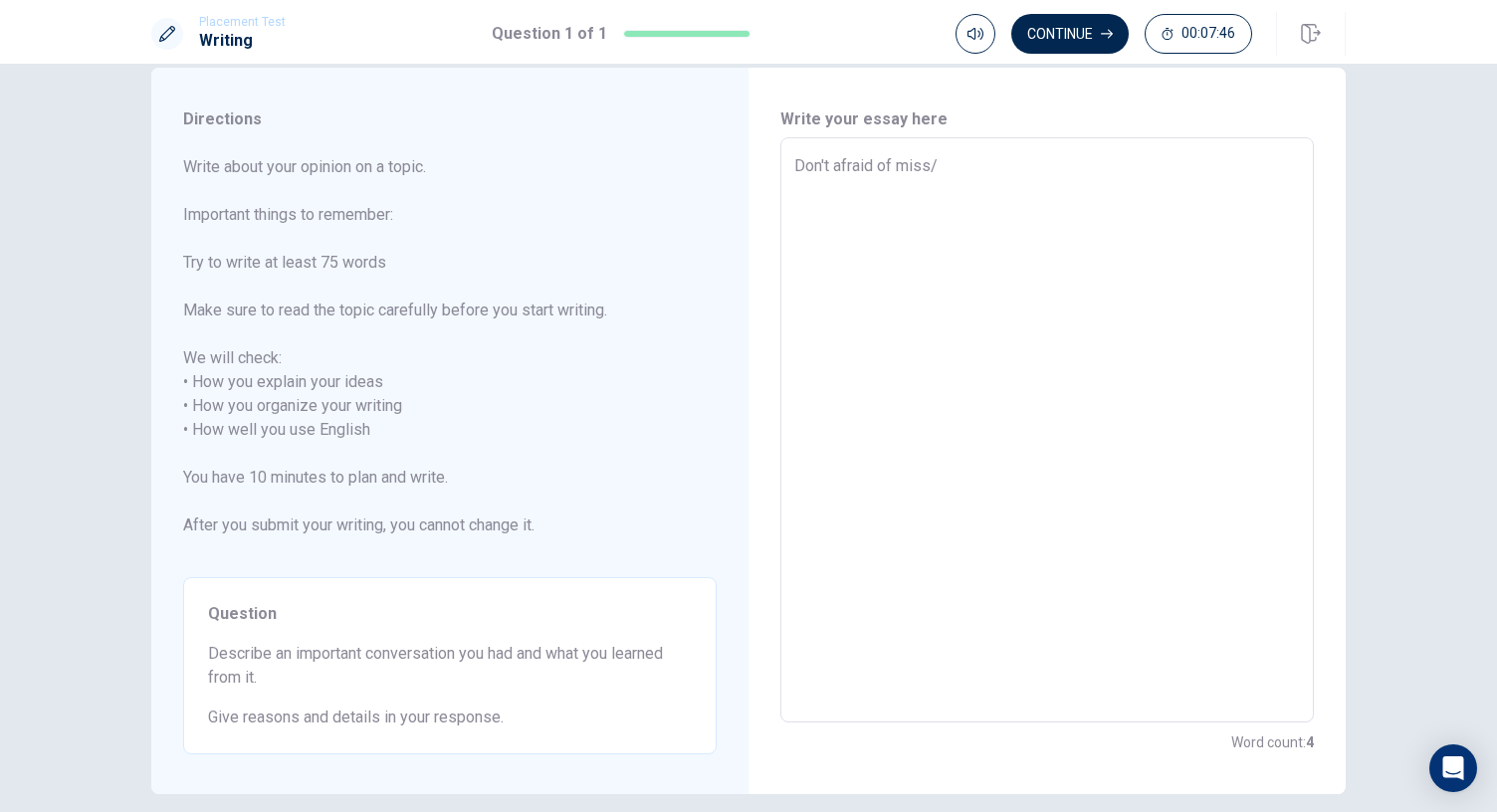 type on "Don't afraid of miss" 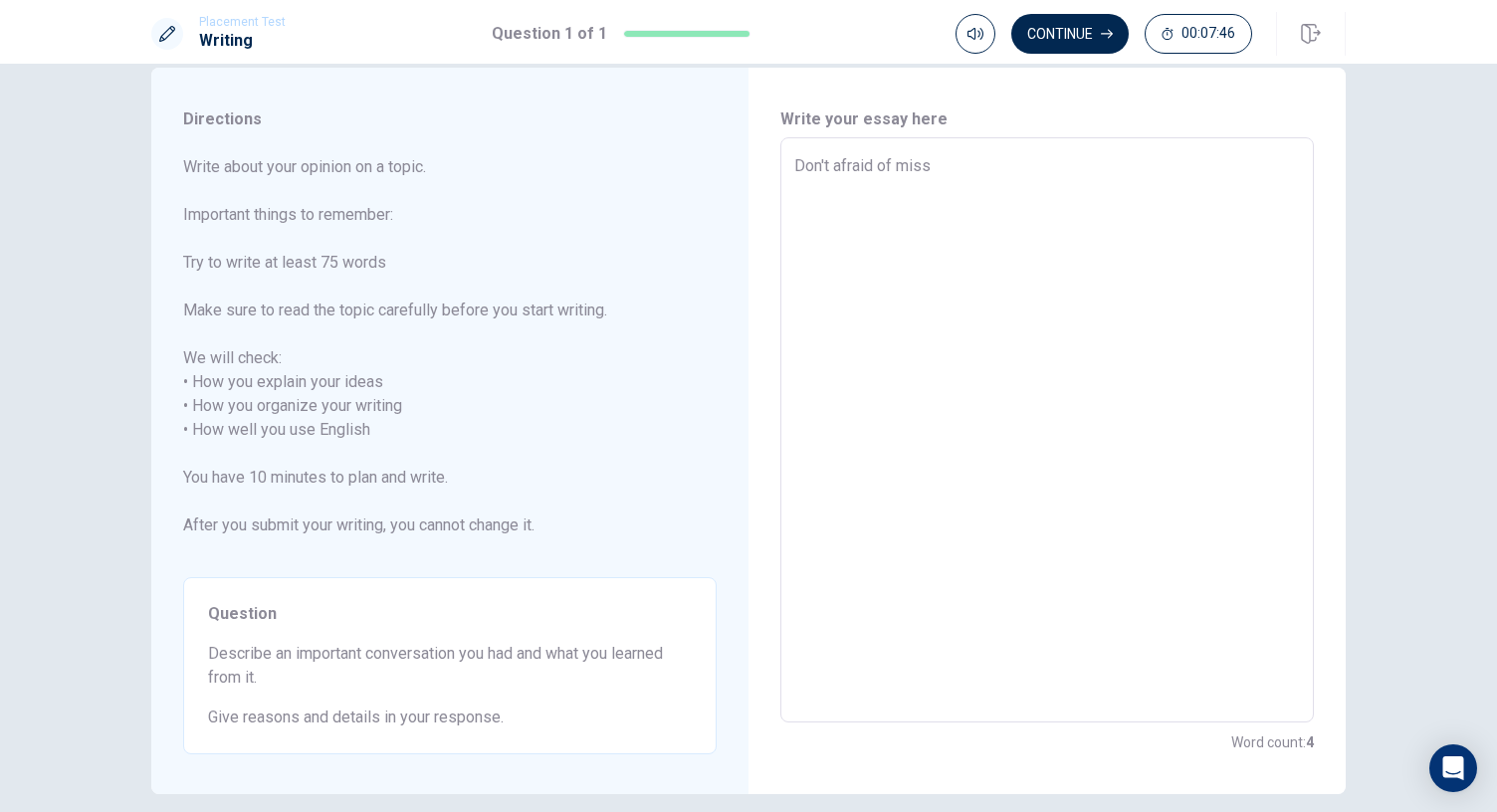 type on "x" 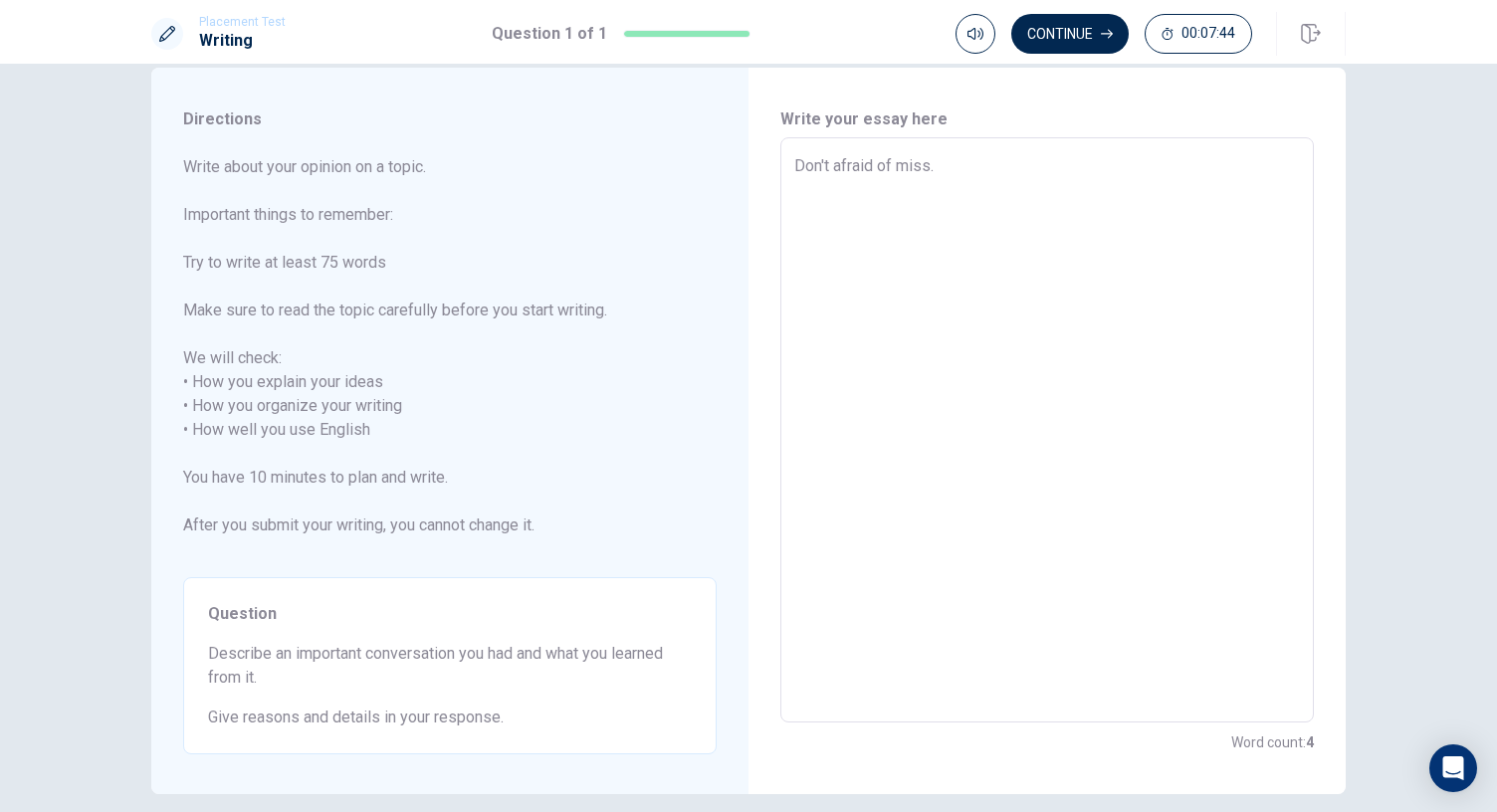 type on "x" 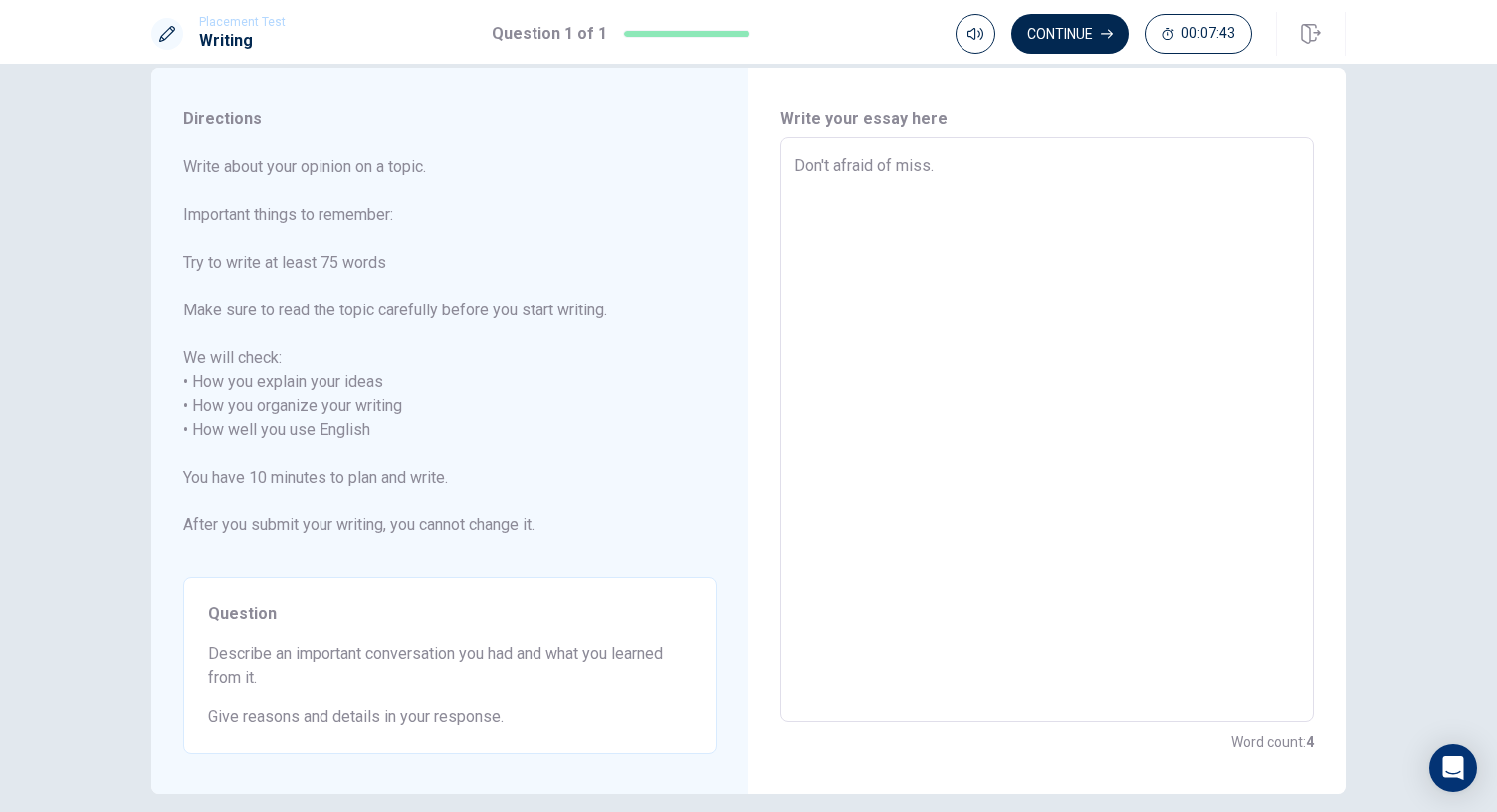 type on "Don't afraid of miss.t" 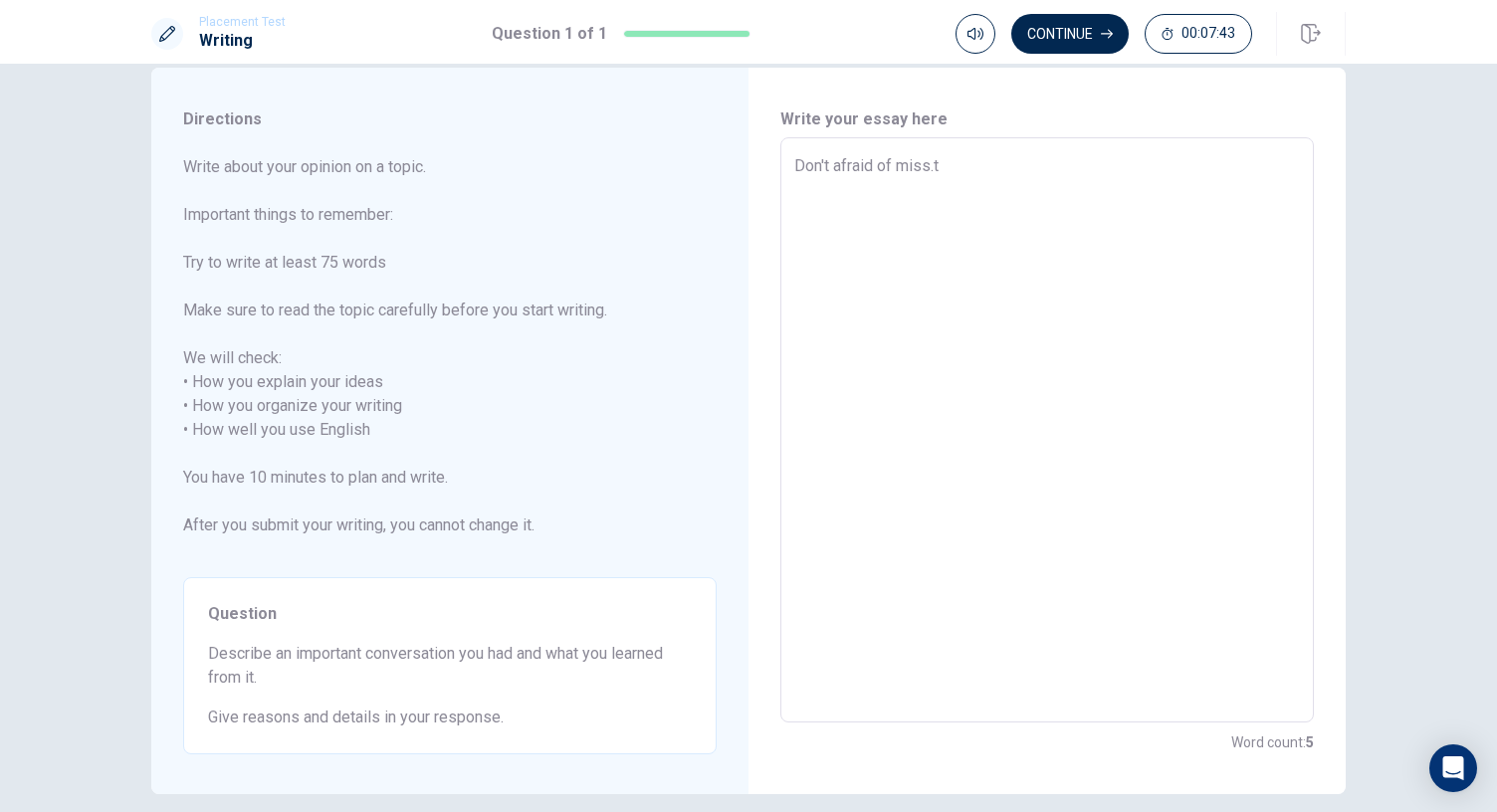 type on "x" 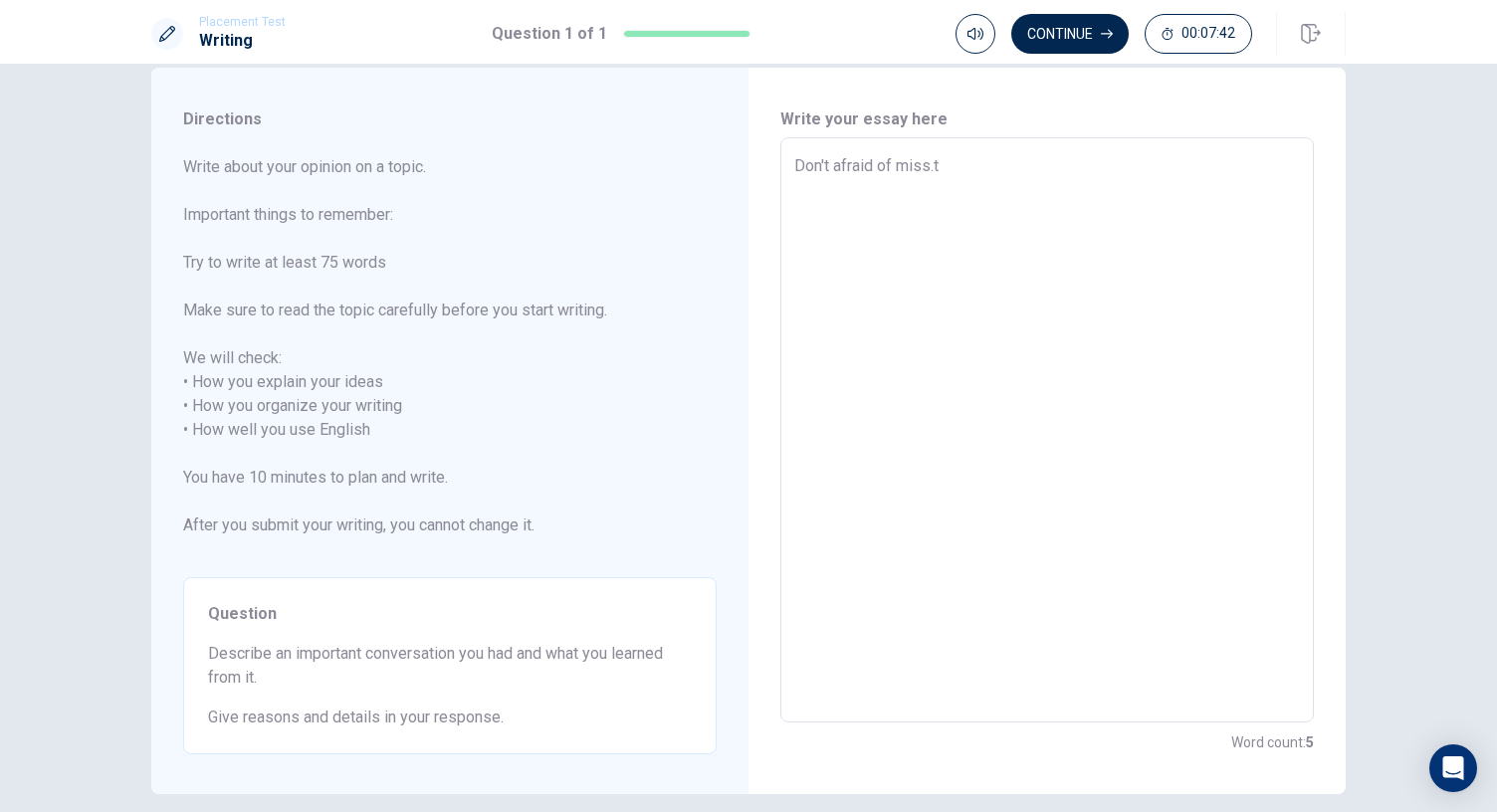 type on "Don't afraid of [DOMAIN_NAME]" 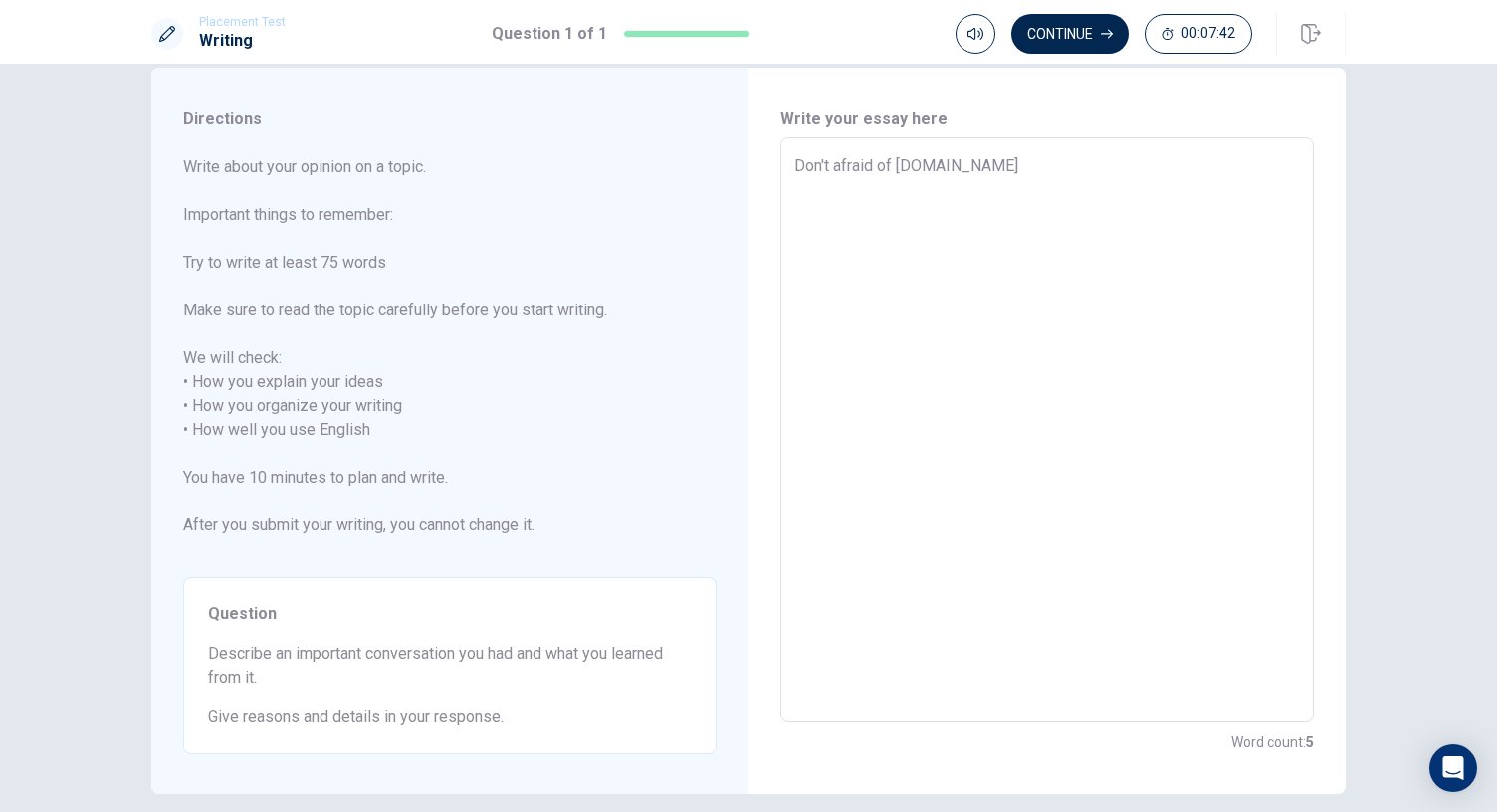 type on "x" 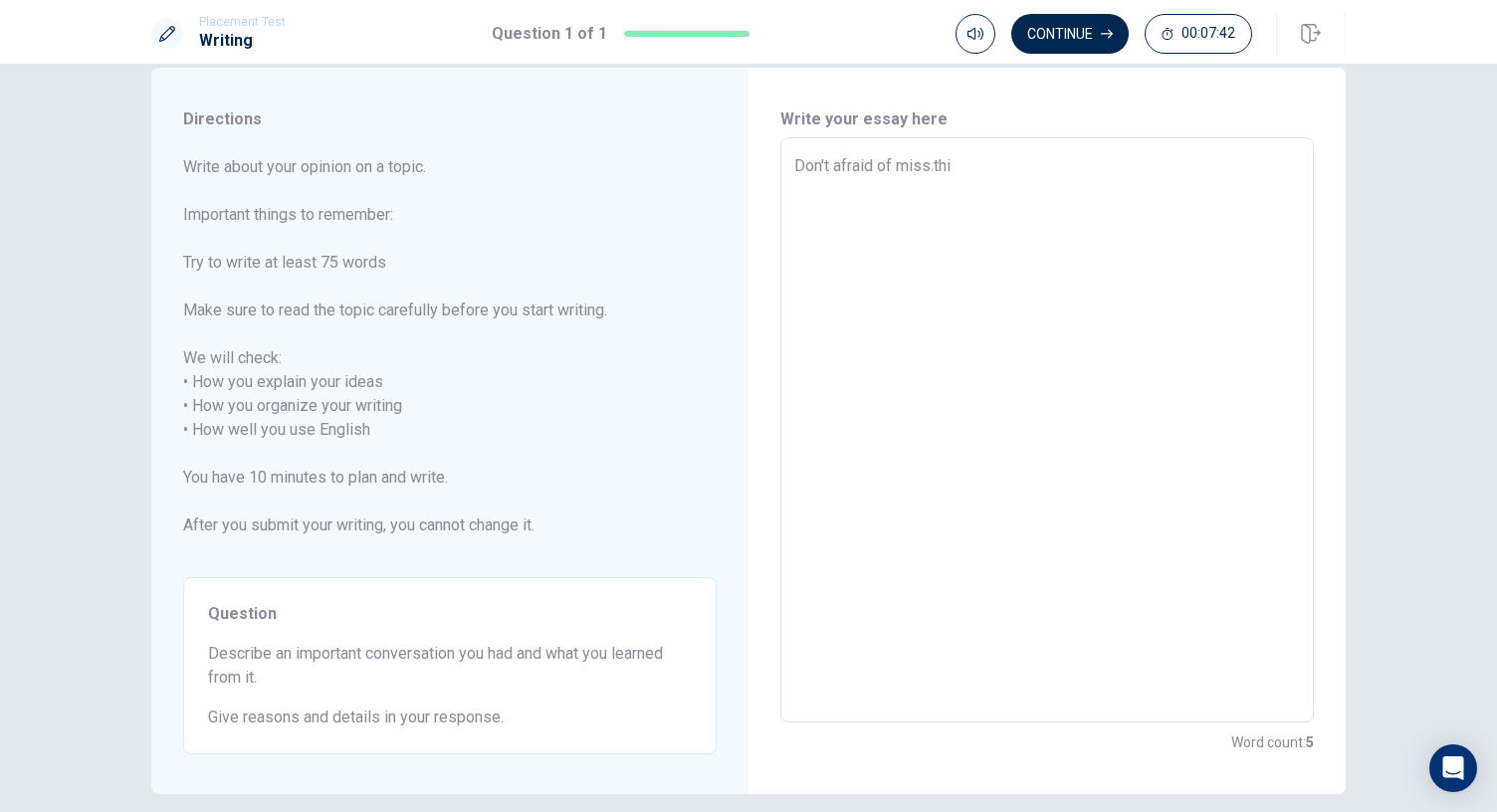 type on "x" 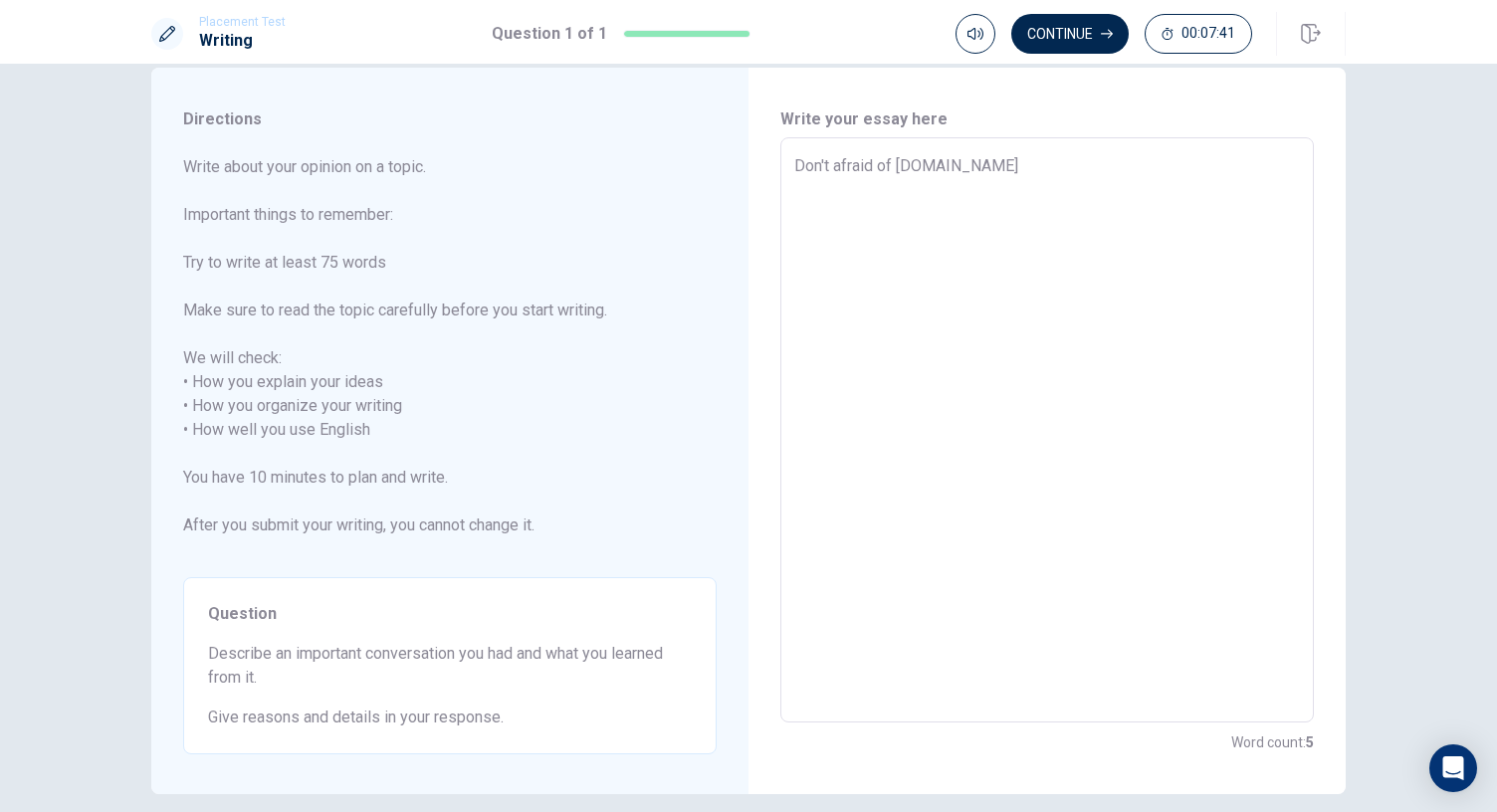 type on "x" 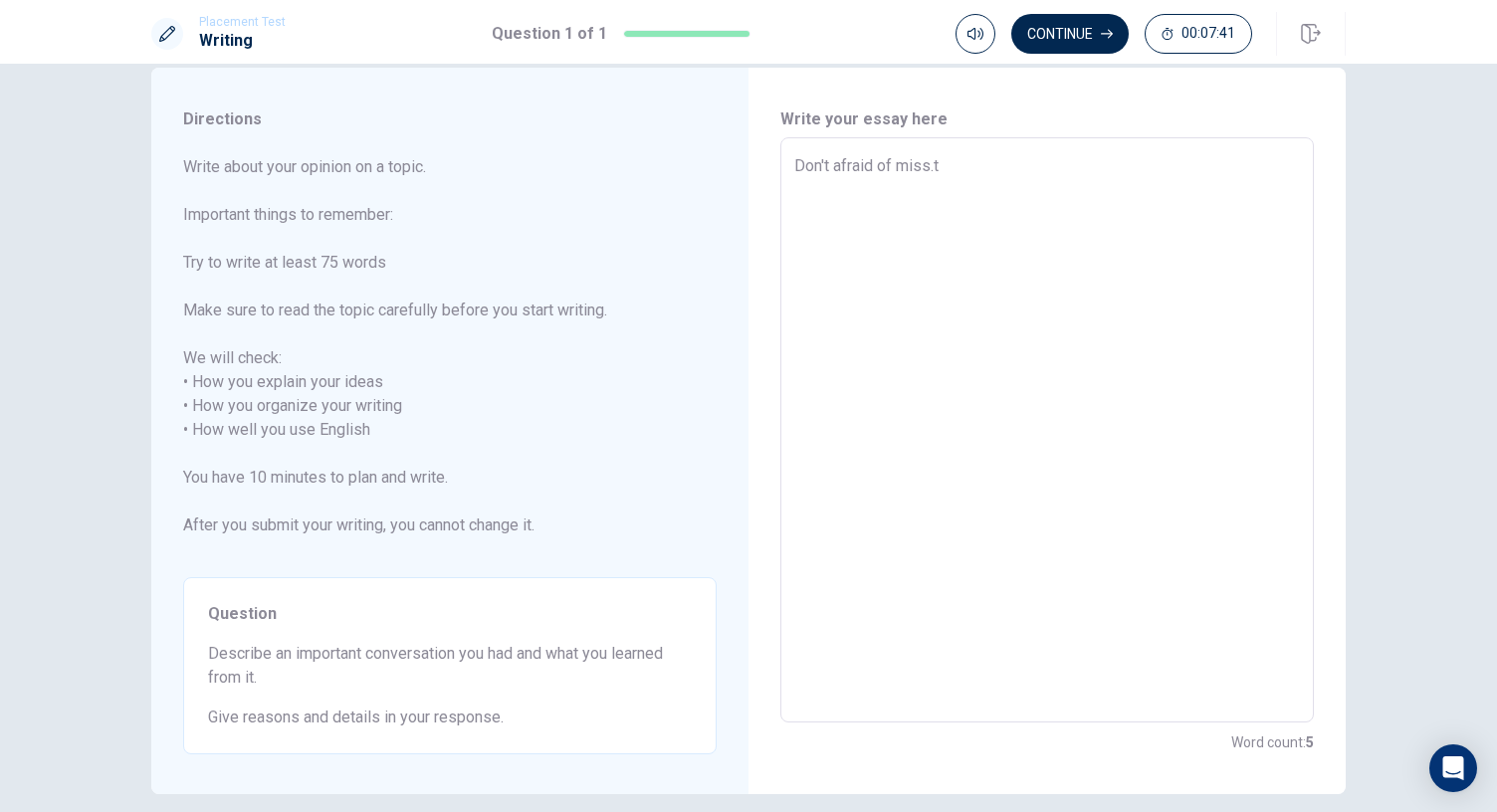 type on "x" 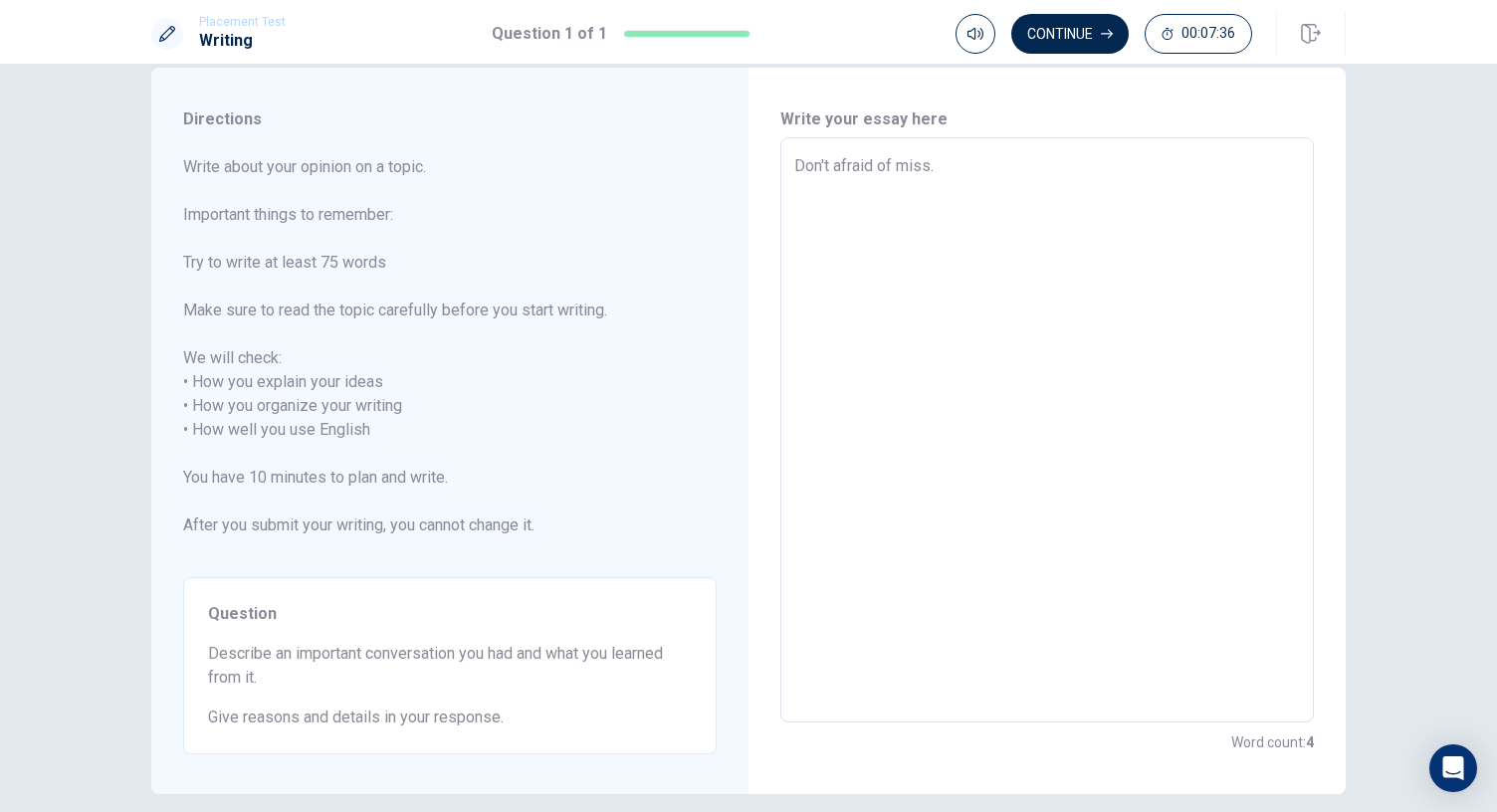 type on "x" 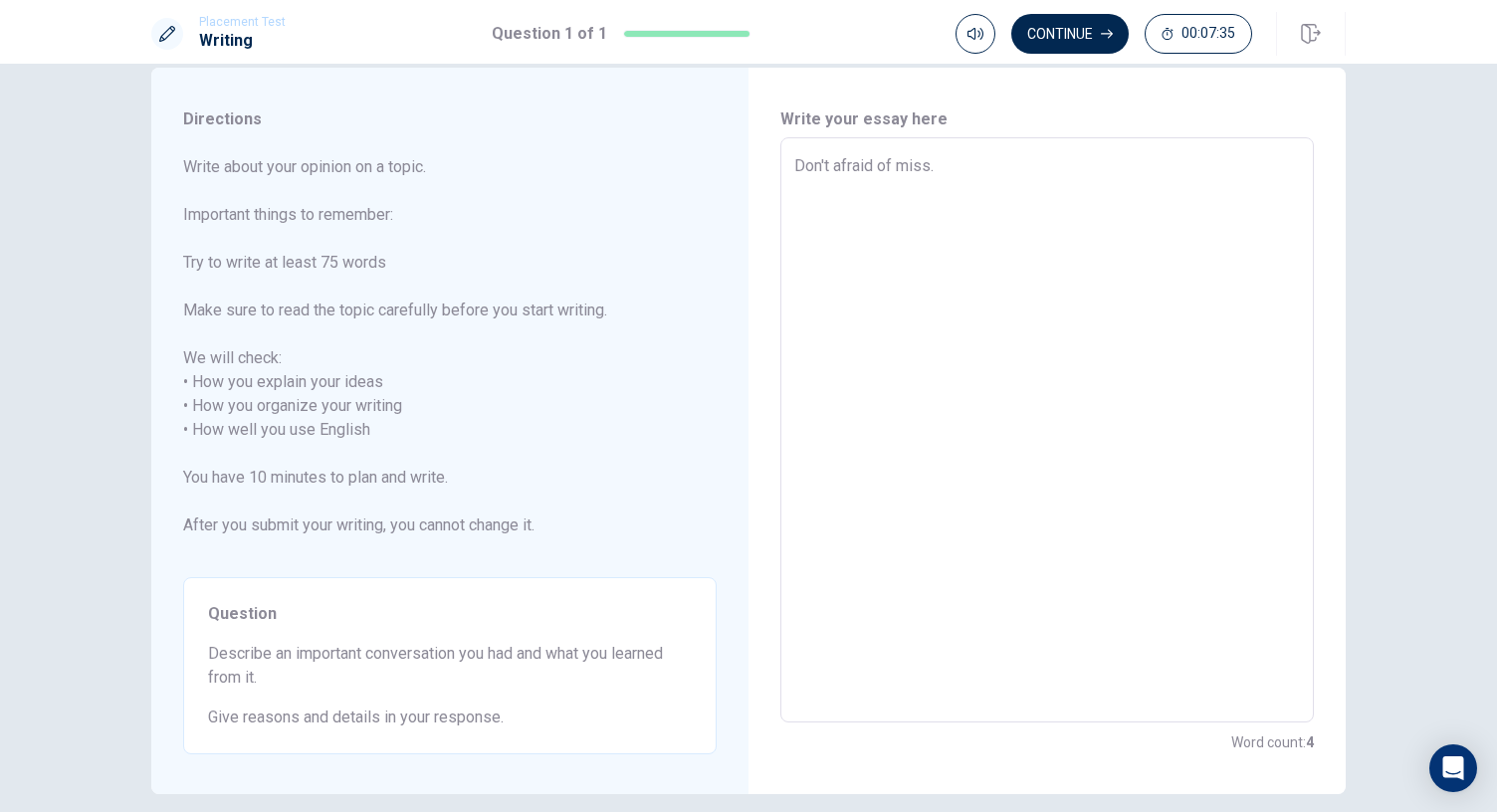 type on "Don't afraid of miss.I" 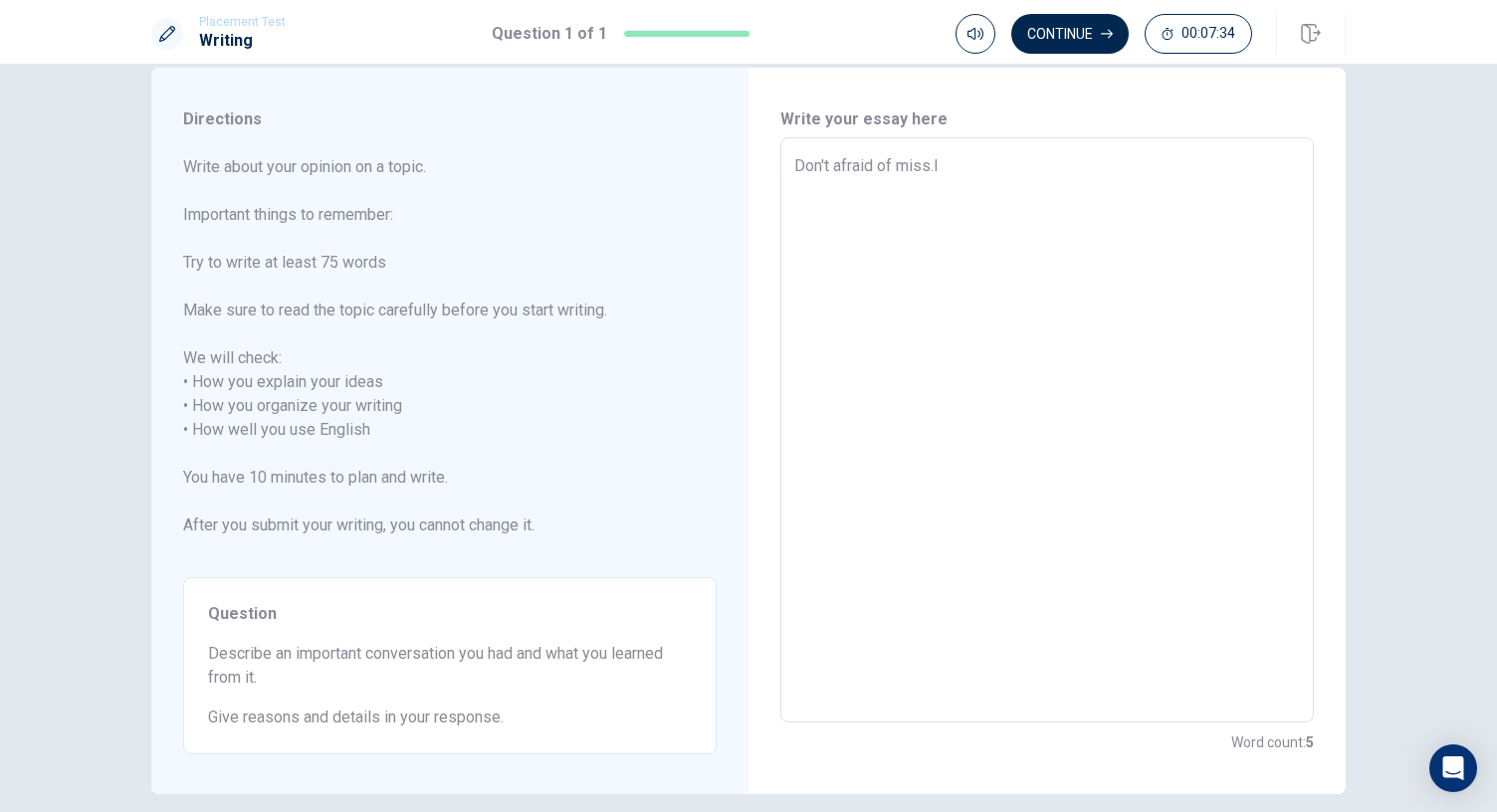 type on "x" 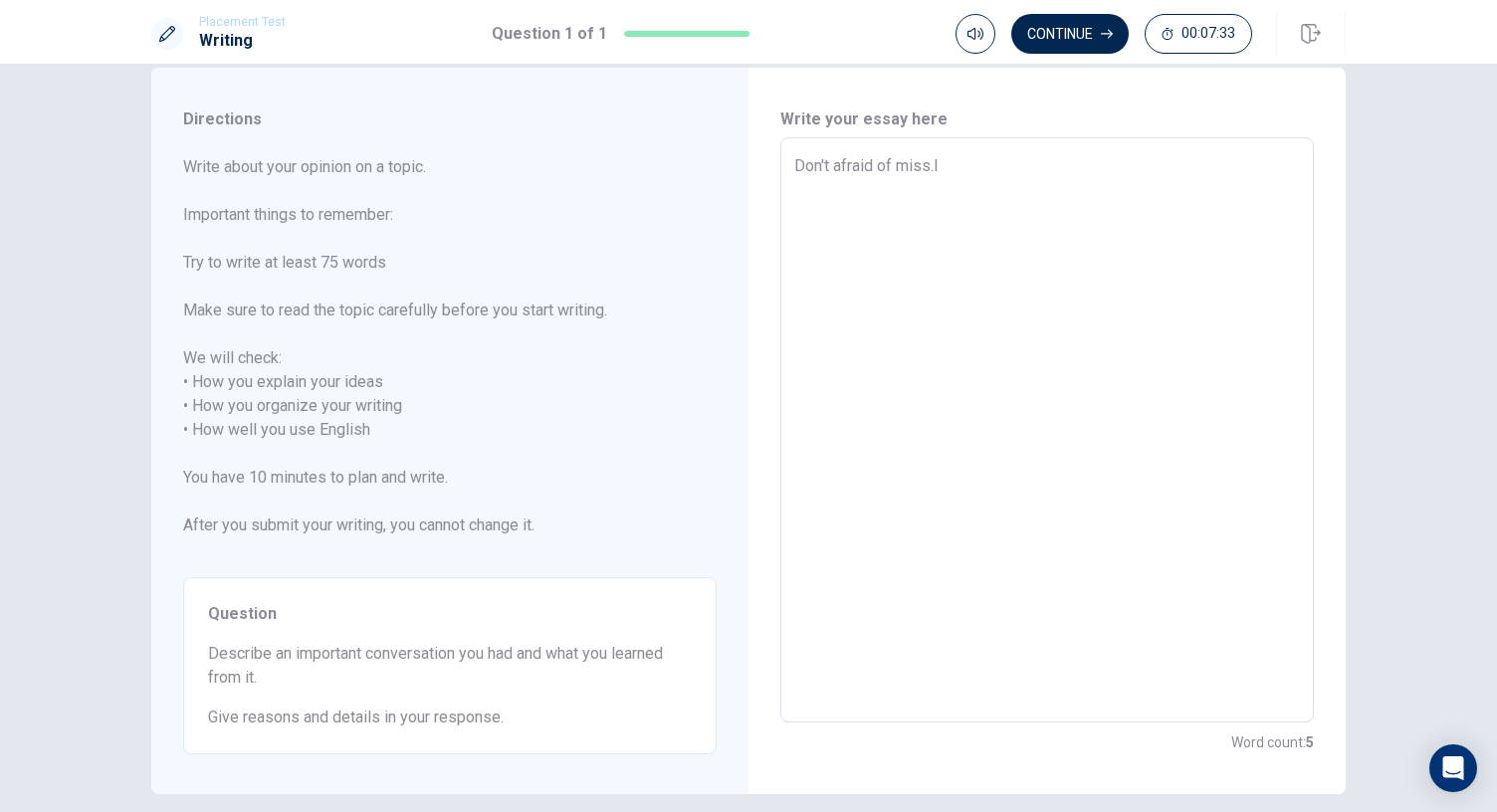type on "Don't afraid of miss.I" 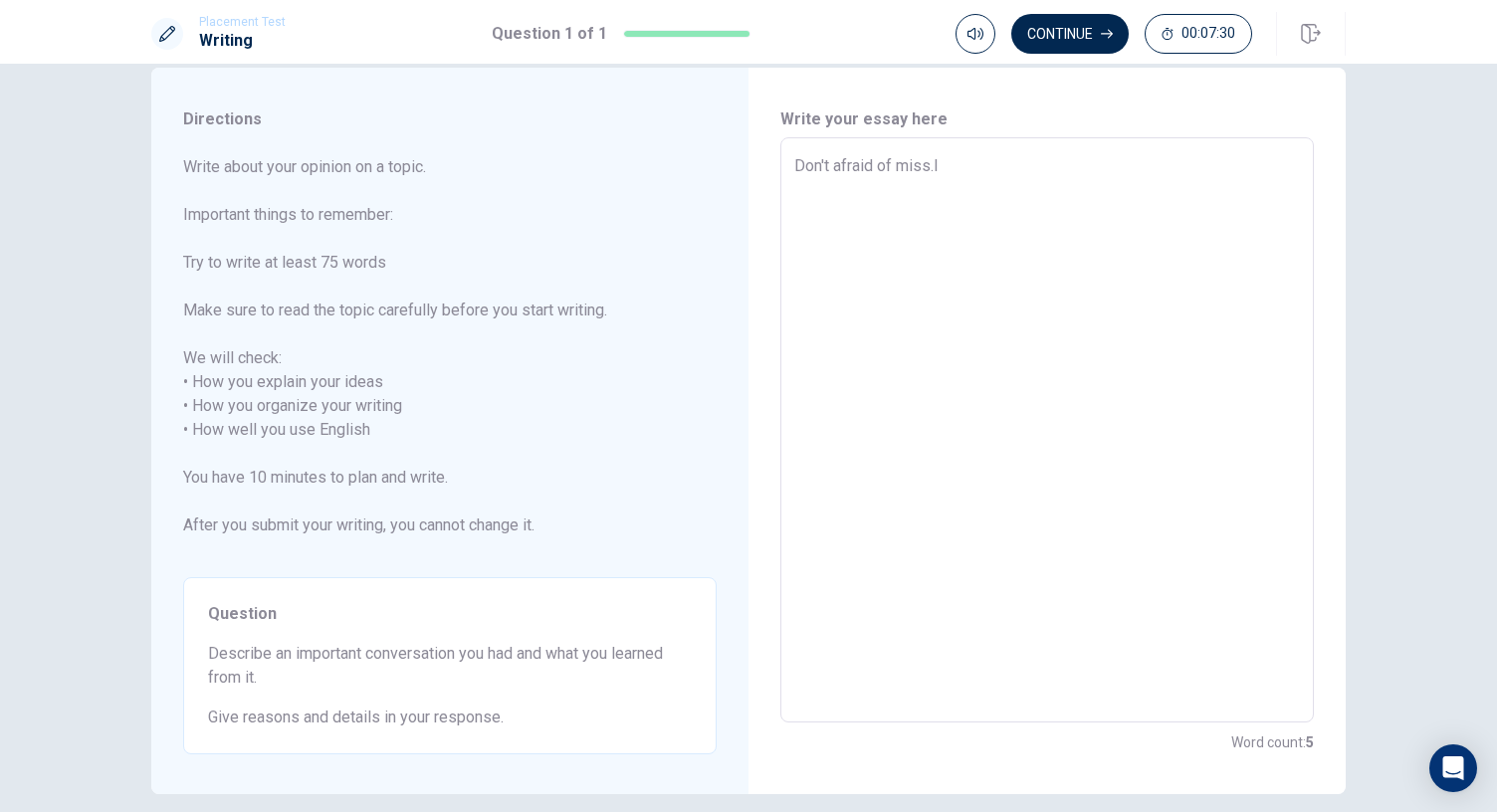 type on "x" 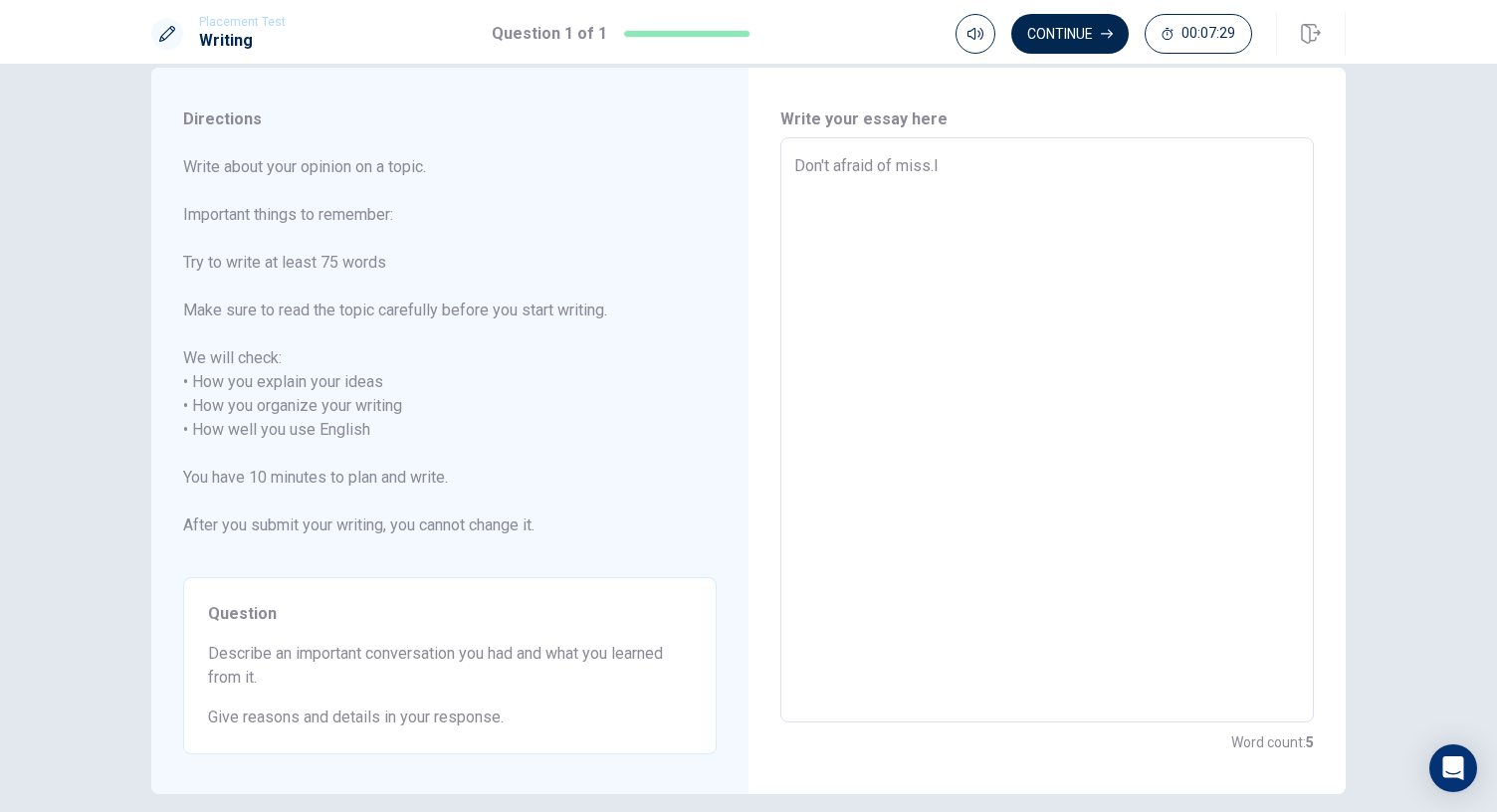 type on "Don't afraid of miss.I h" 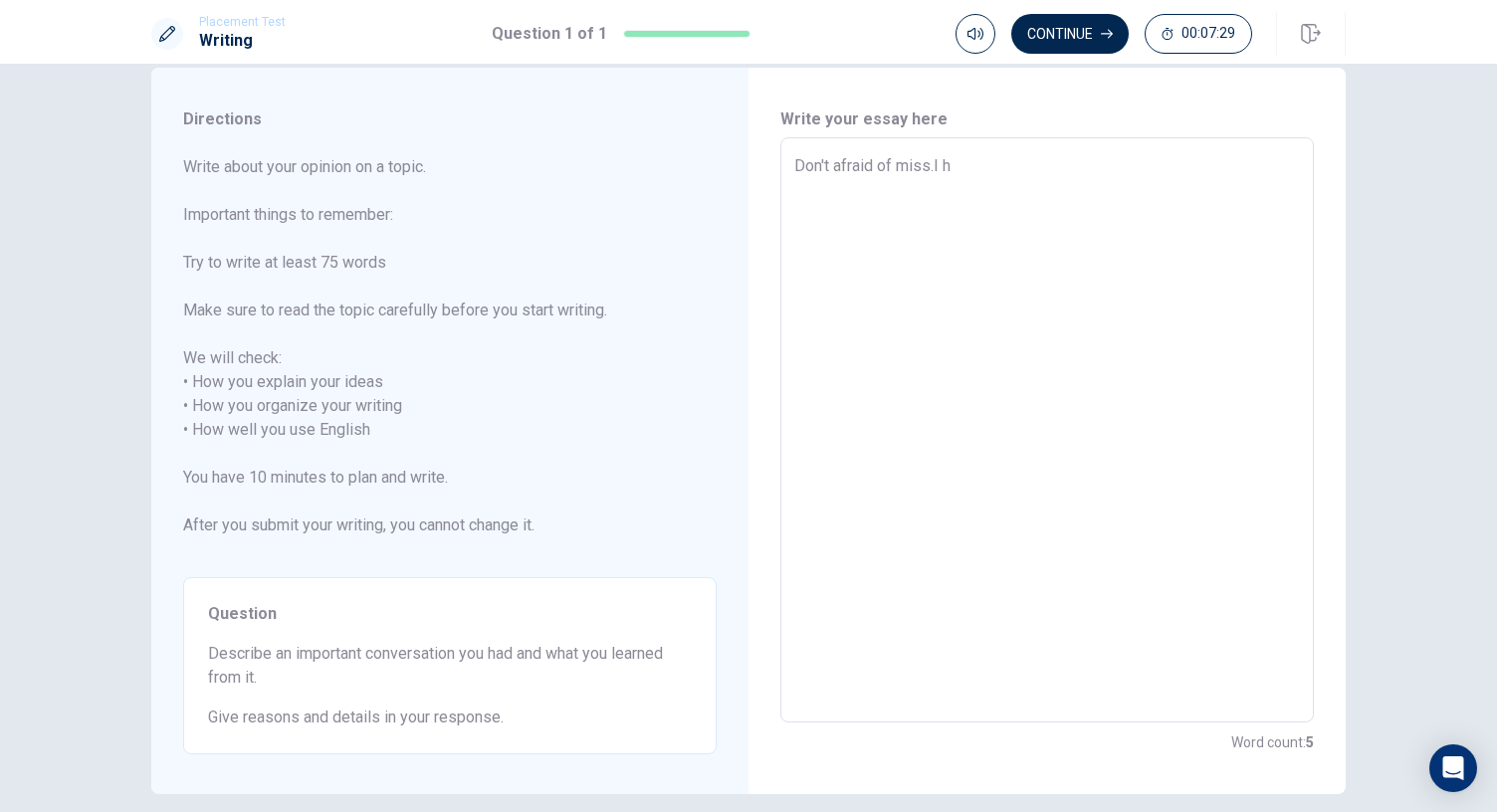 type on "x" 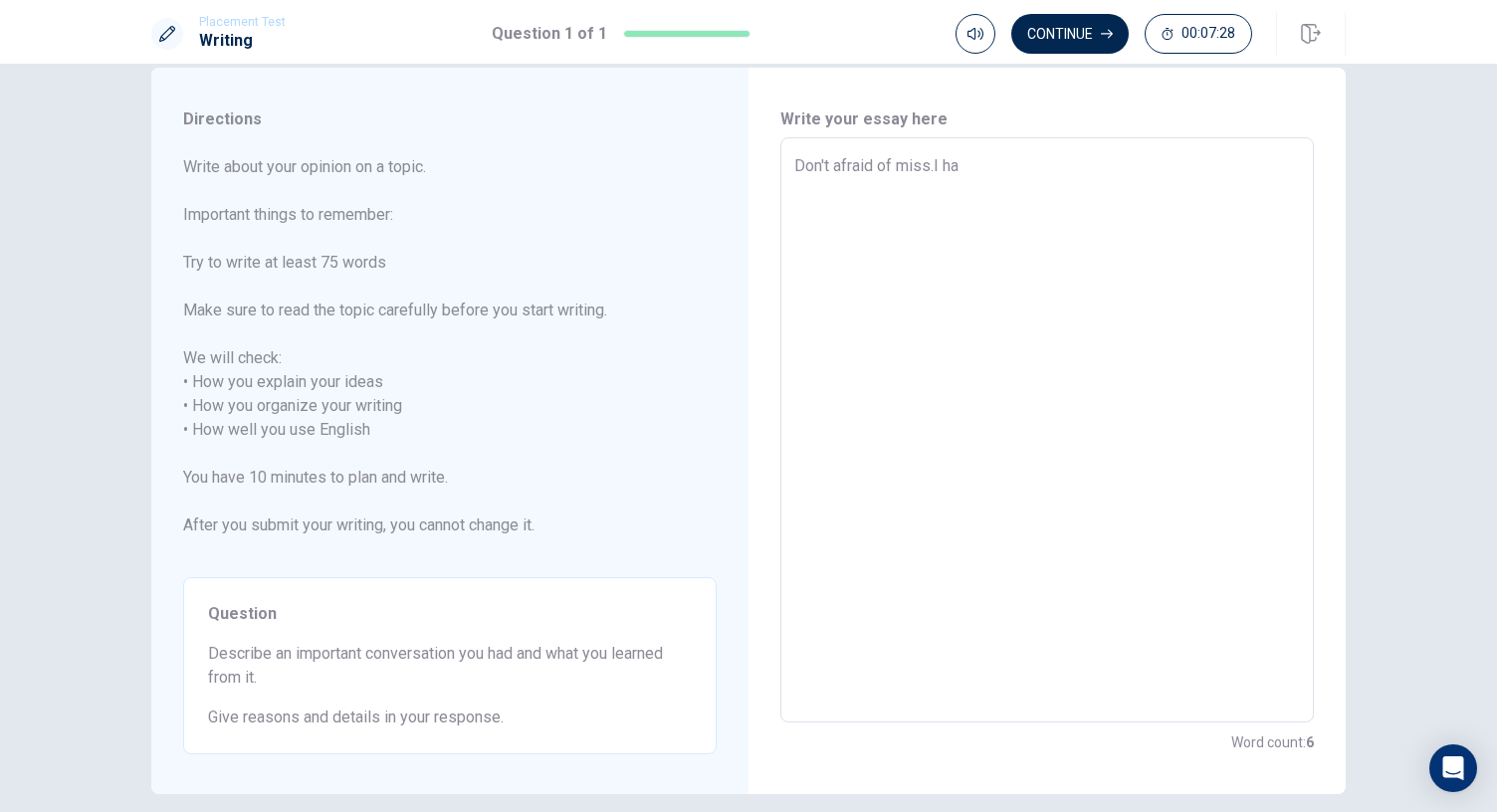type on "x" 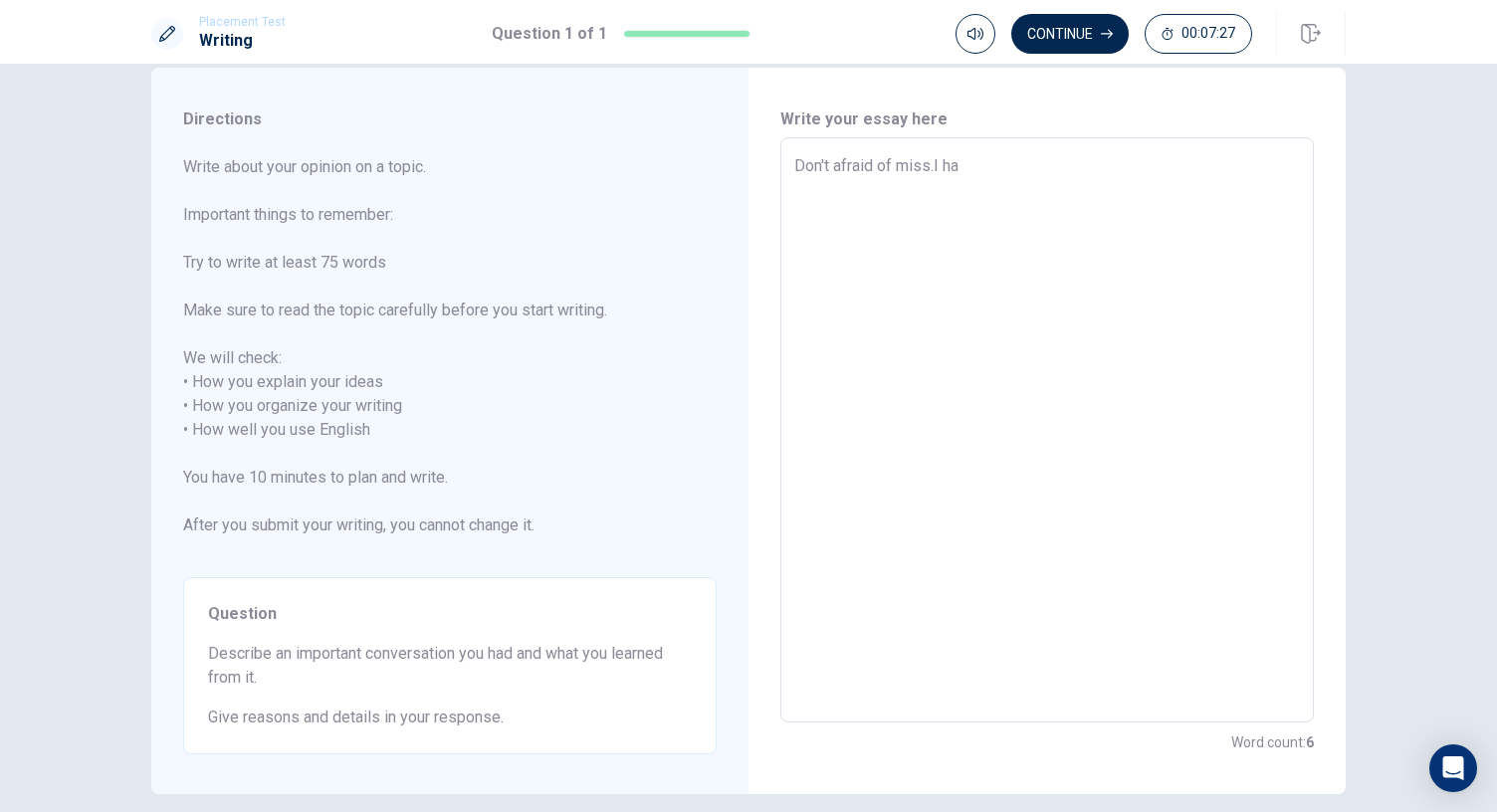 type on "Don't afraid of miss.I hav" 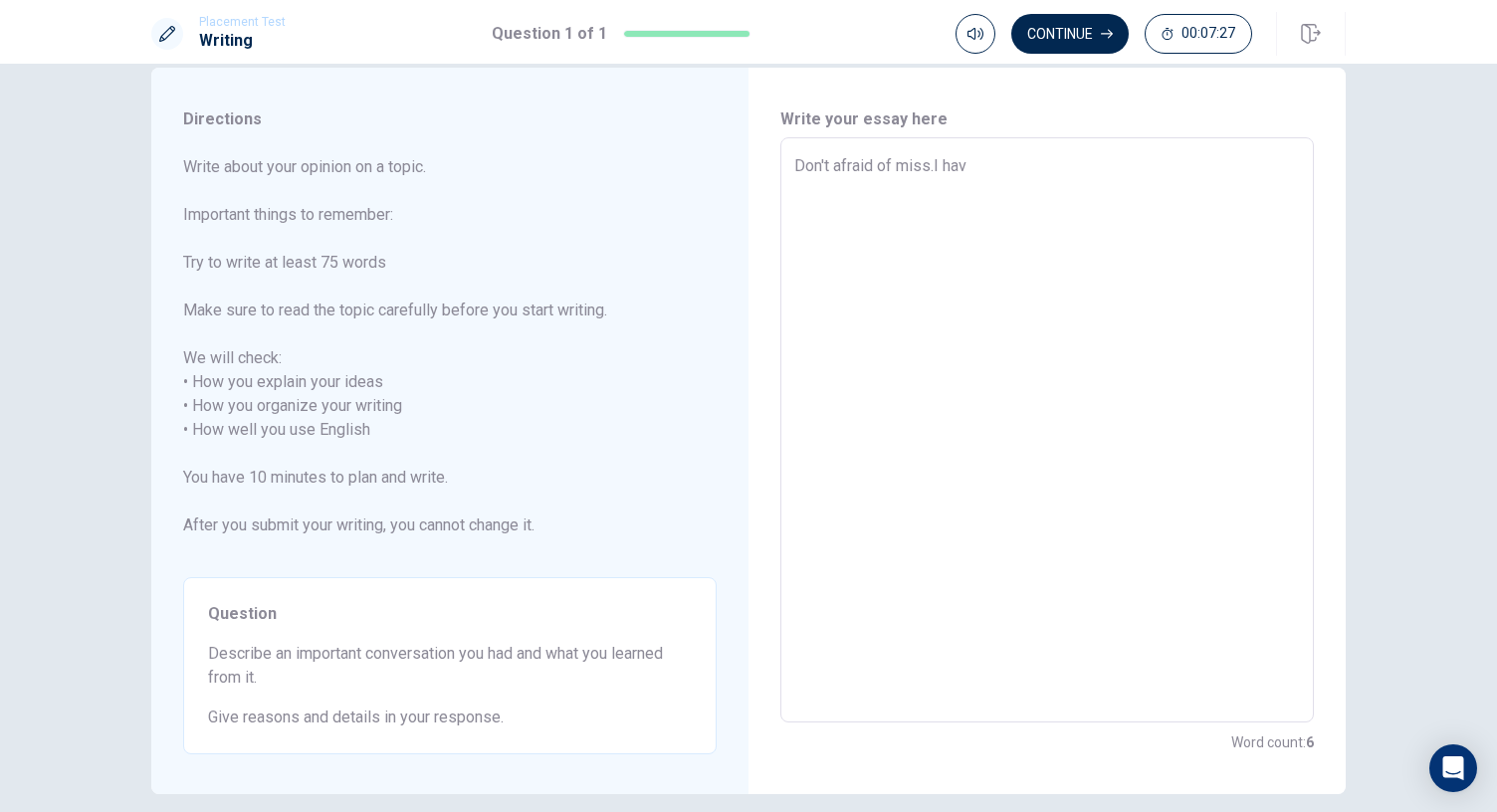 type on "x" 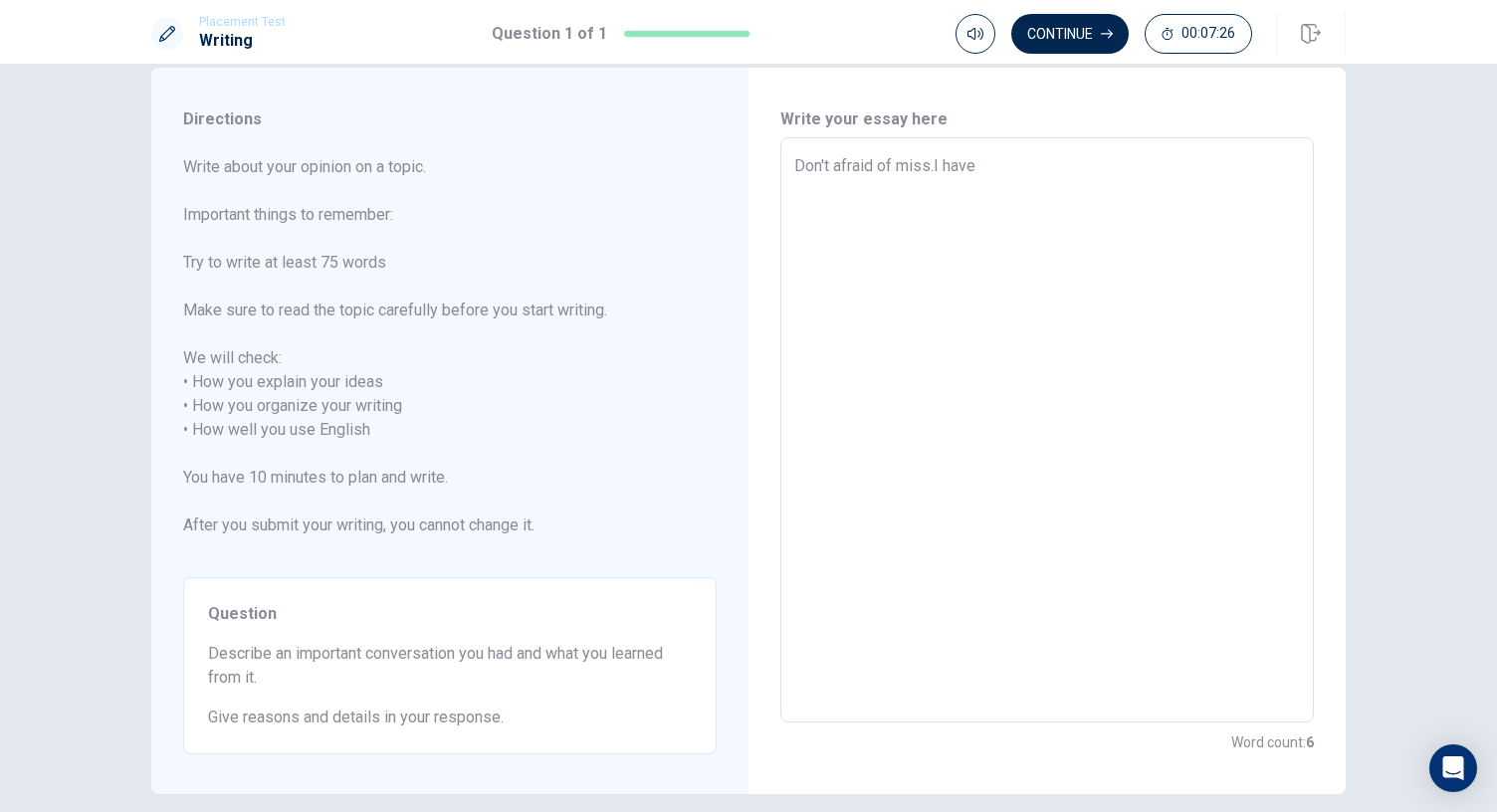 type on "x" 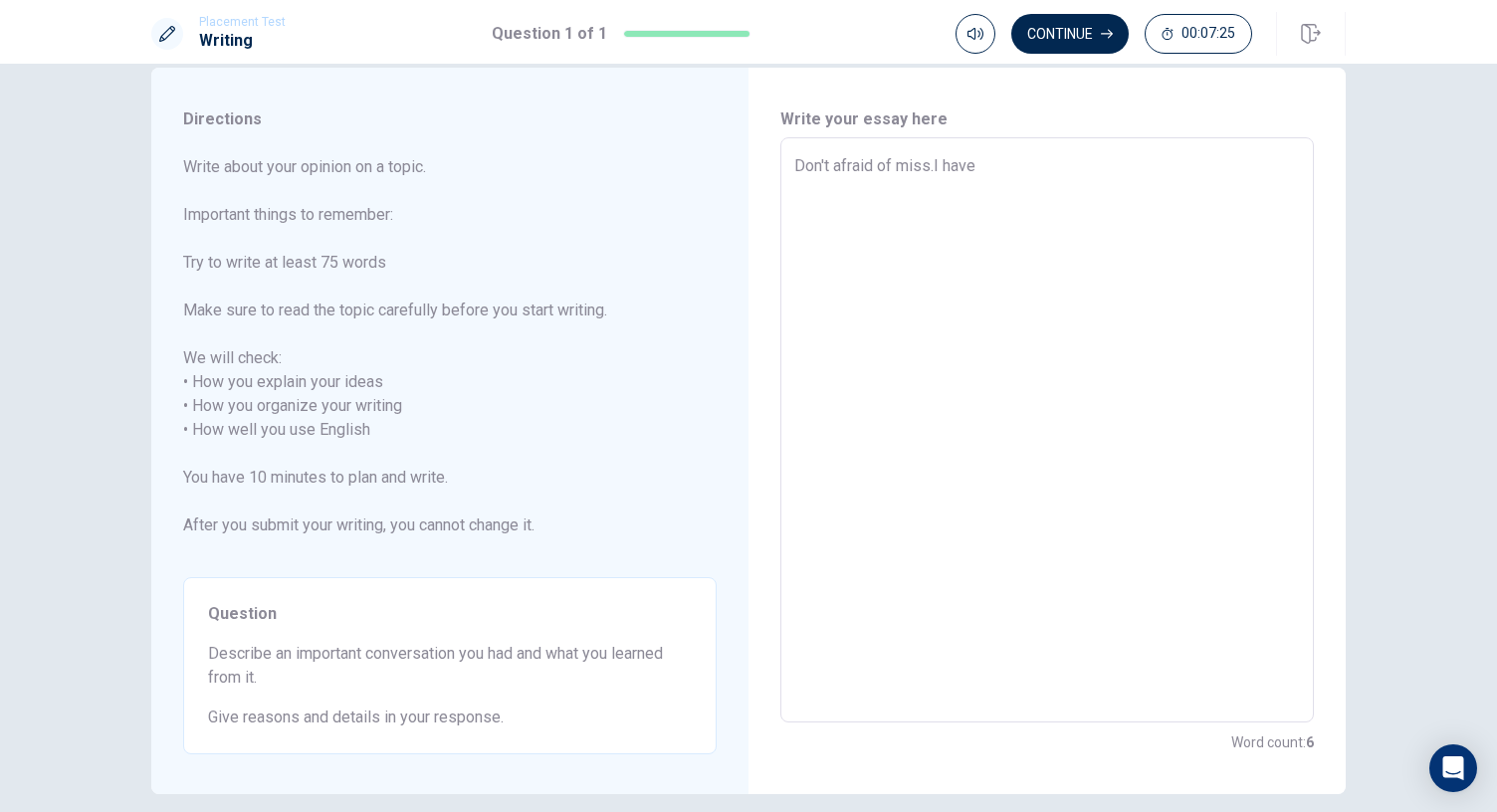 type on "Don't afraid of miss.I hav" 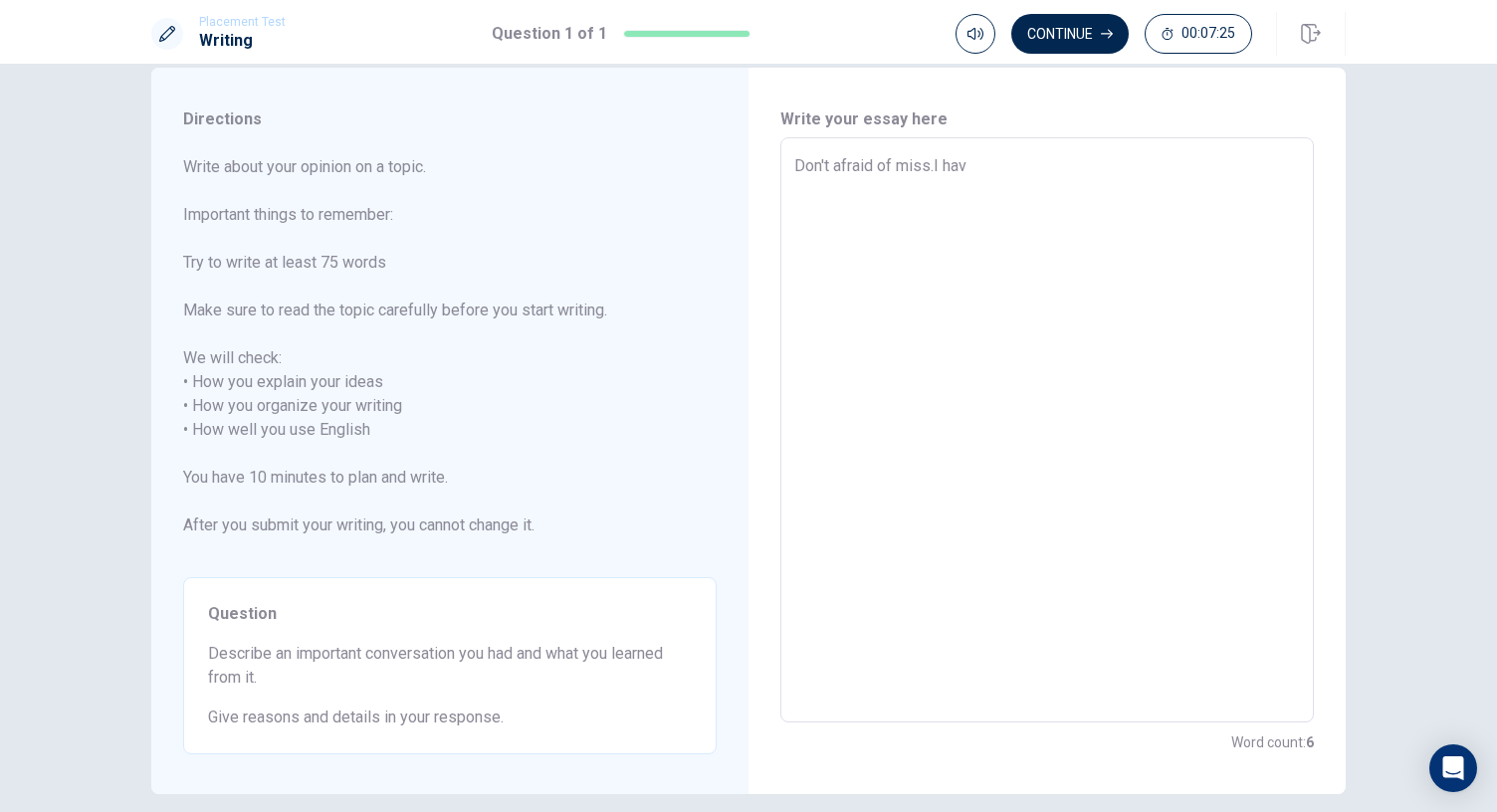 type on "x" 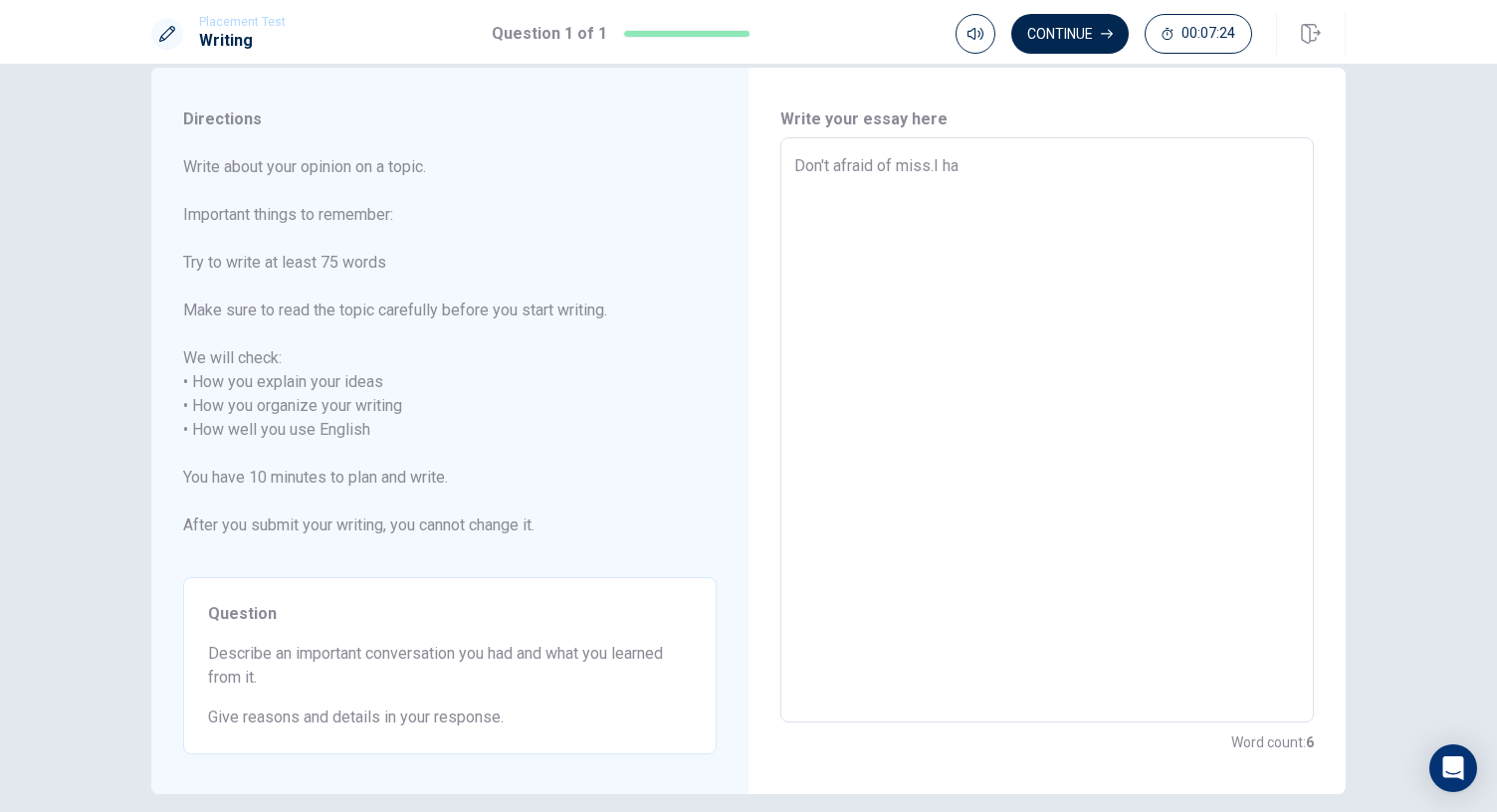 type on "x" 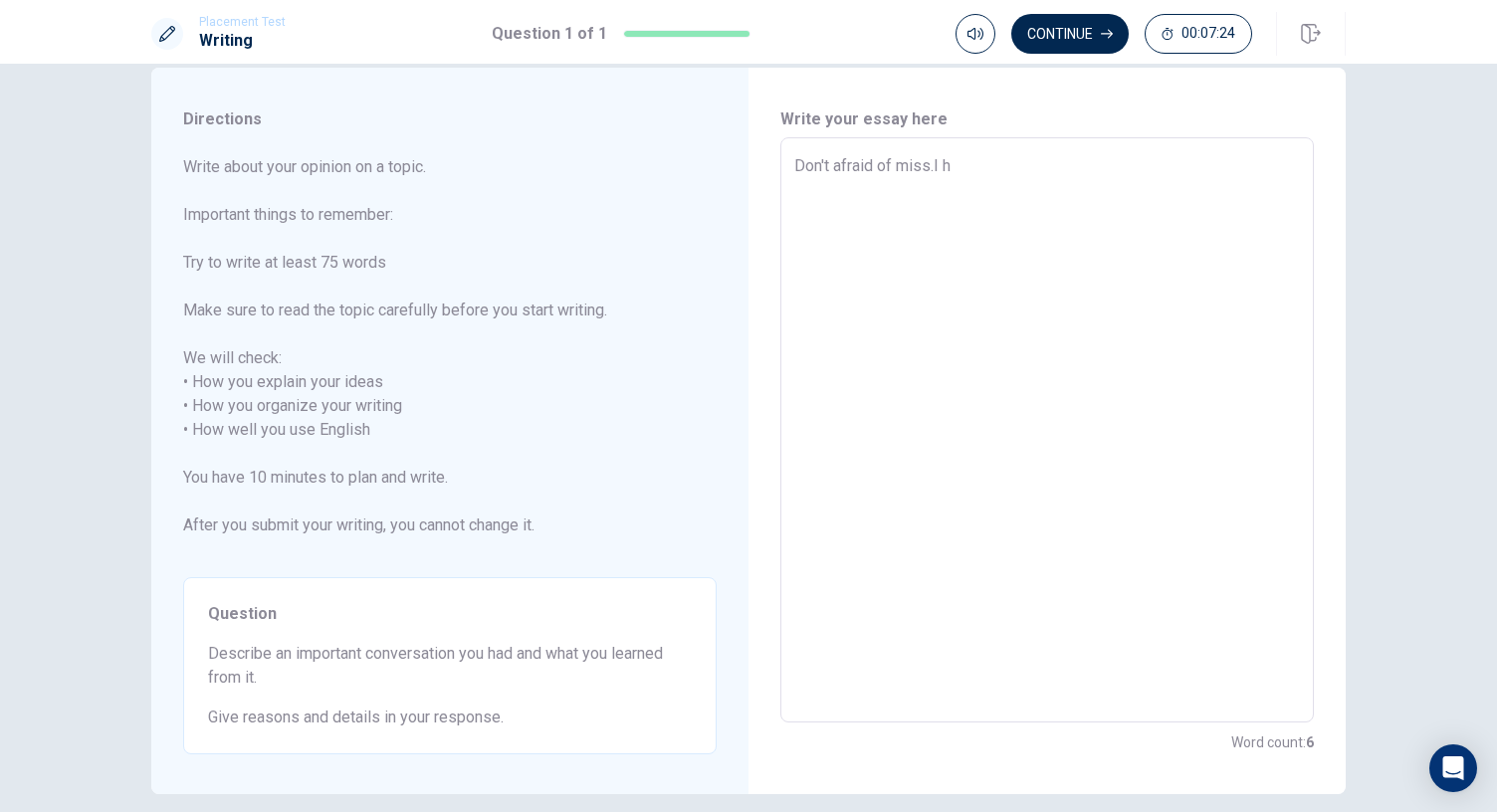 type on "x" 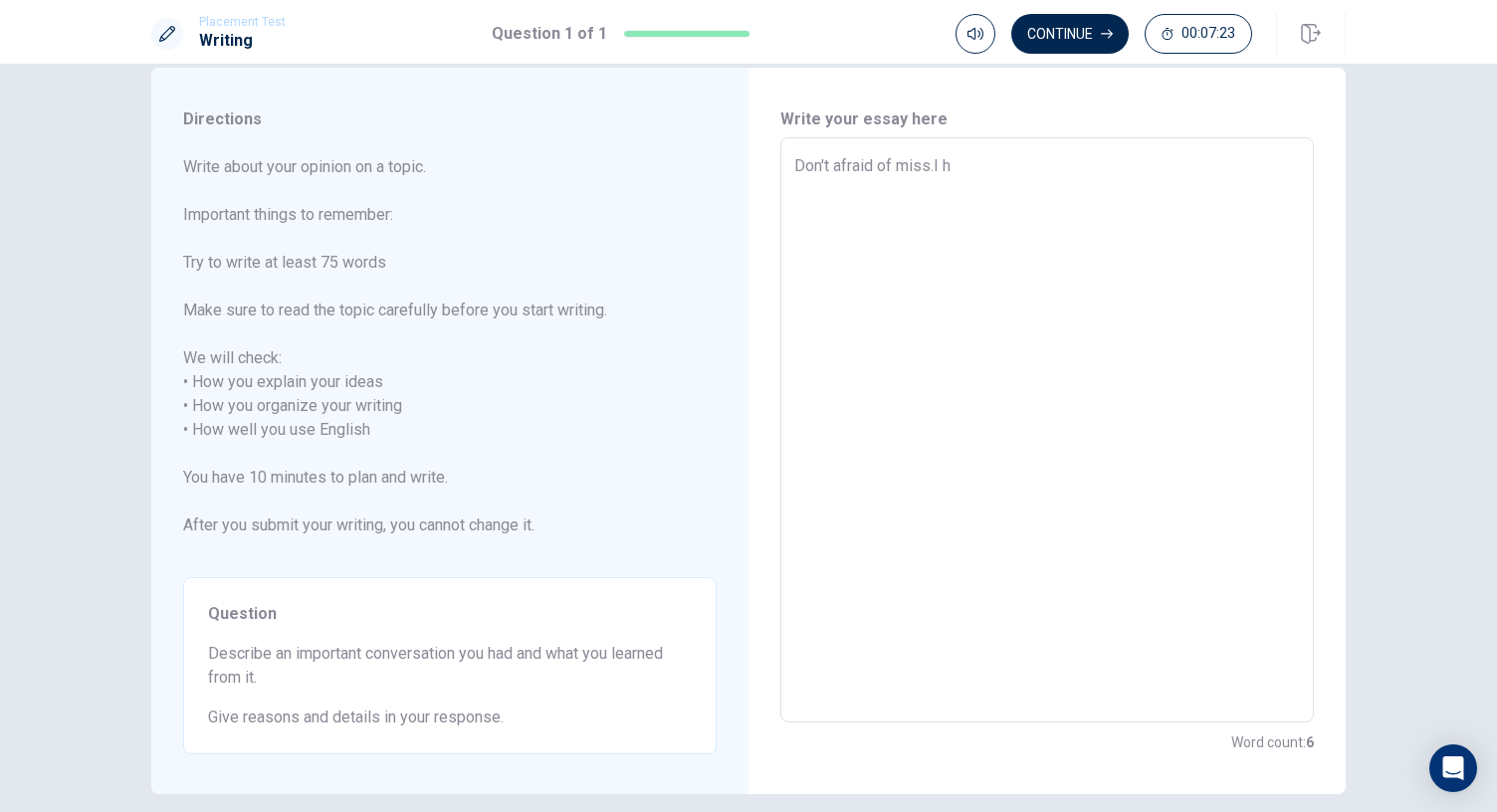 type on "Don't afraid of miss.I" 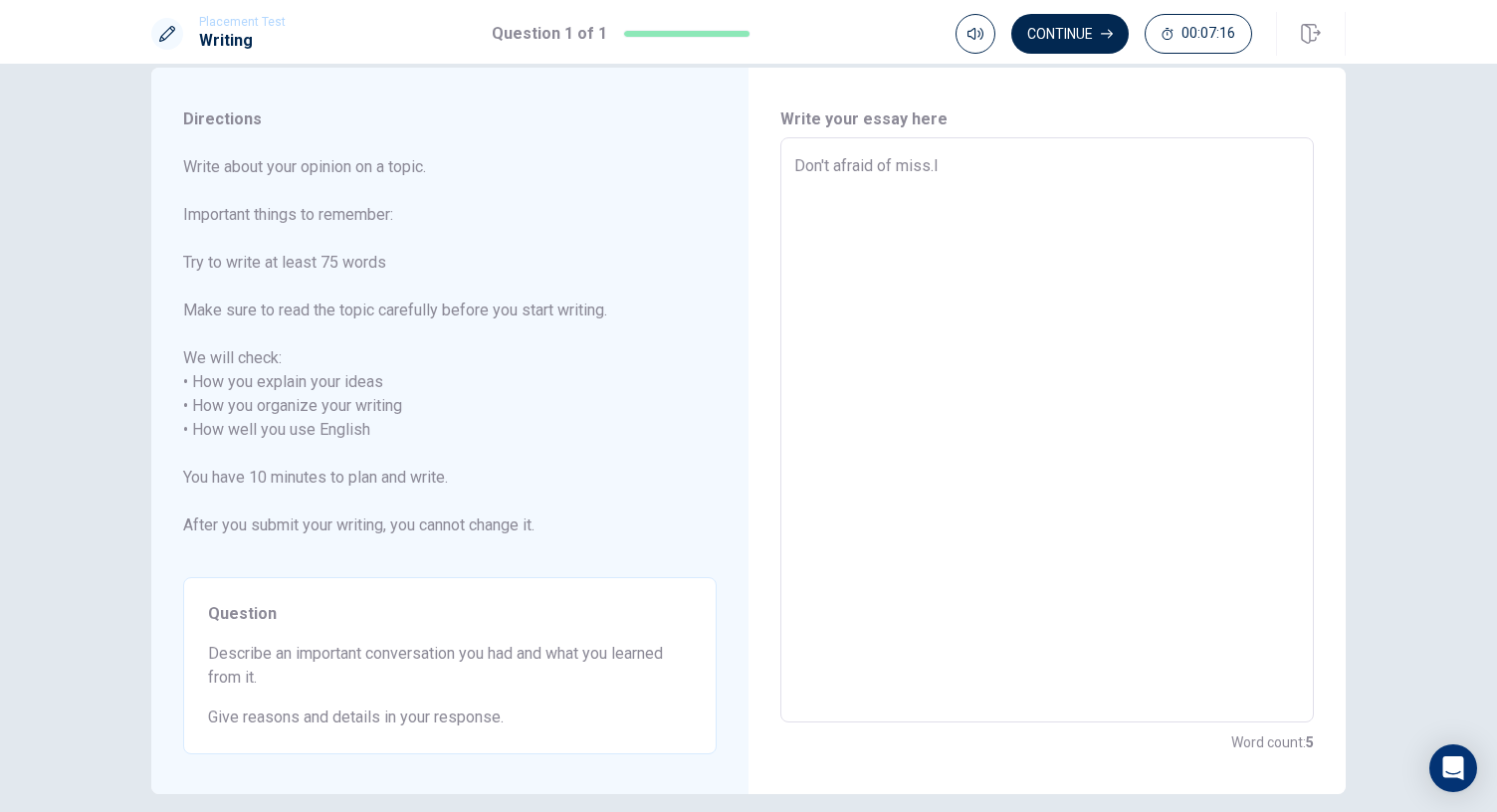 type on "x" 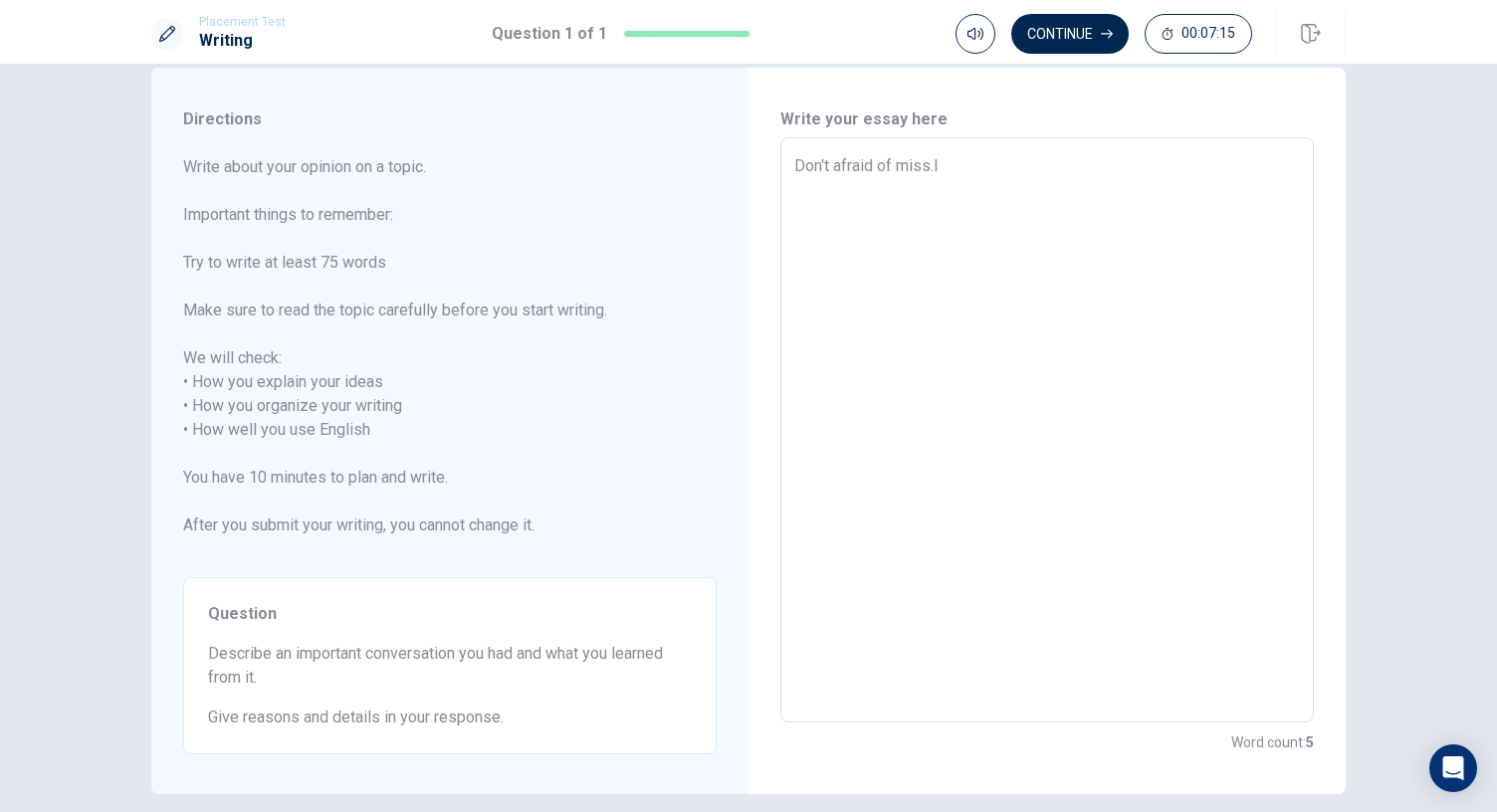 type on "Don't afraid of miss.I t" 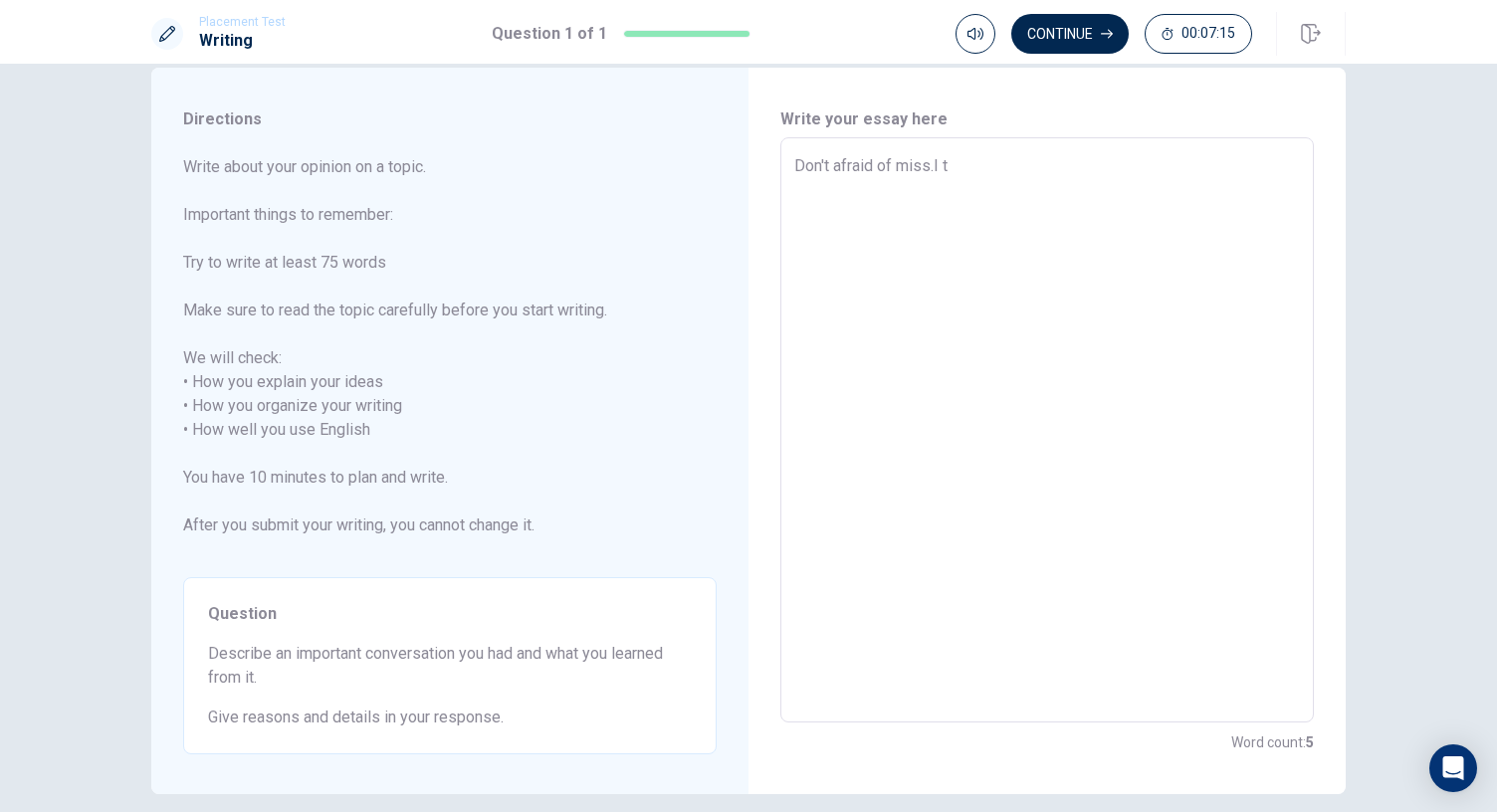 type on "x" 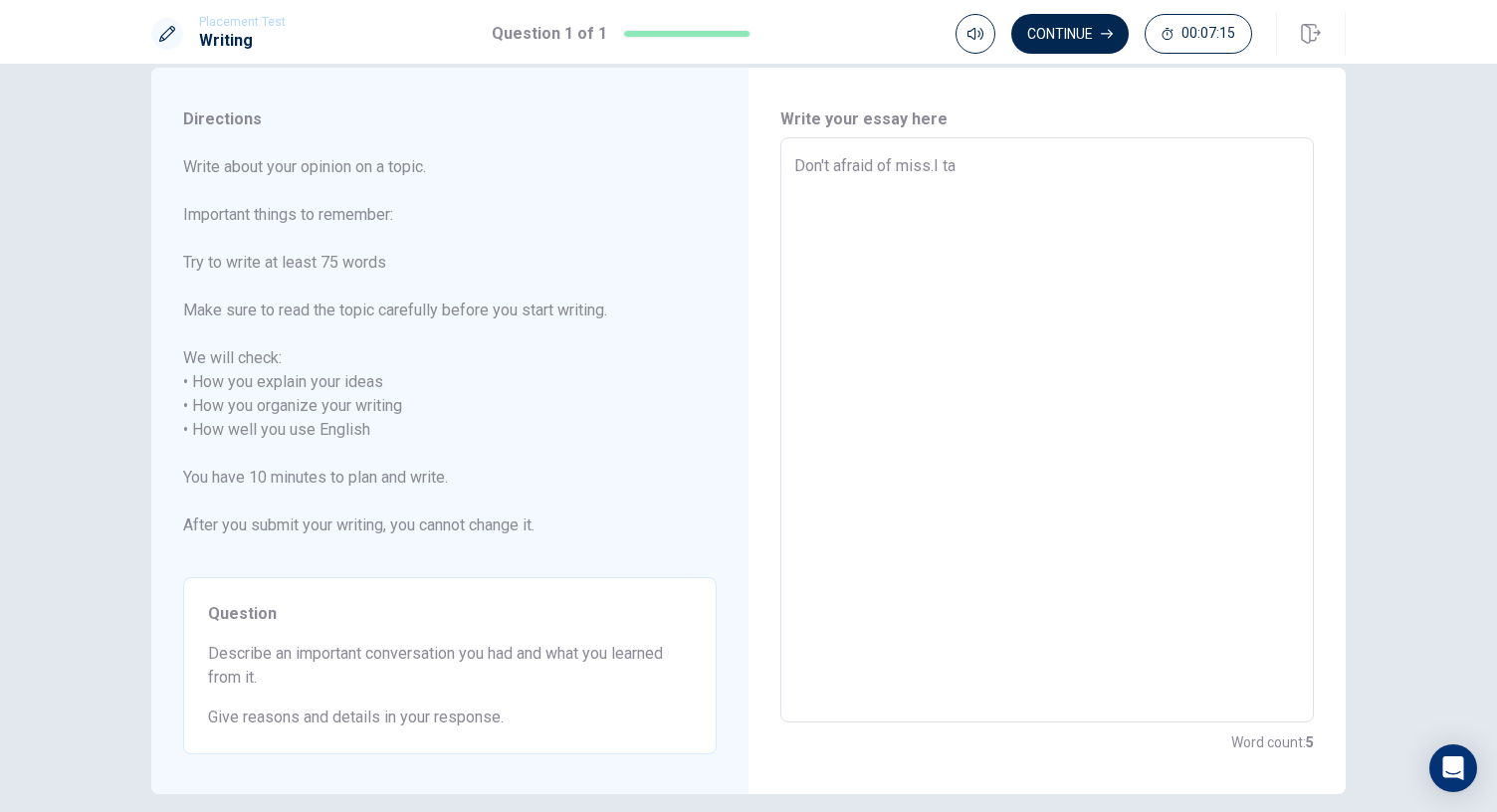 type on "x" 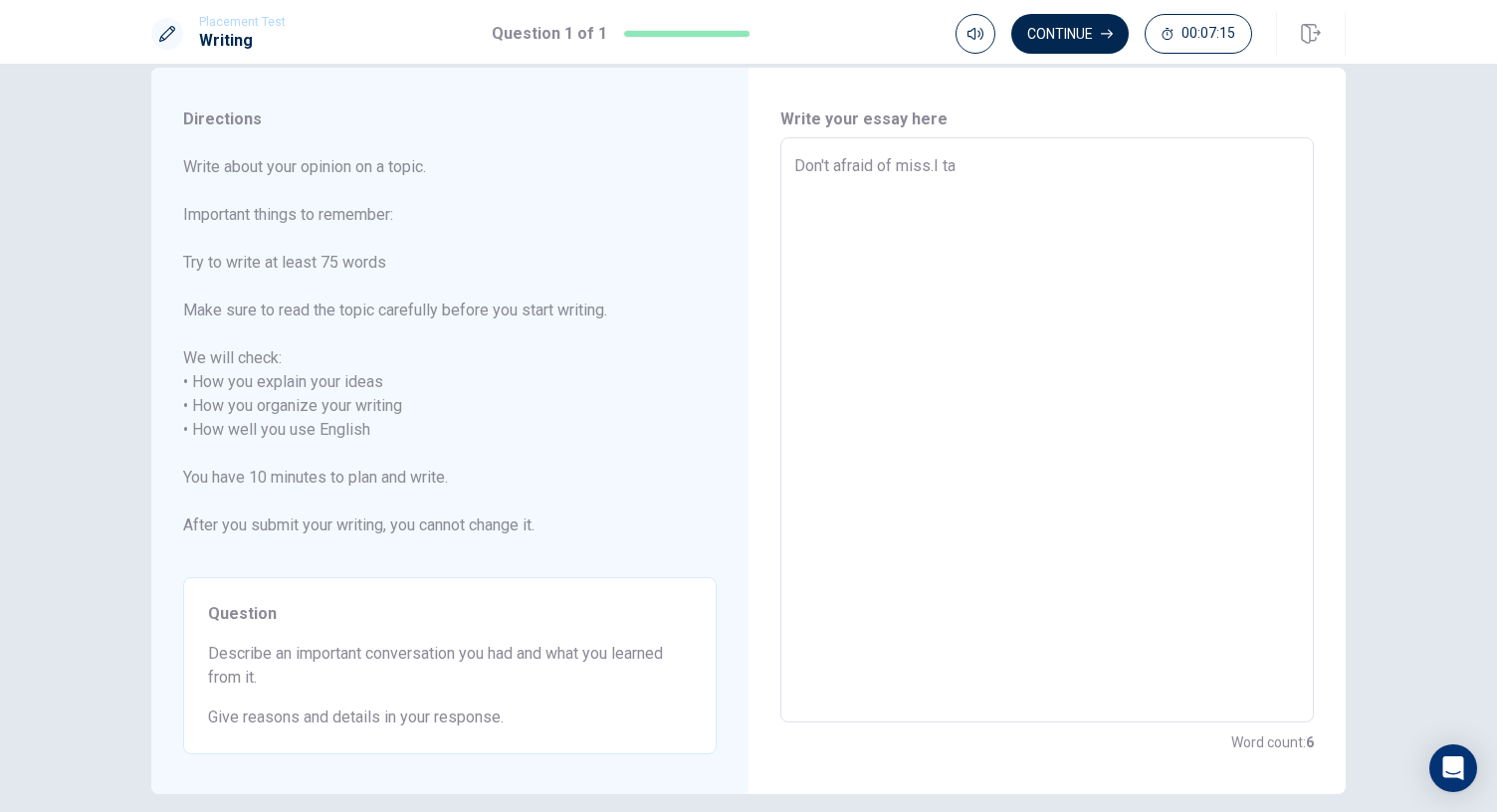 type on "Don't afraid of miss.I tak" 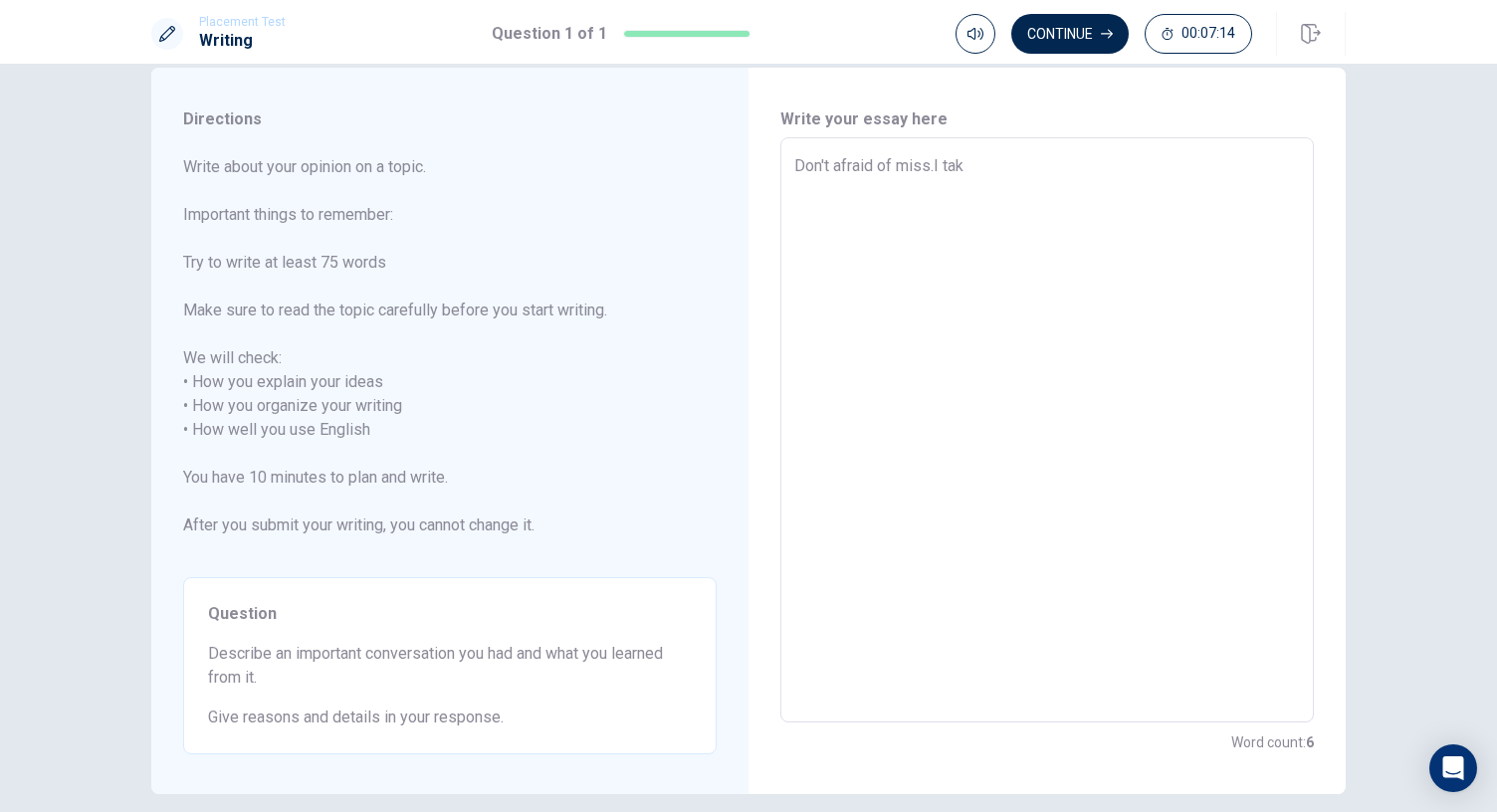 type on "x" 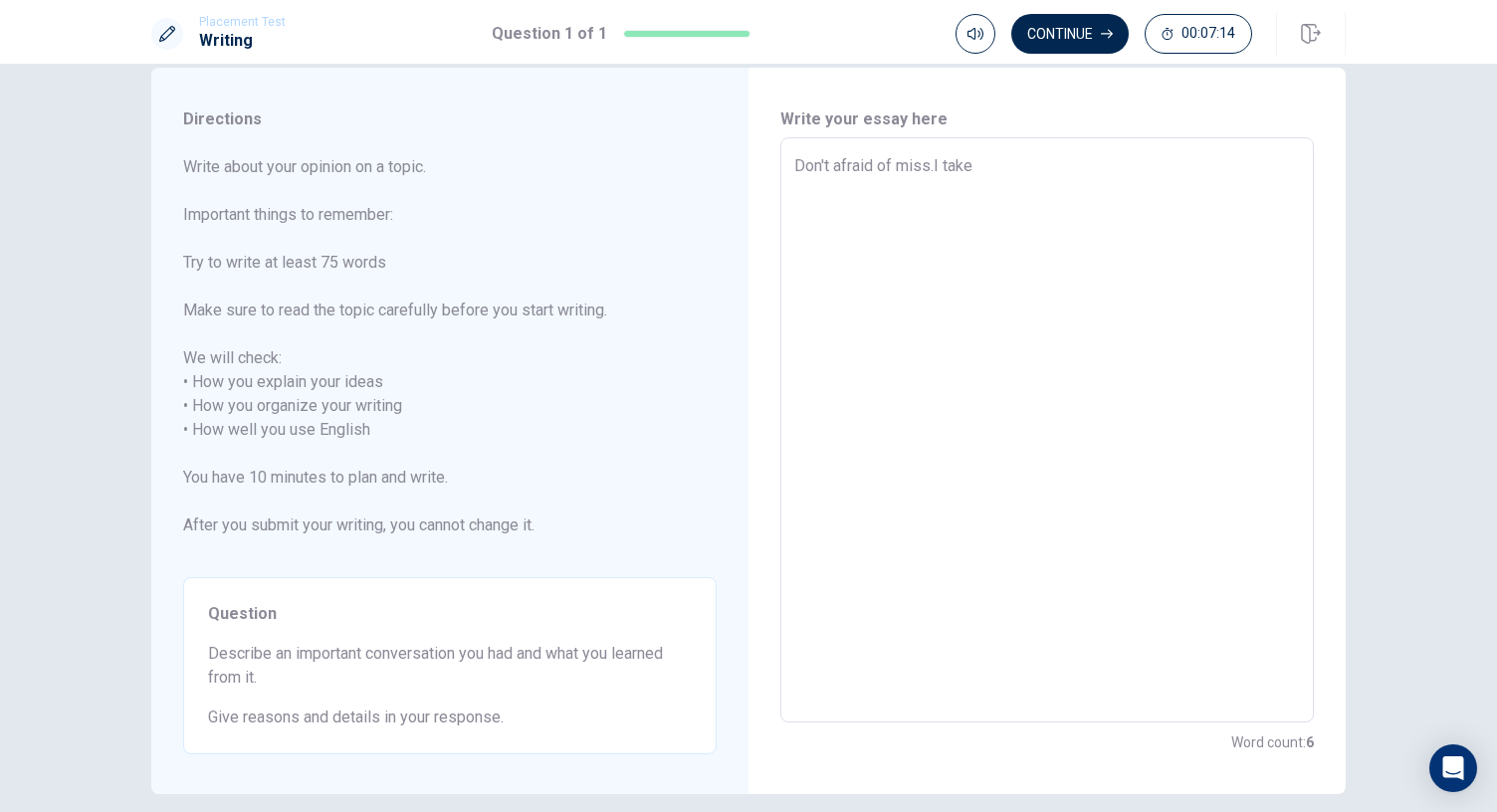 type on "Don't afraid of miss.I take" 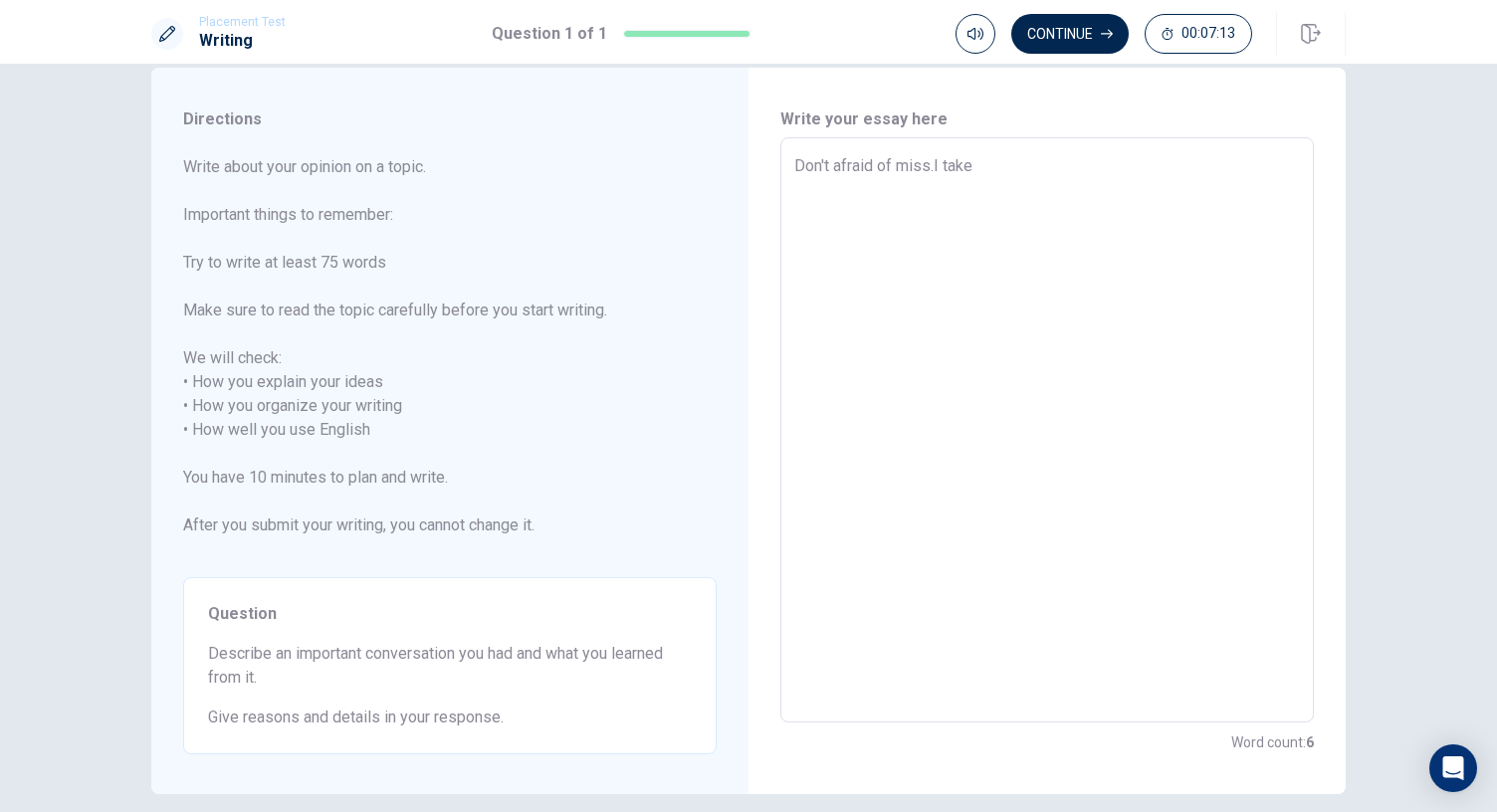 type on "Don't afraid of miss.I take t" 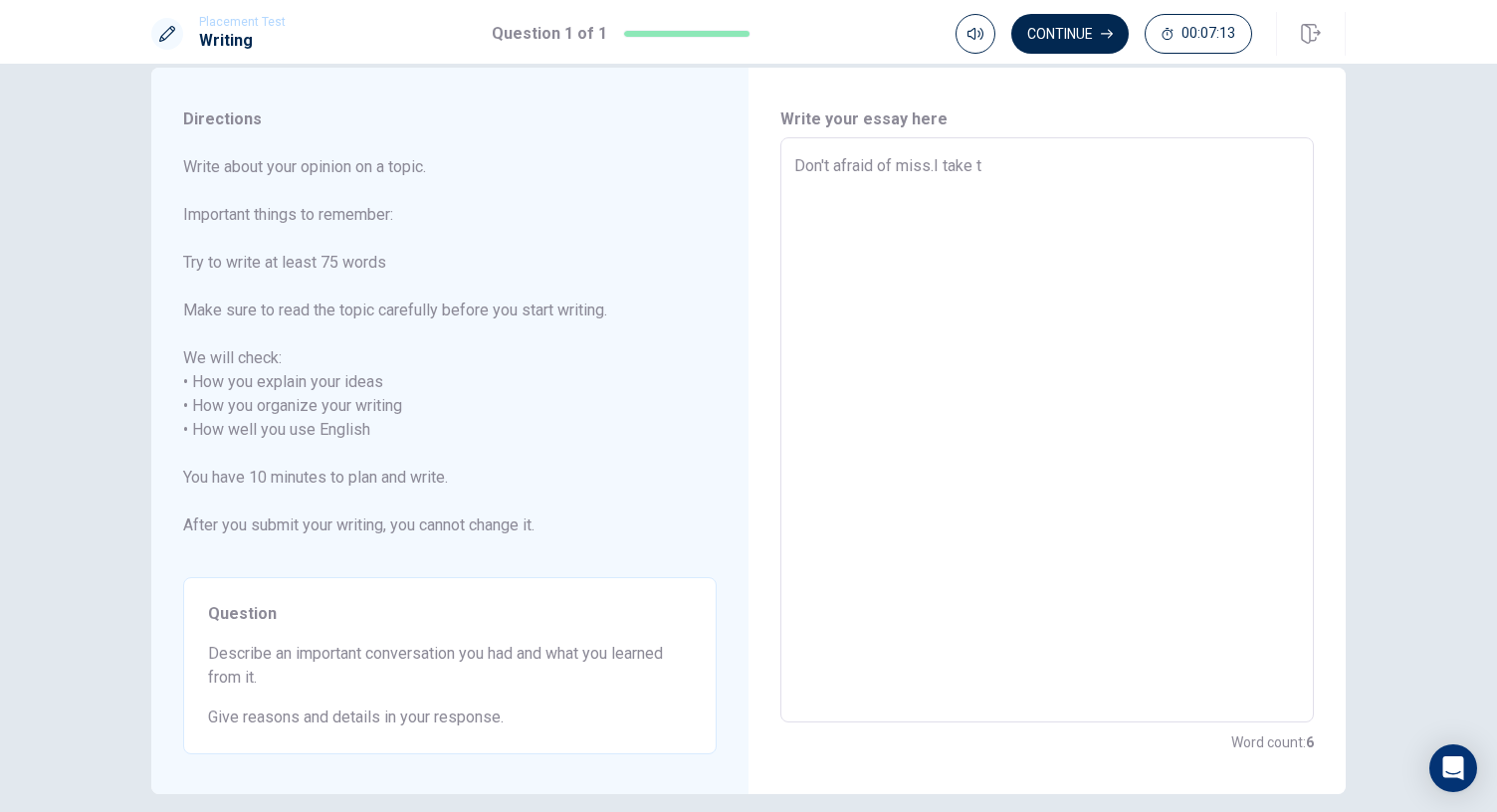 type on "x" 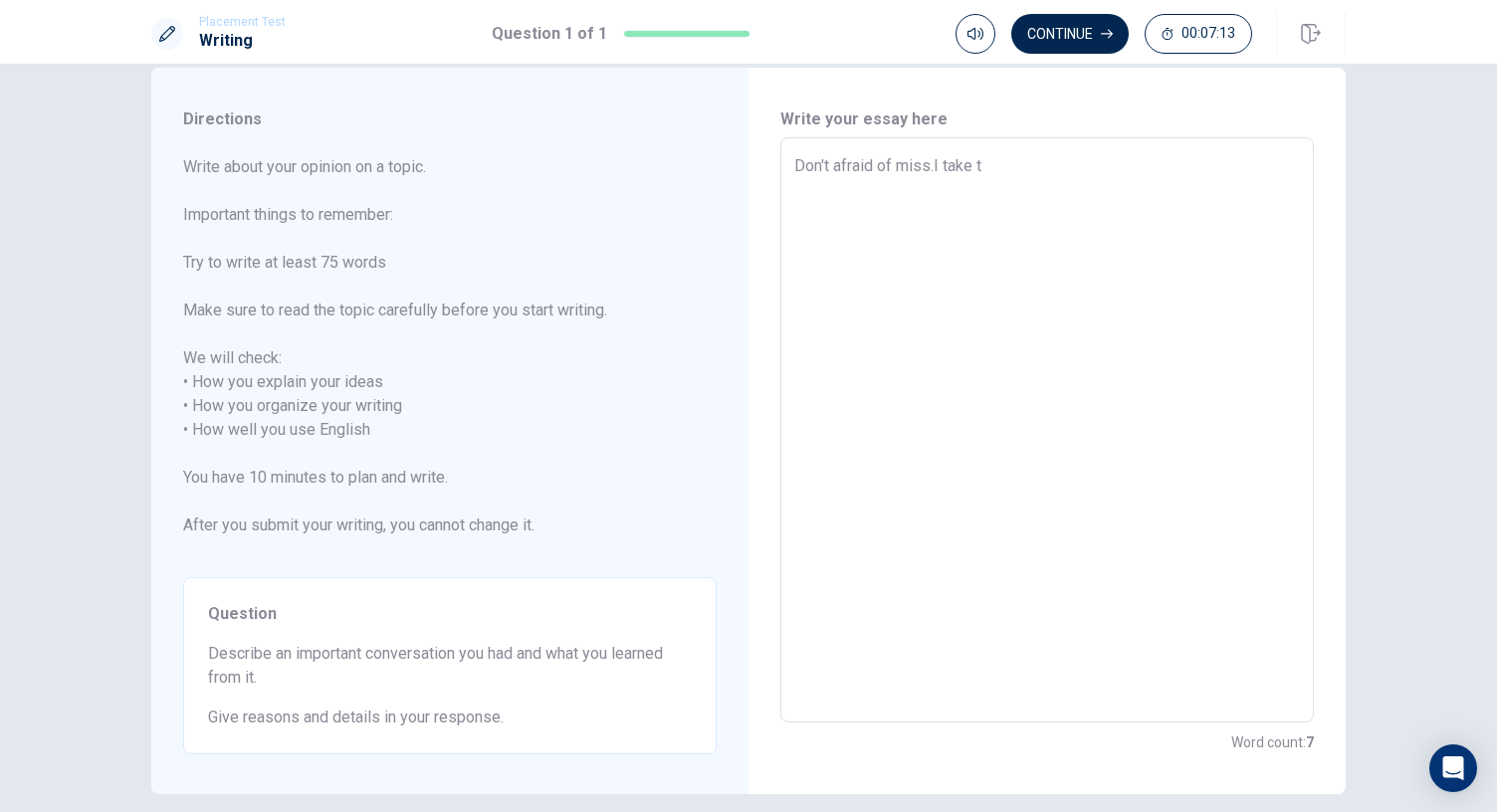 type on "Don't afraid of miss.I take ti" 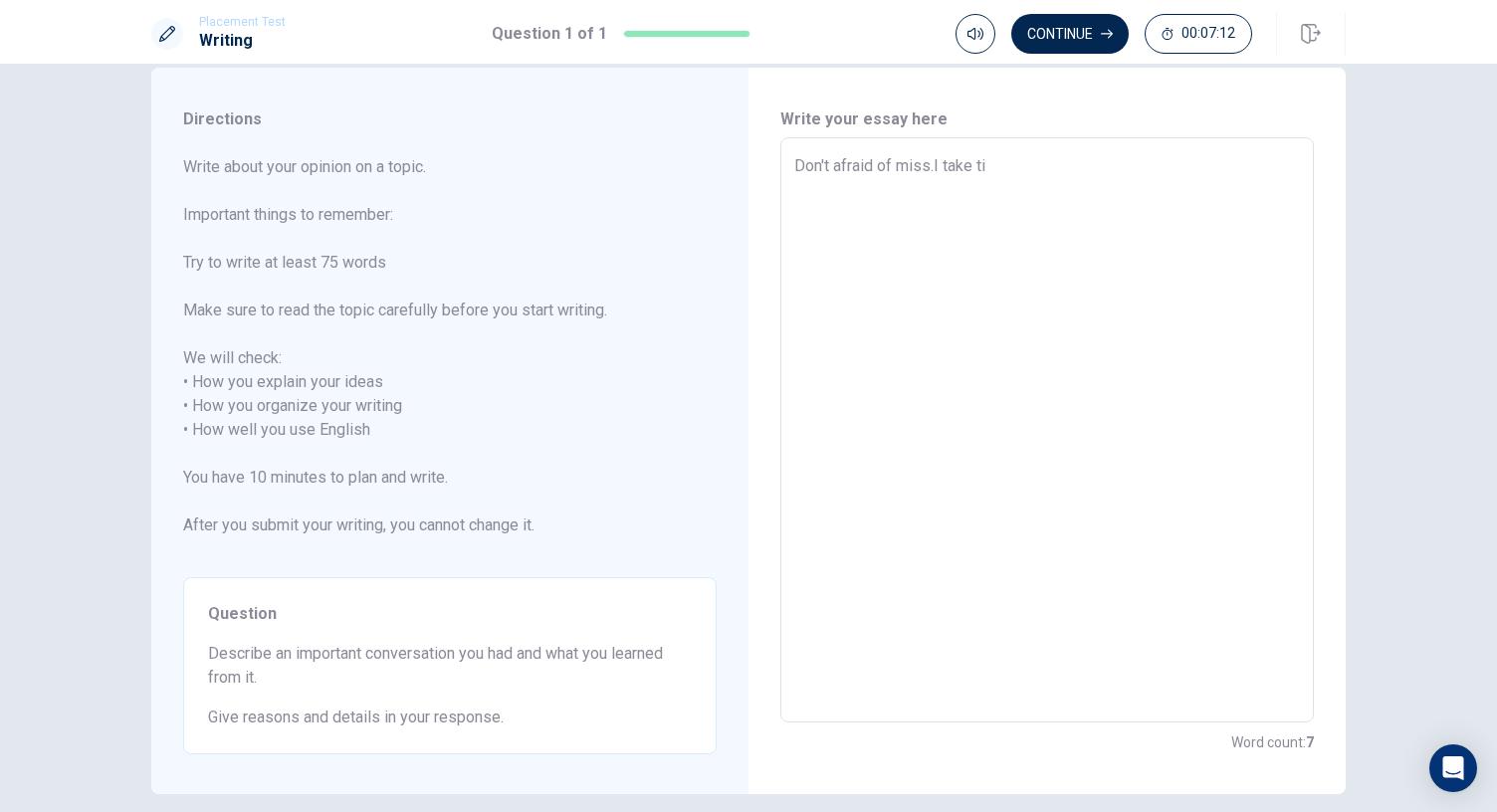 type on "x" 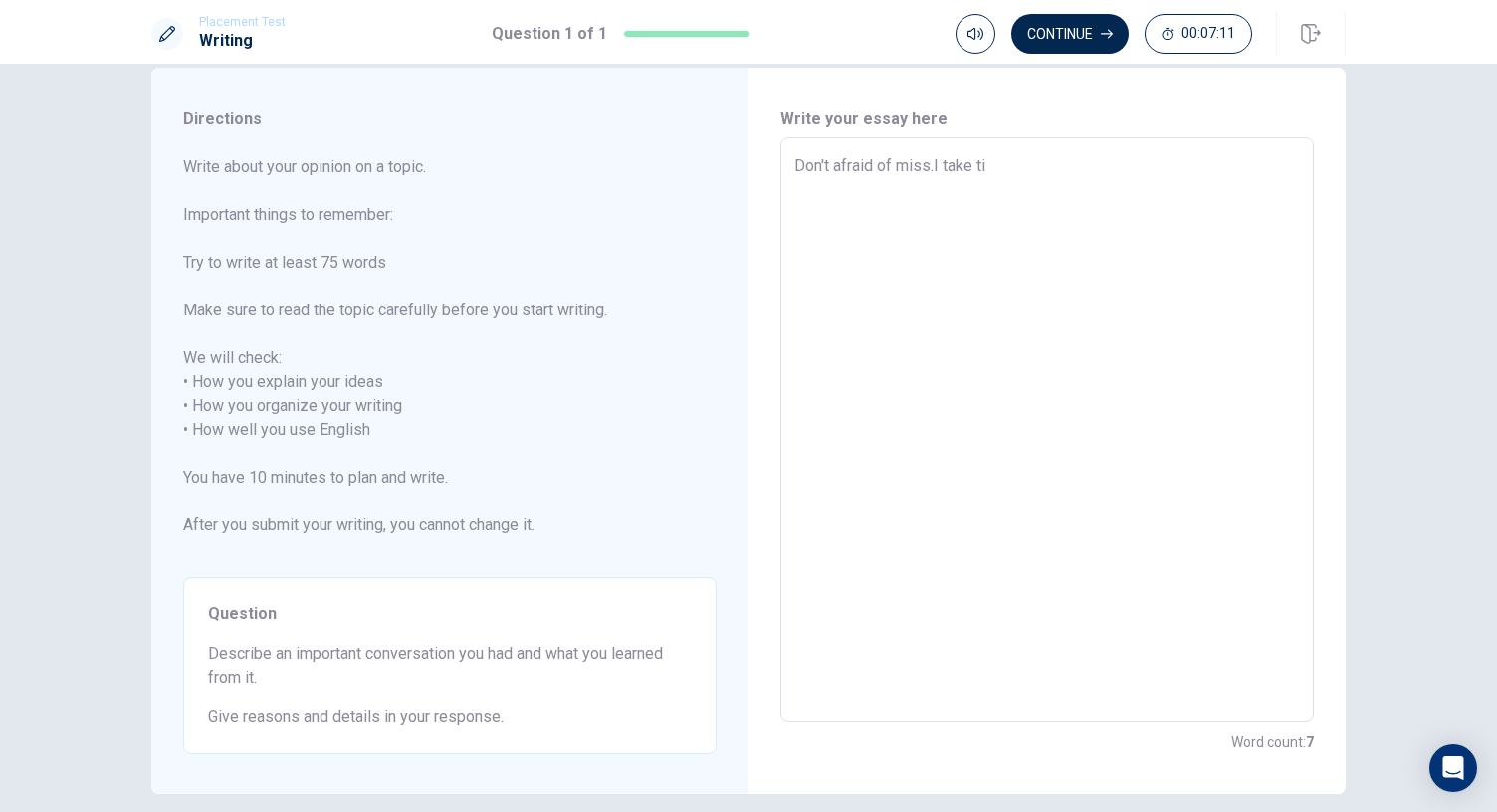 type on "Don't afraid of miss.I take t" 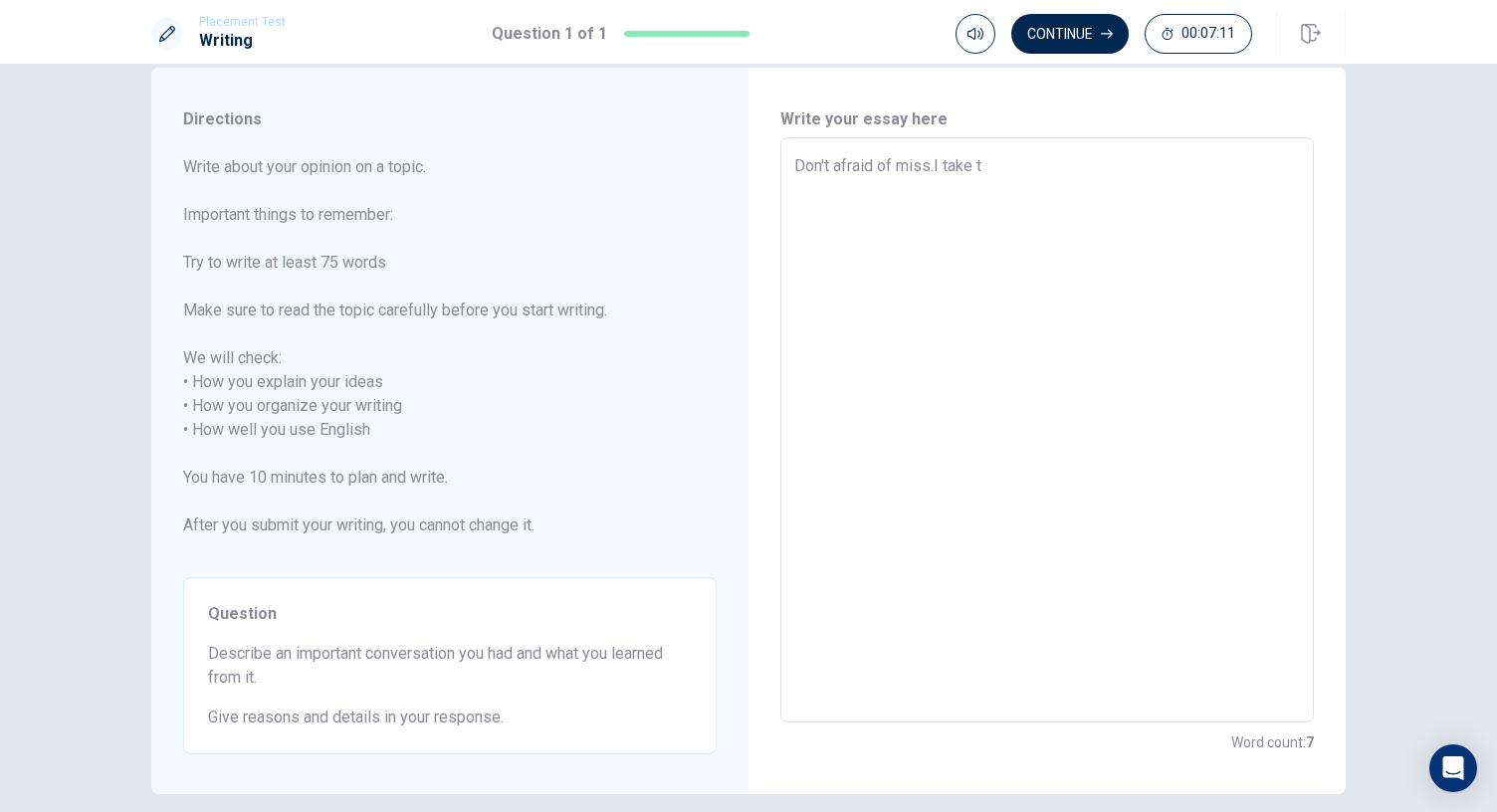 type on "x" 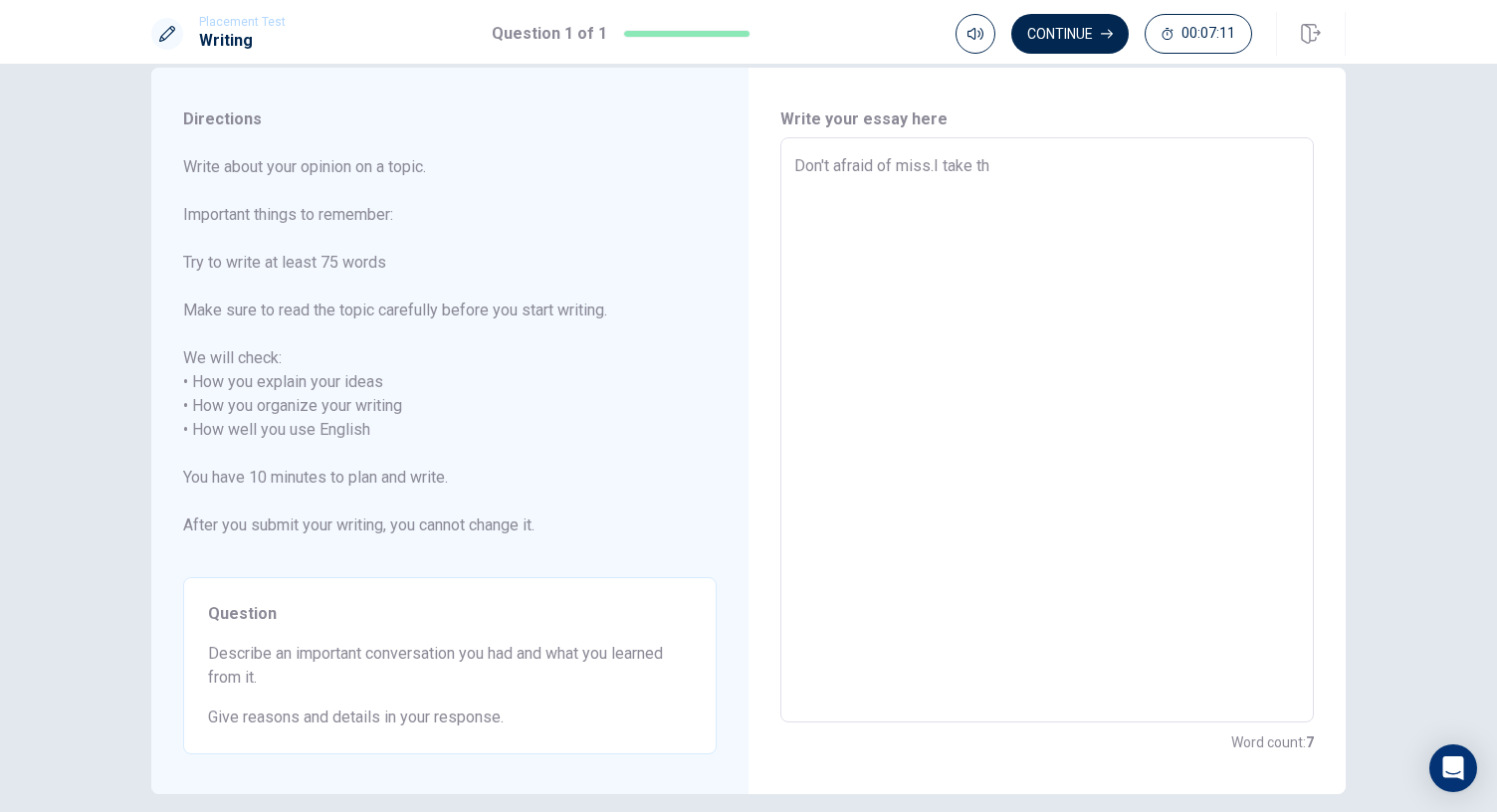 type on "x" 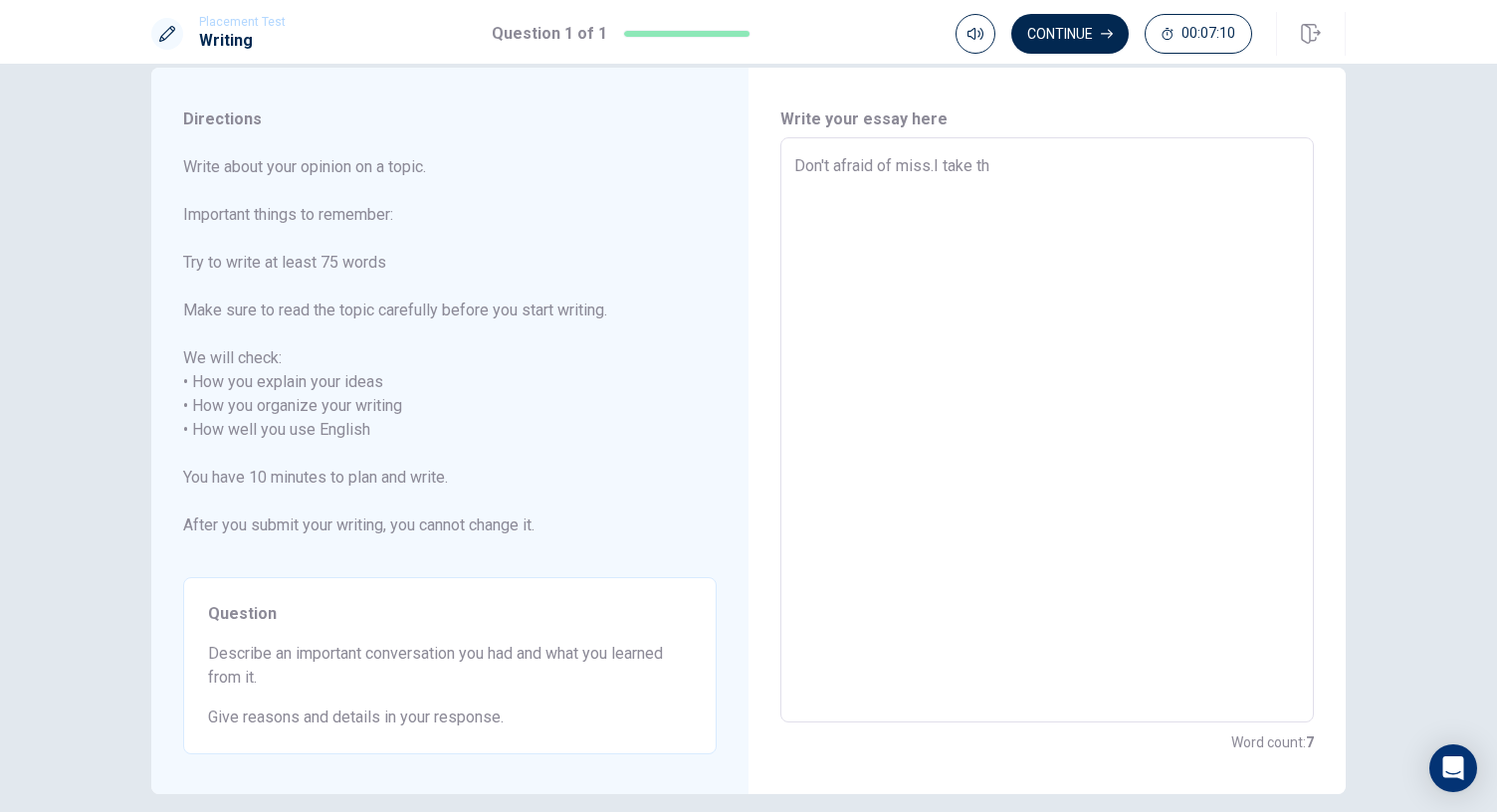 type on "Don't afraid of miss.I take thi" 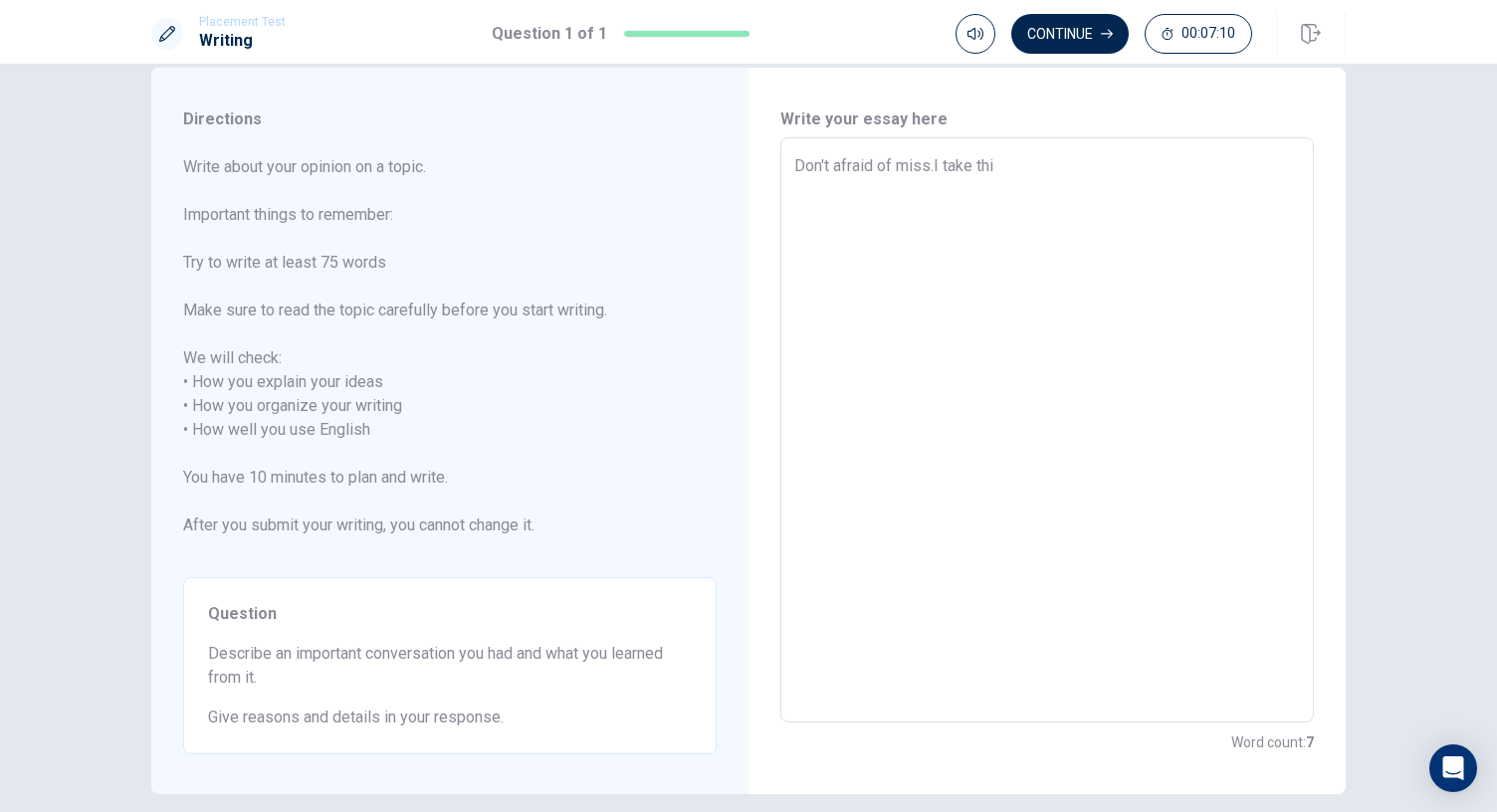 type on "Don't afraid of miss.I take this" 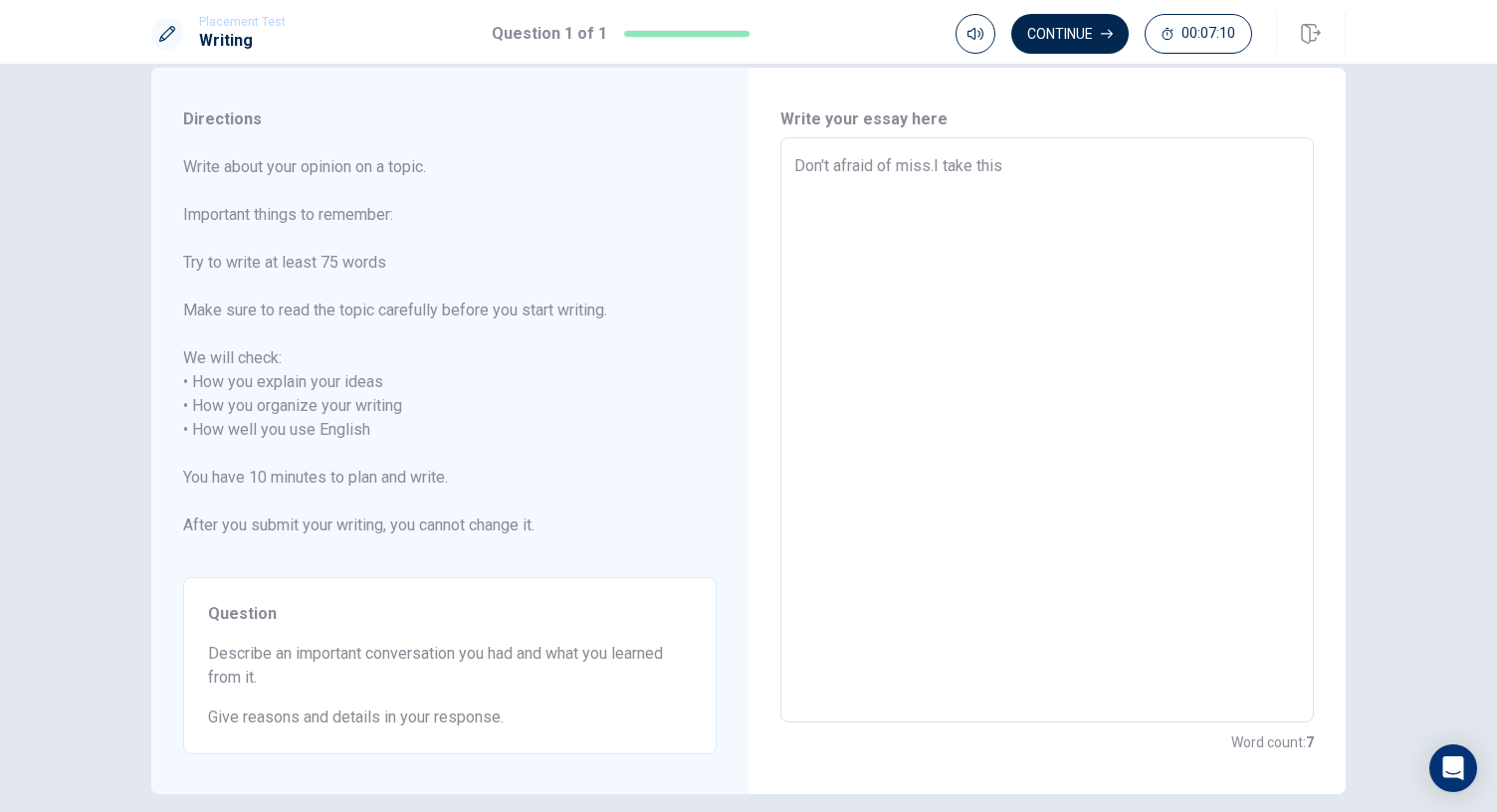 type on "x" 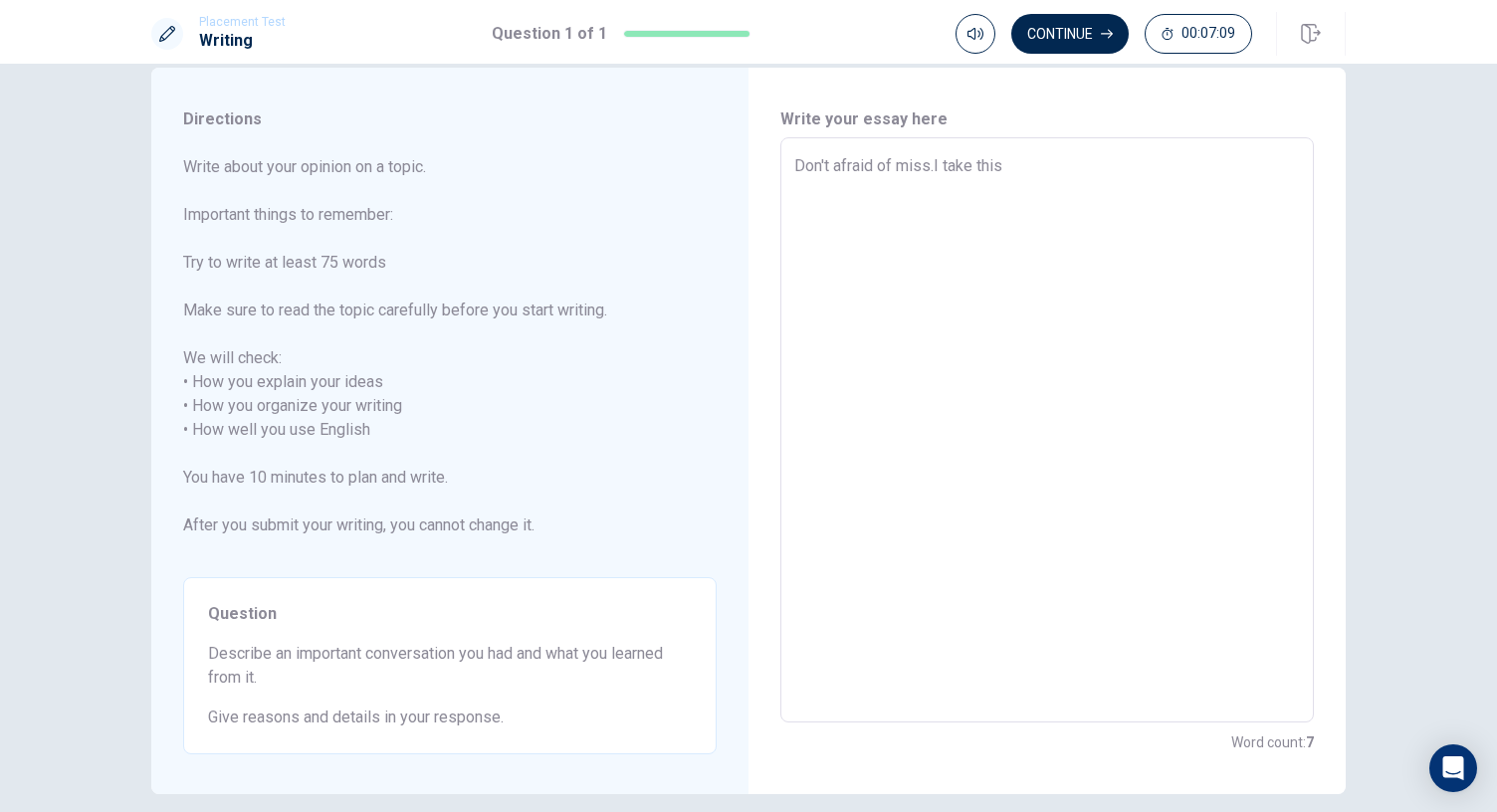 type on "Don't afraid of miss.I take this" 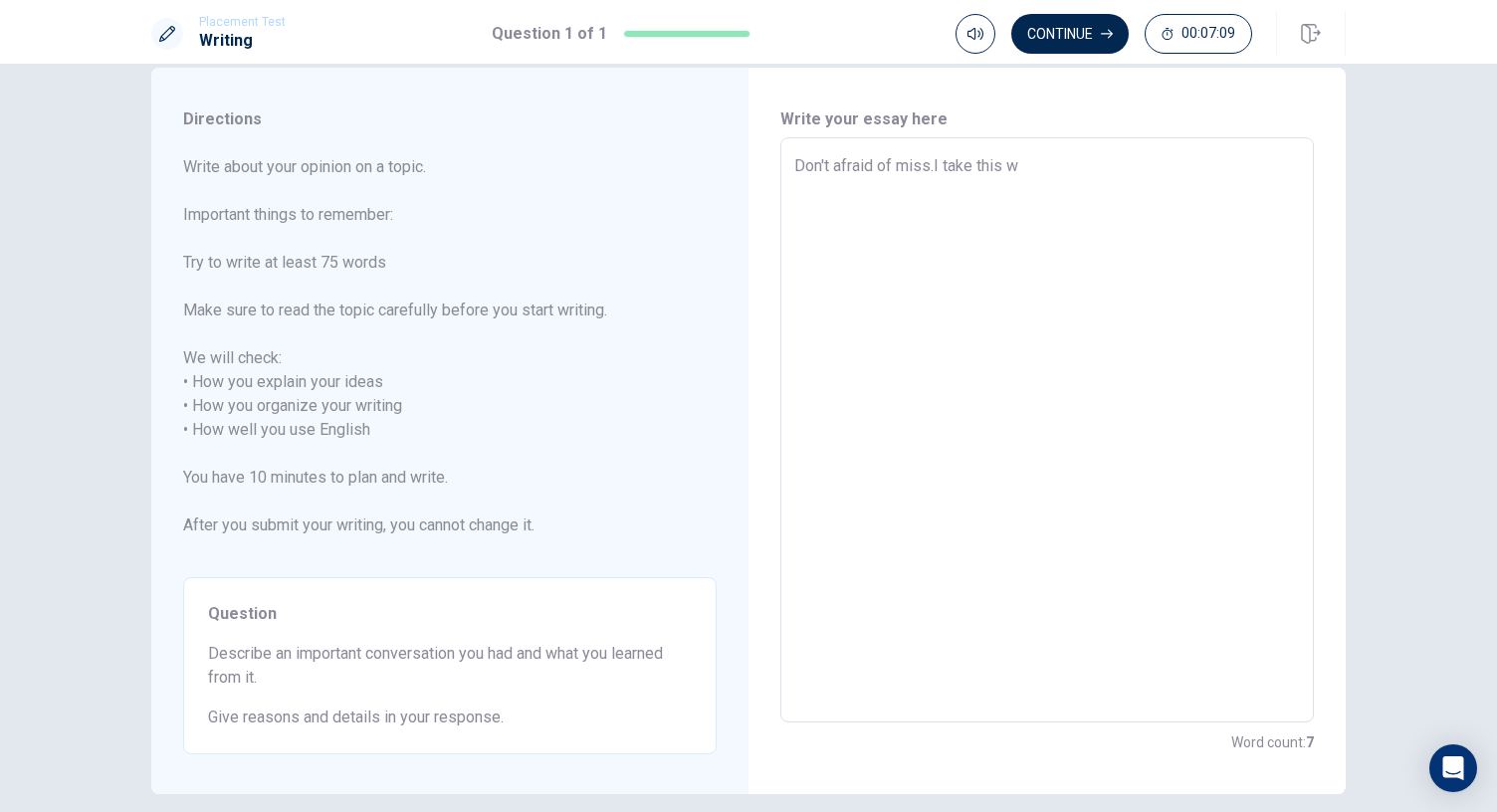 type on "x" 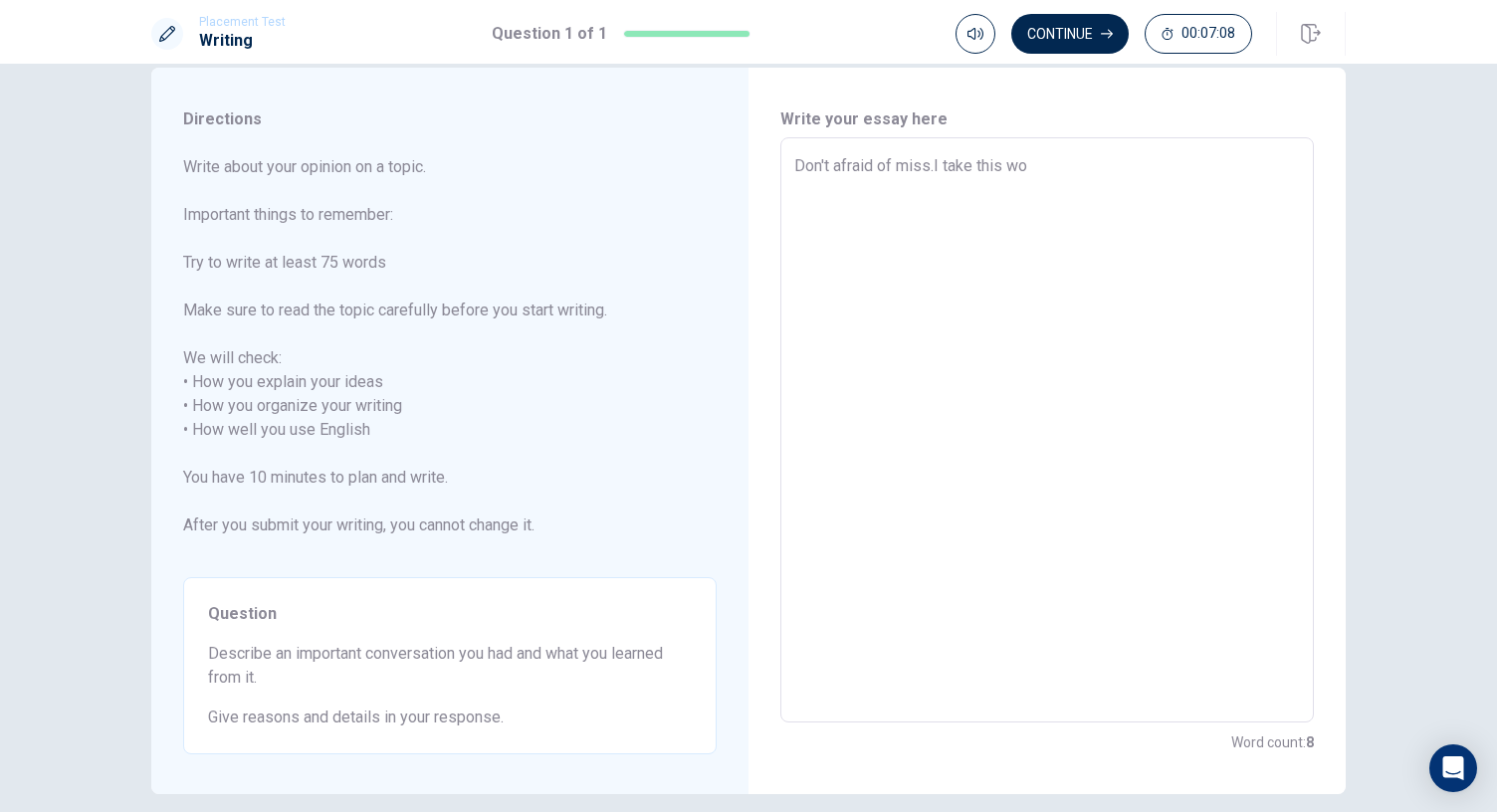 type on "x" 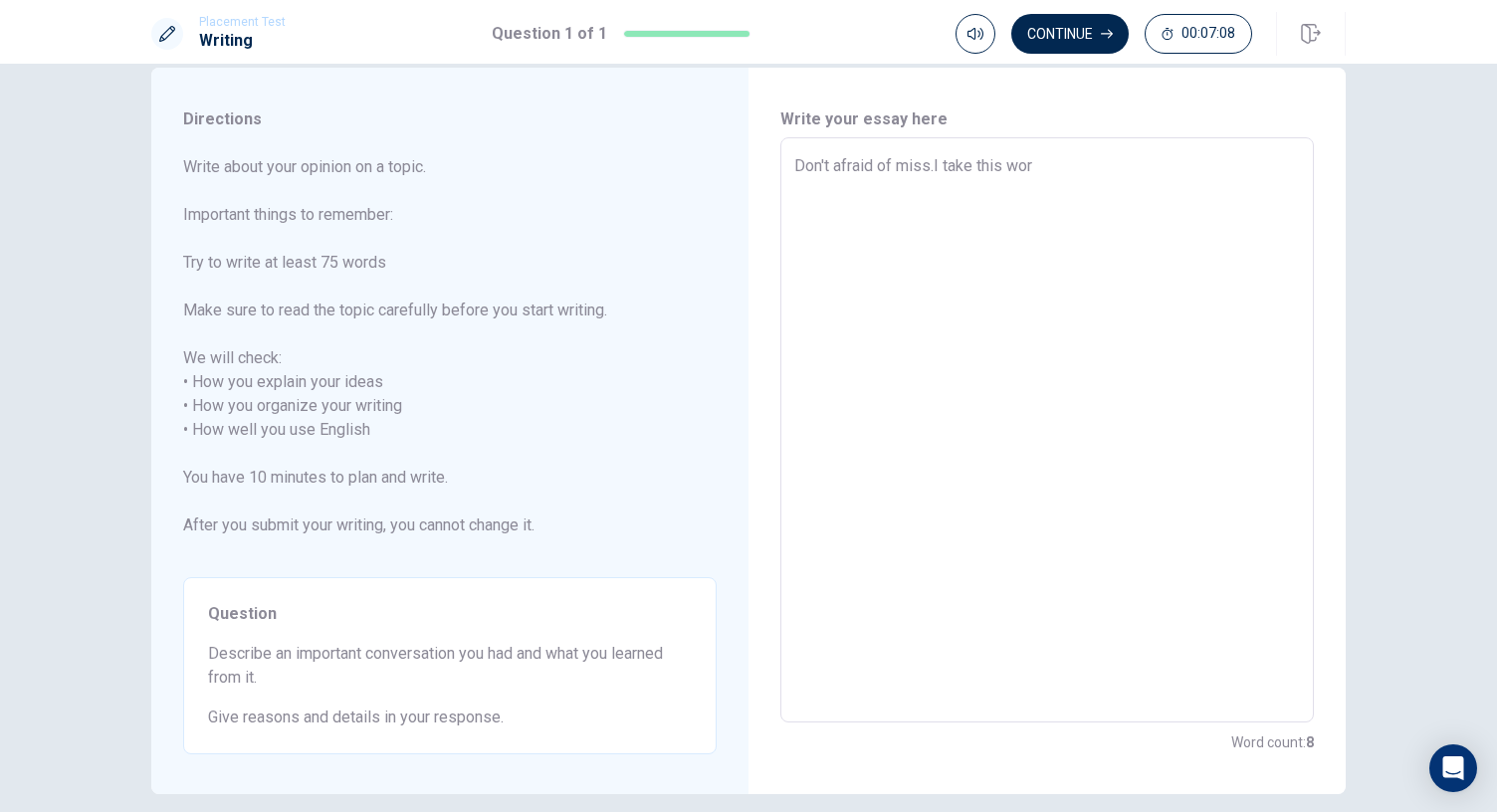 type on "x" 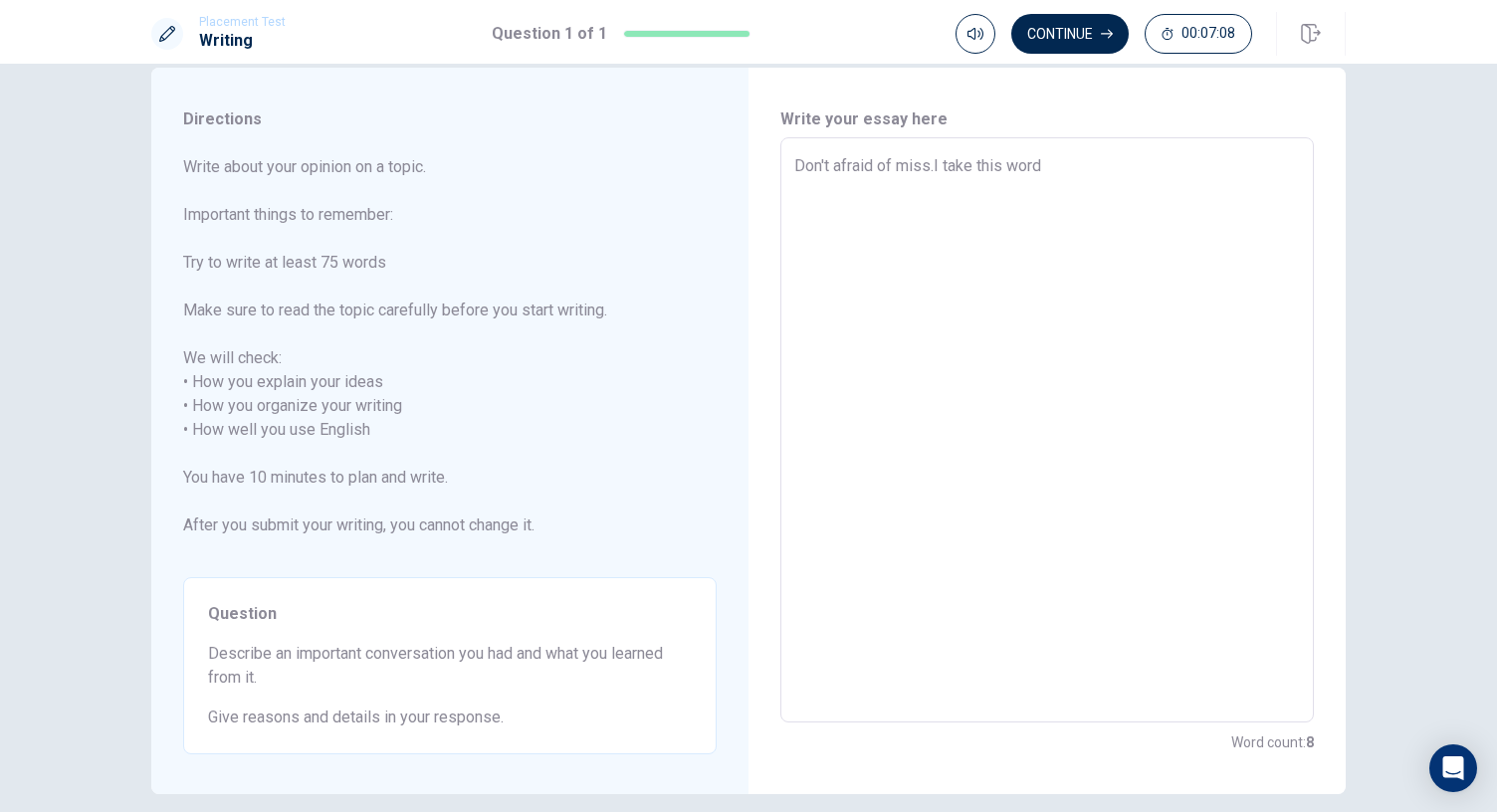 type on "x" 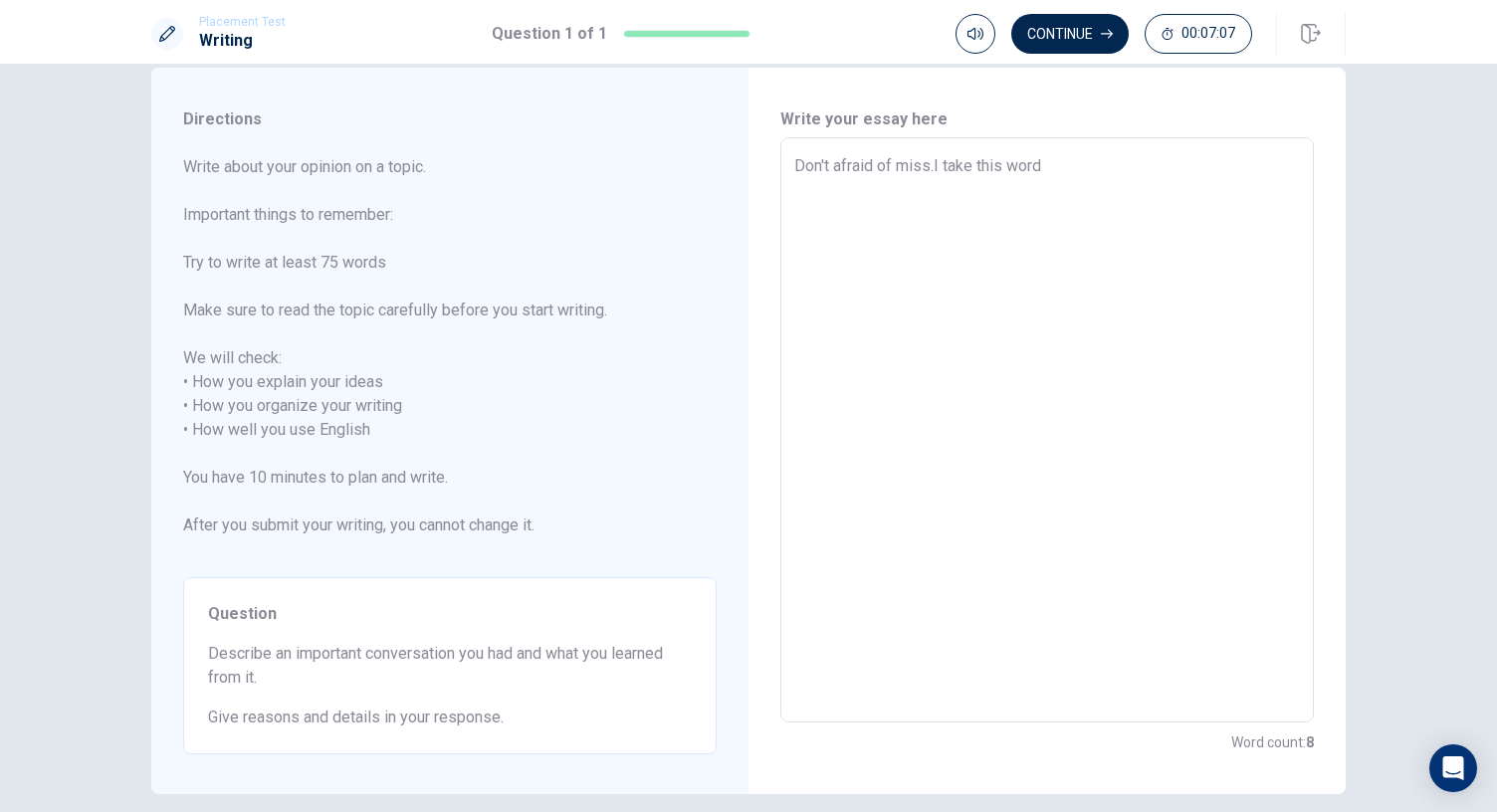 type on "Don't afraid of miss.I take this word" 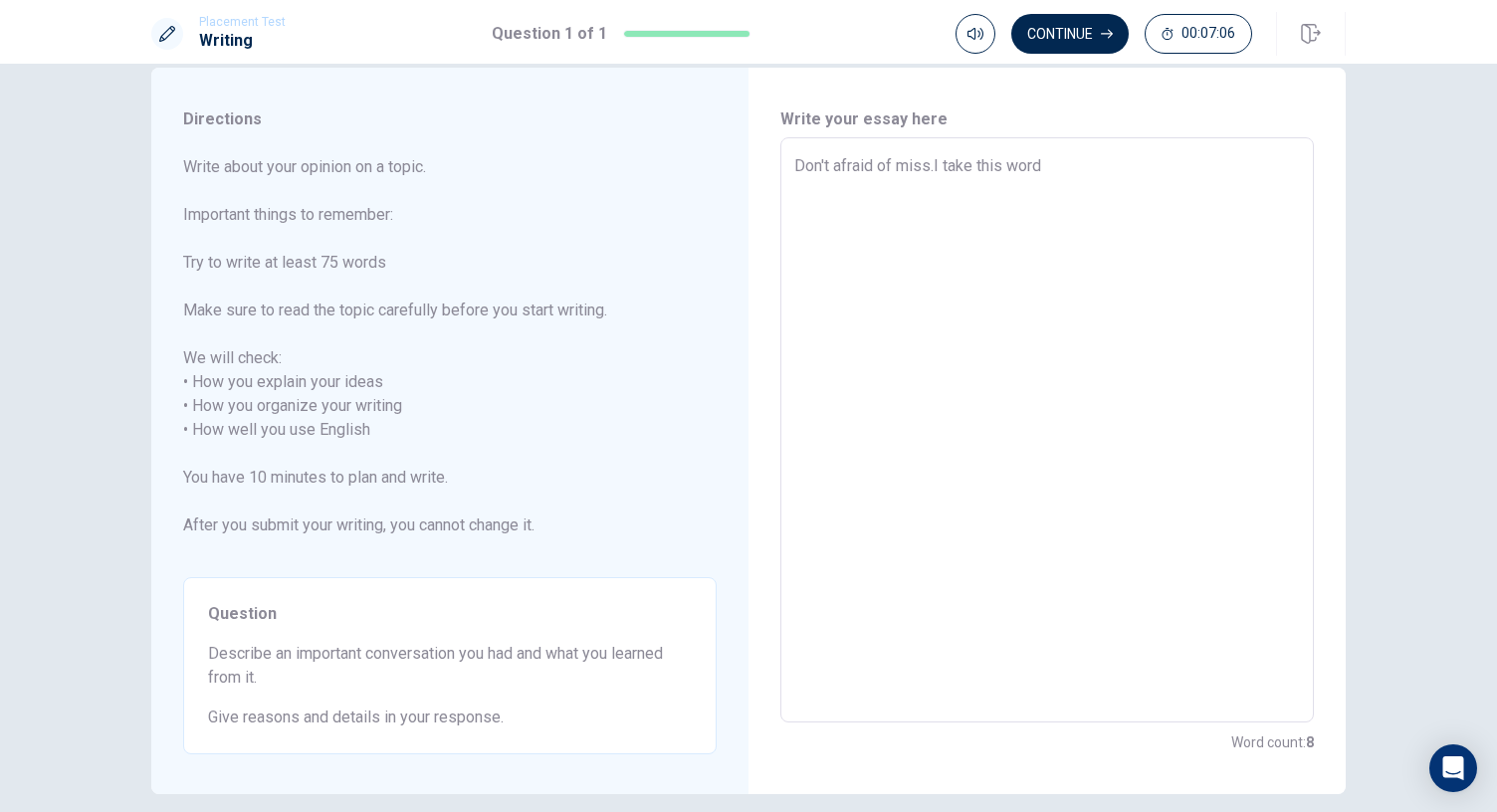 type on "x" 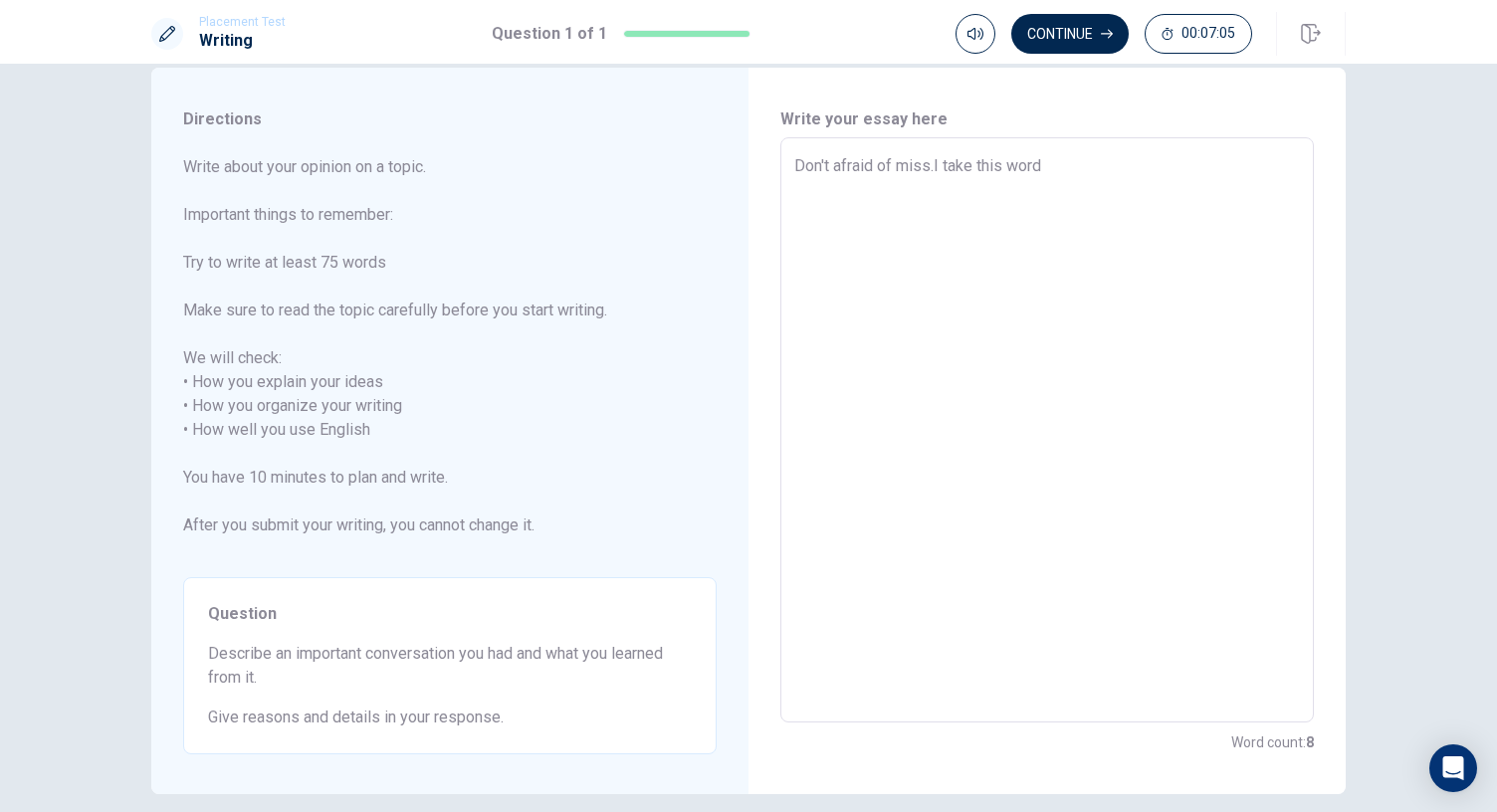 type on "Don't afraid of miss.I take this word w" 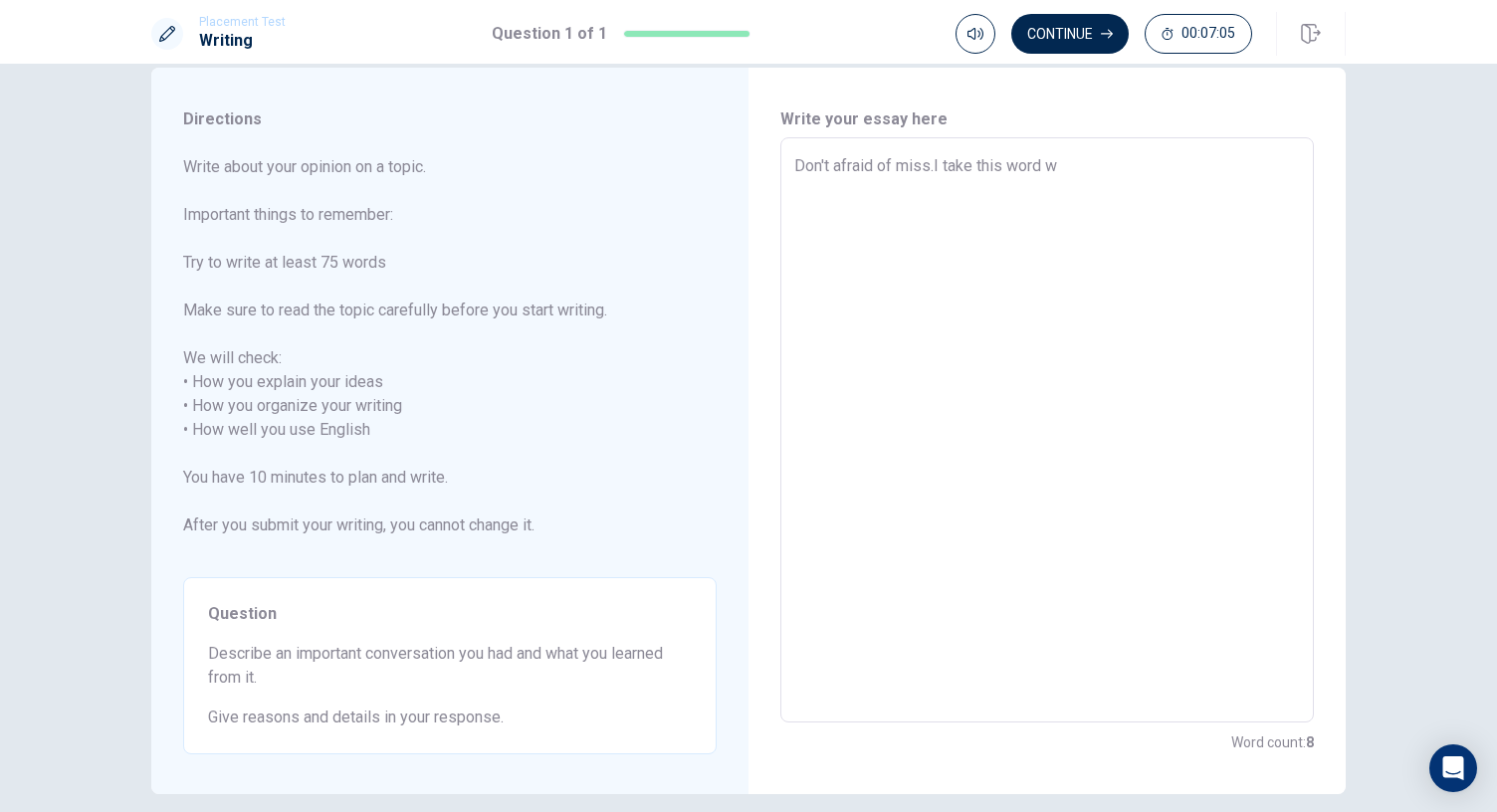 type on "x" 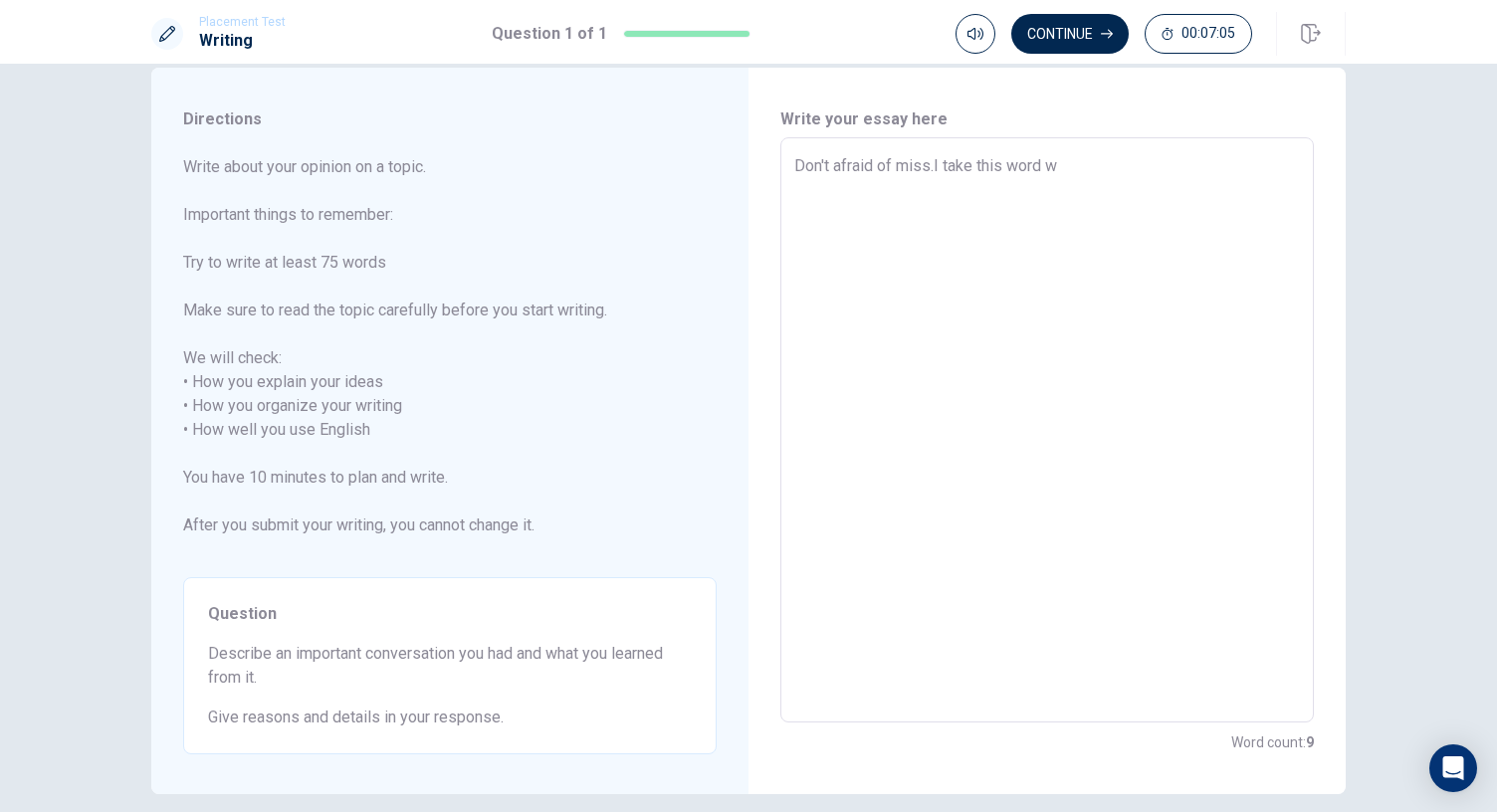 type on "Don't afraid of miss.I take this word wh" 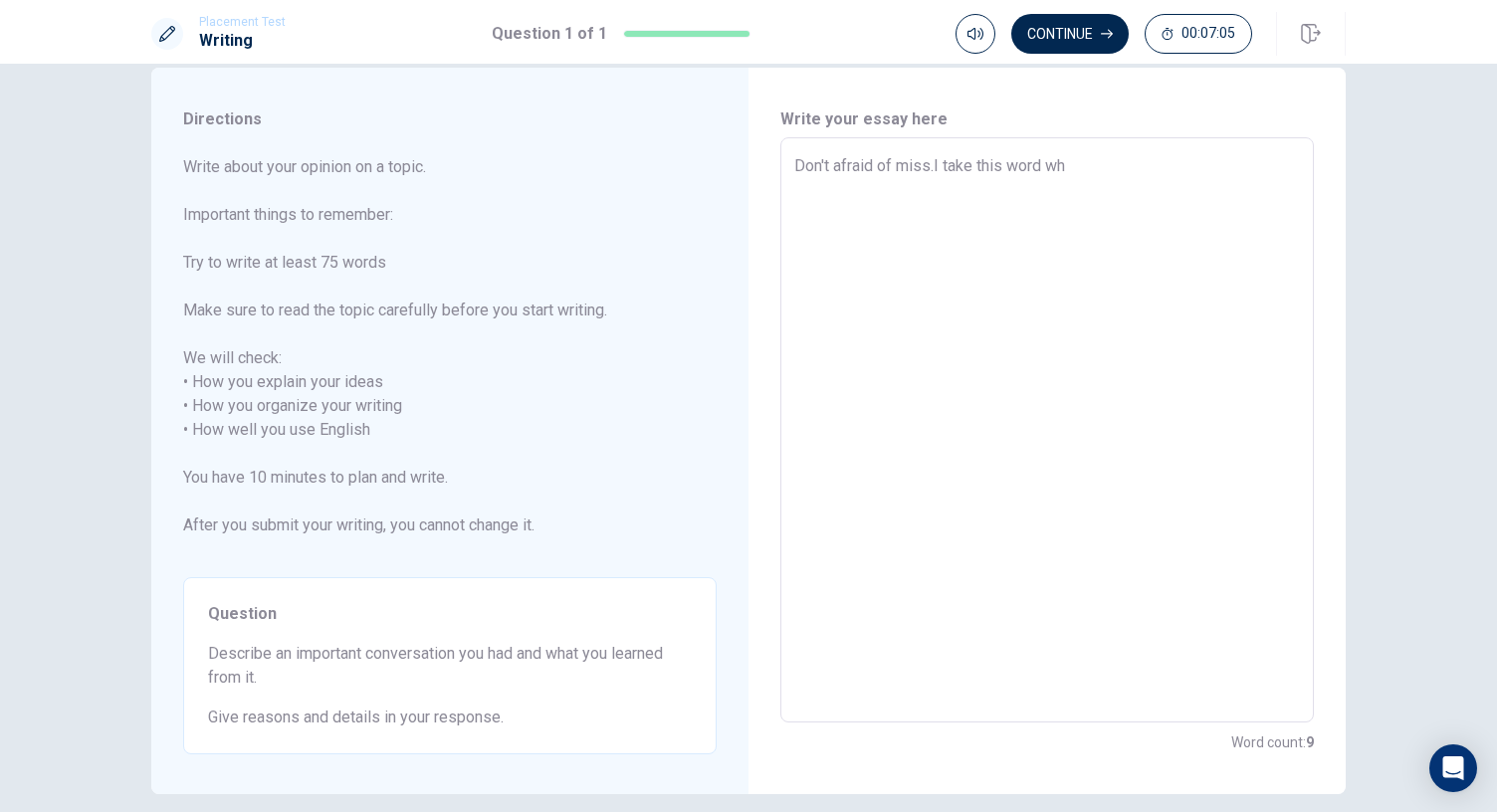 type on "x" 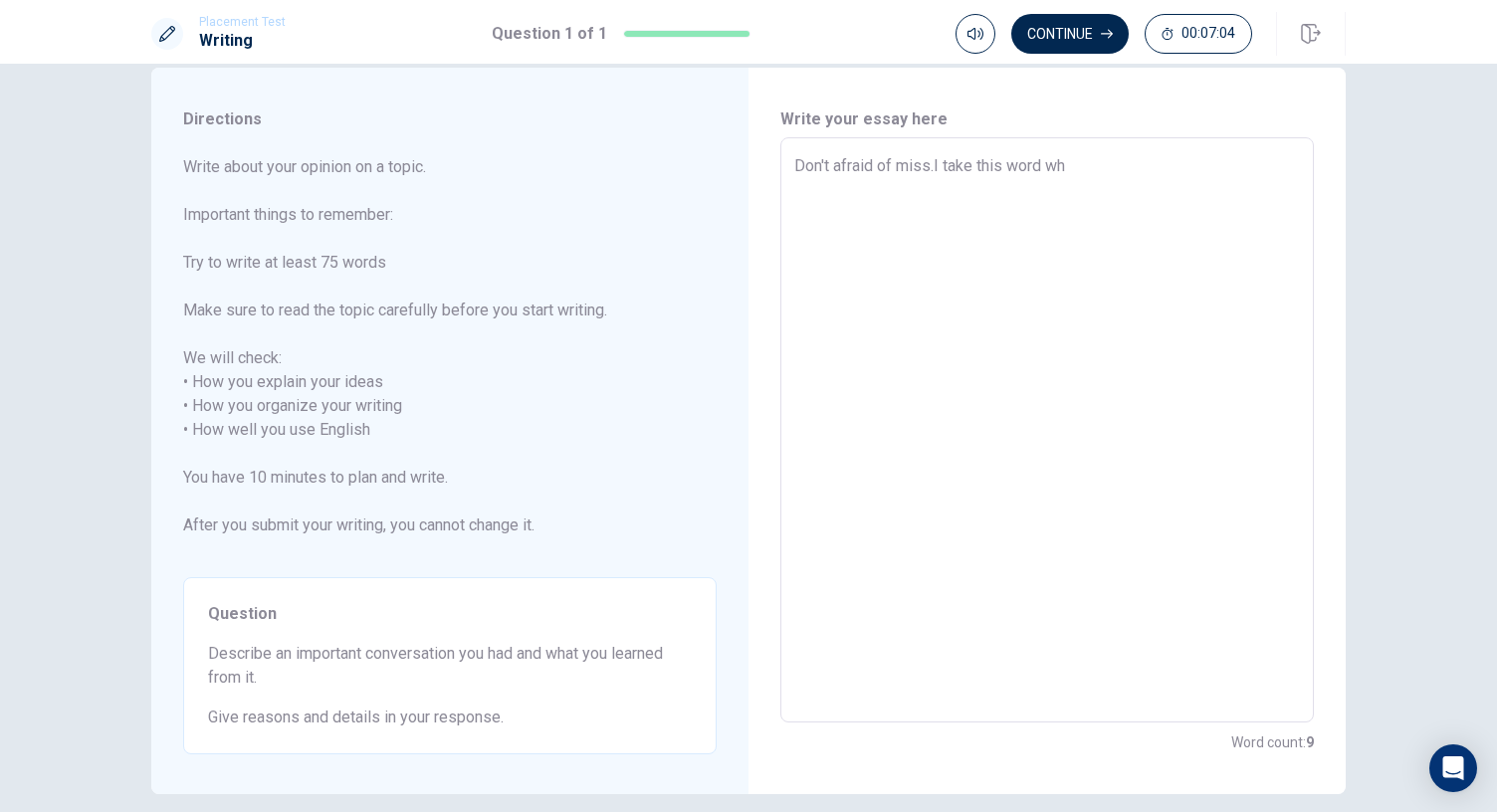 type on "Don't afraid of miss.I take this word whe" 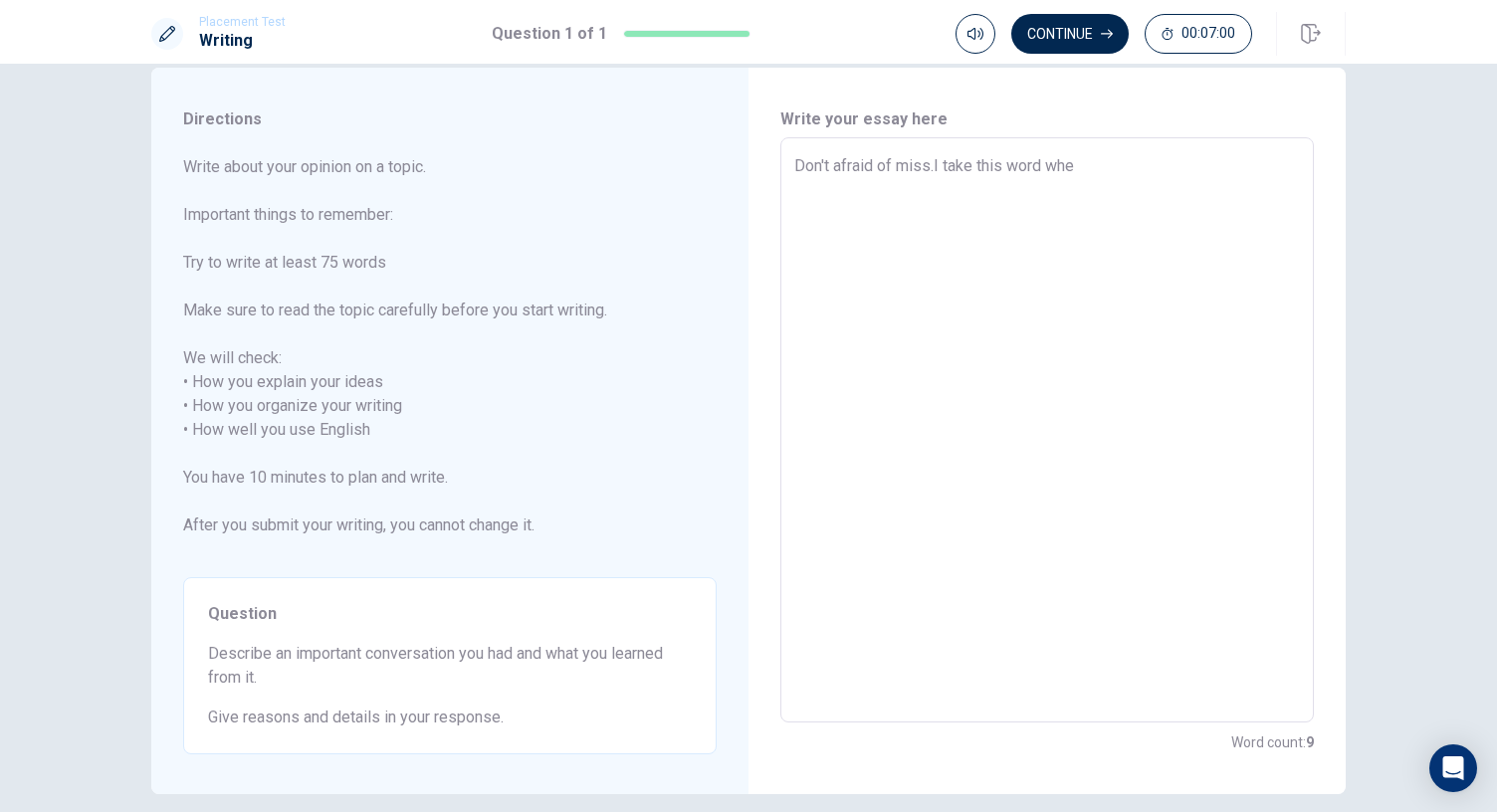type on "x" 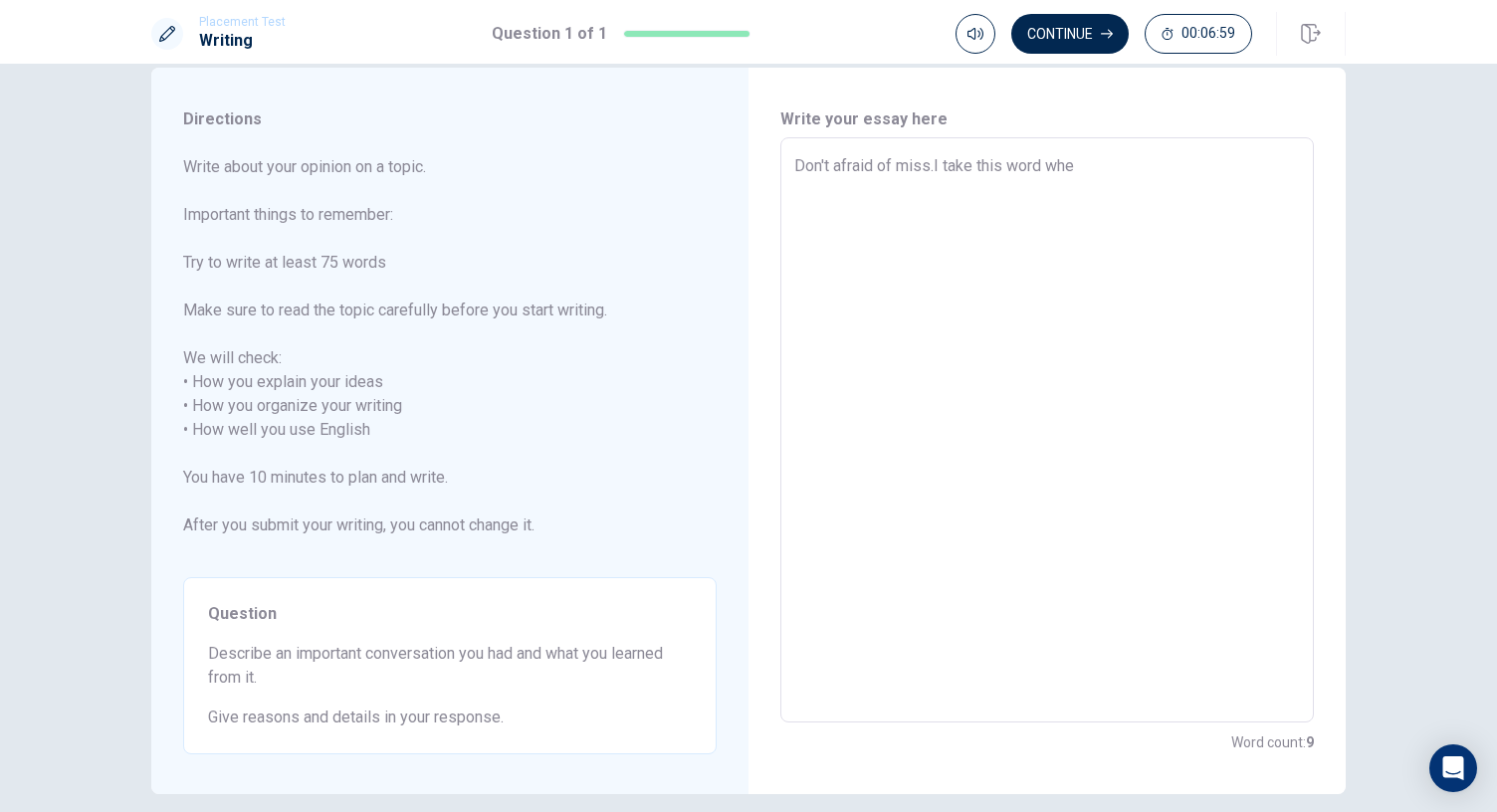 type on "Don't afraid of miss.I tak this word whe" 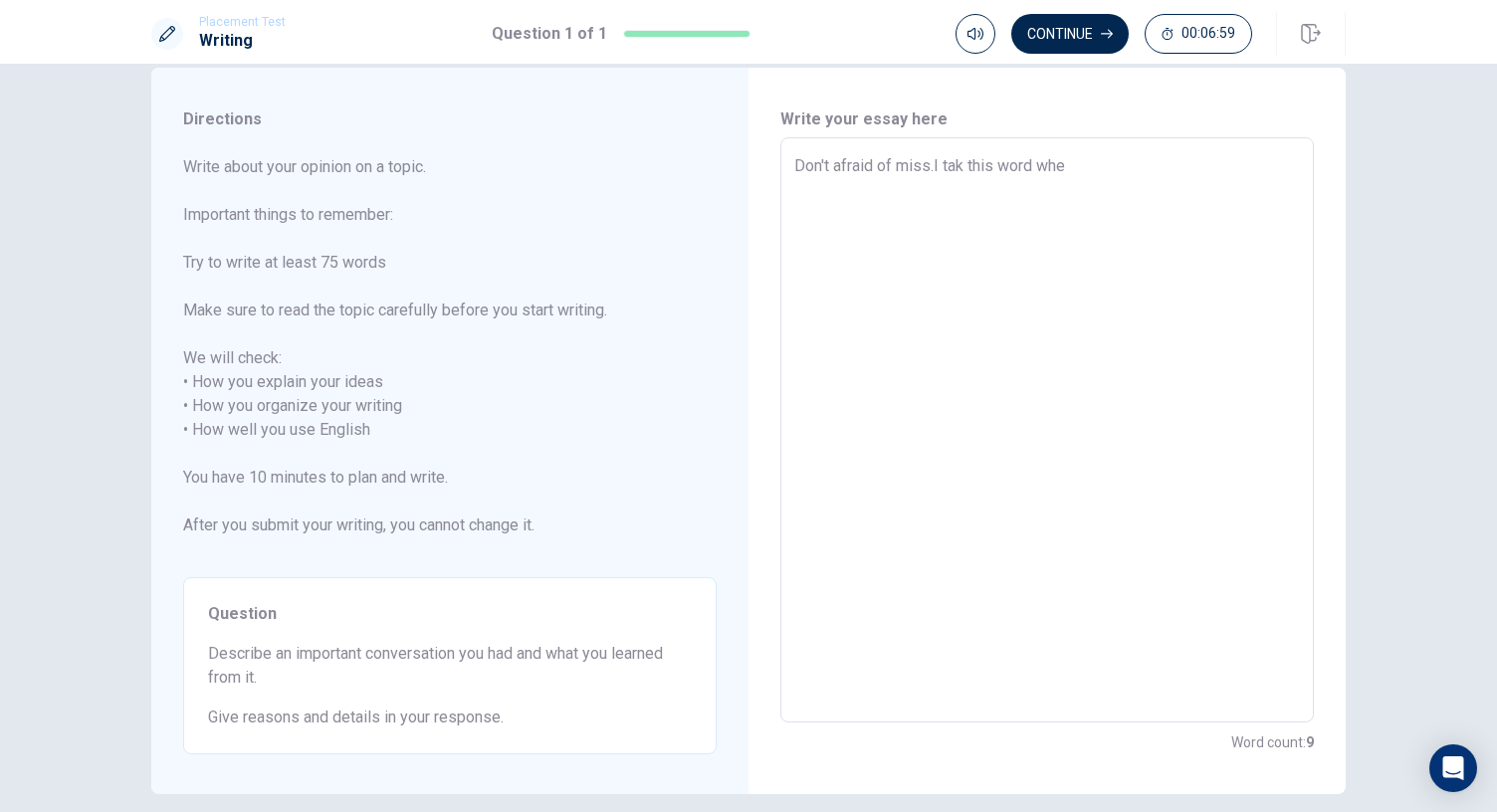 type on "x" 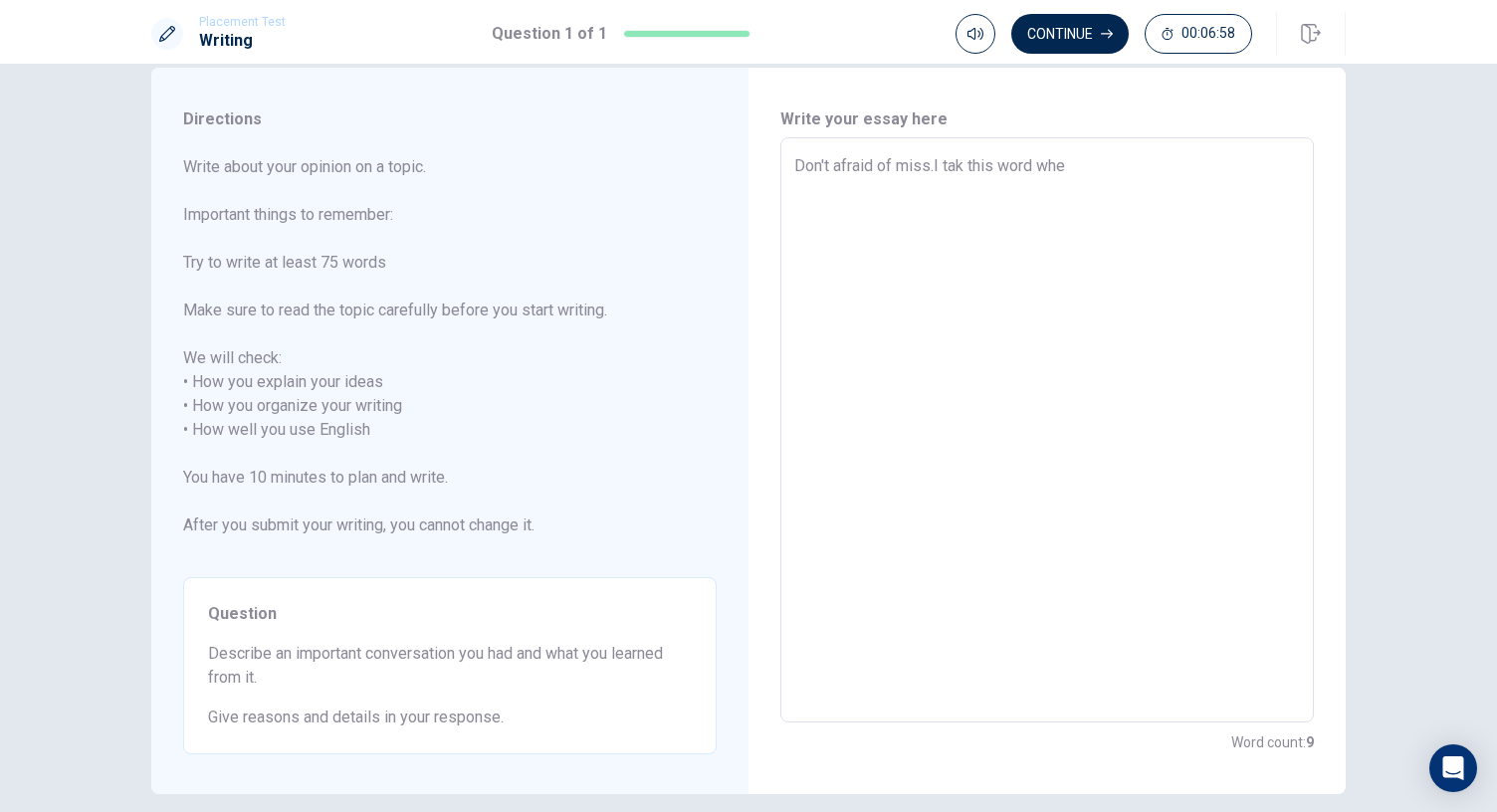 type on "Don't afraid of miss.I ta this word whe" 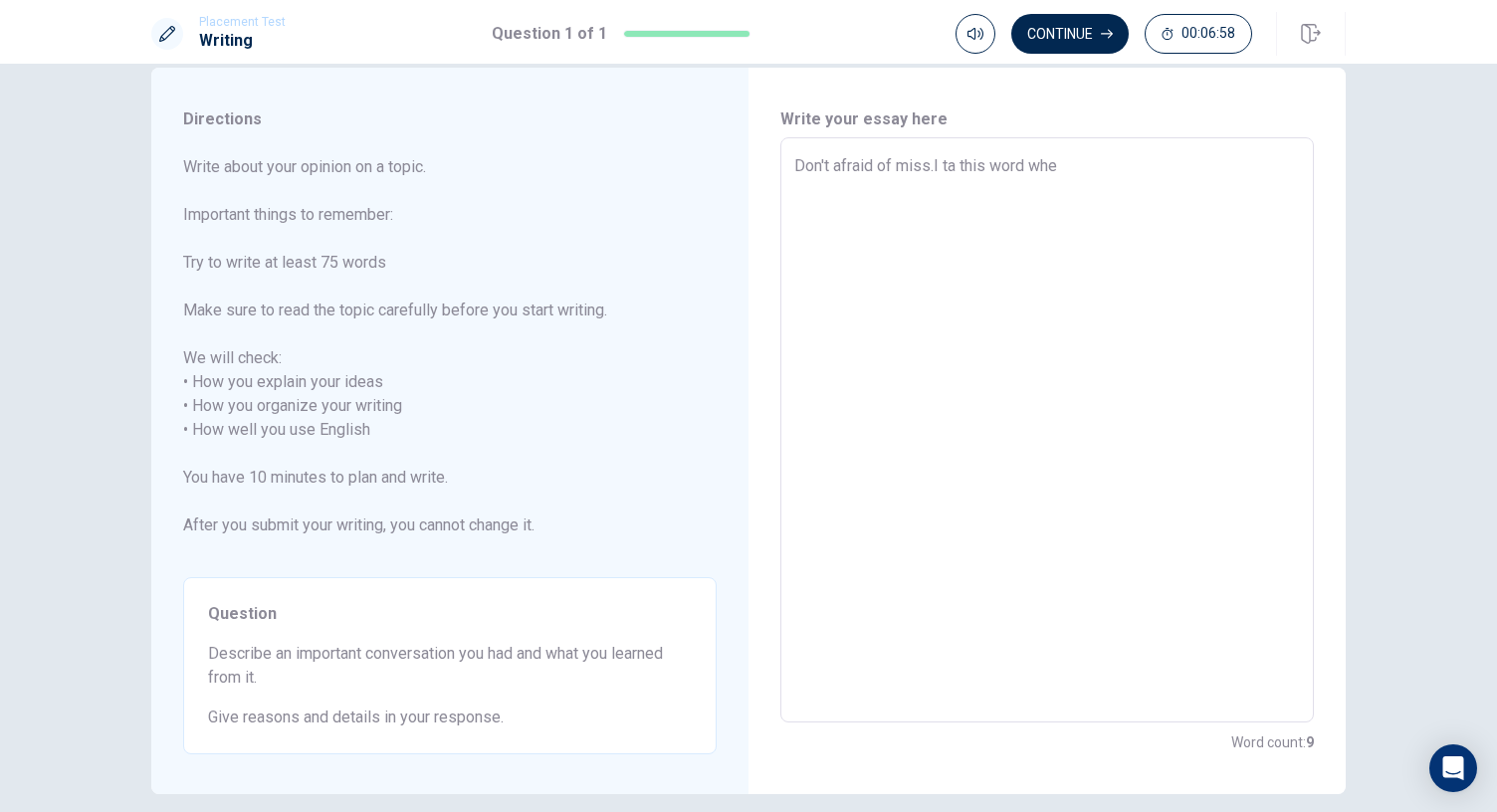 type on "x" 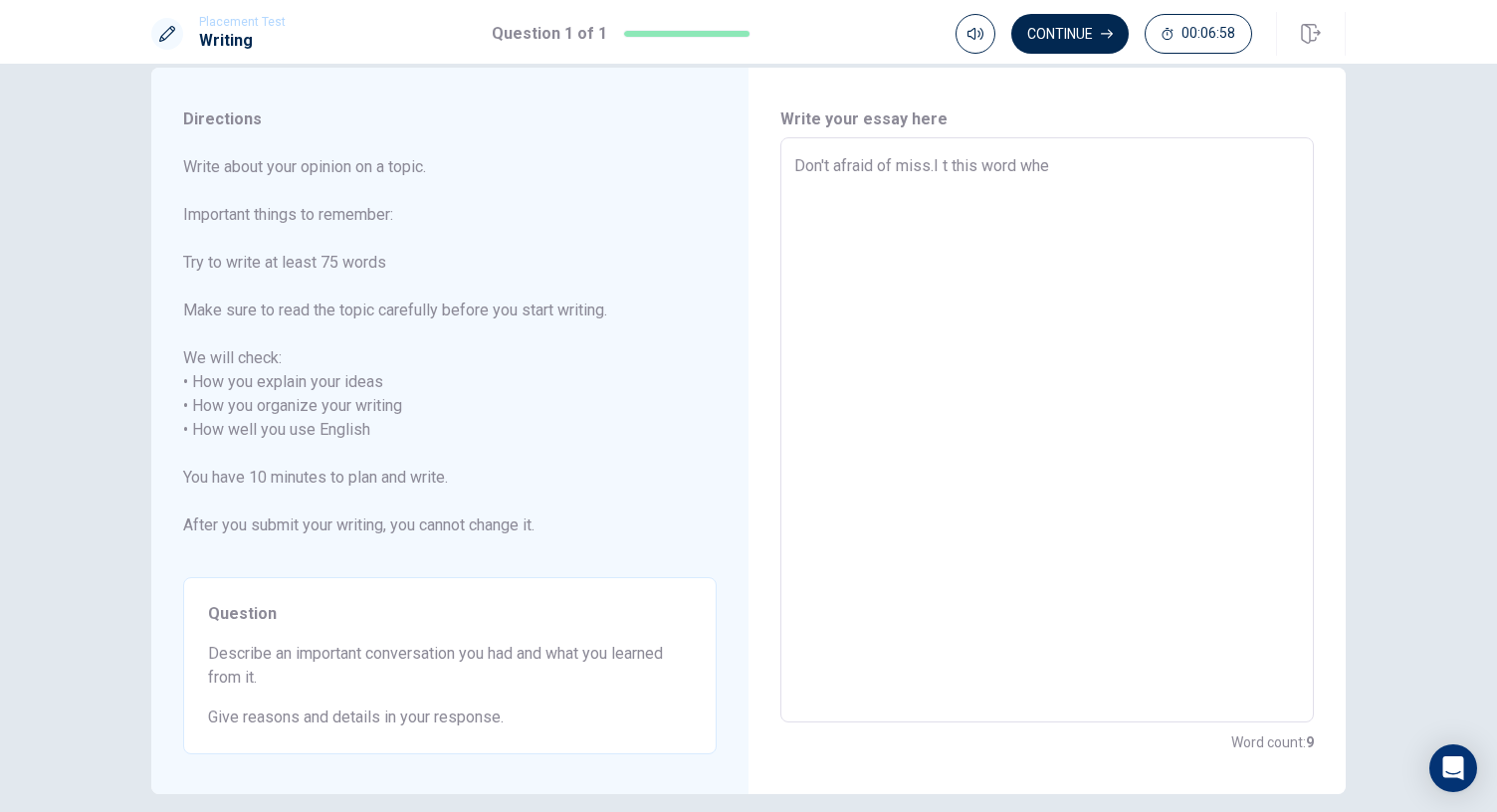 type on "x" 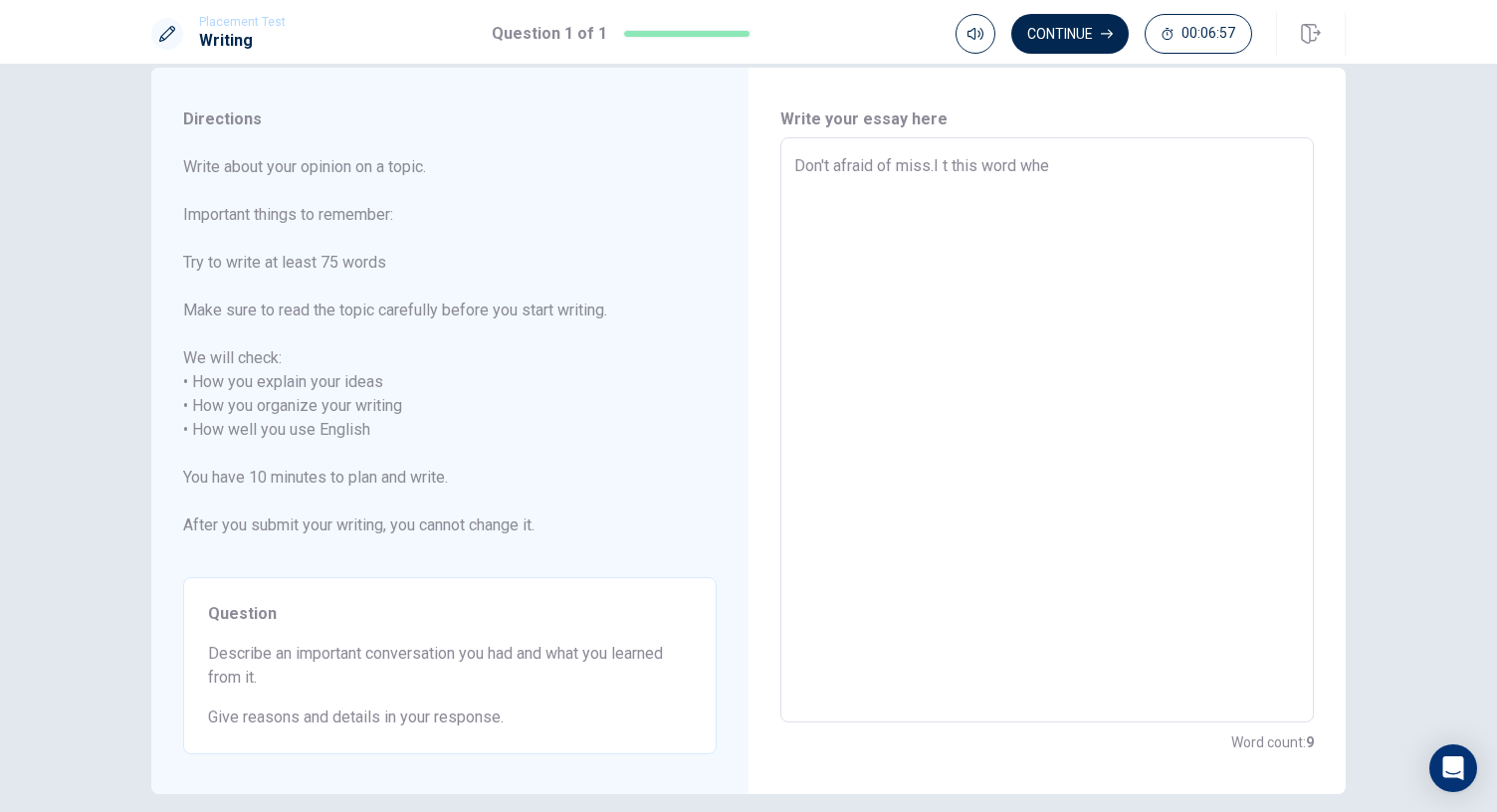 type on "Don't afraid of miss.I to this word whe" 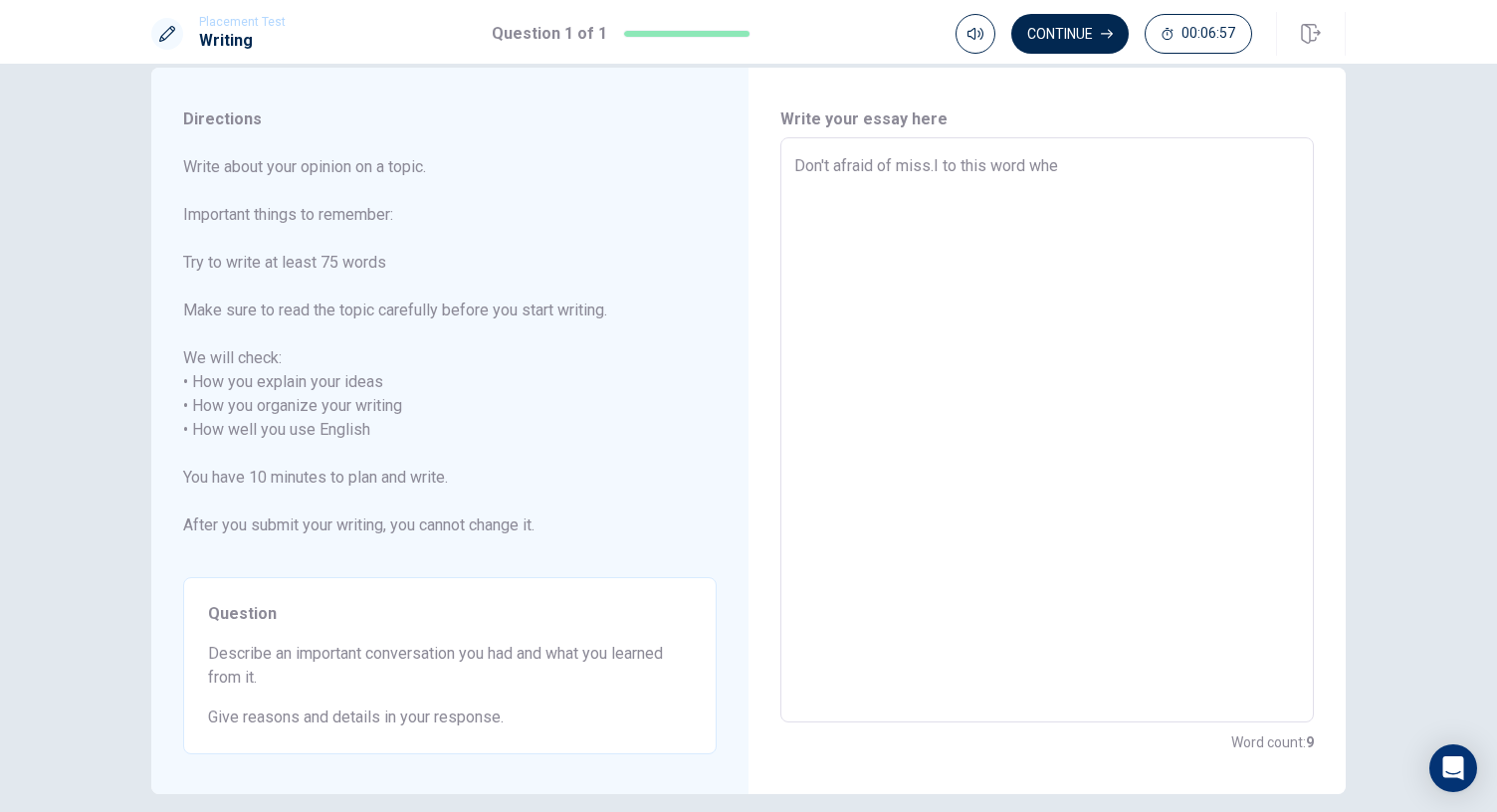 type on "x" 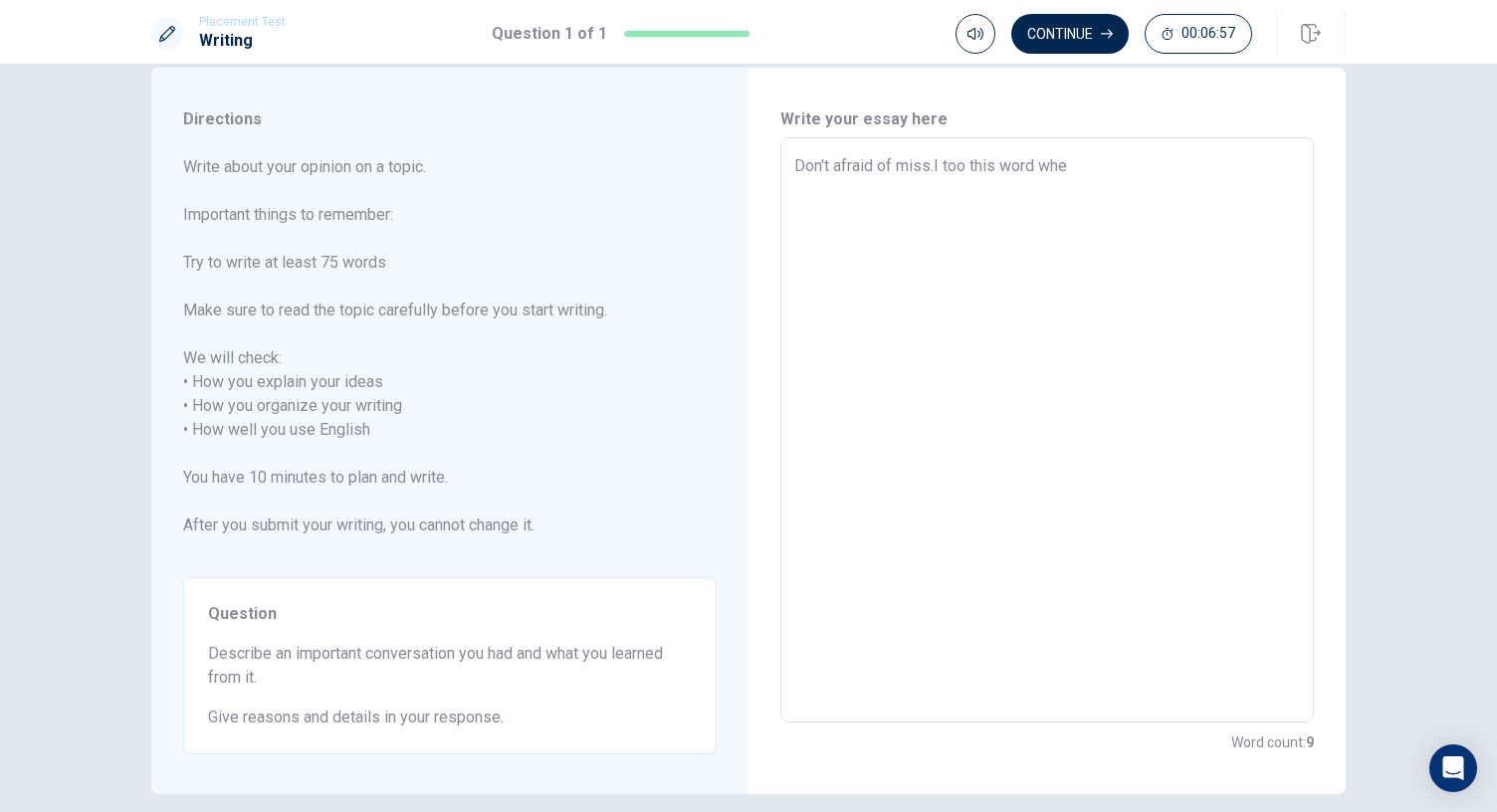 type on "Don't afraid of miss.I took this word whe" 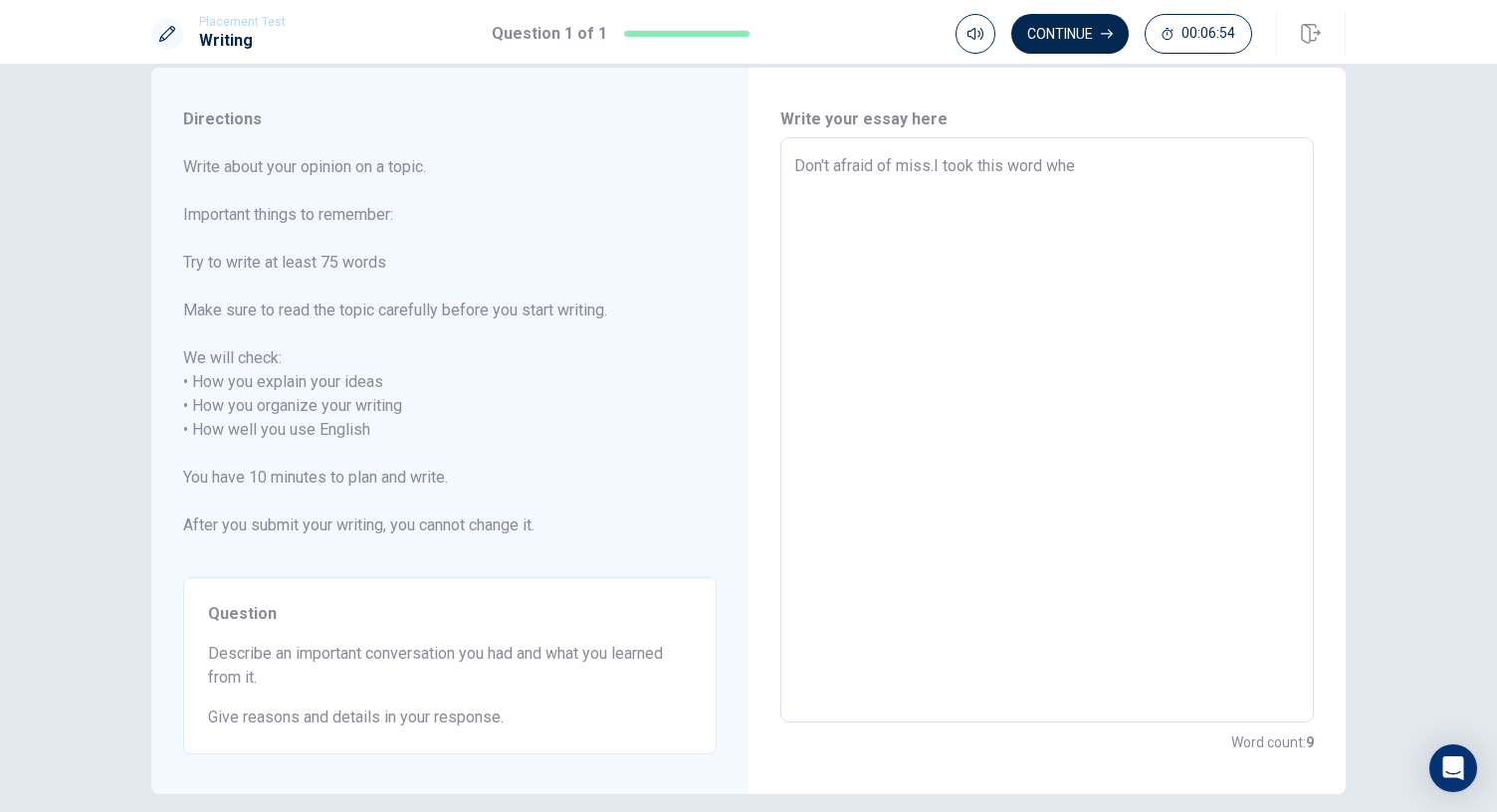 type on "x" 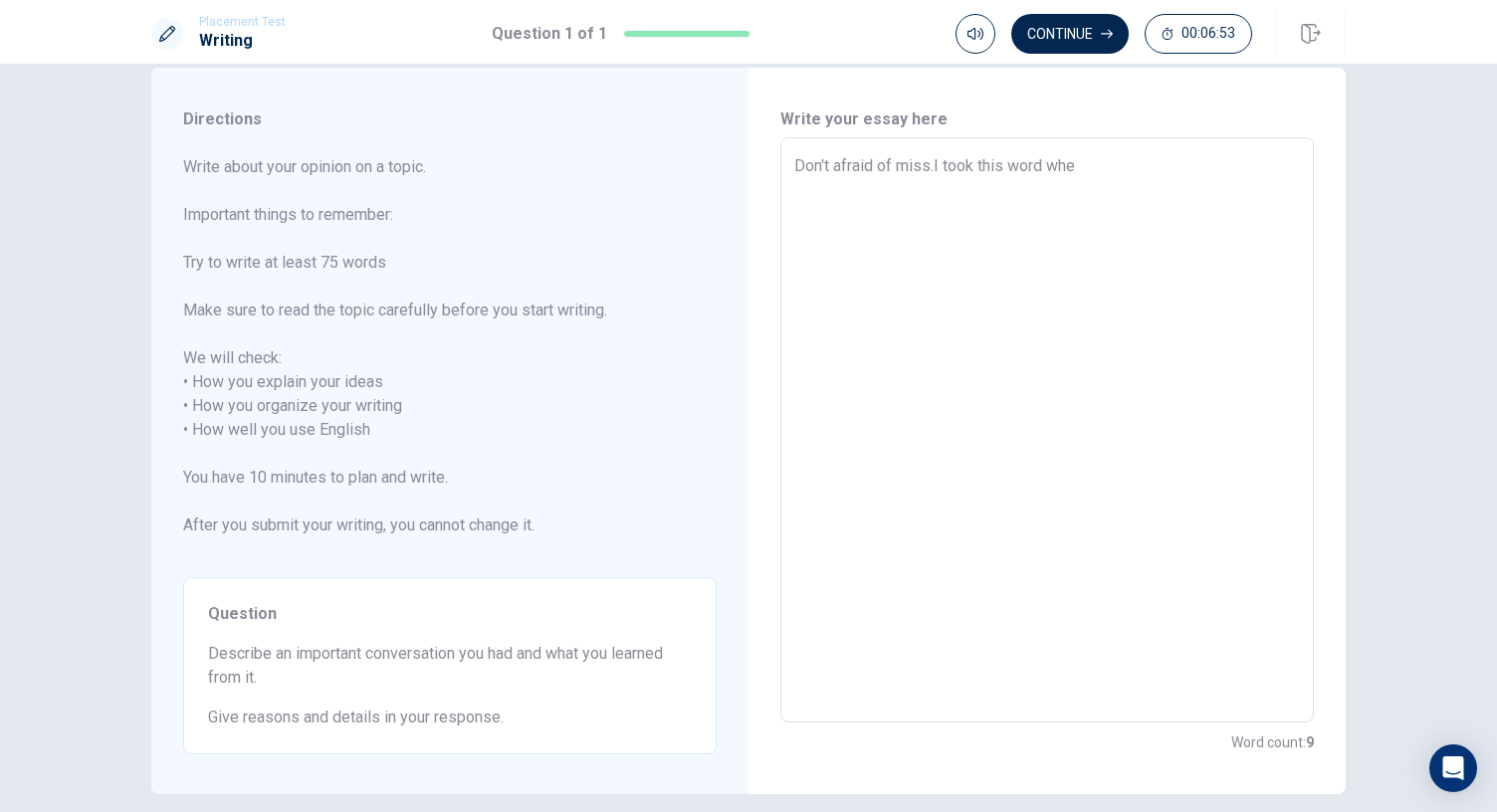 type on "Don't afraid of miss.I took this word when" 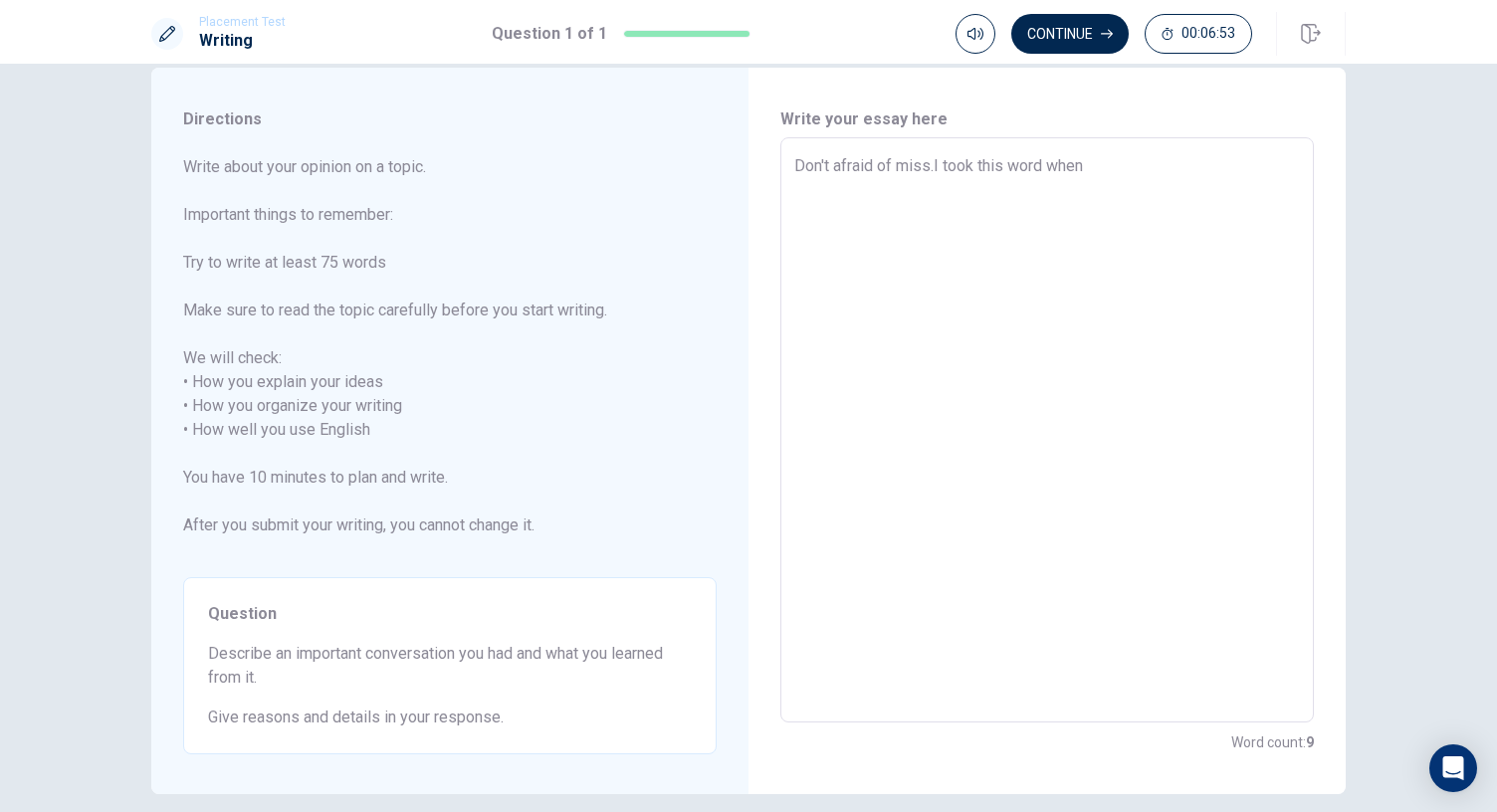 type on "x" 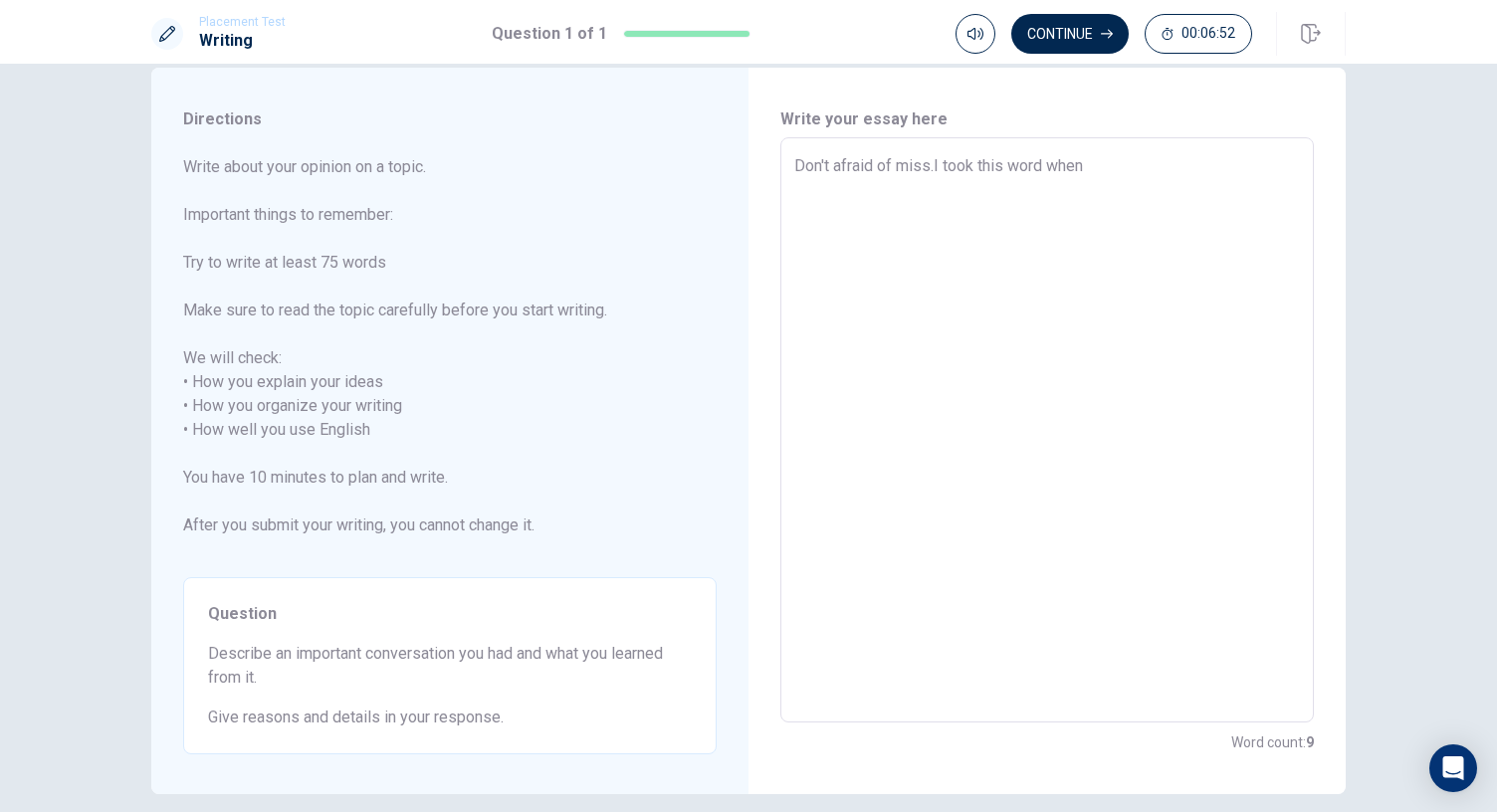 type on "Don't afraid of miss.I took this word when" 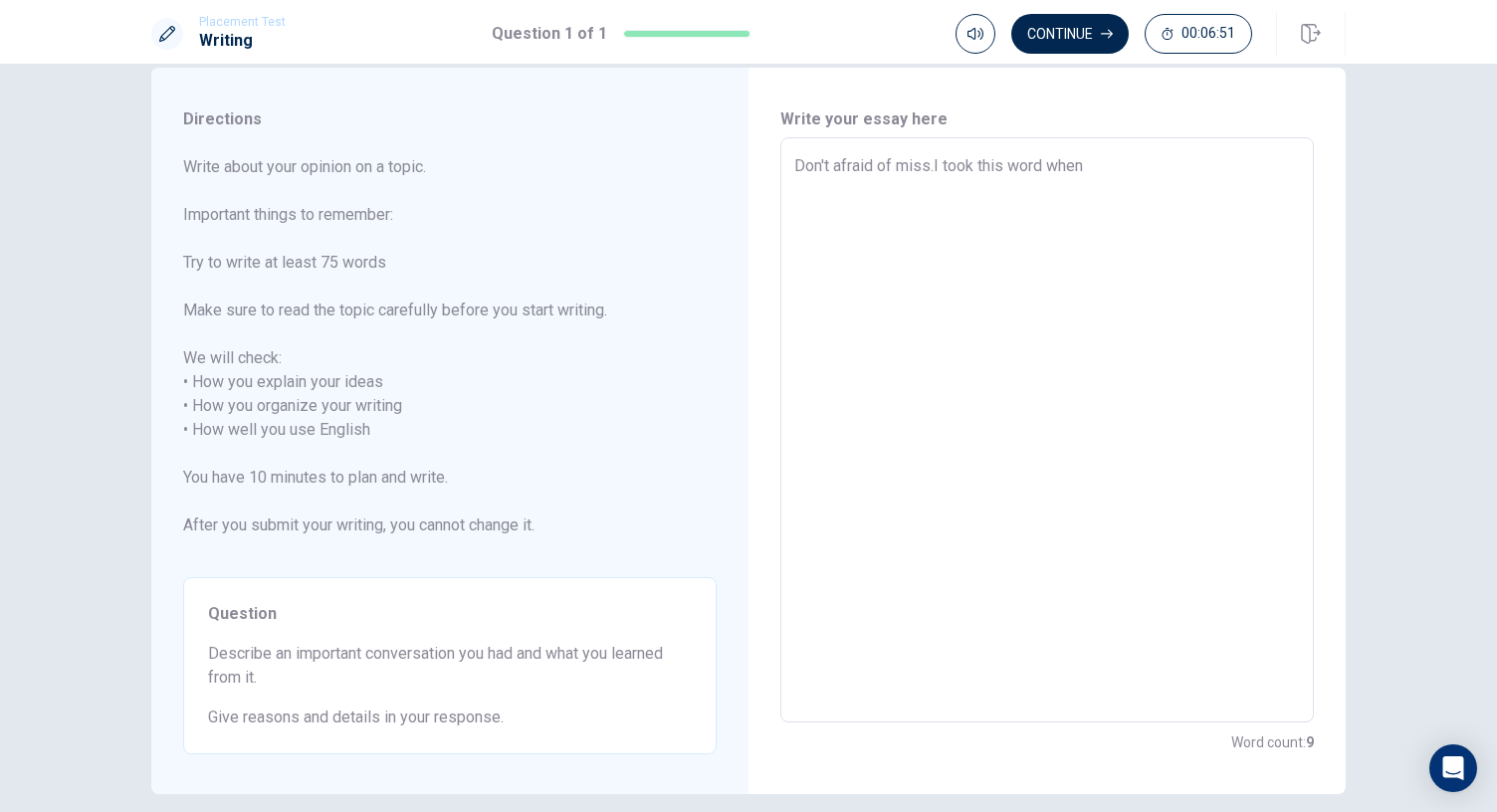 type on "Don't afraid of miss.I took this word when I" 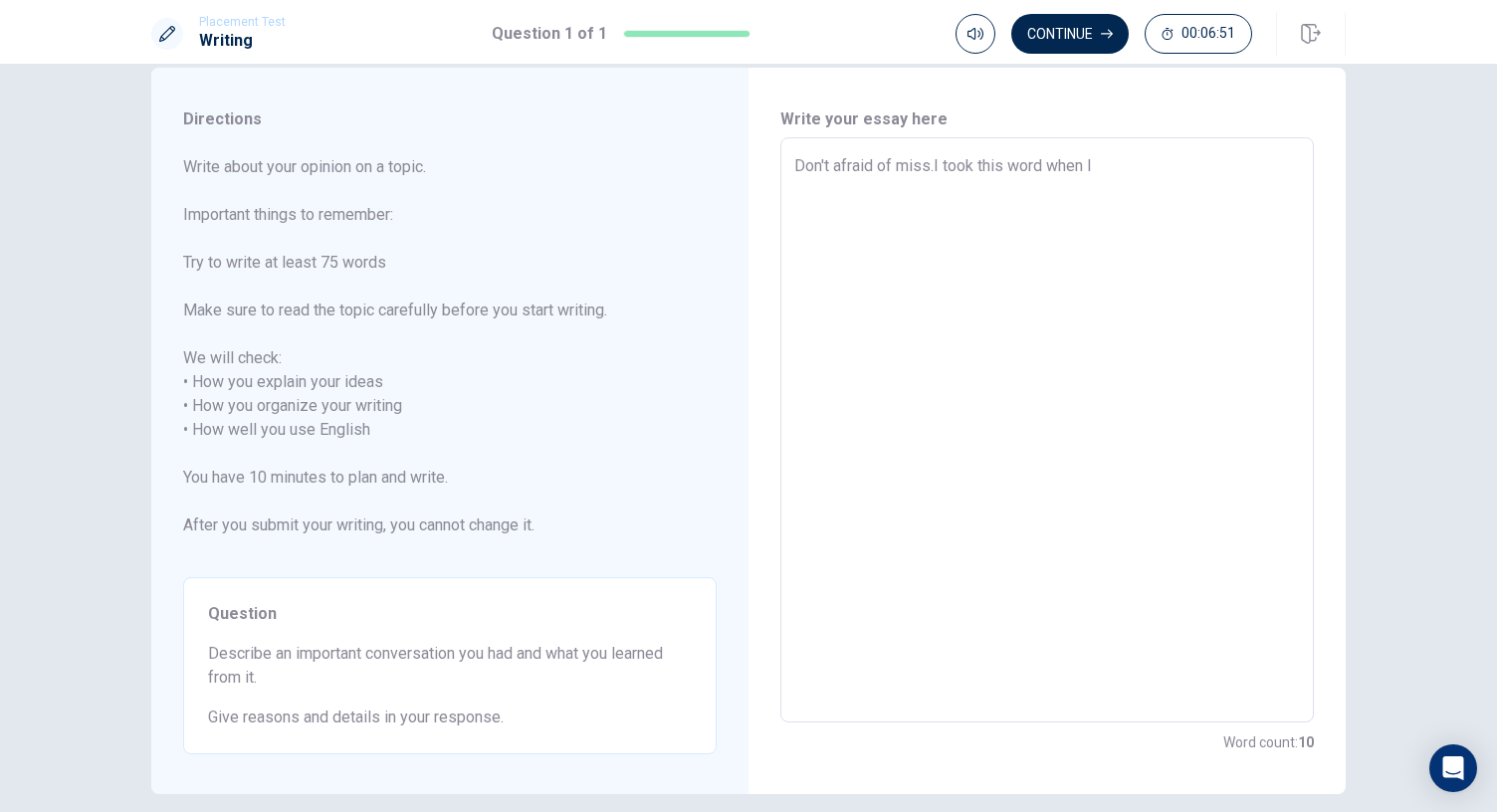 type on "x" 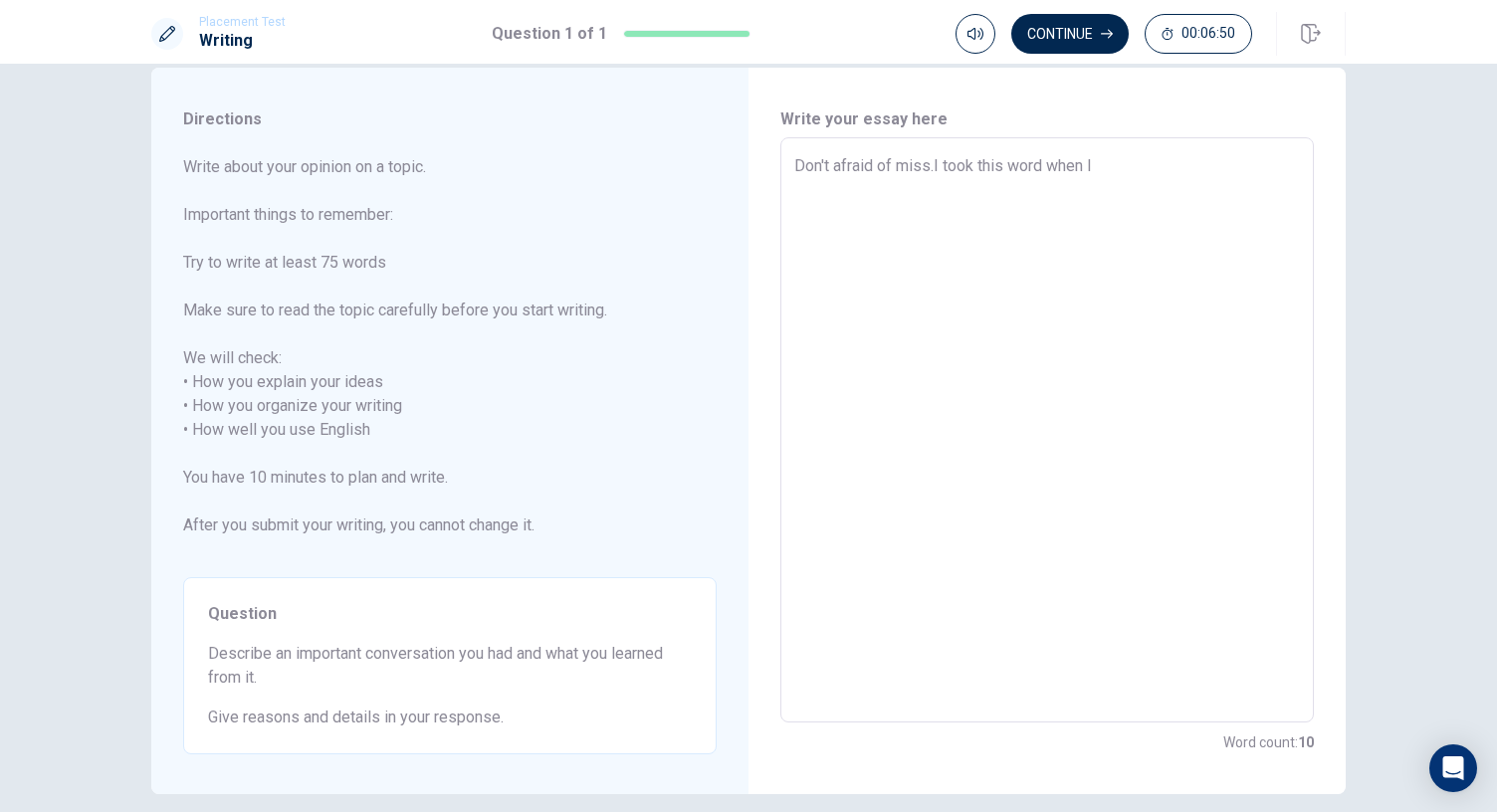 type on "Don't afraid of miss.I took this word when I" 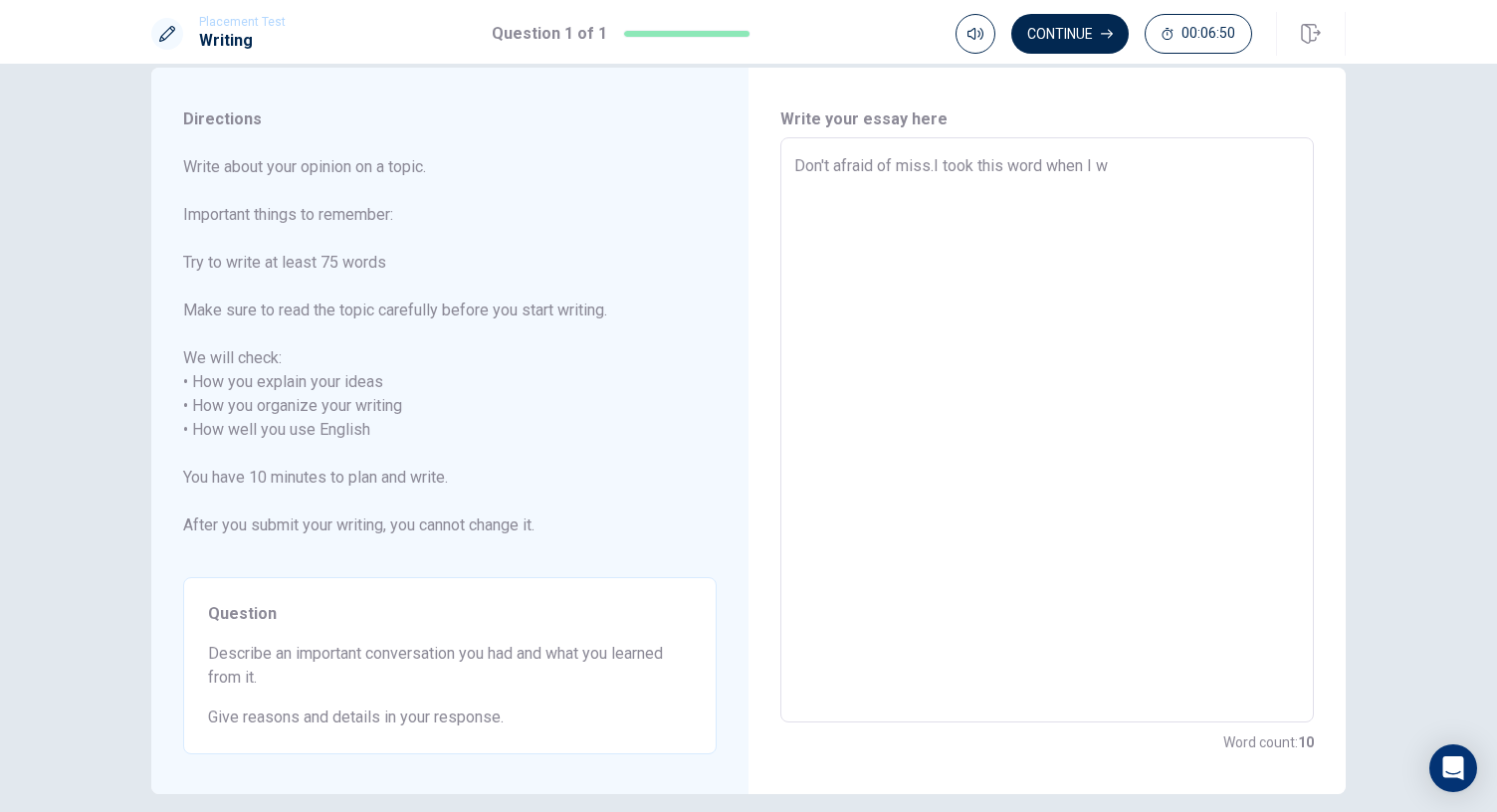 type on "x" 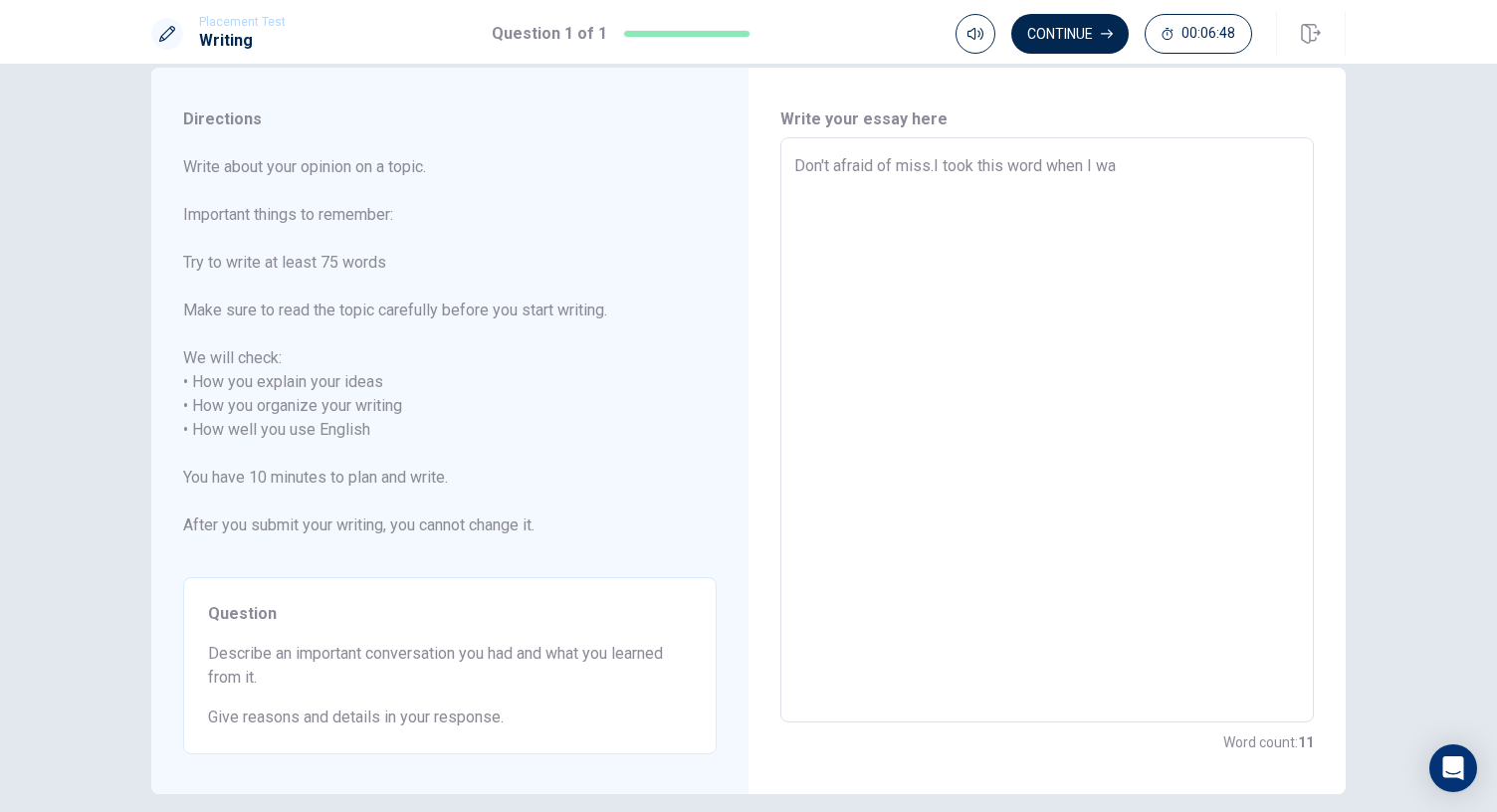 type on "x" 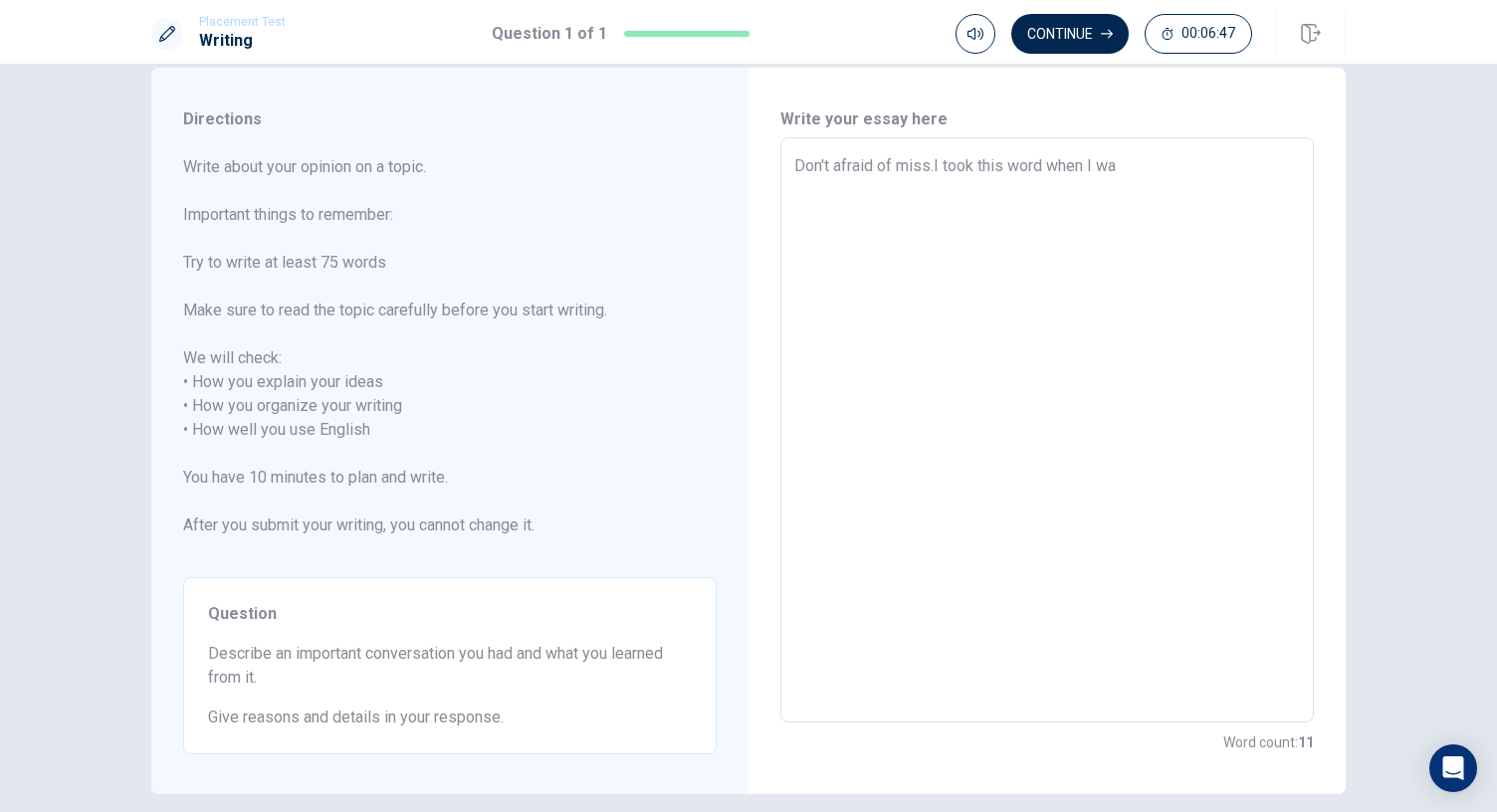 type on "Don't afraid of miss.I took this word when I was" 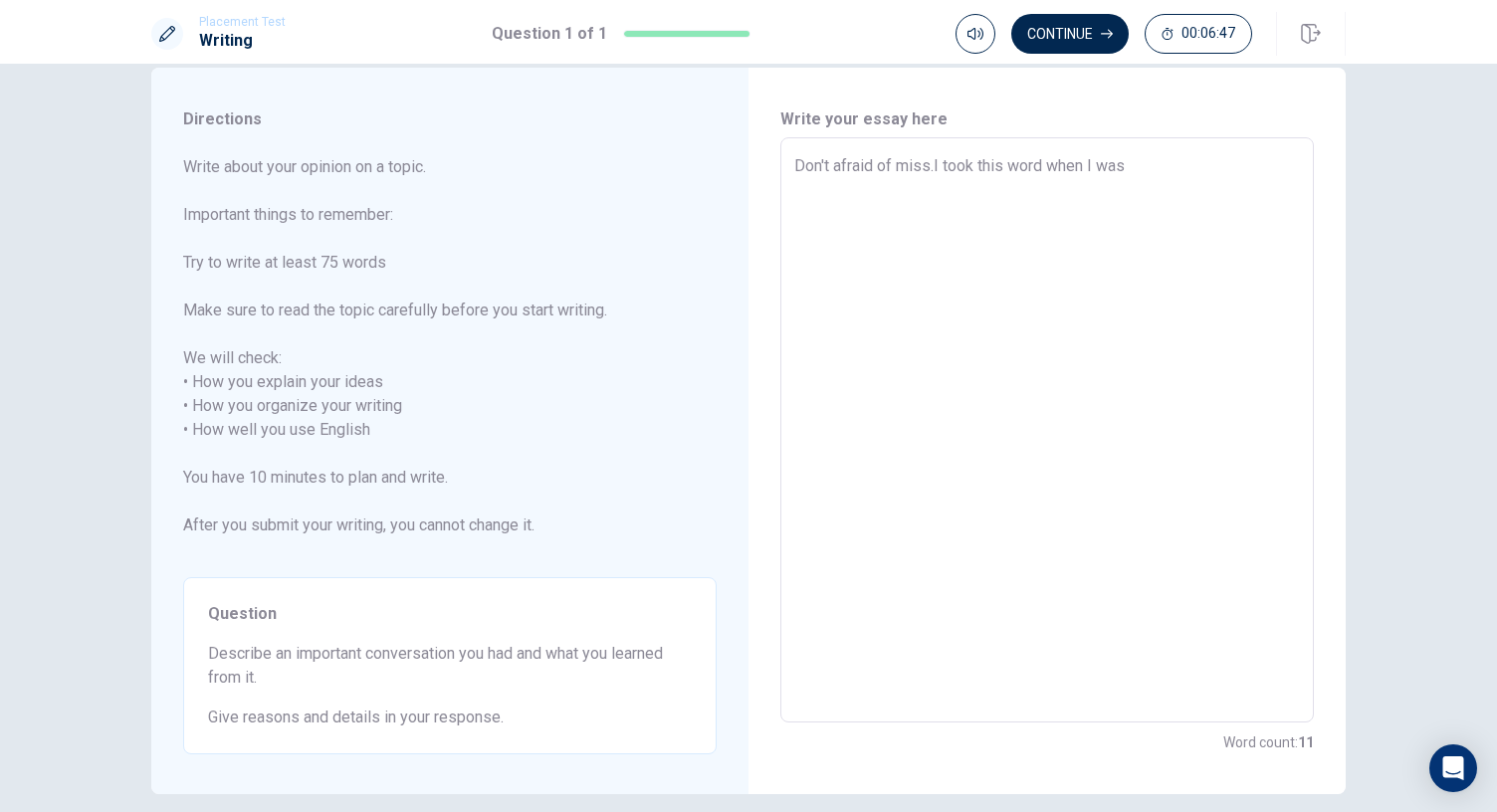 type on "x" 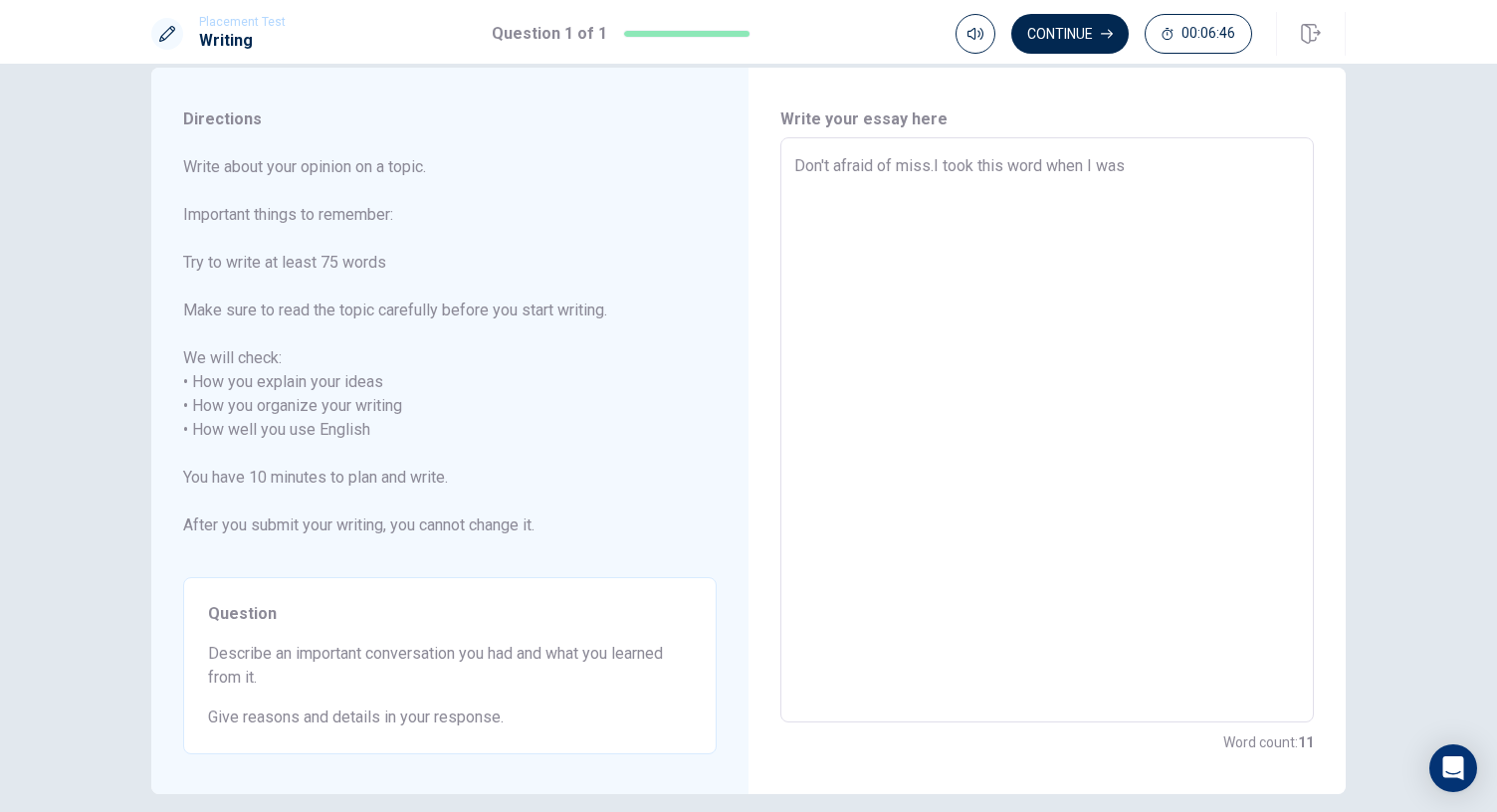 type on "Don't afraid of miss.I took this word when I was" 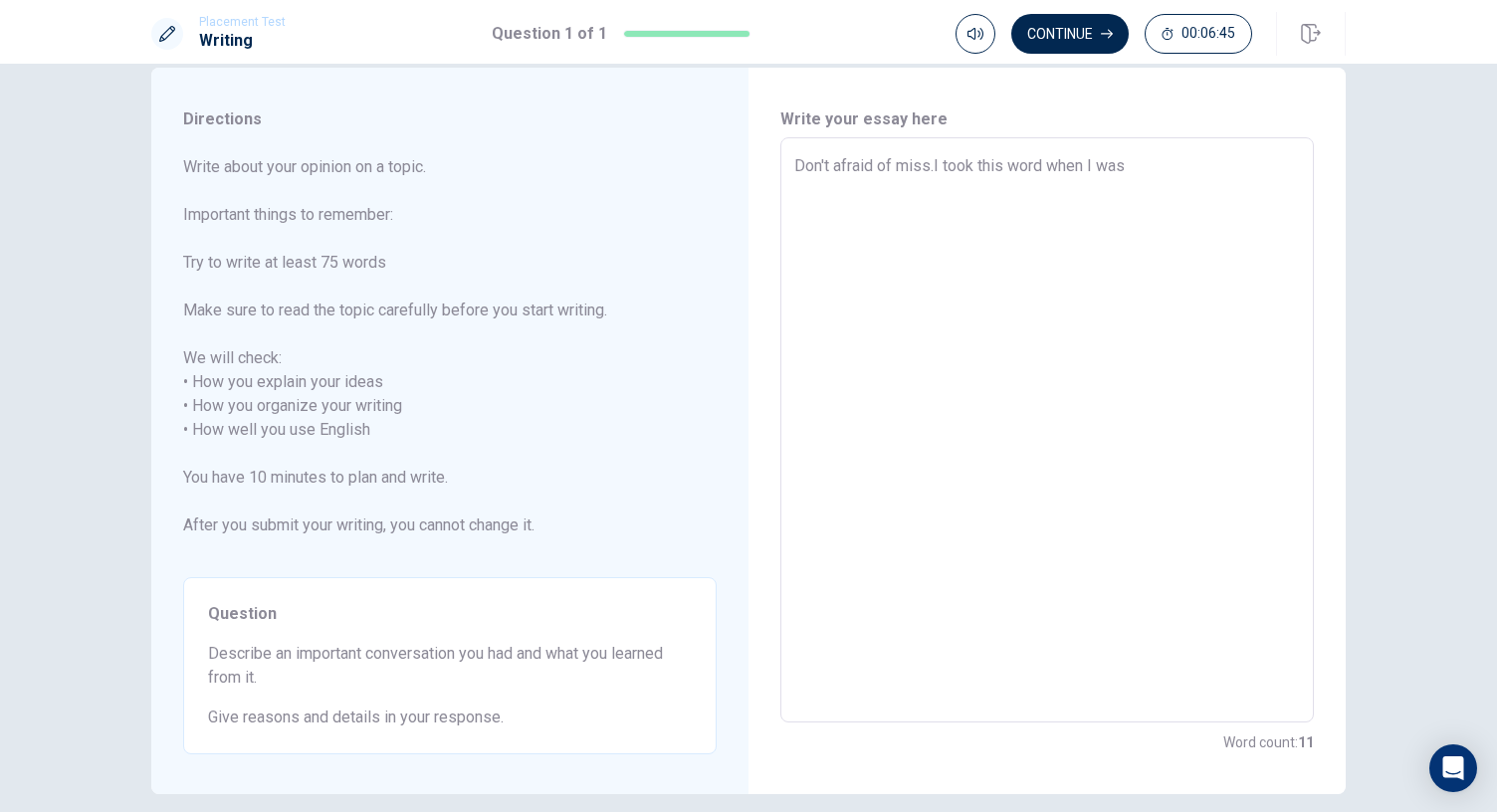 type on "x" 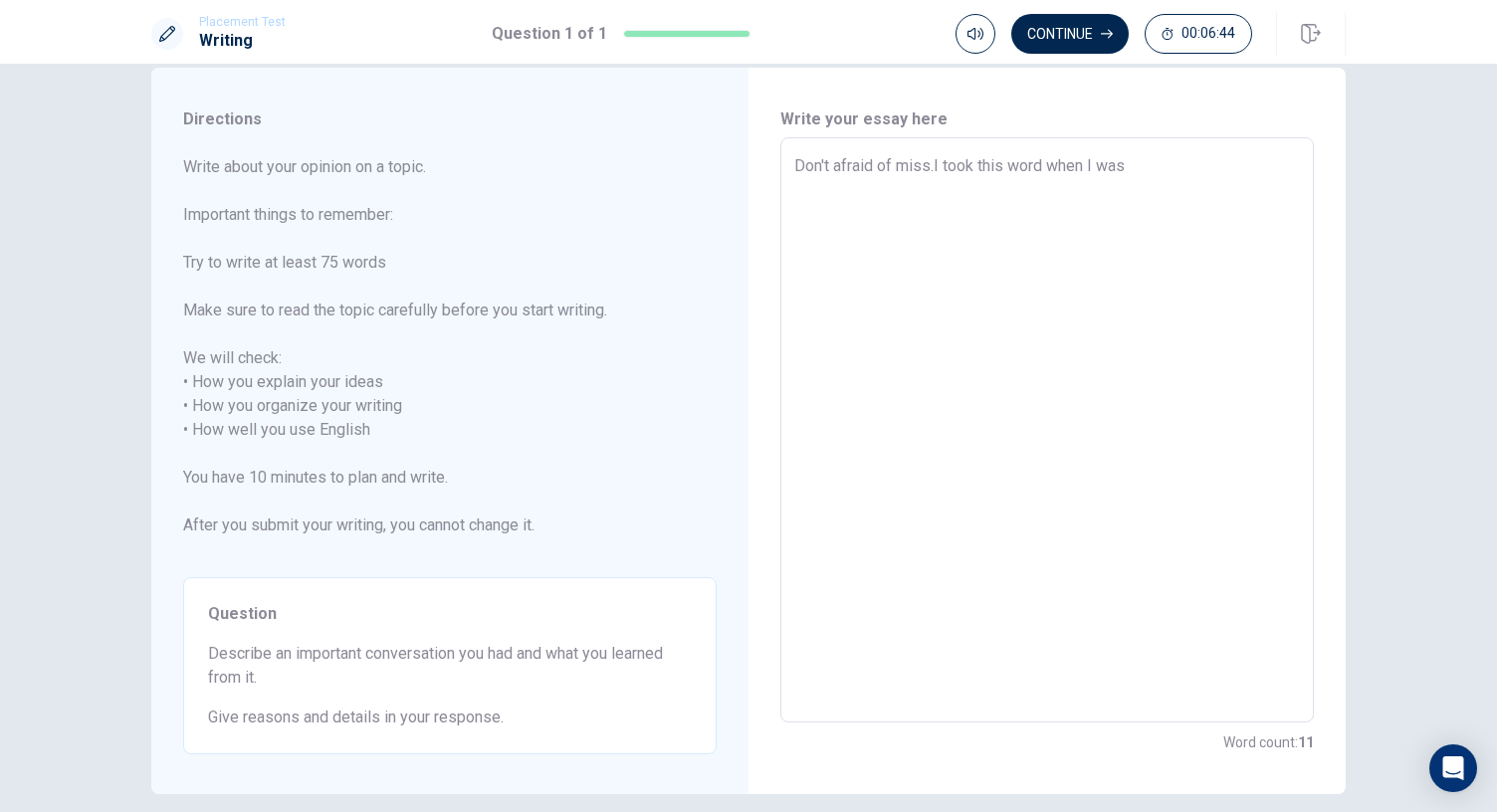 type on "Don't afraid of miss.I took this word when I was 1" 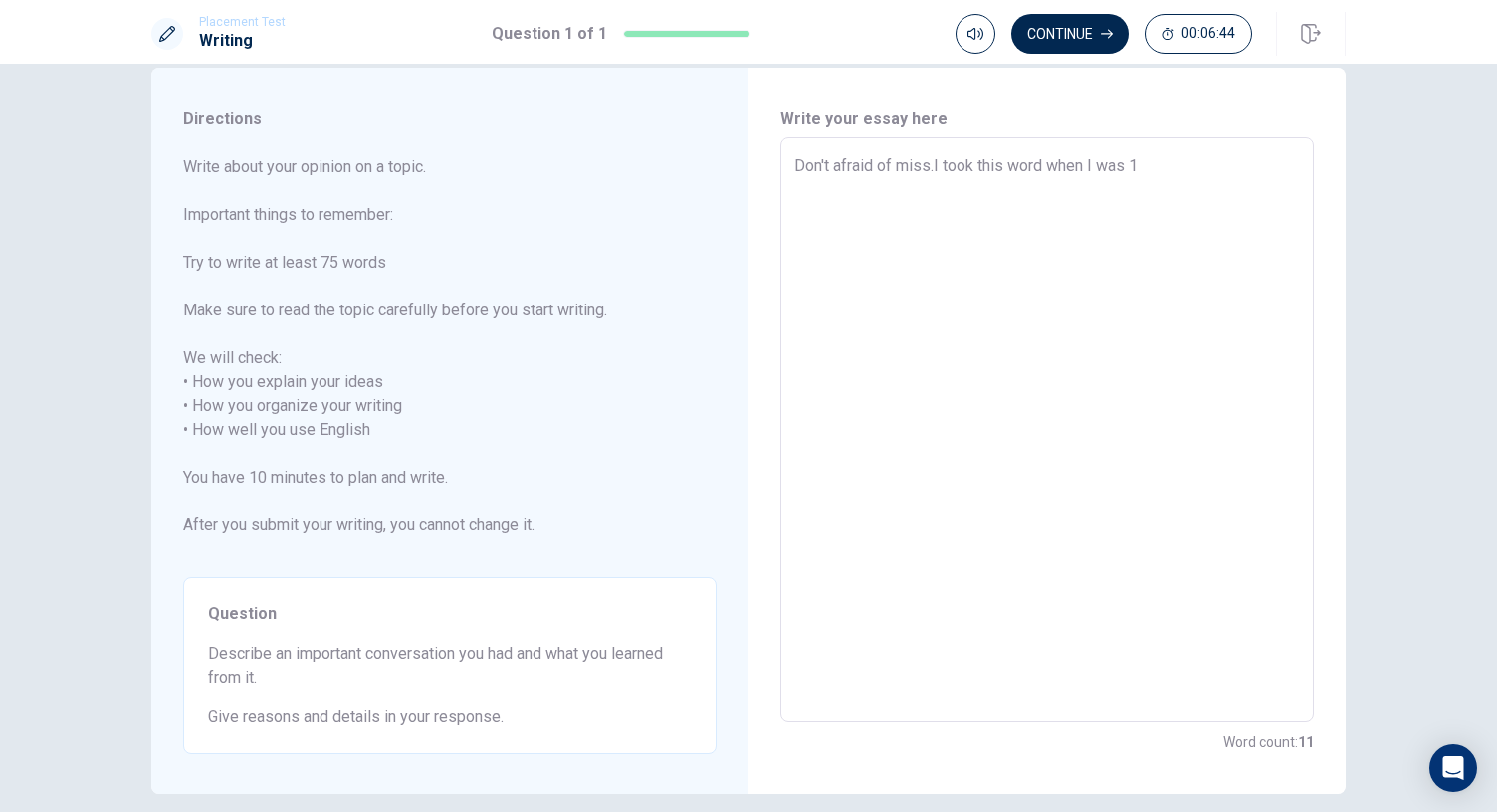 type on "x" 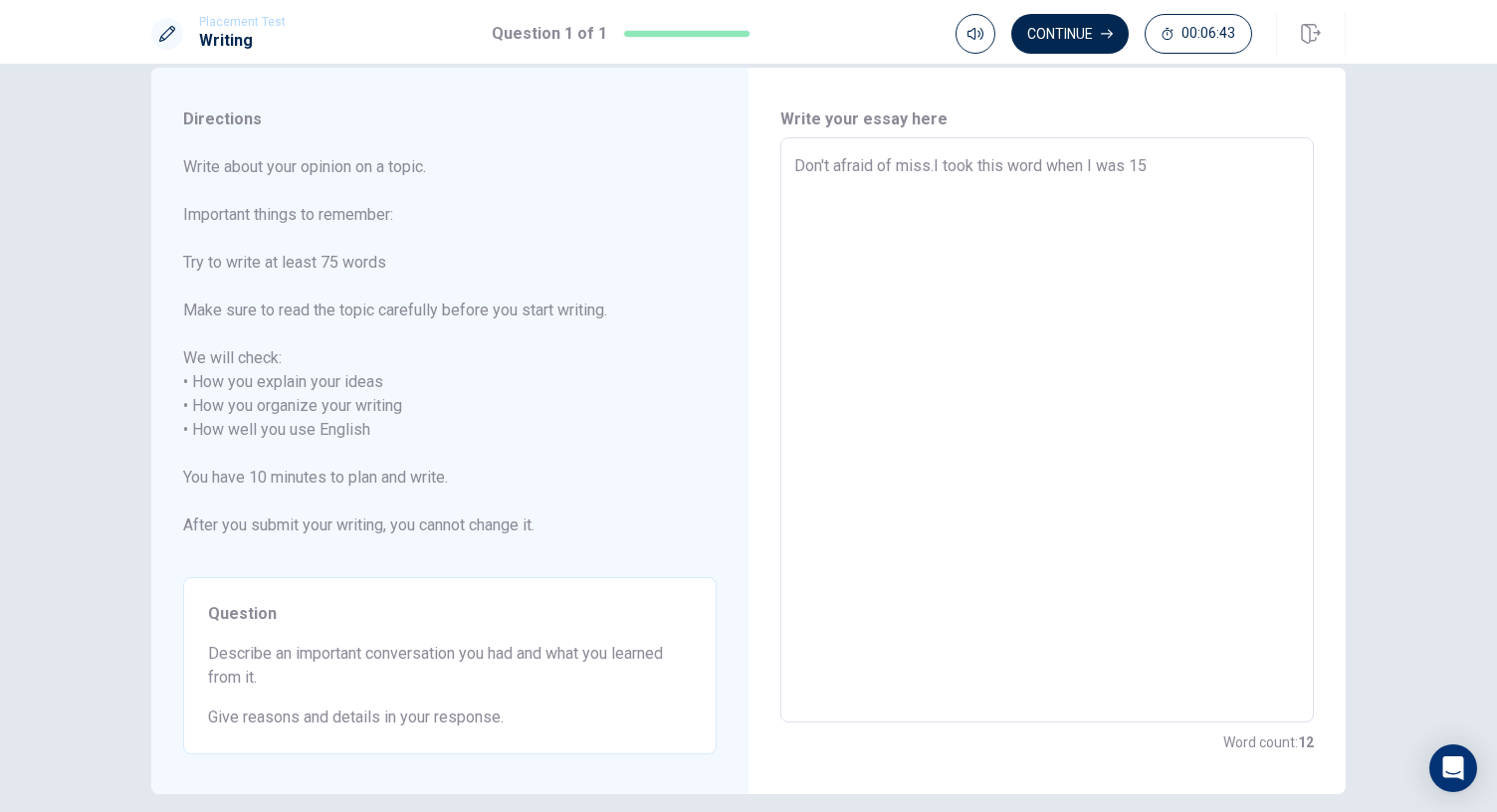 type on "x" 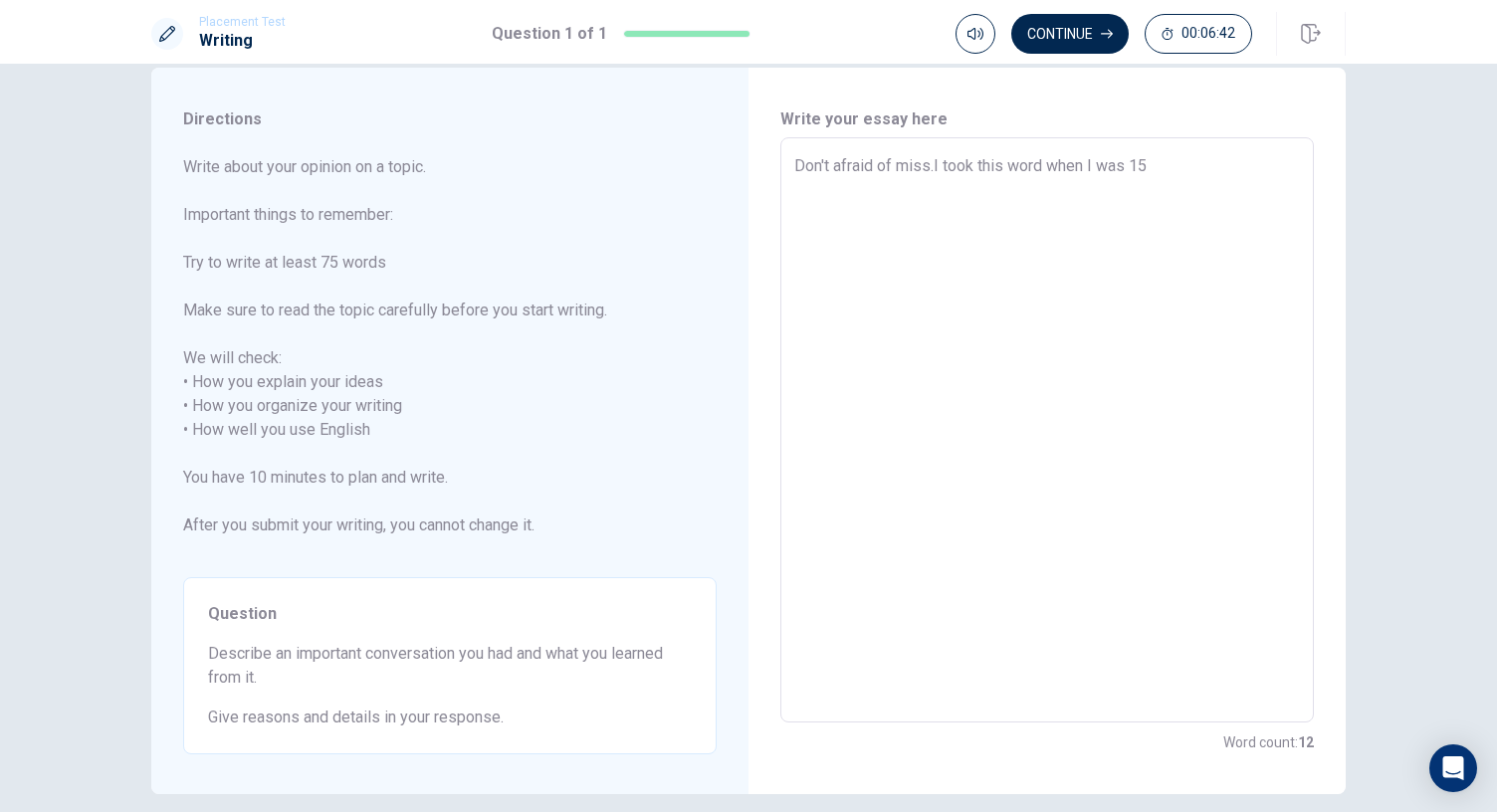 type on "Don't afraid of miss.I took this word when I was 15" 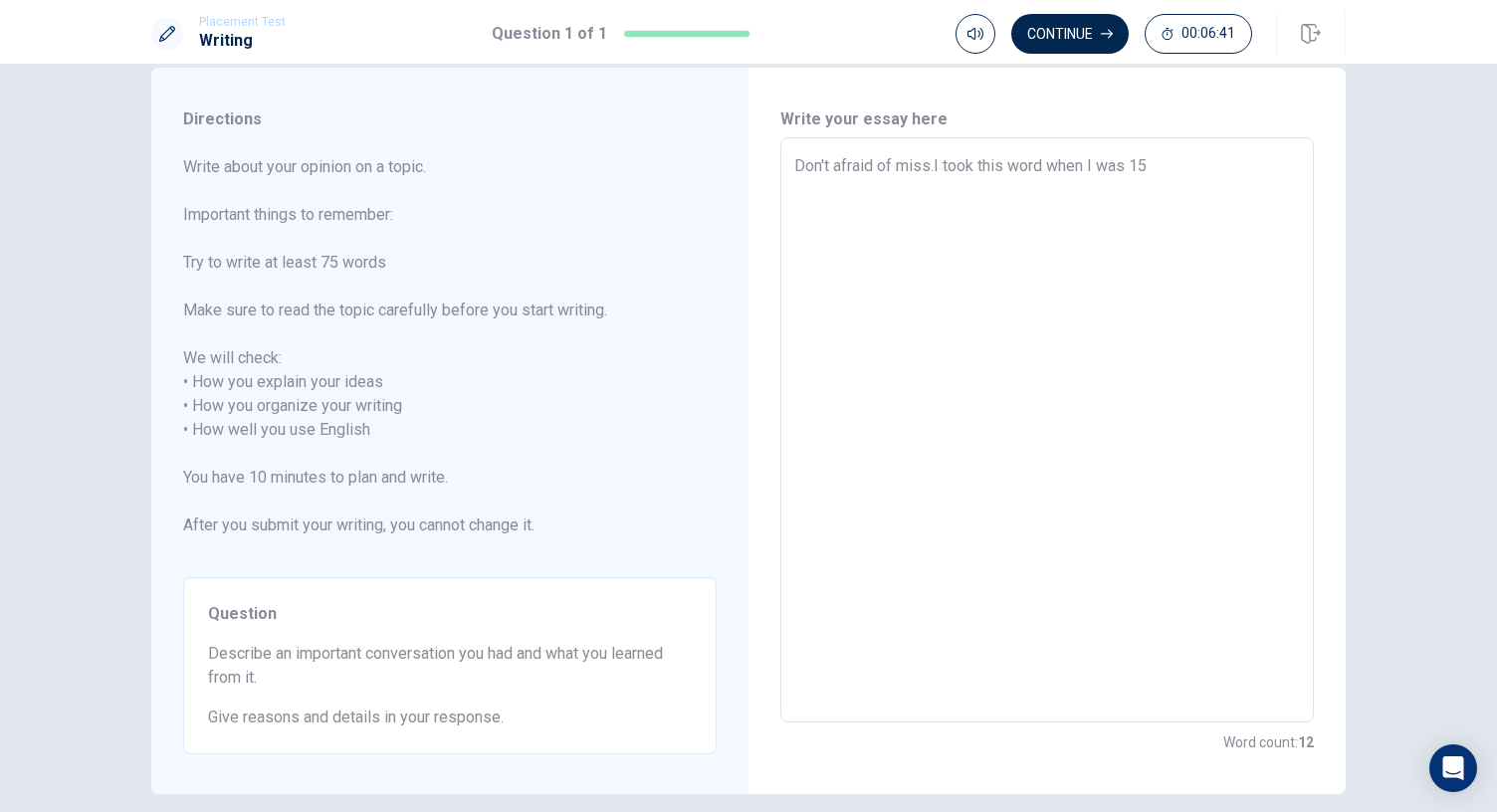 type on "Don't afraid of miss.I took this word when I was 15 y" 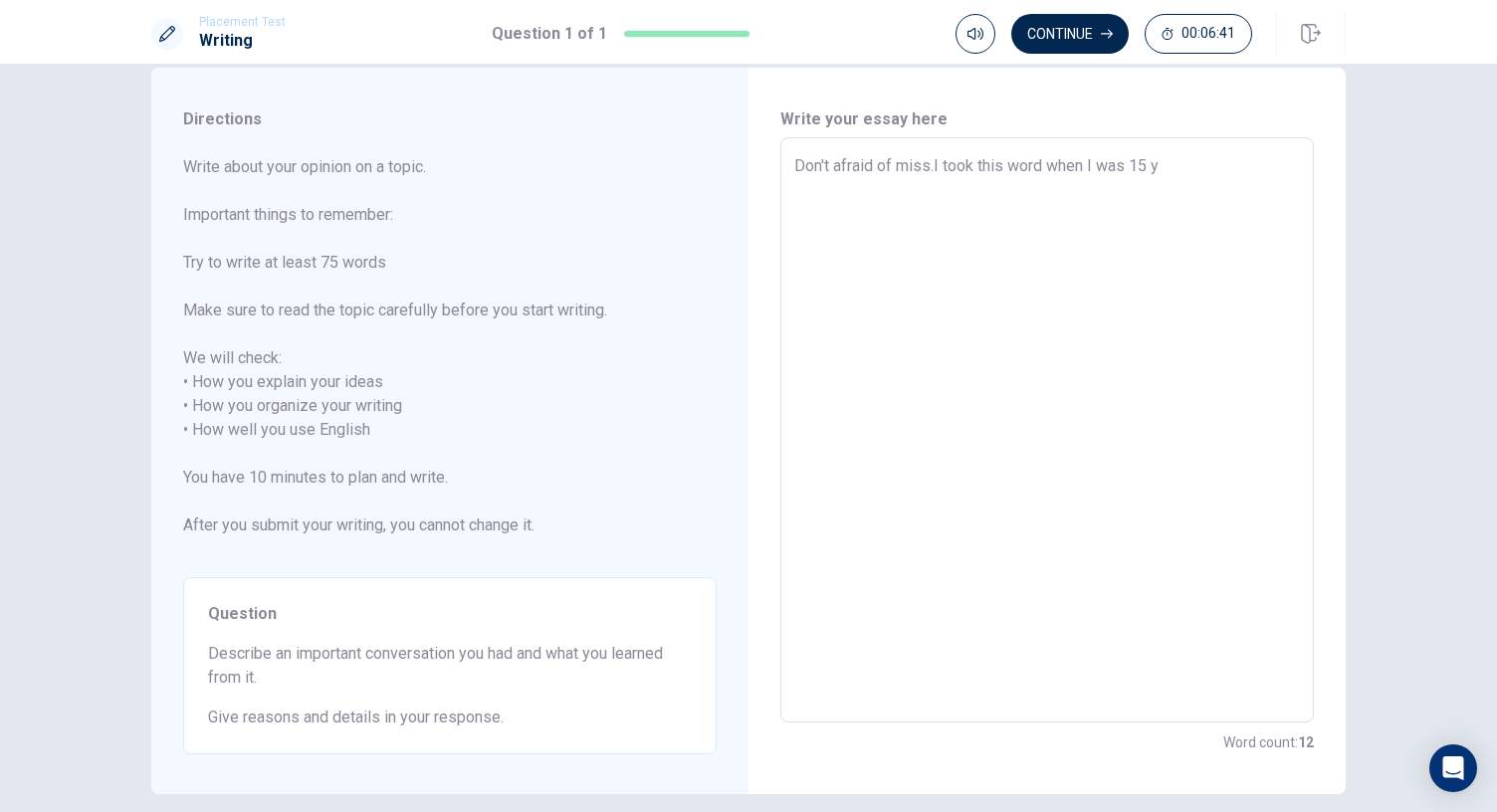 type on "x" 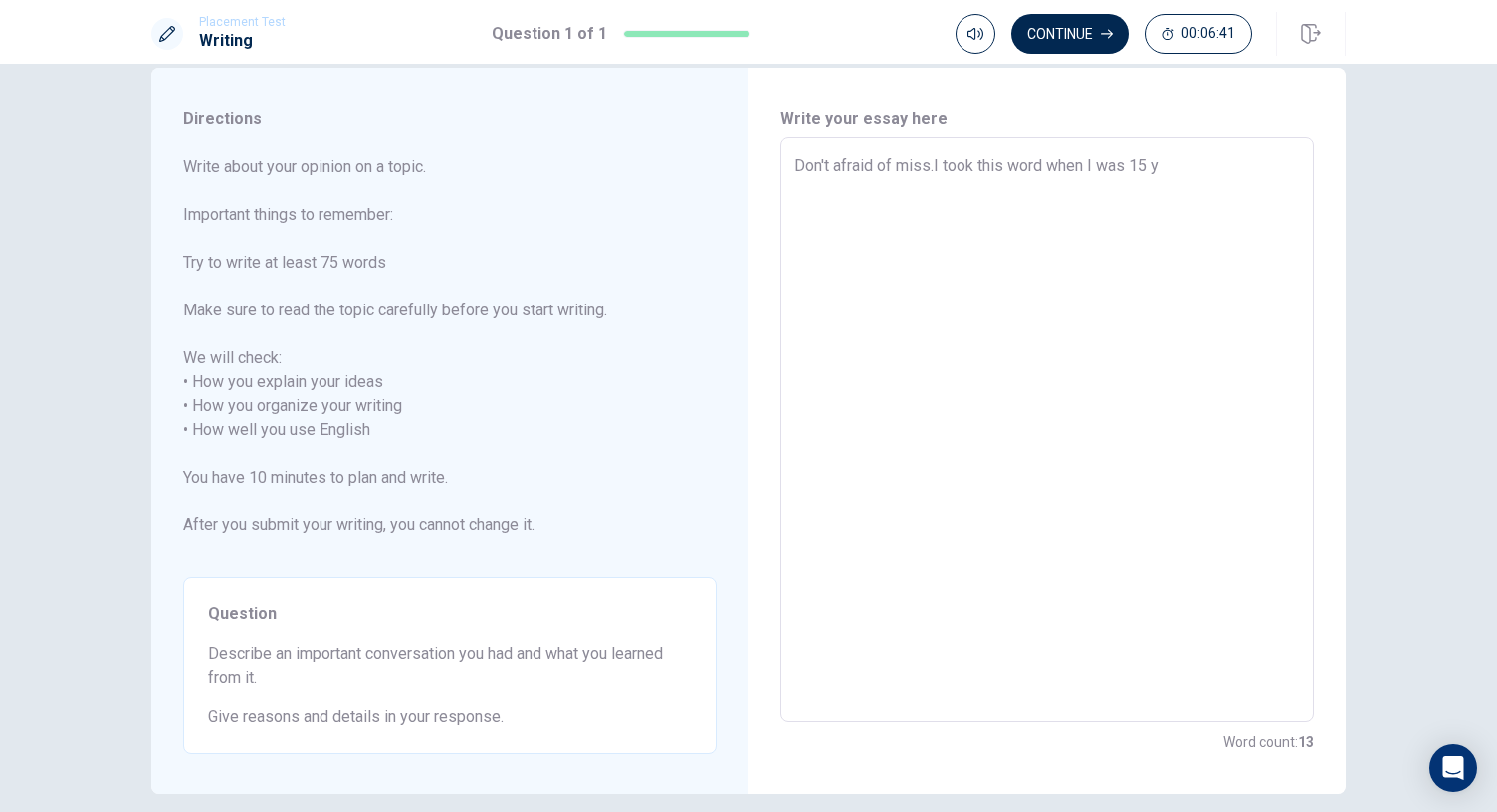 type on "Don't afraid of miss.I took this word when I was 15 ye" 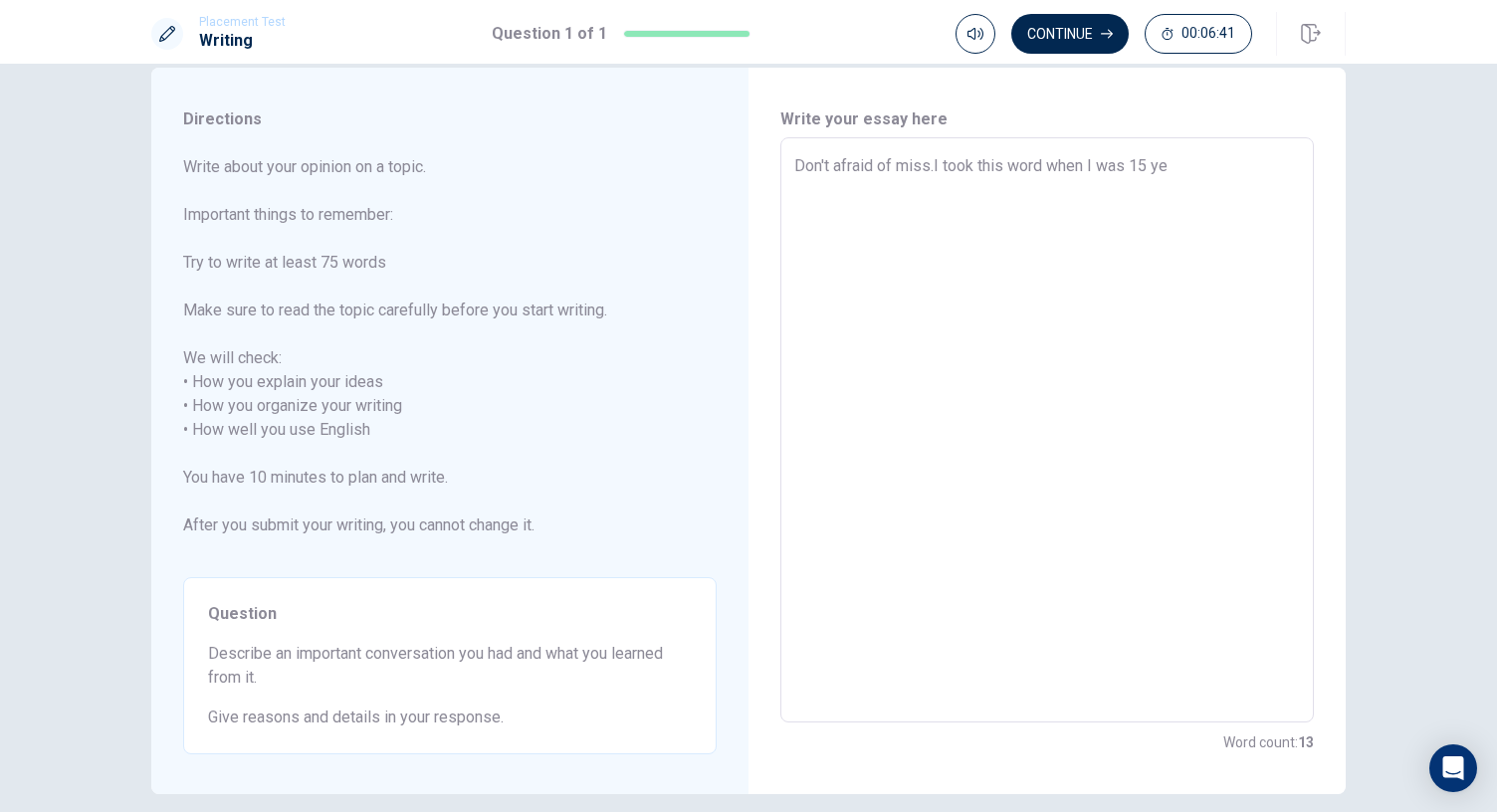 type on "x" 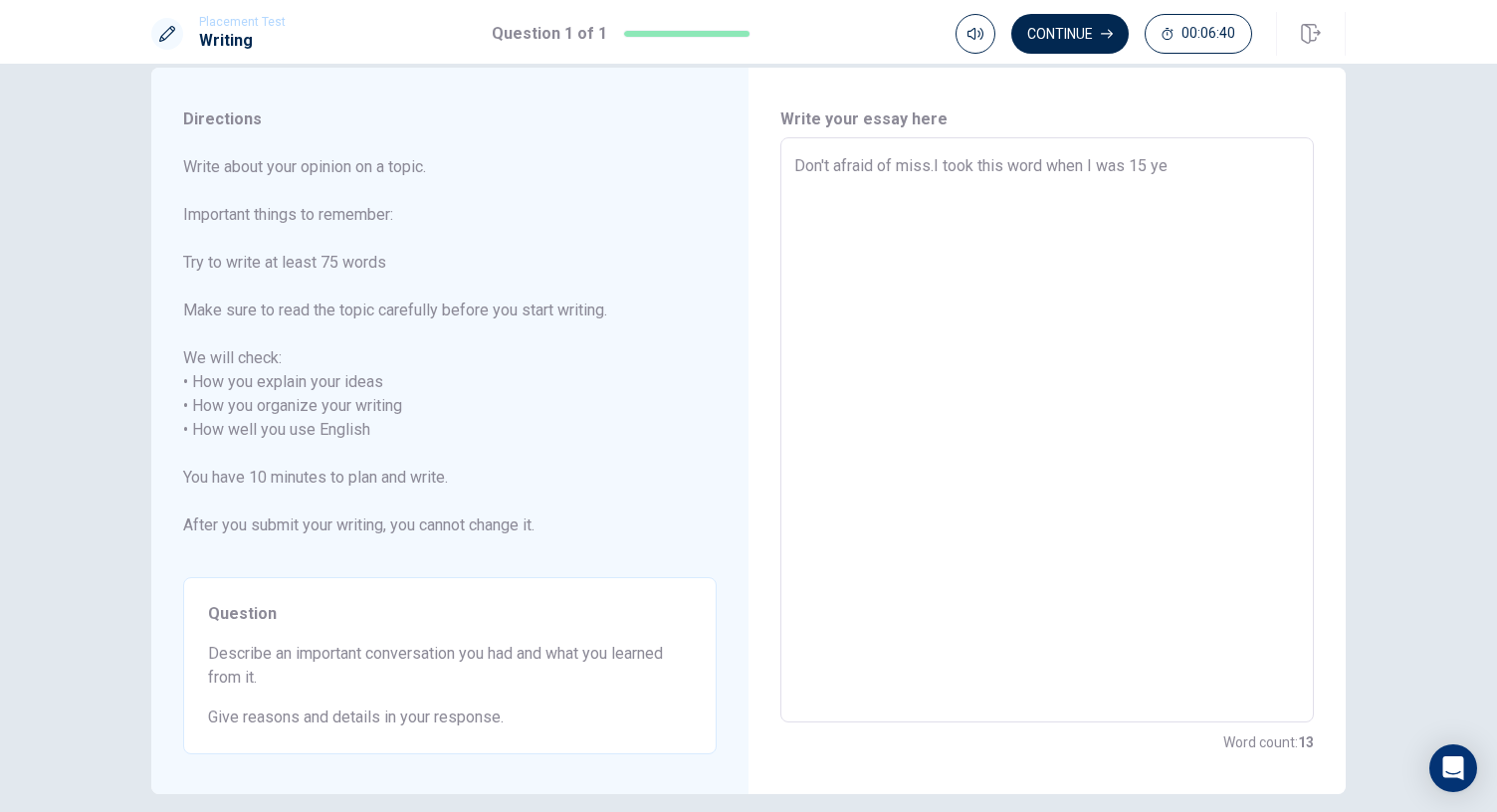 type on "Don't afraid of miss.I took this word when I was 15 yea" 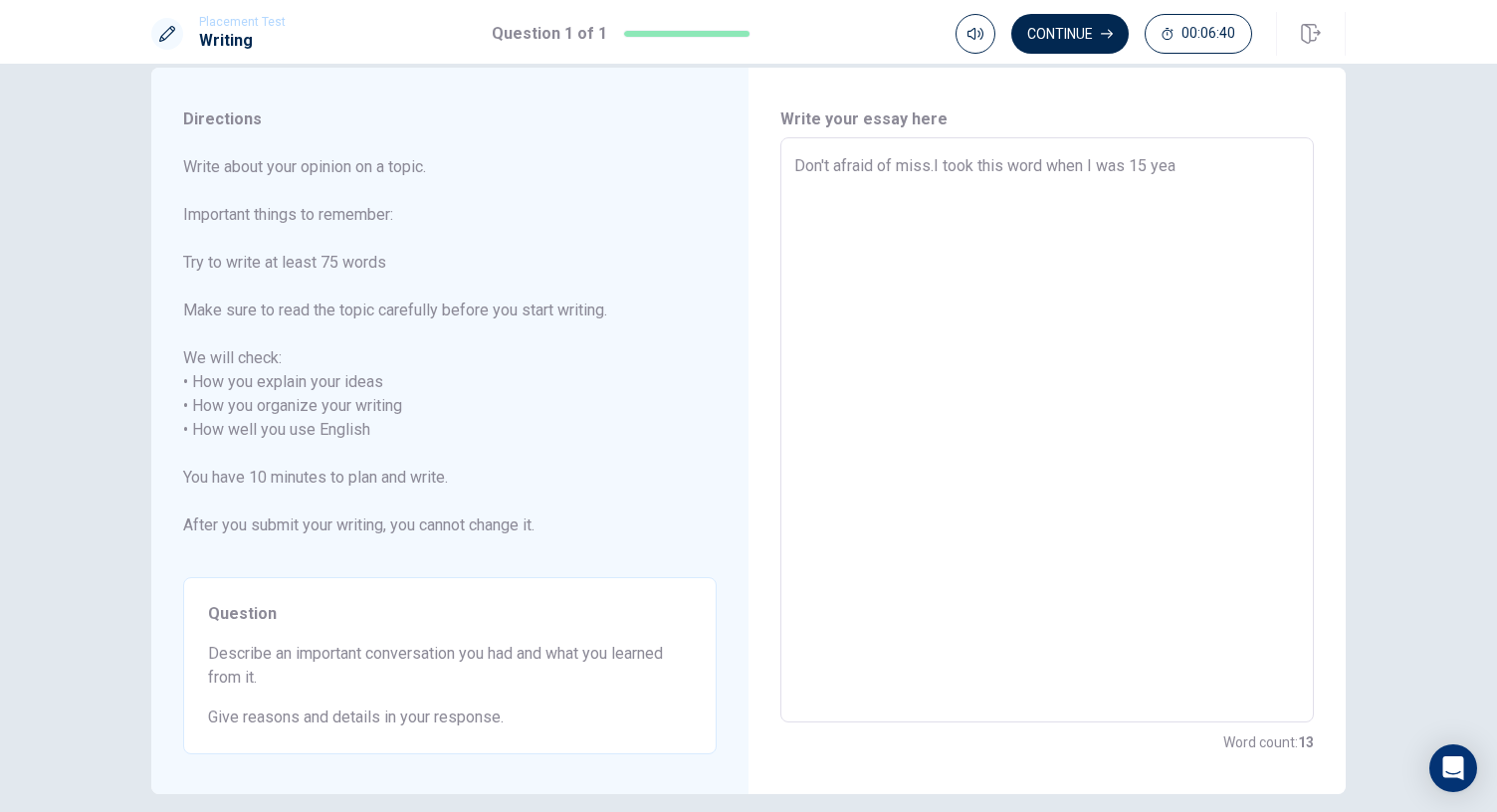 type on "x" 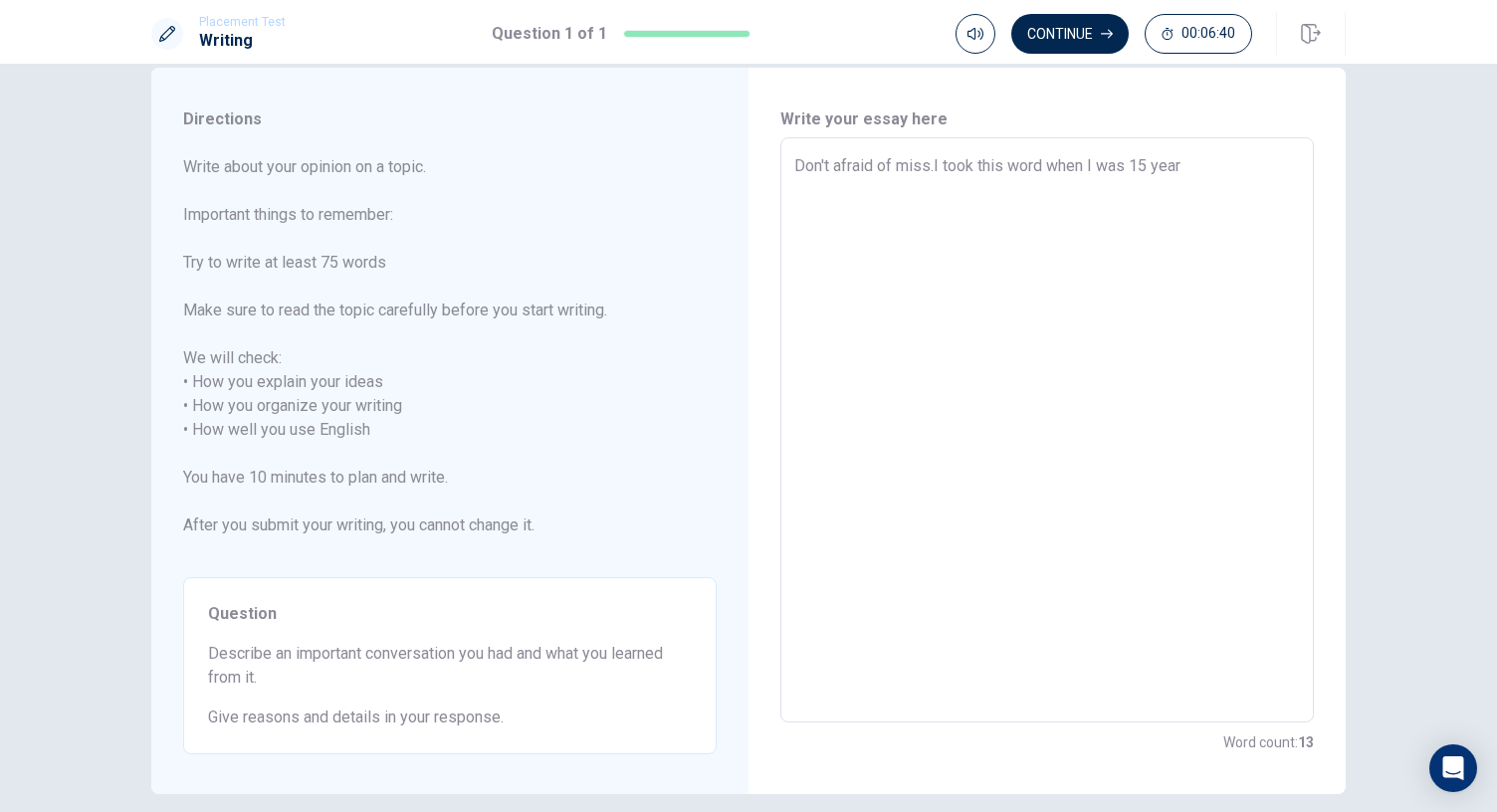 type on "x" 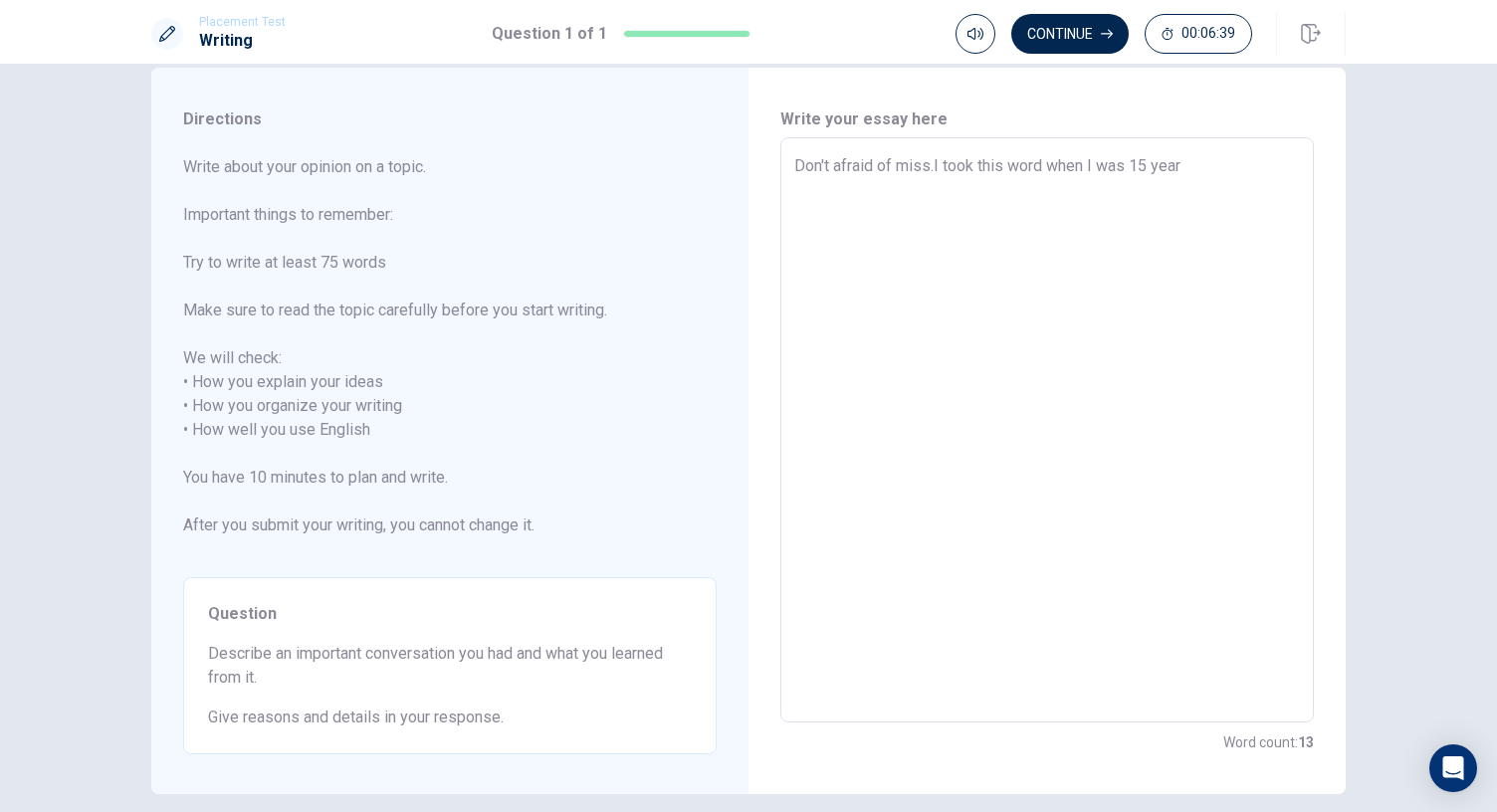 type on "Don't afraid of miss.I took this word when I was 15 years" 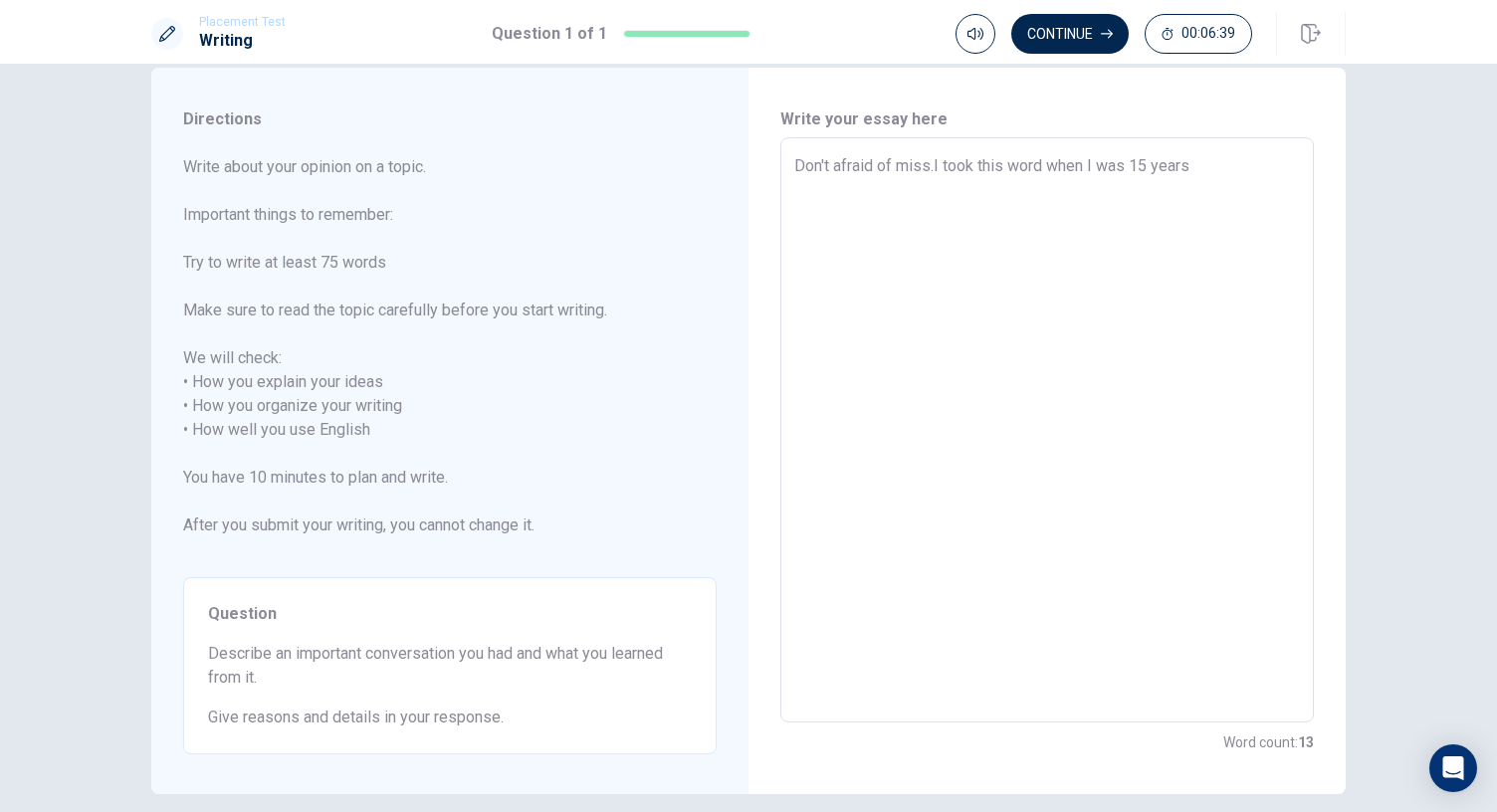 type on "x" 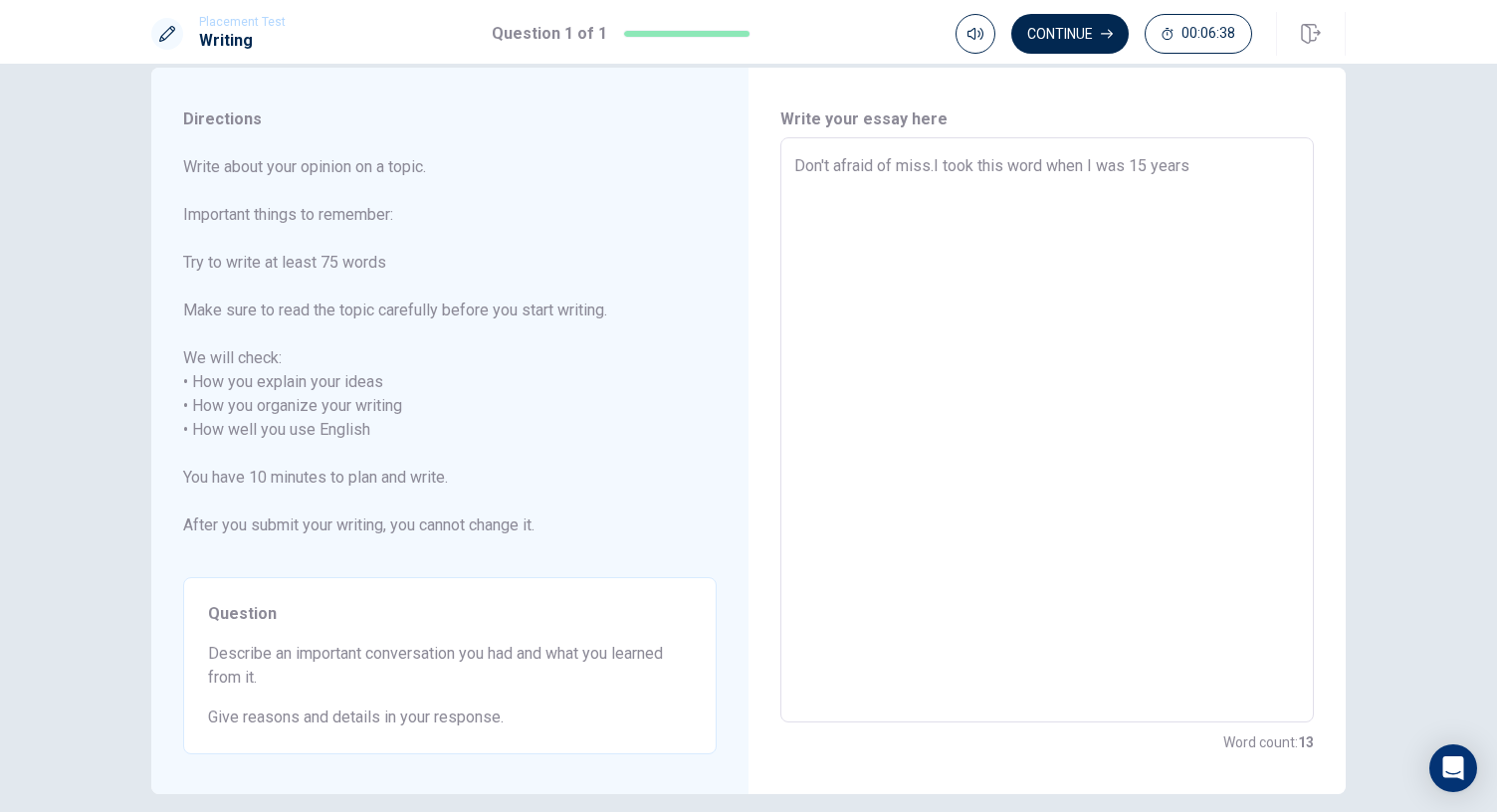 type on "Don't afraid of miss.I took this word when I was 15 years" 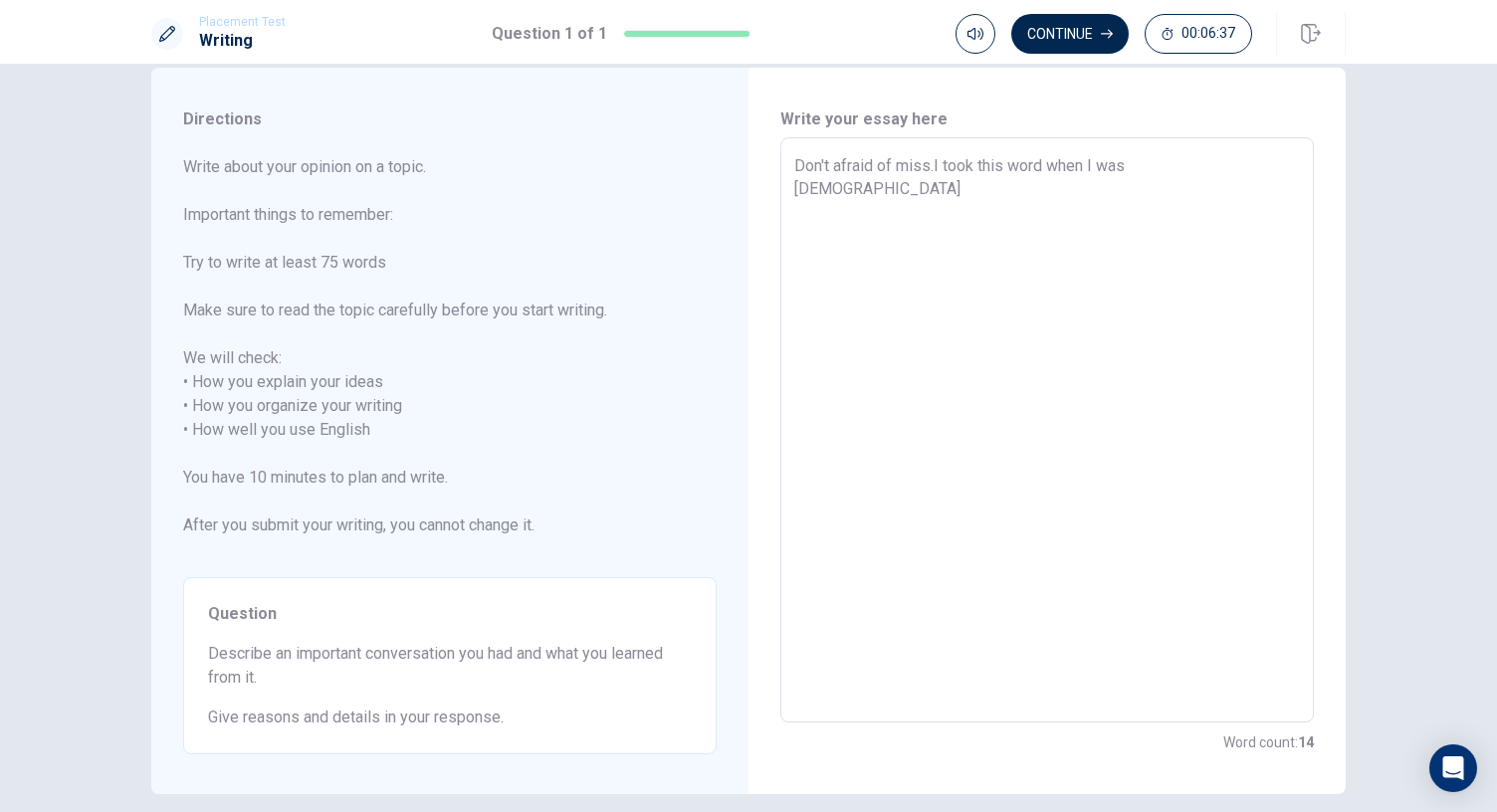 type on "Don't afraid of miss.I took this word when I was 15 years ol" 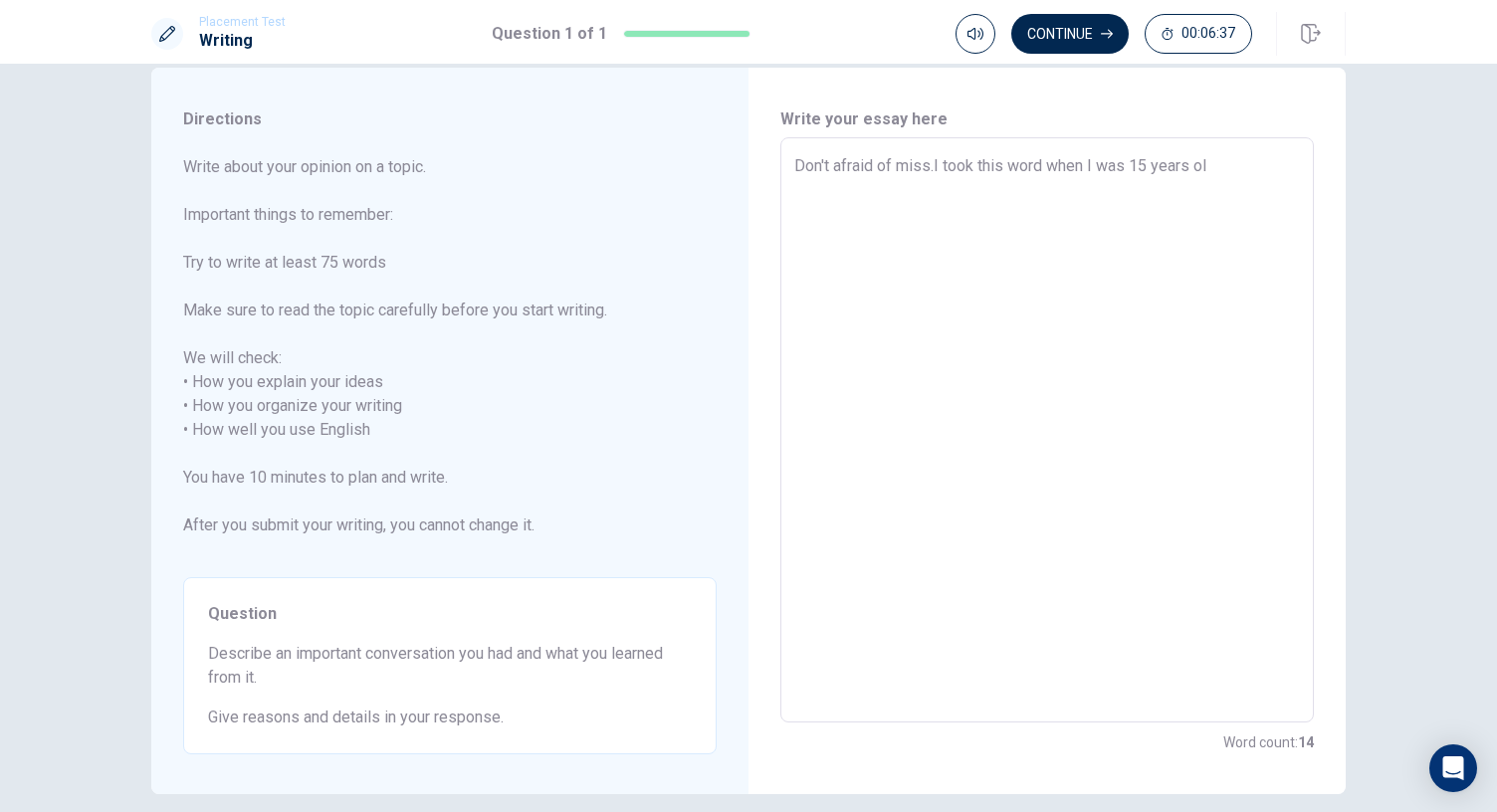 type on "x" 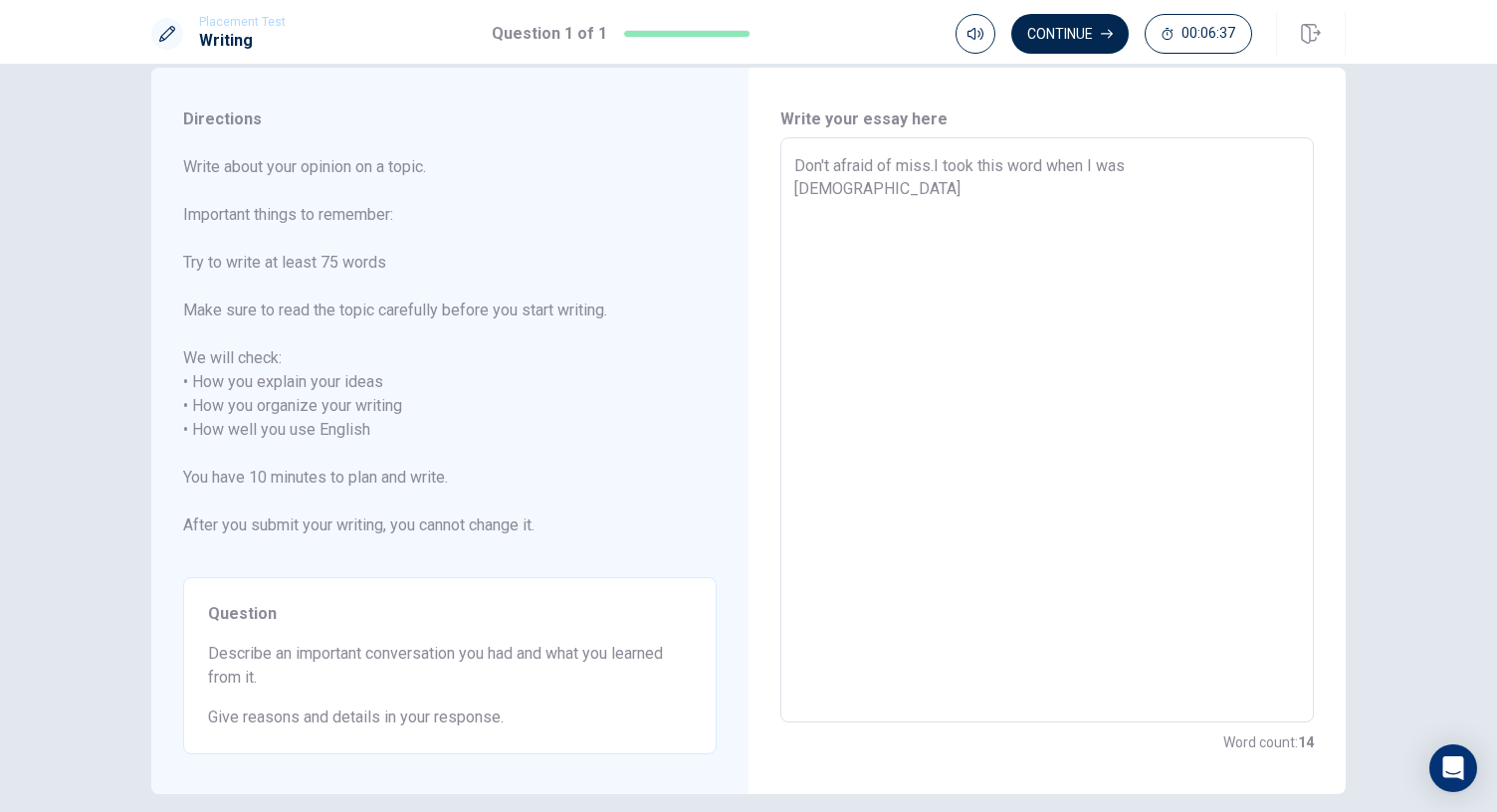 type on "x" 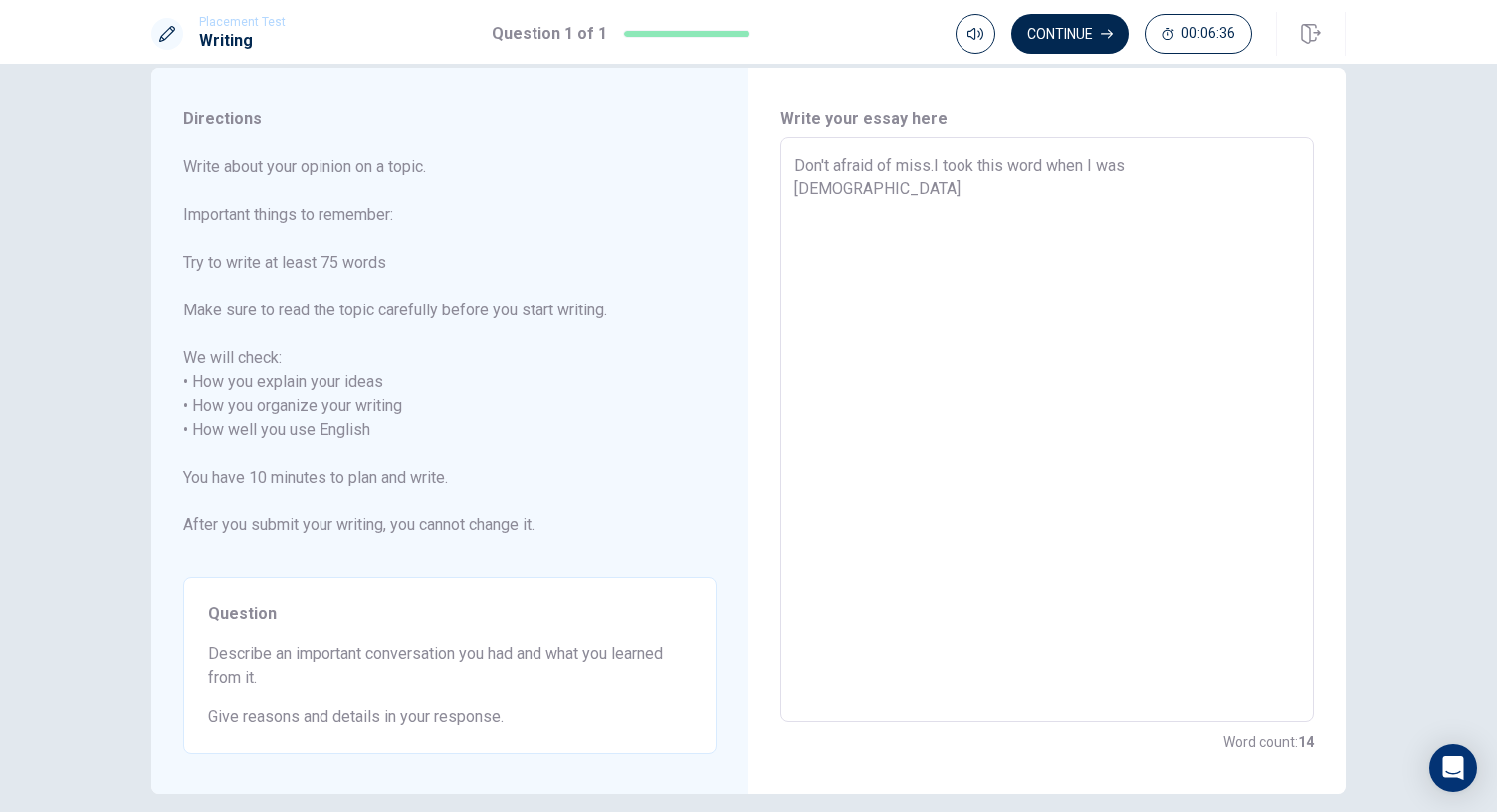type on "Don't afraid of miss.I took this word when I was [DEMOGRAPHIC_DATA]." 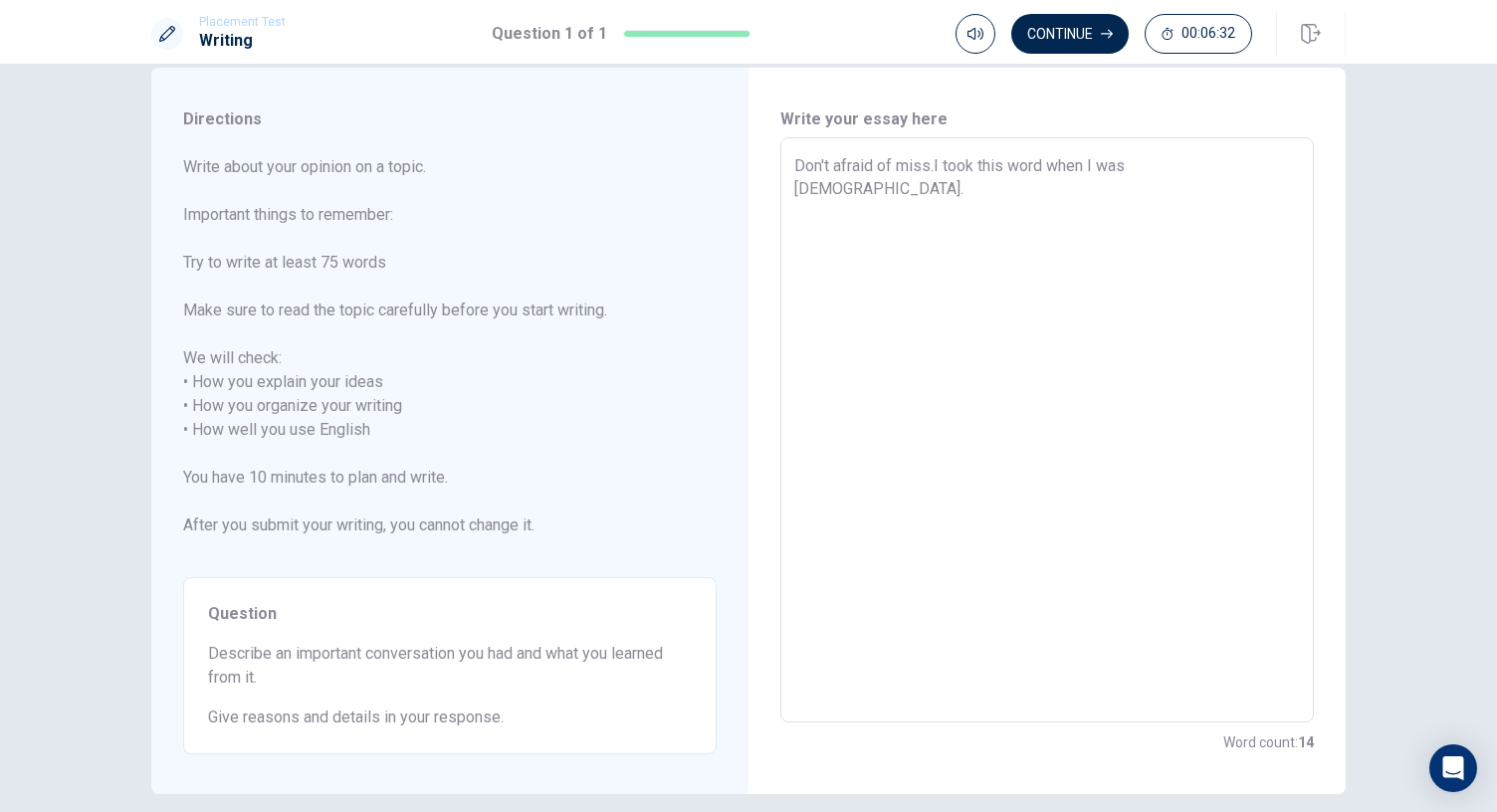 type on "x" 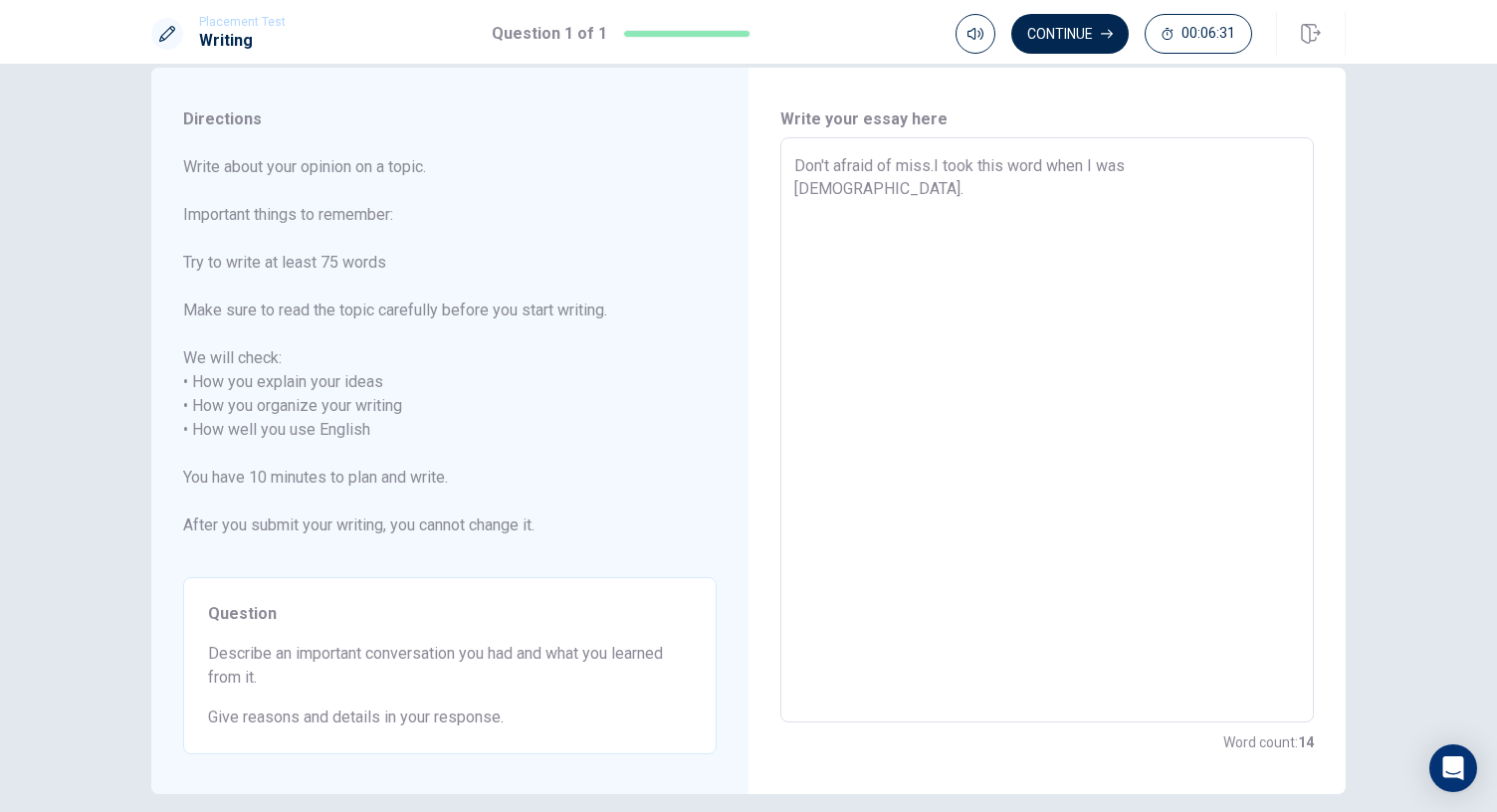 type on "Don't afraid of miss.I took this word when I was [DEMOGRAPHIC_DATA].T" 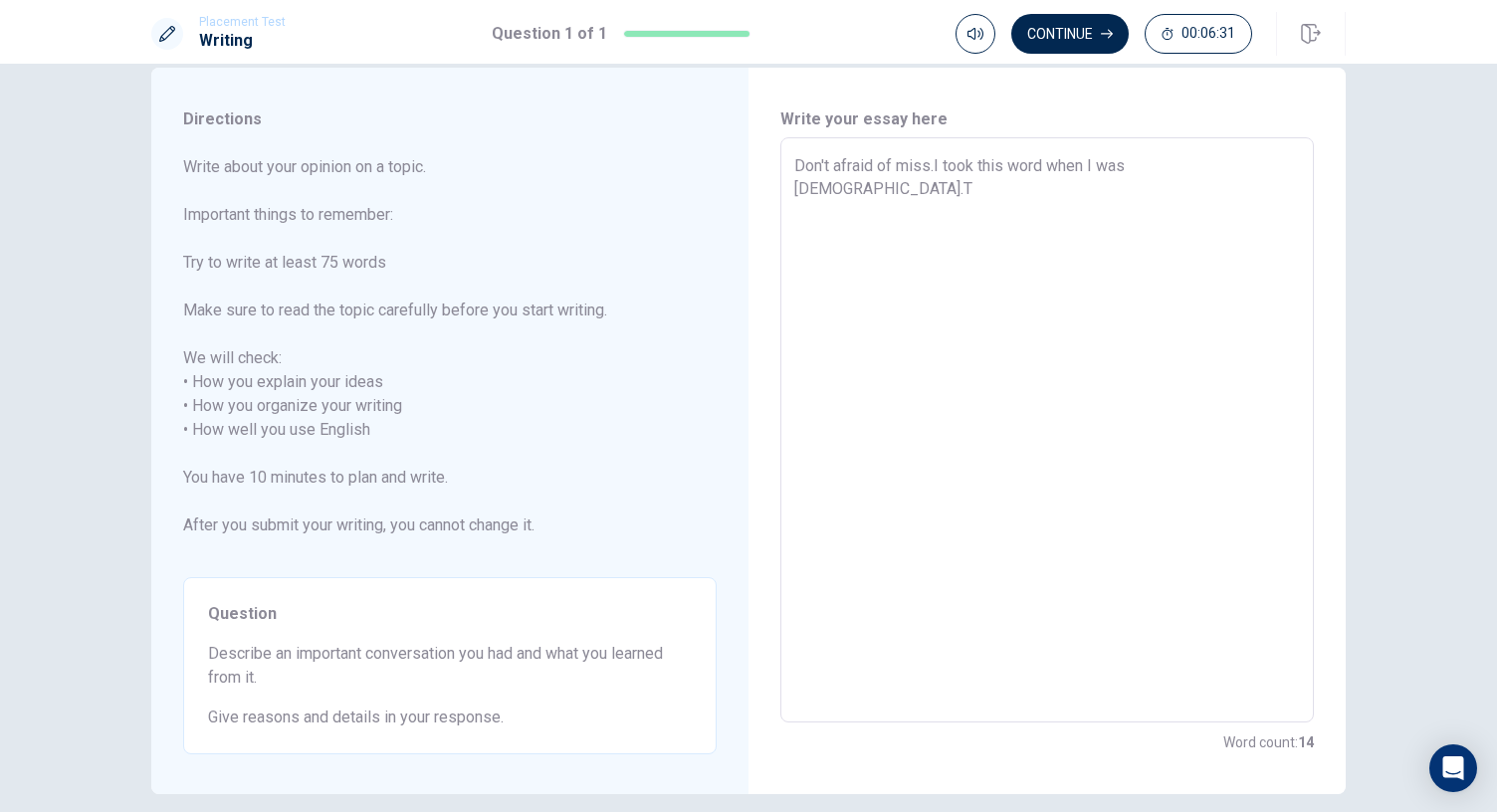 type on "x" 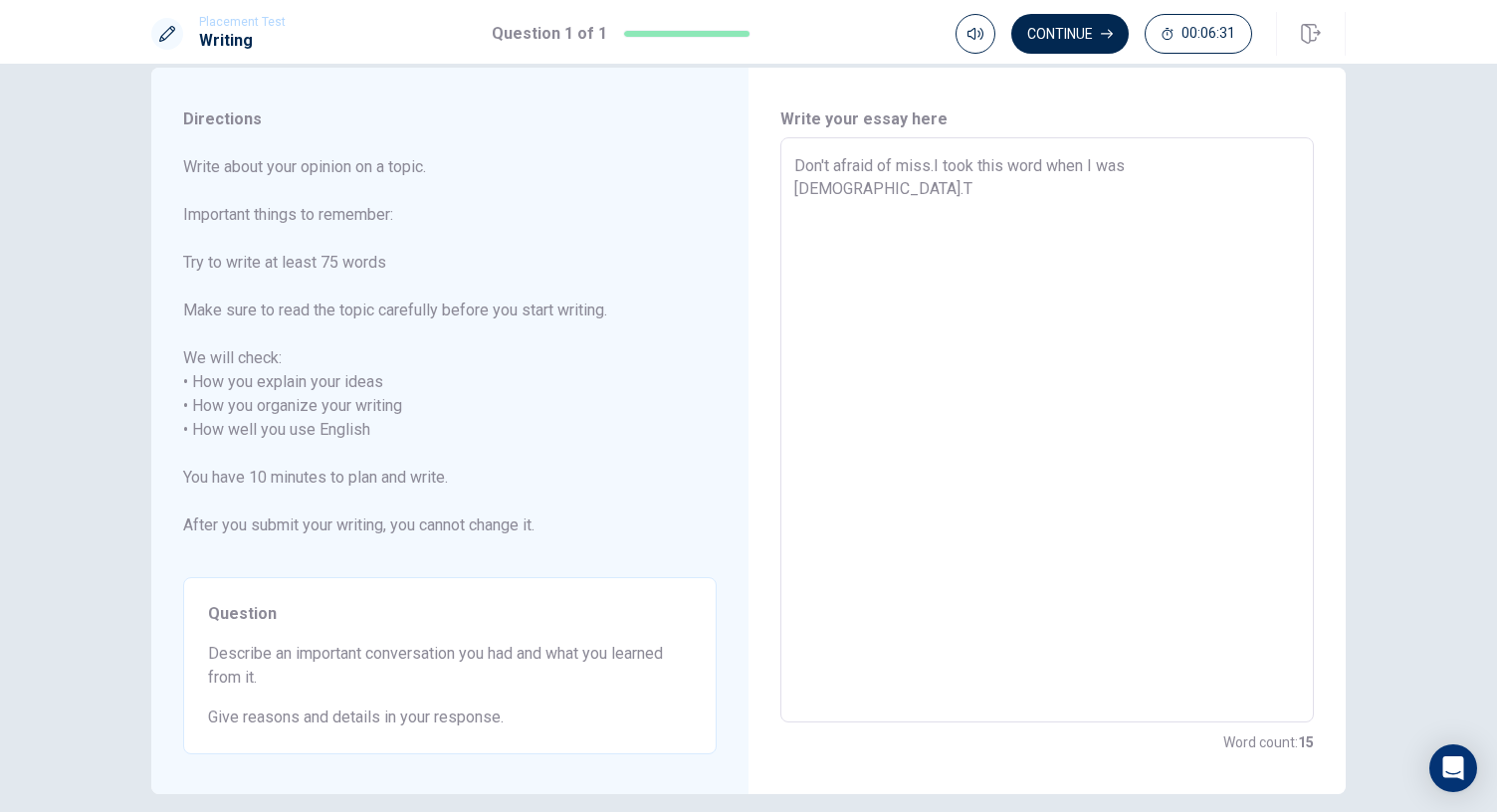 type on "Don't afraid of miss.I took this word when I was [DEMOGRAPHIC_DATA].TH" 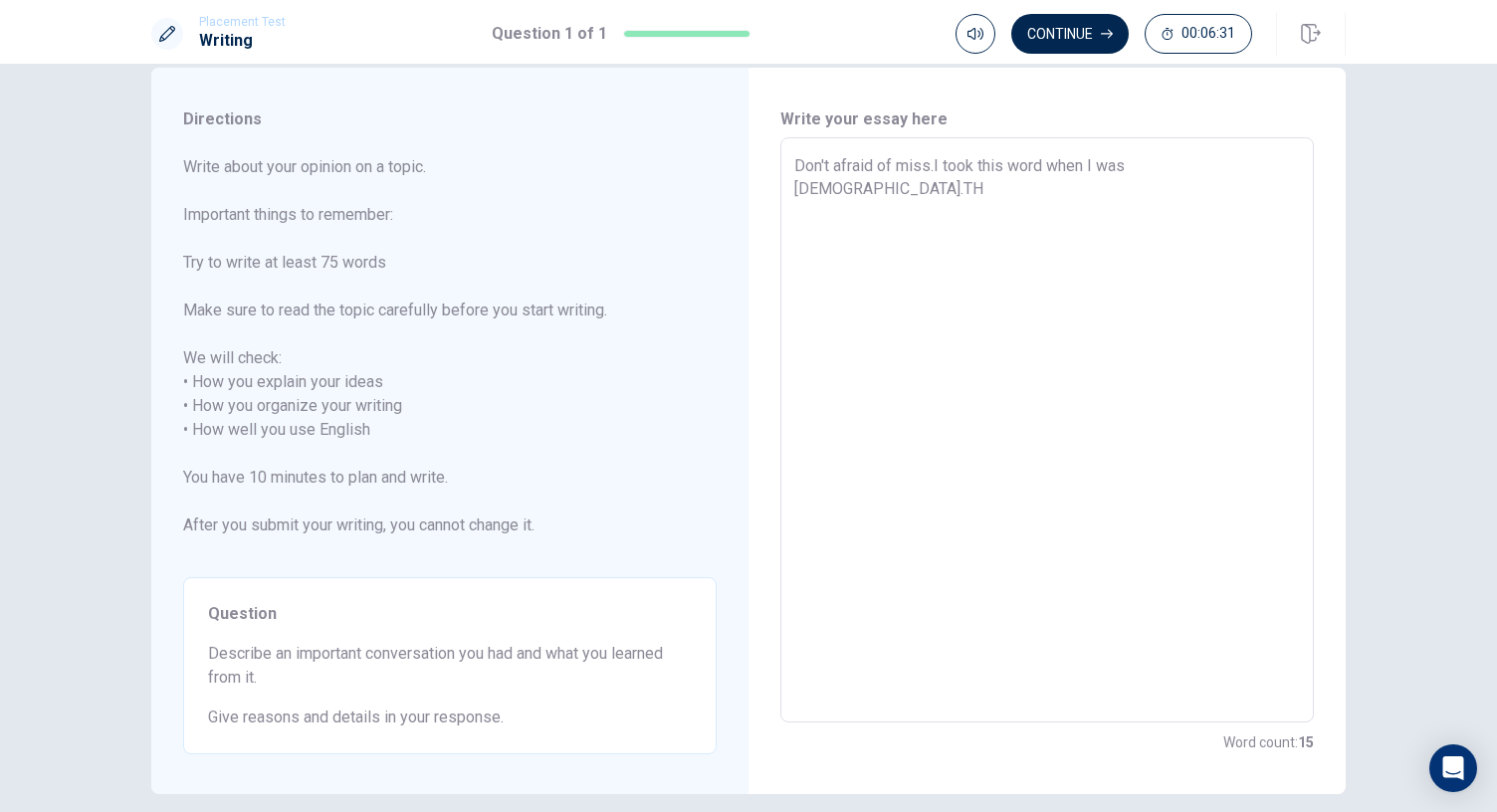 type on "x" 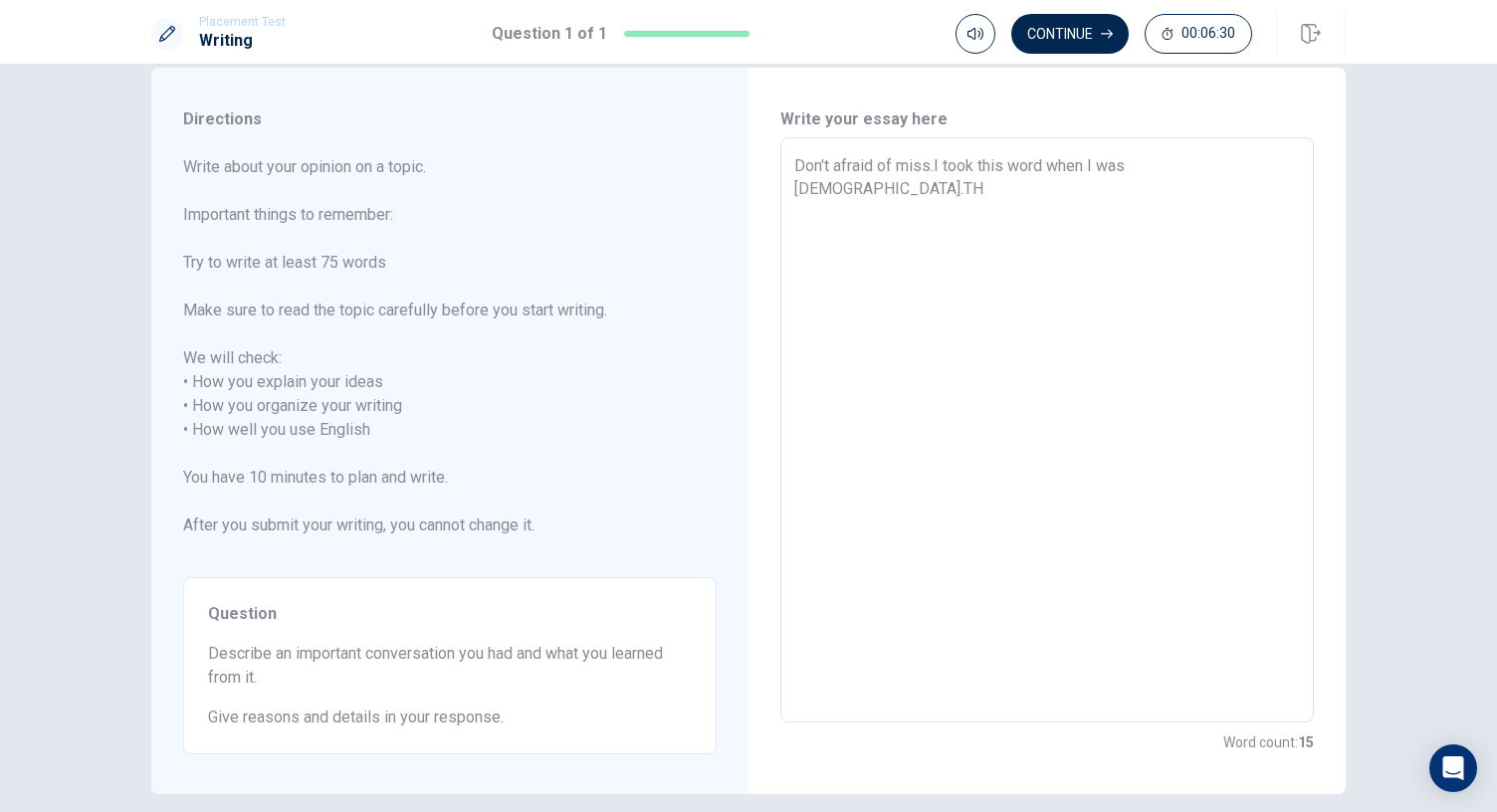 type on "Don't afraid of miss.I took this word when I was [DEMOGRAPHIC_DATA].T" 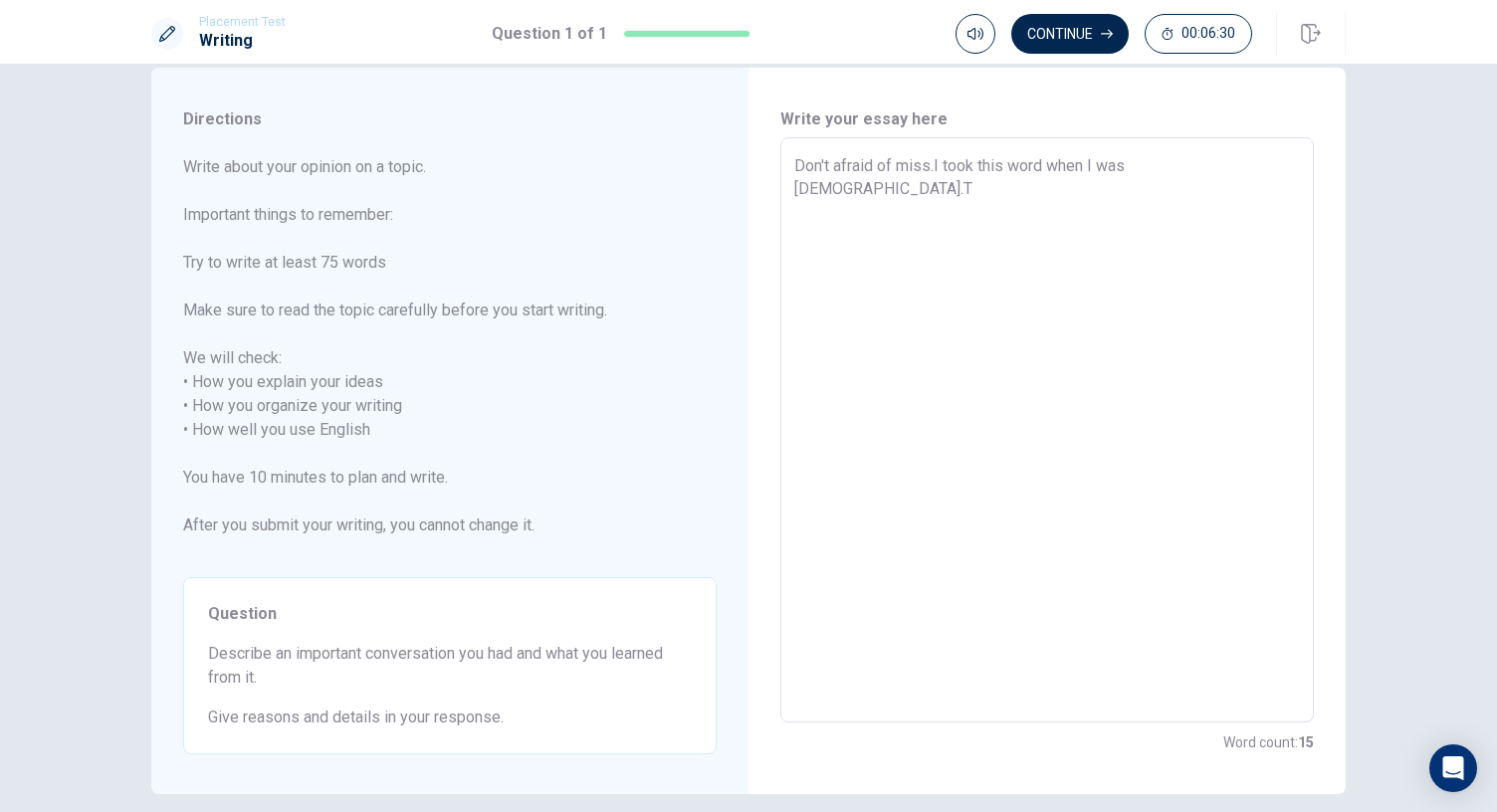 type on "x" 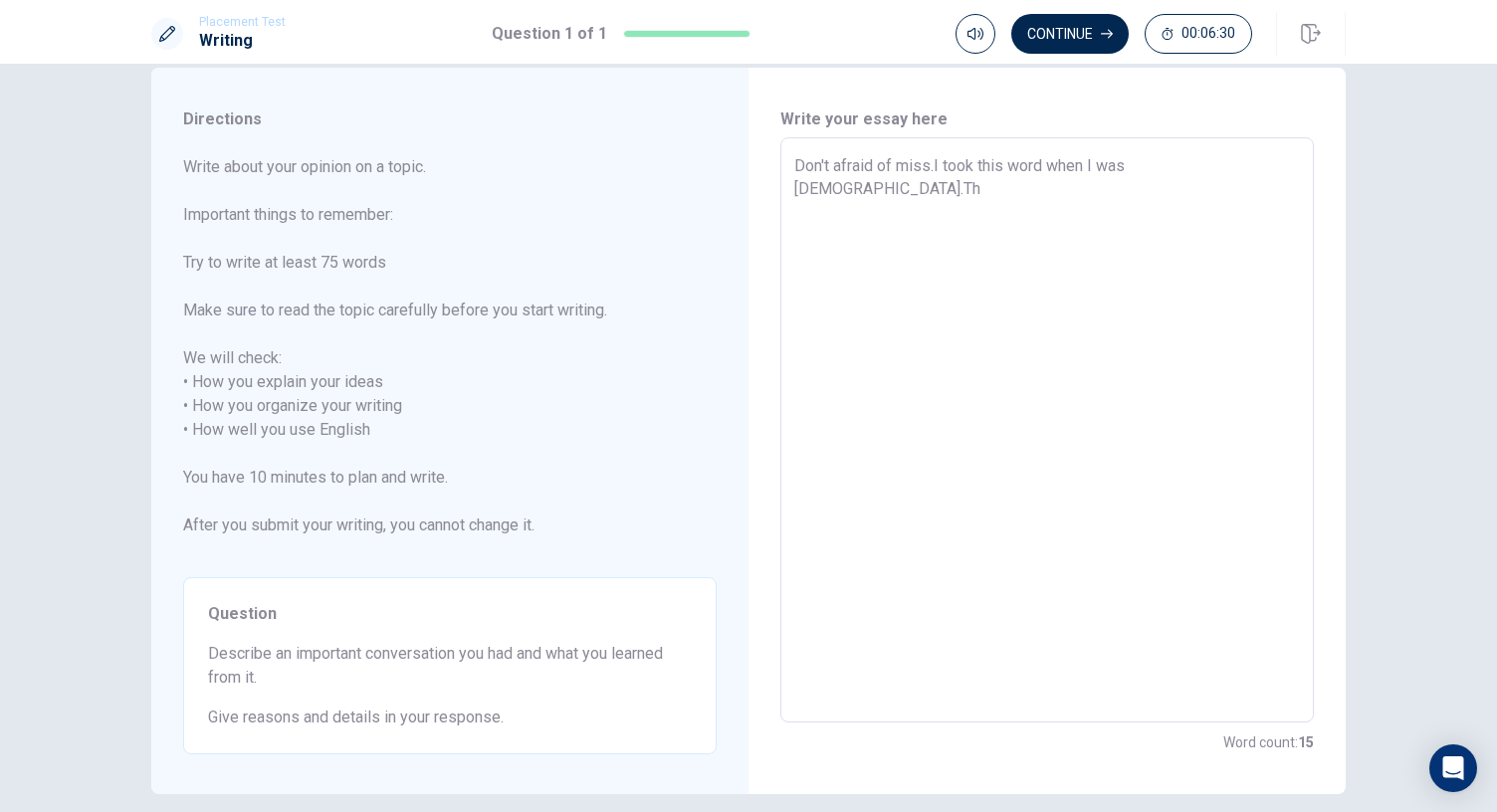 type on "x" 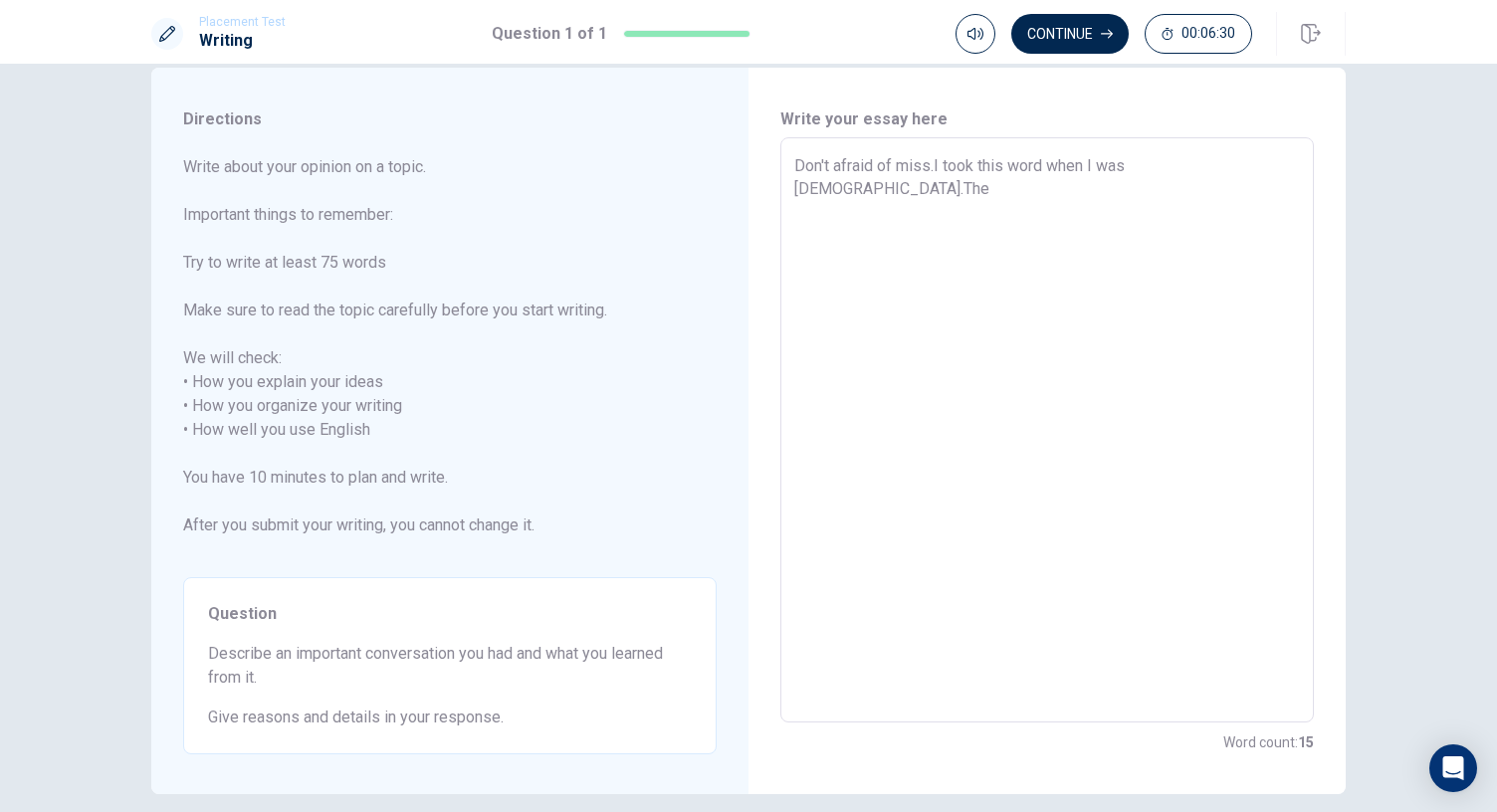 type 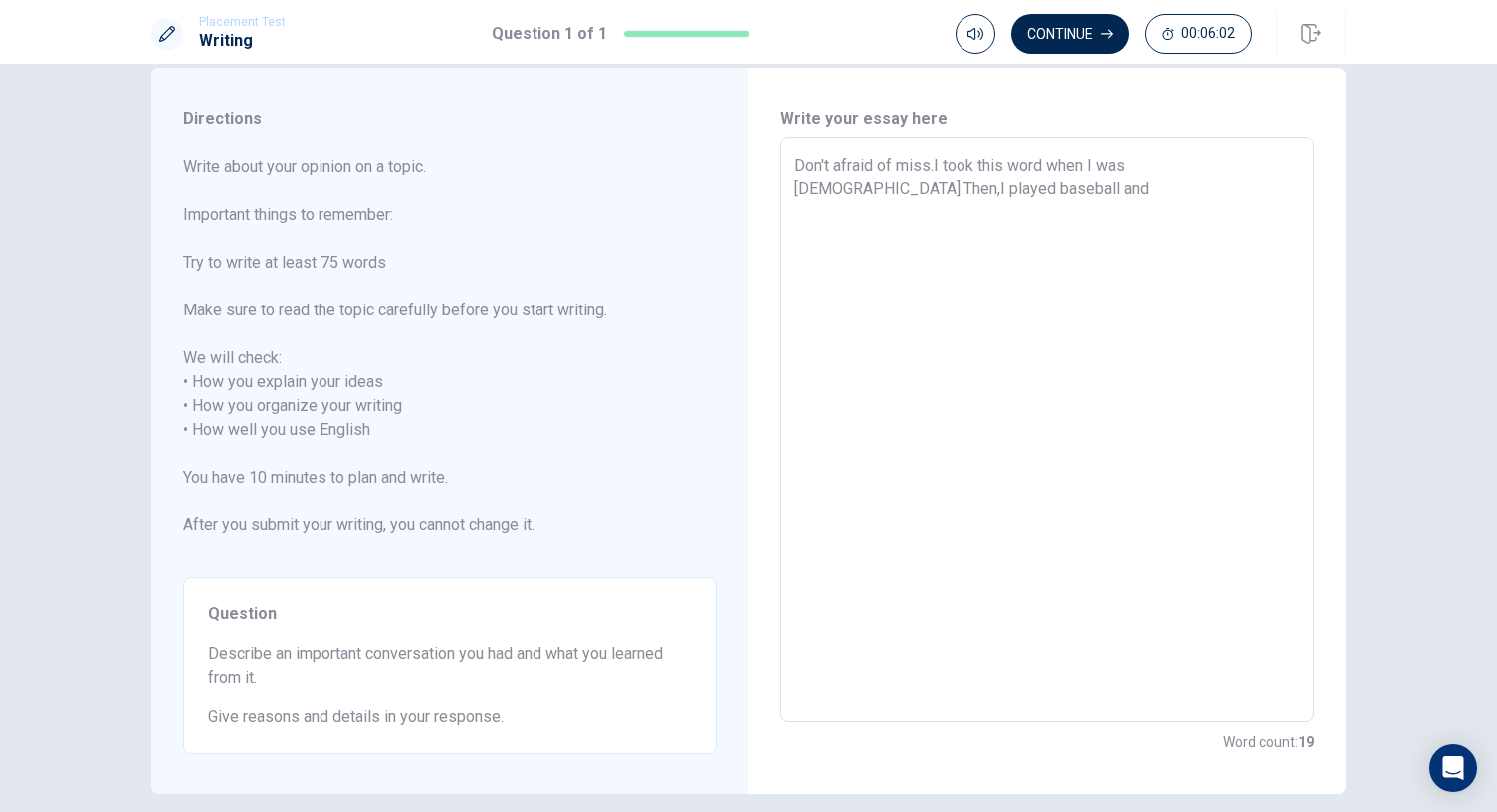 click on "Don't afraid of miss.I took this word when I was [DEMOGRAPHIC_DATA].Then,I played baseball and" at bounding box center (1047, 430) 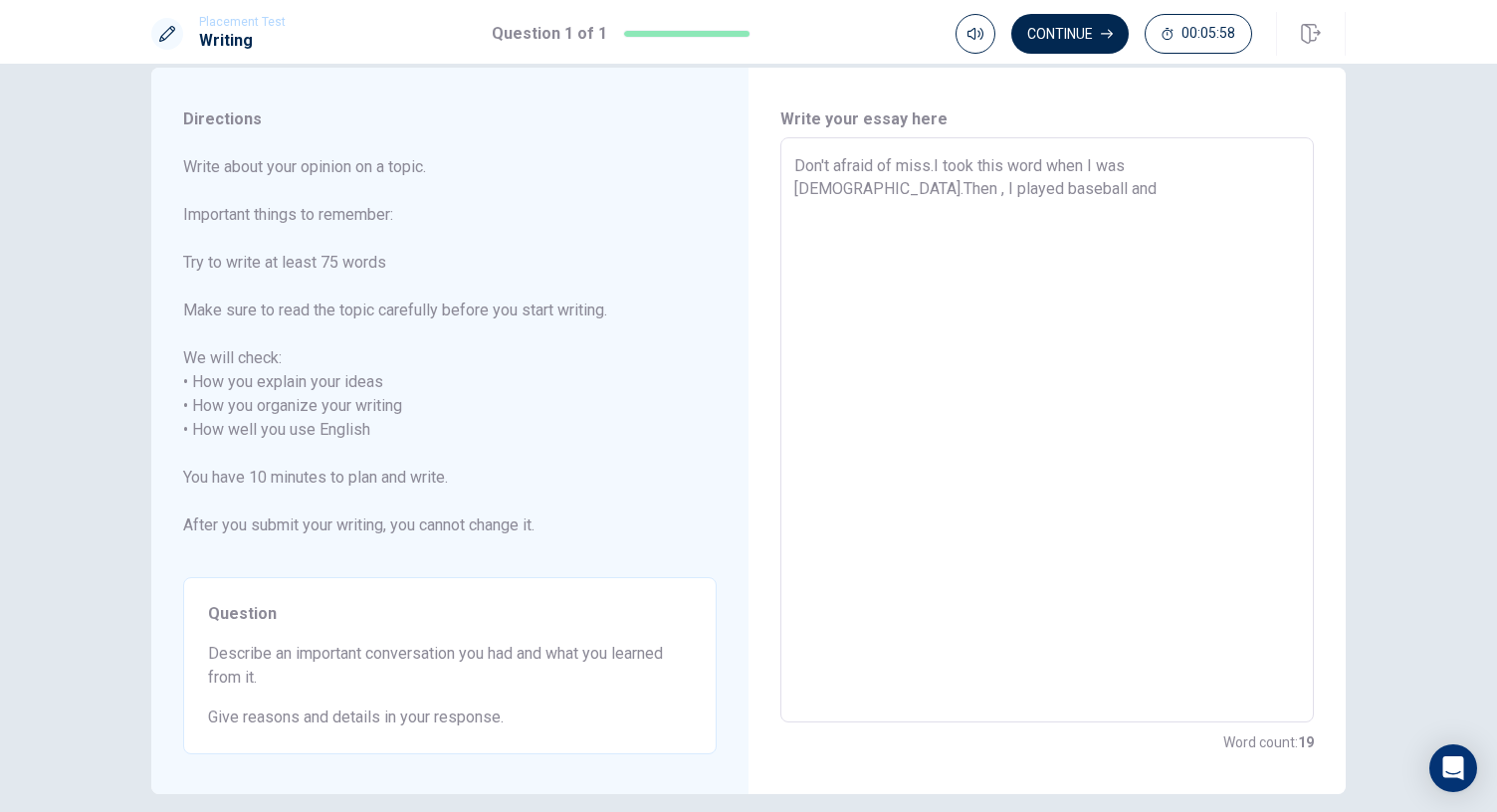 click on "Don't afraid of miss.I took this word when I was [DEMOGRAPHIC_DATA].Then , I played baseball and" at bounding box center [1047, 430] 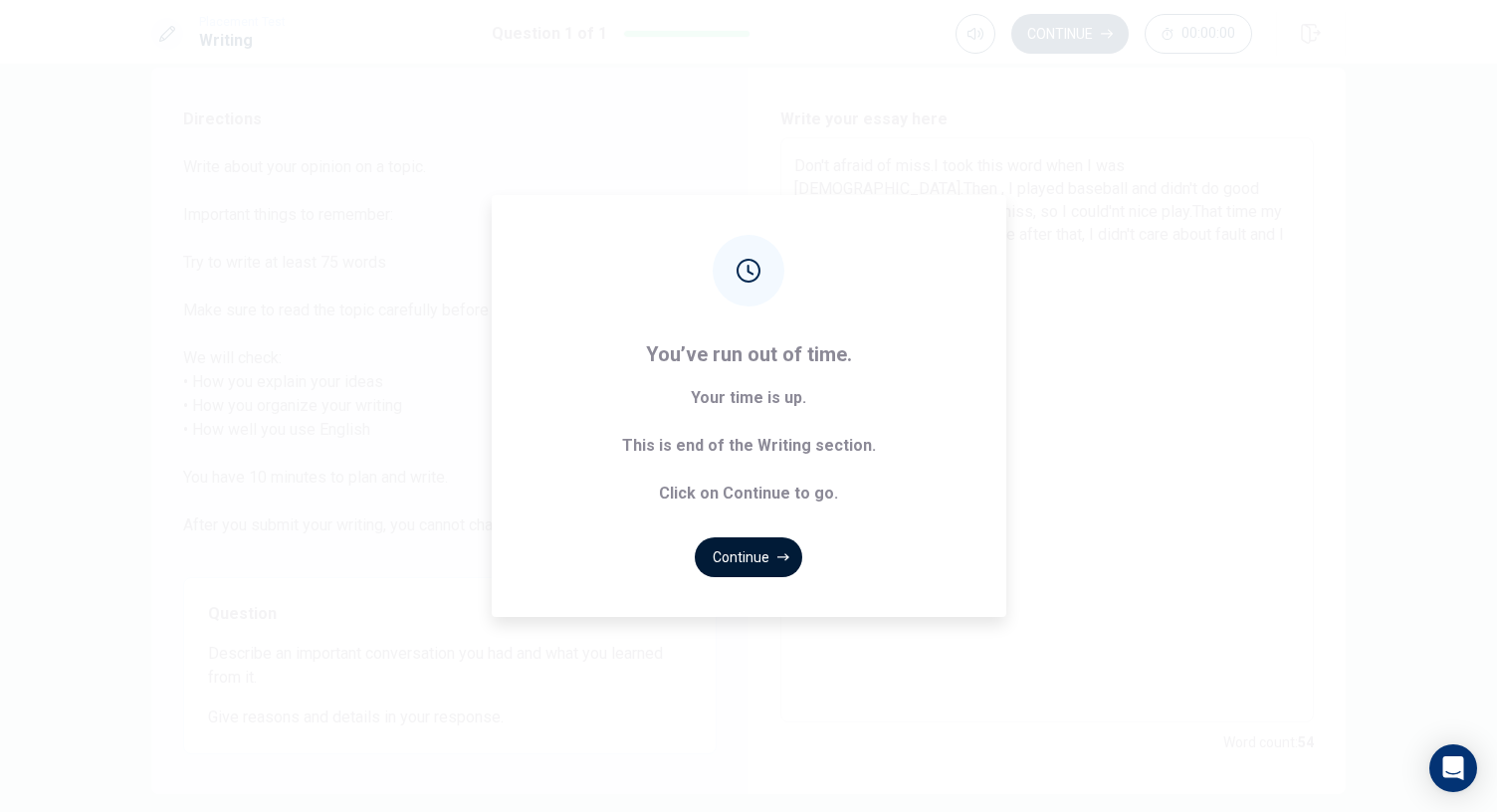 click on "Continue" at bounding box center [748, 557] 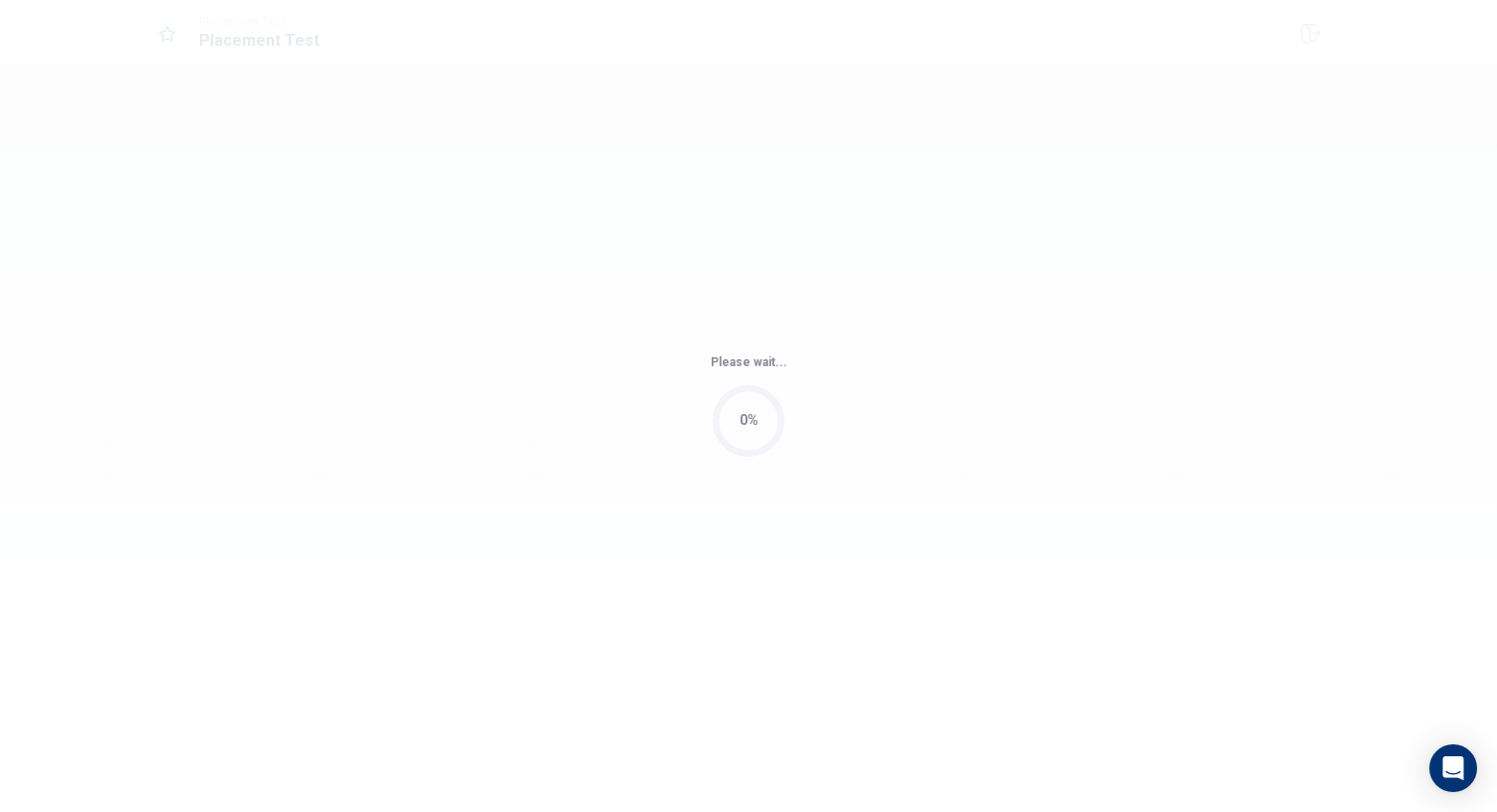 scroll, scrollTop: 0, scrollLeft: 0, axis: both 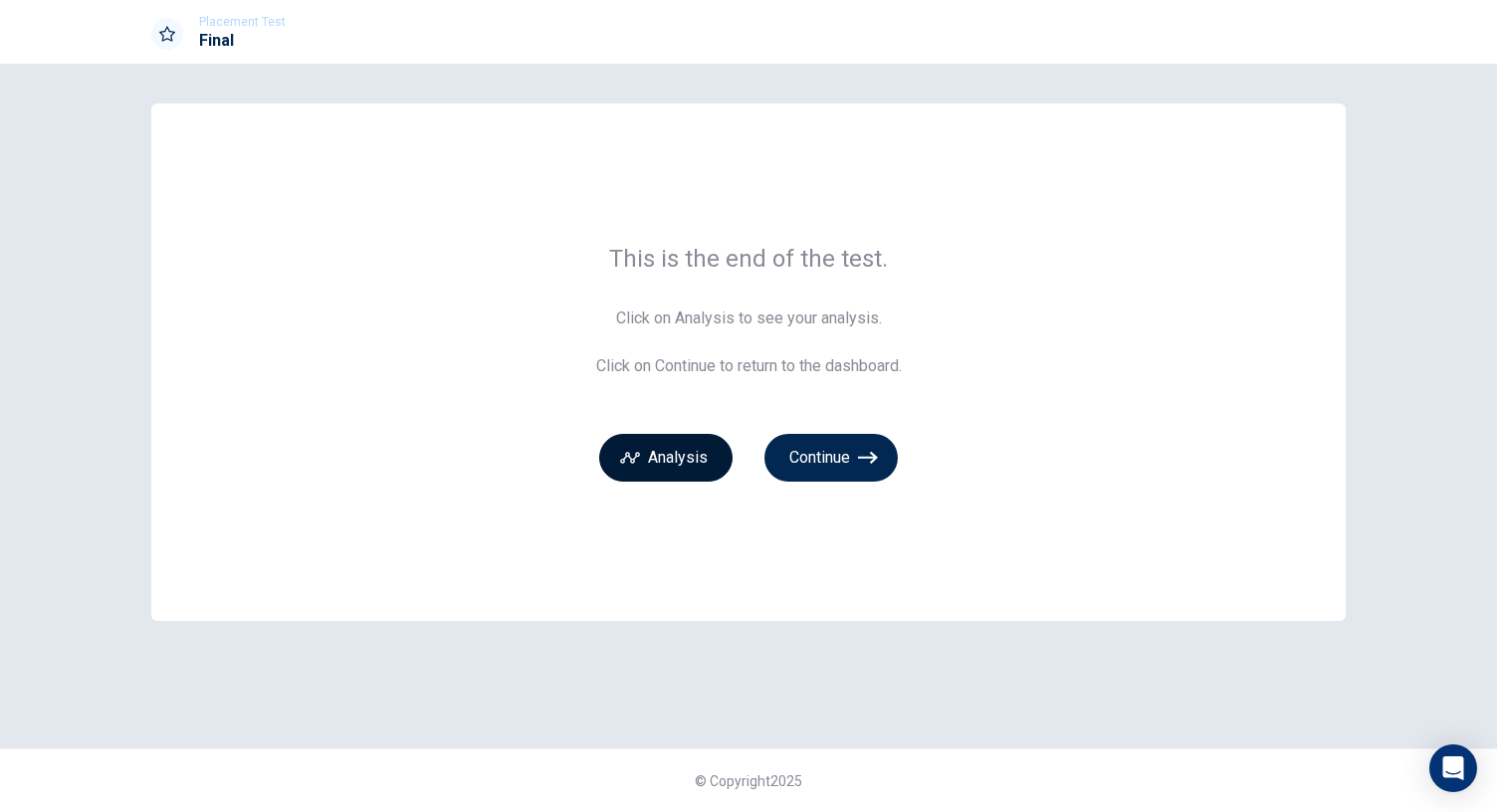 click on "Analysis" at bounding box center (666, 458) 